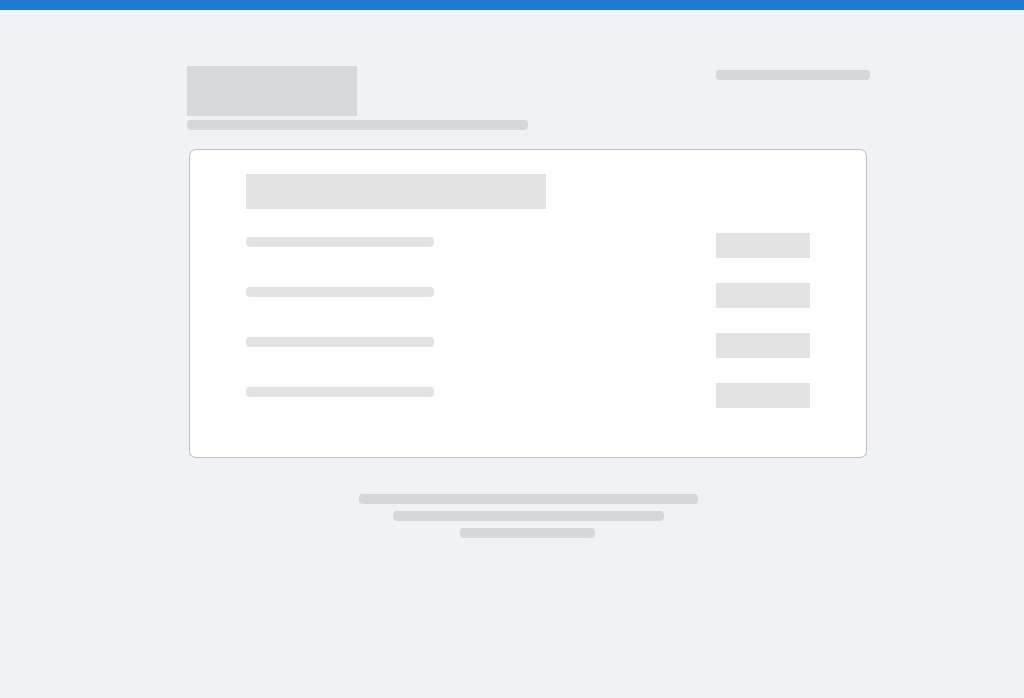 scroll, scrollTop: 0, scrollLeft: 0, axis: both 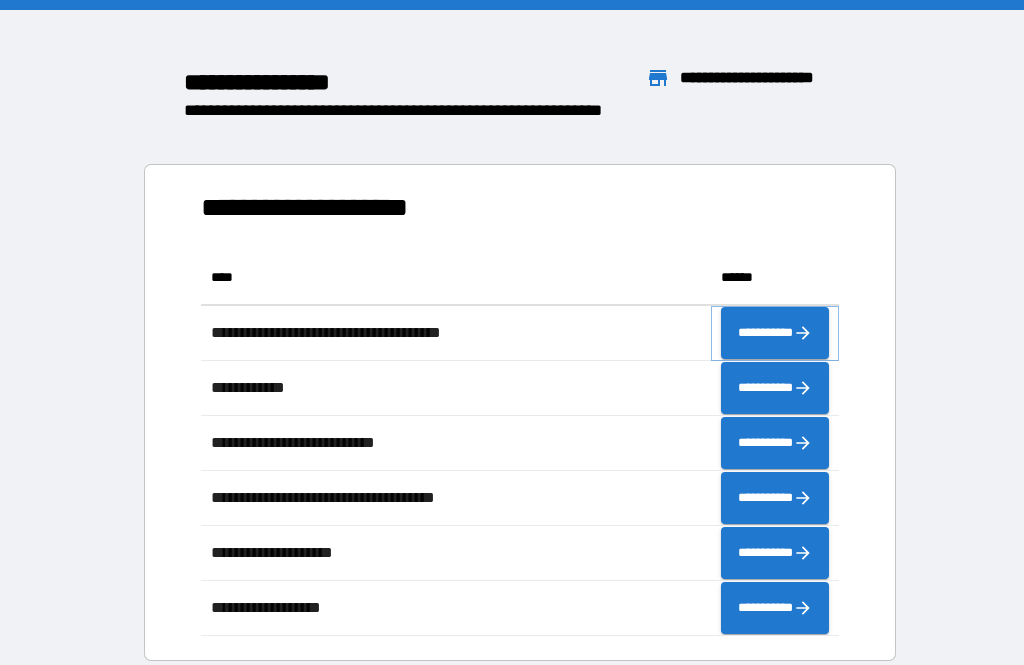 click on "**********" at bounding box center [775, 333] 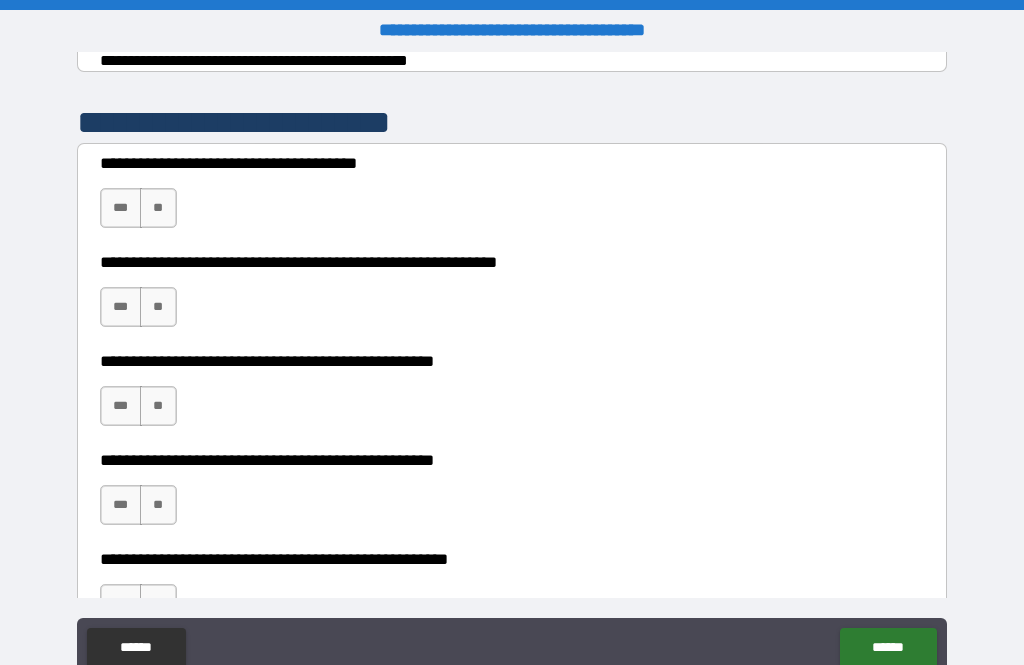 scroll, scrollTop: 376, scrollLeft: 0, axis: vertical 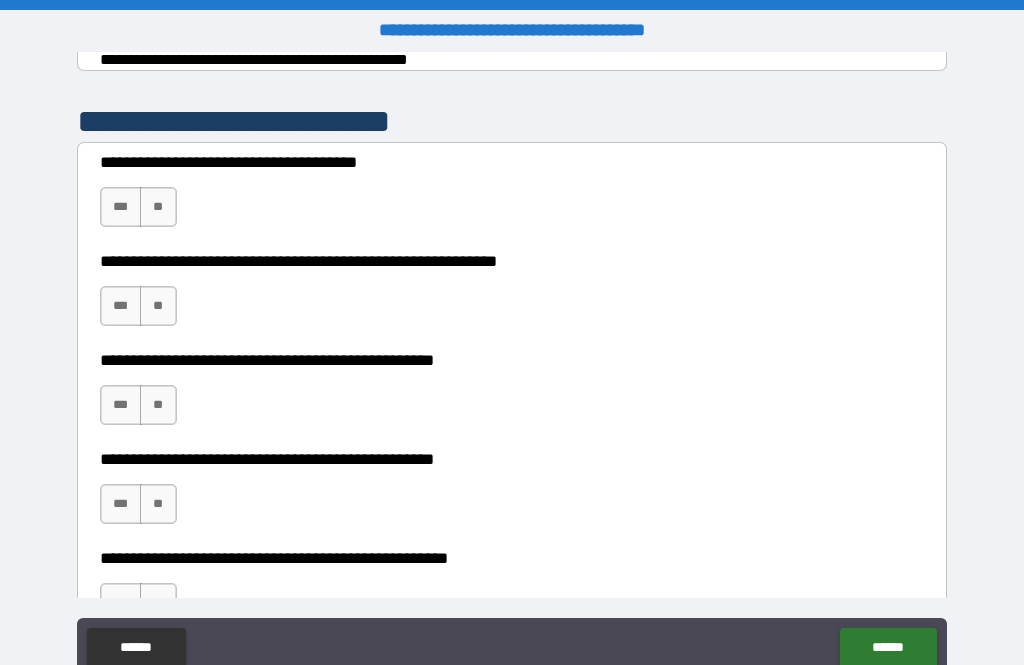click on "***" at bounding box center [121, 207] 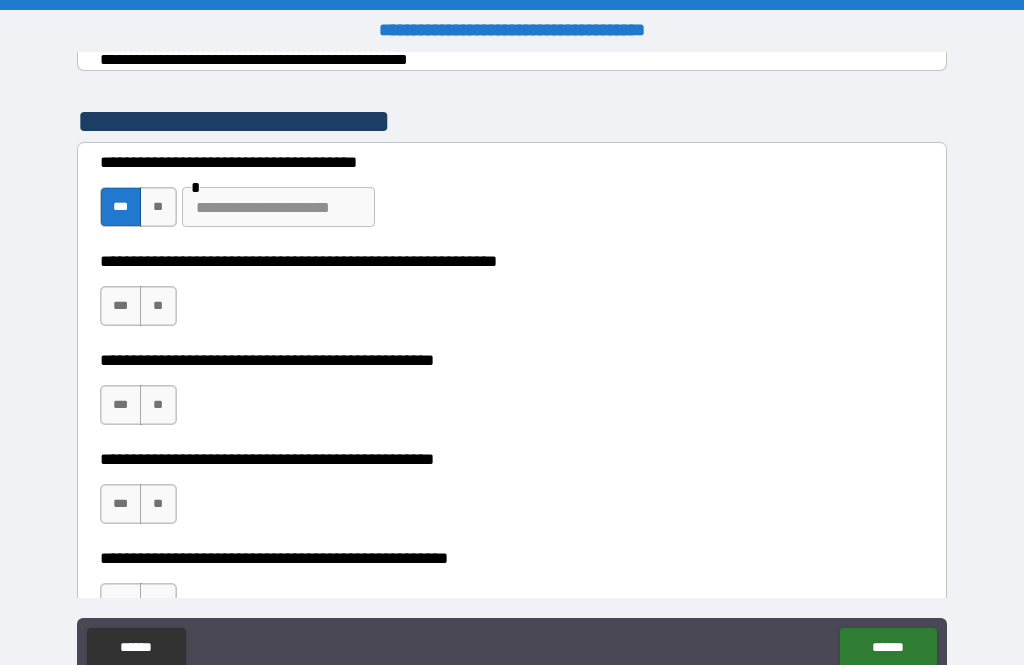 click on "**" at bounding box center [158, 207] 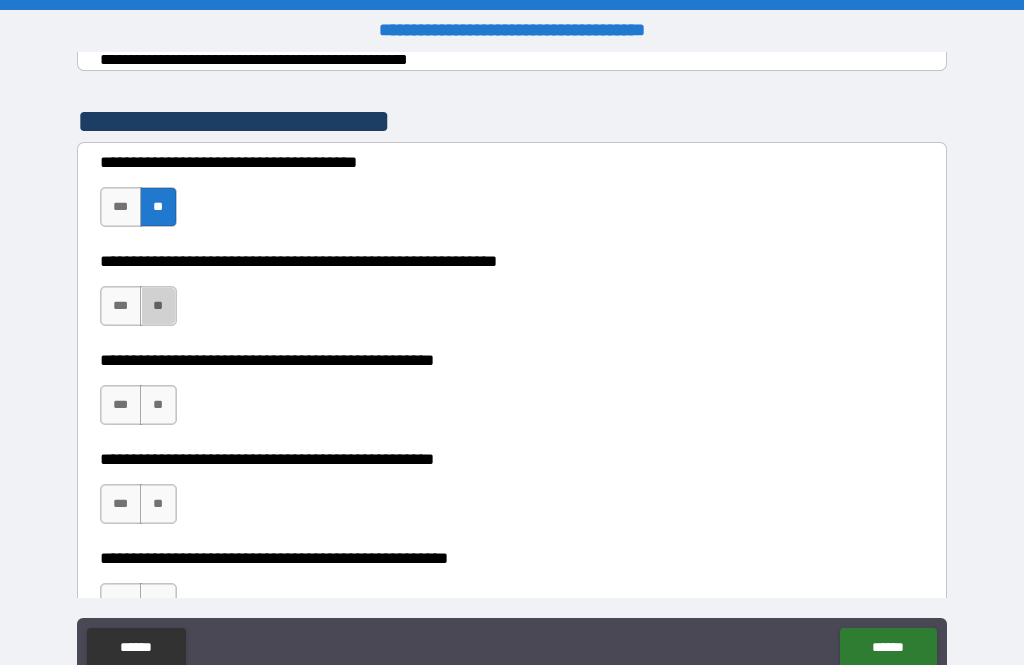click on "**" at bounding box center (158, 306) 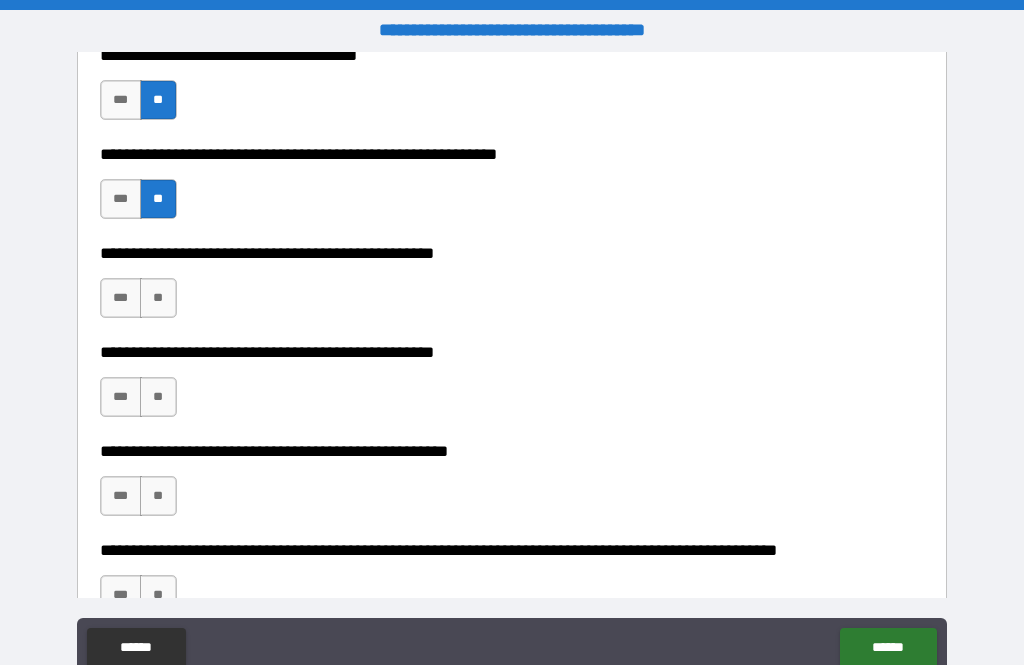 scroll, scrollTop: 483, scrollLeft: 0, axis: vertical 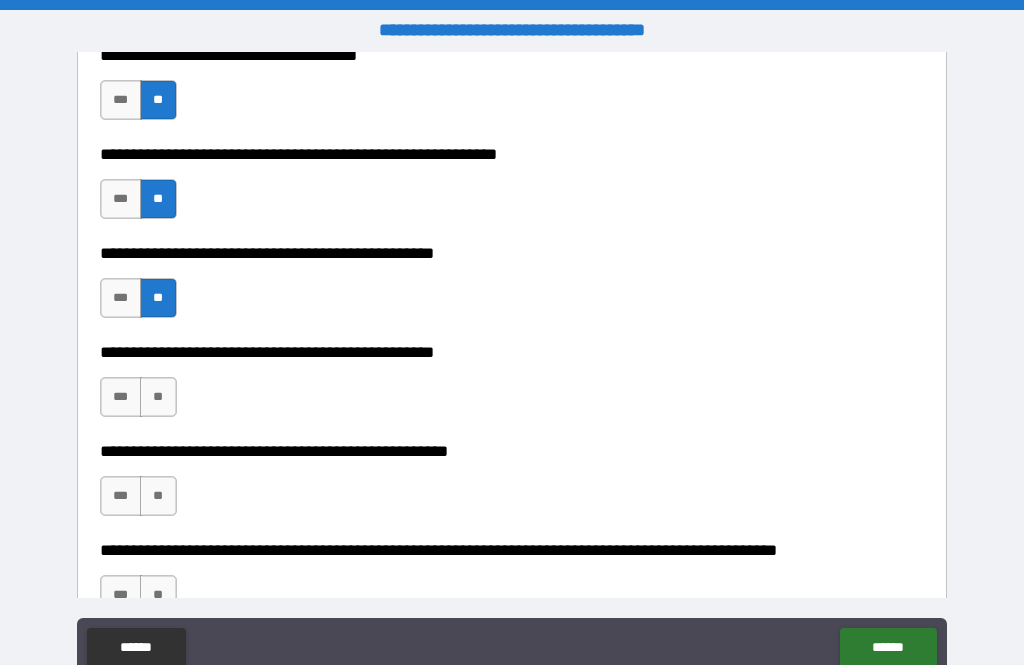 click on "***" at bounding box center (121, 397) 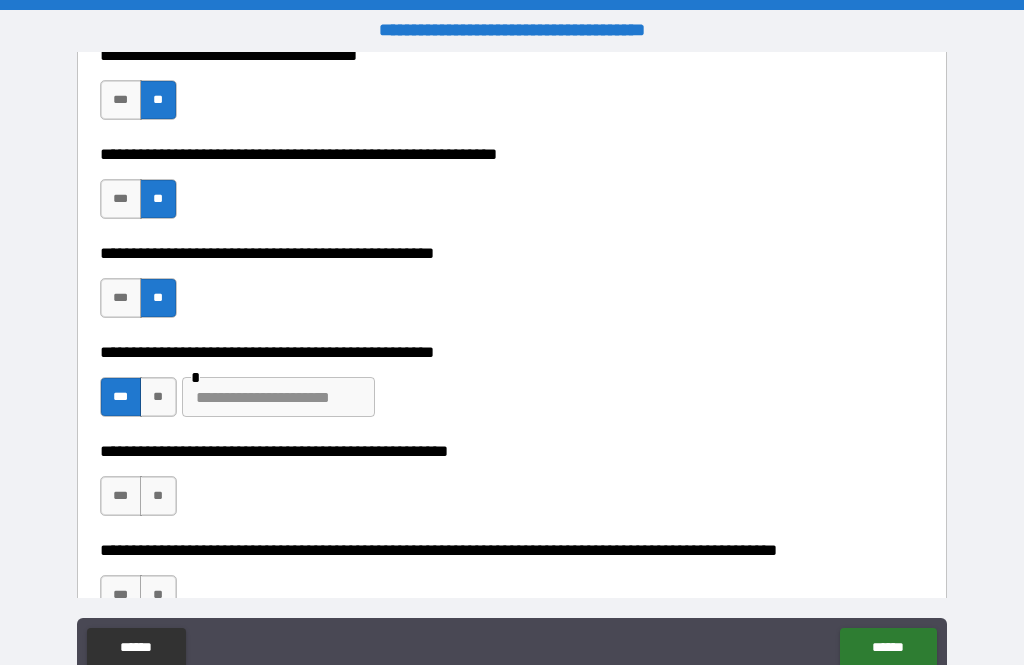 click at bounding box center (278, 397) 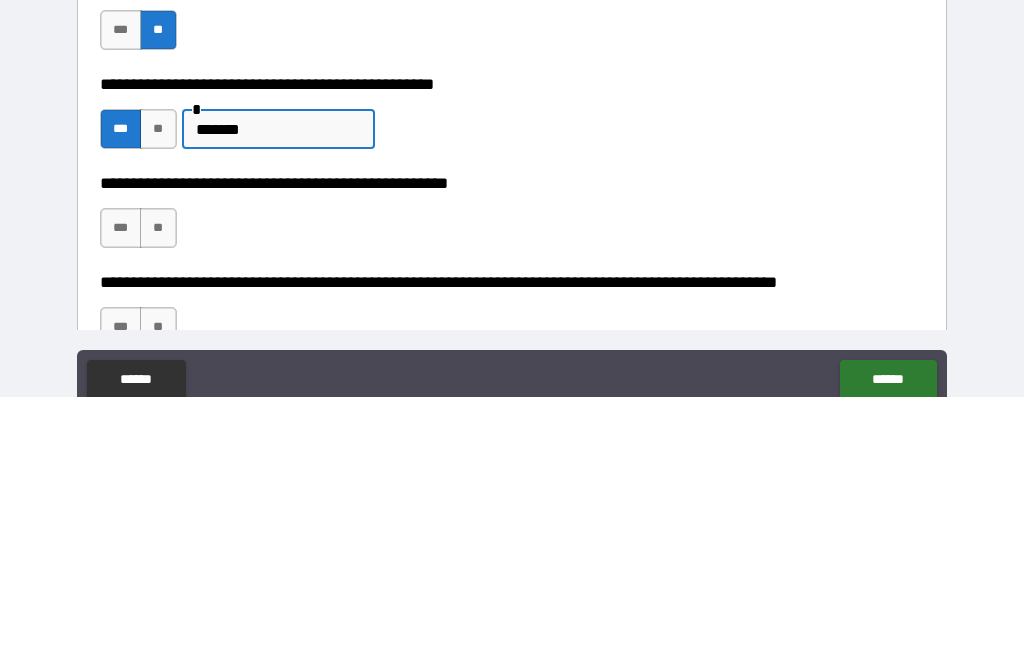 click on "**********" at bounding box center [512, 451] 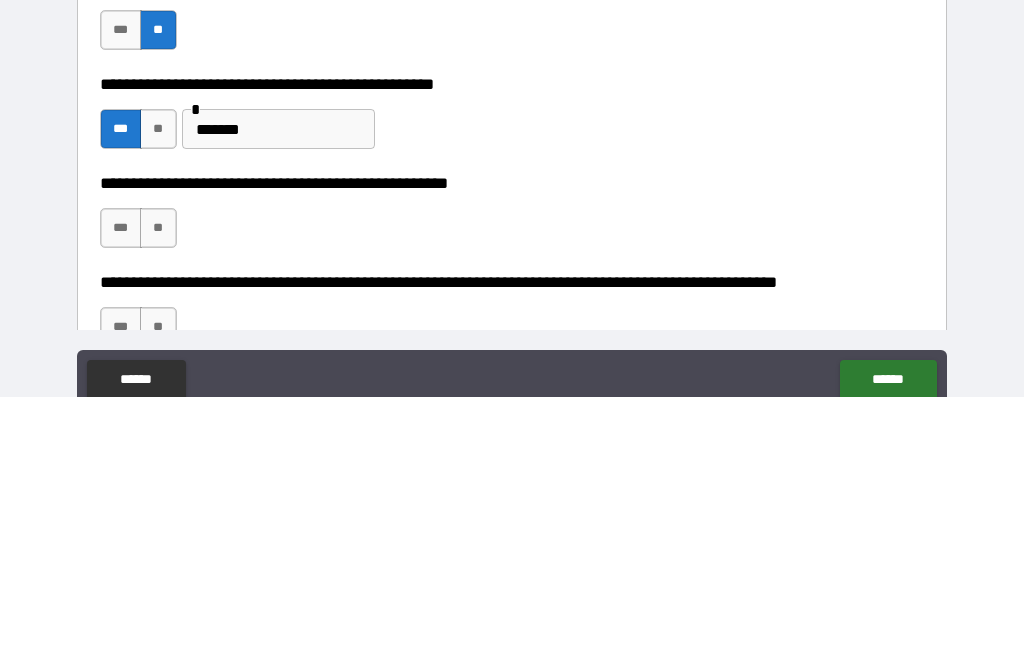 scroll, scrollTop: 64, scrollLeft: 0, axis: vertical 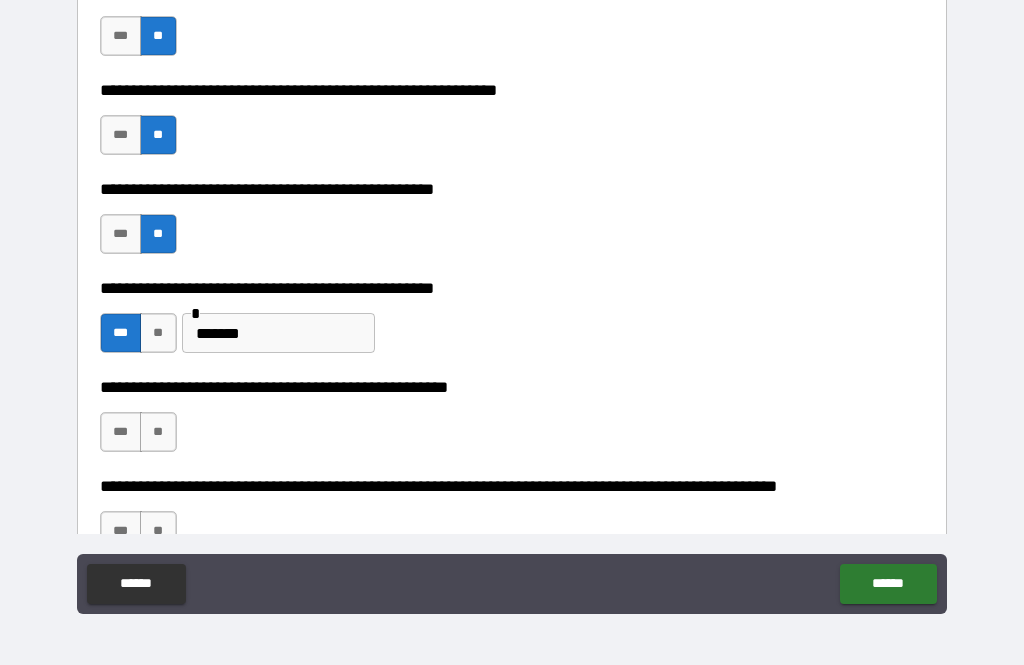 click on "*******" at bounding box center [278, 333] 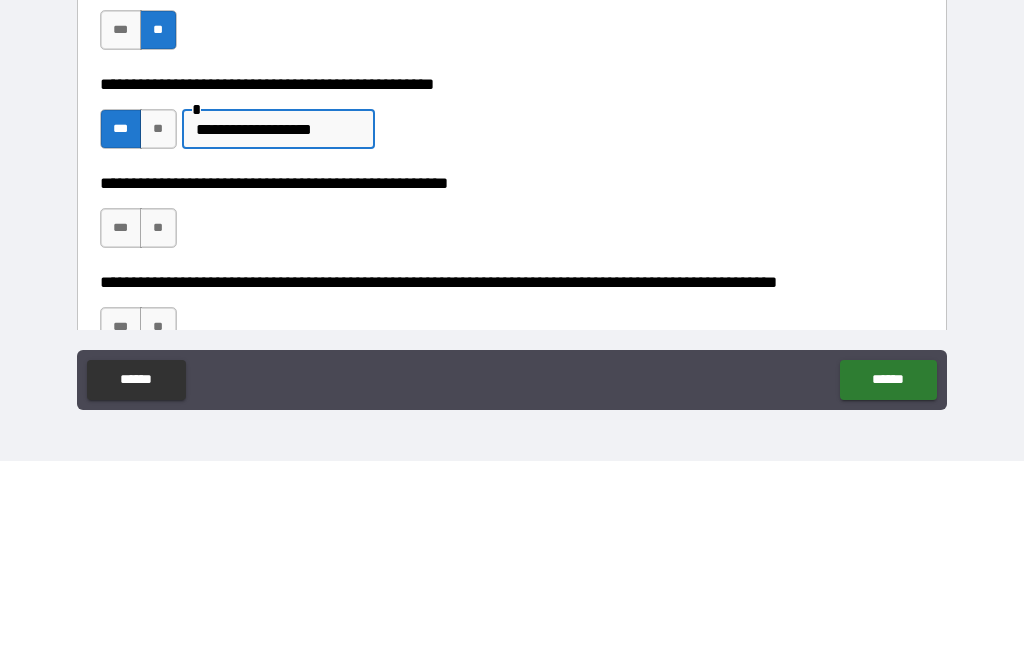 type on "**********" 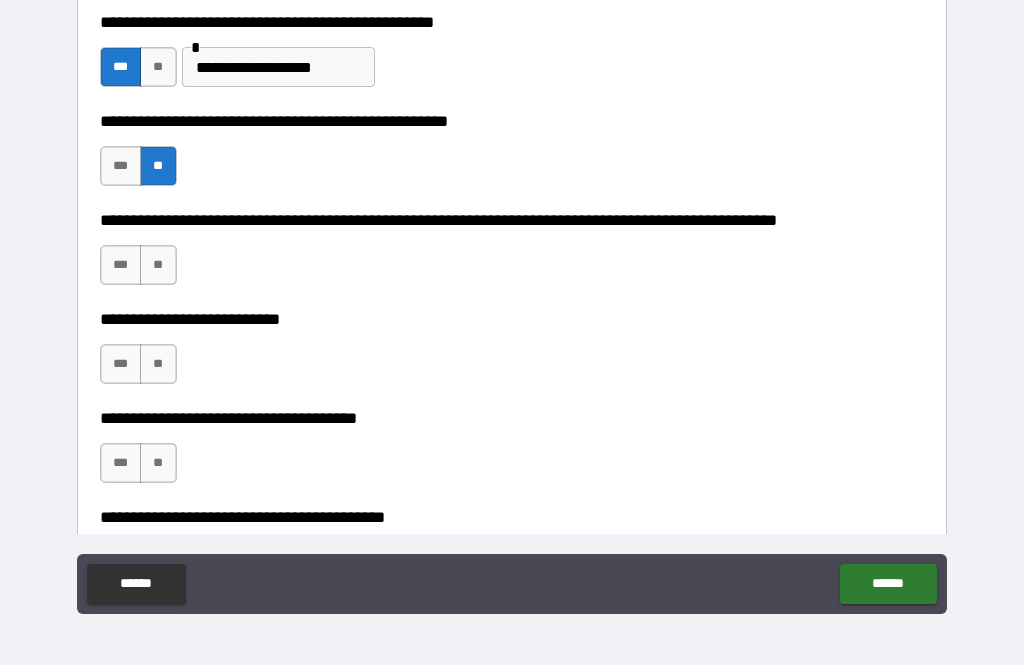 scroll, scrollTop: 749, scrollLeft: 0, axis: vertical 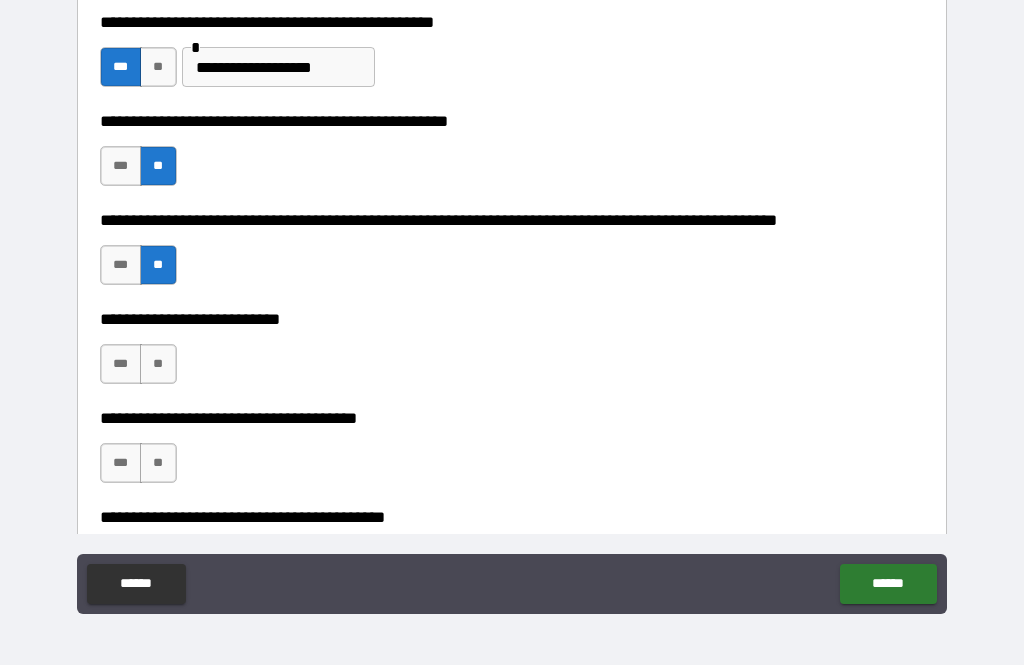 click on "**" at bounding box center [158, 364] 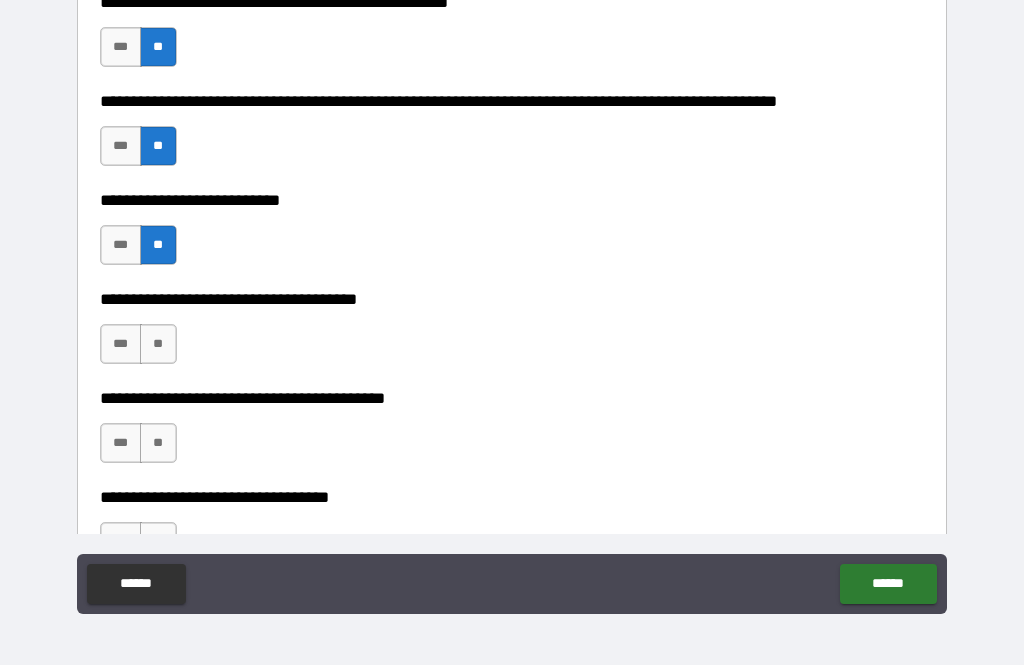 scroll, scrollTop: 878, scrollLeft: 0, axis: vertical 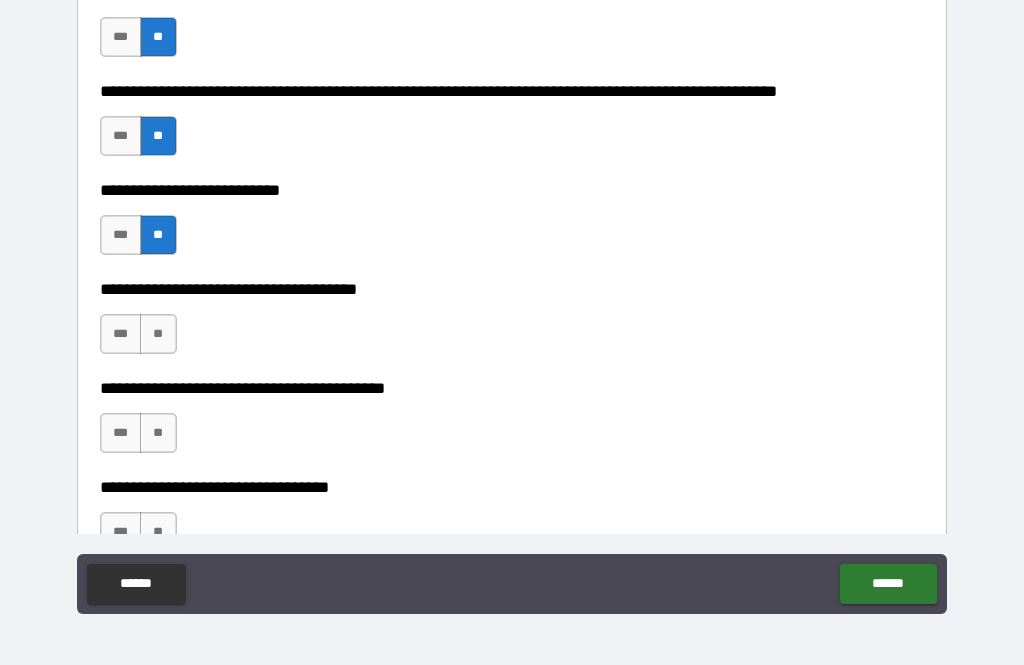 click on "***" at bounding box center (121, 334) 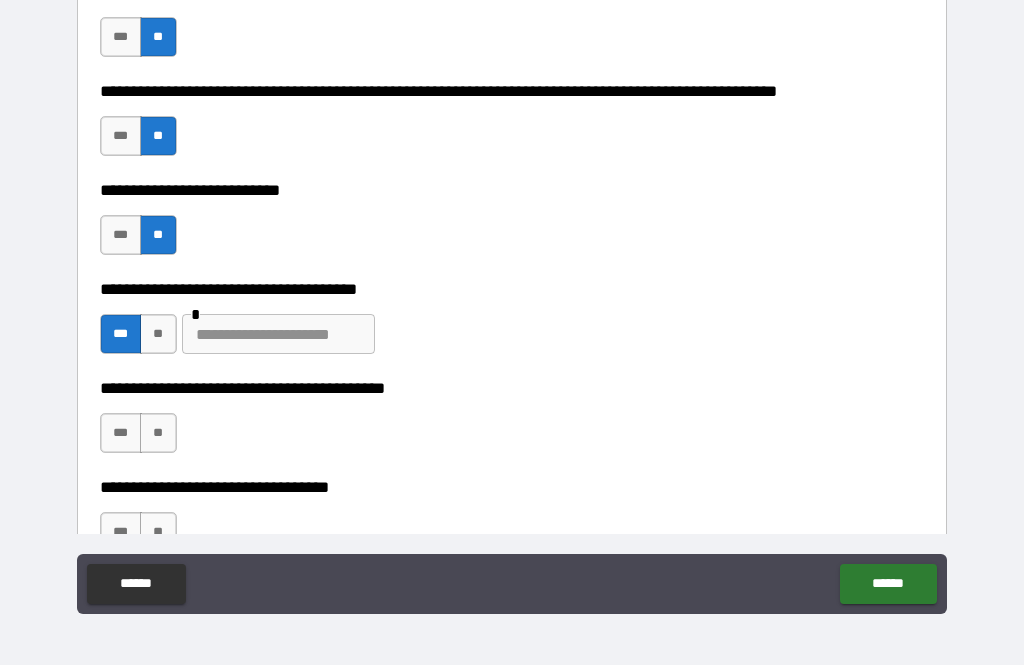 click at bounding box center [278, 334] 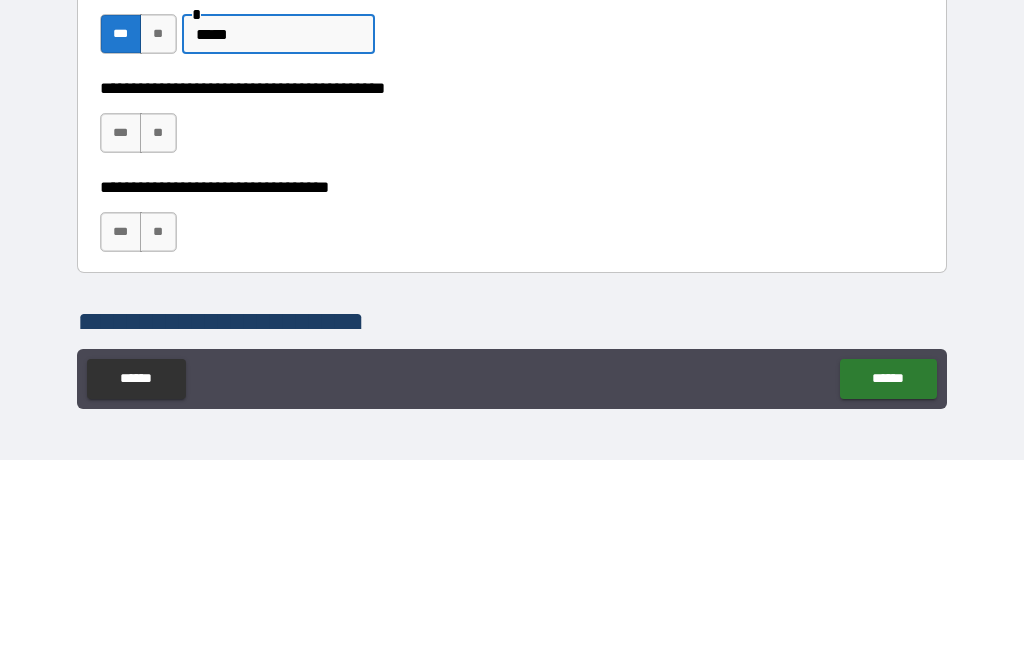 scroll, scrollTop: 974, scrollLeft: 0, axis: vertical 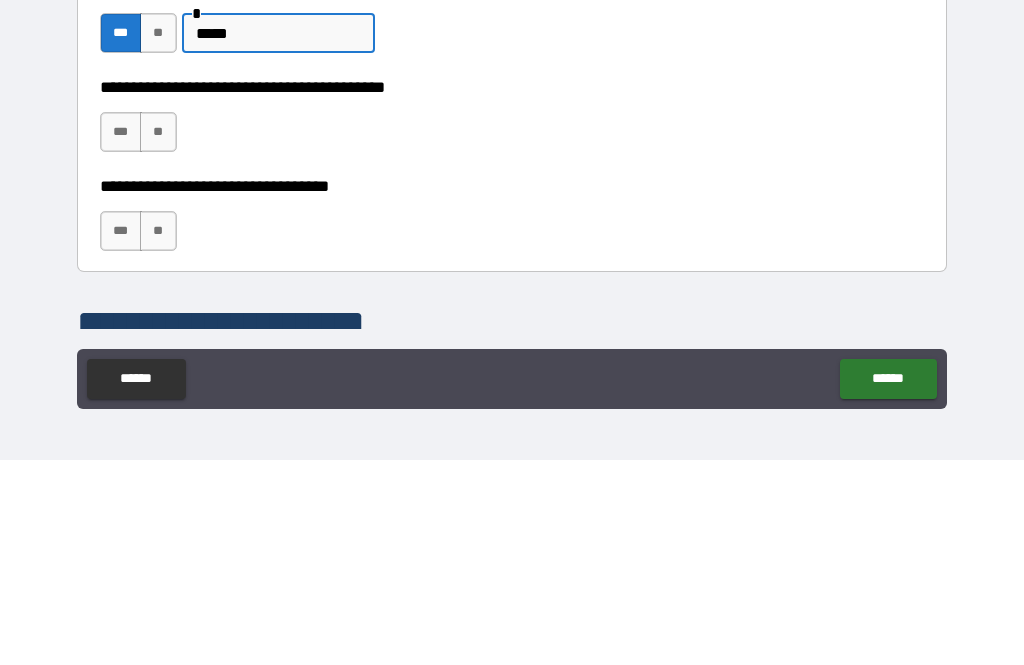 type on "*****" 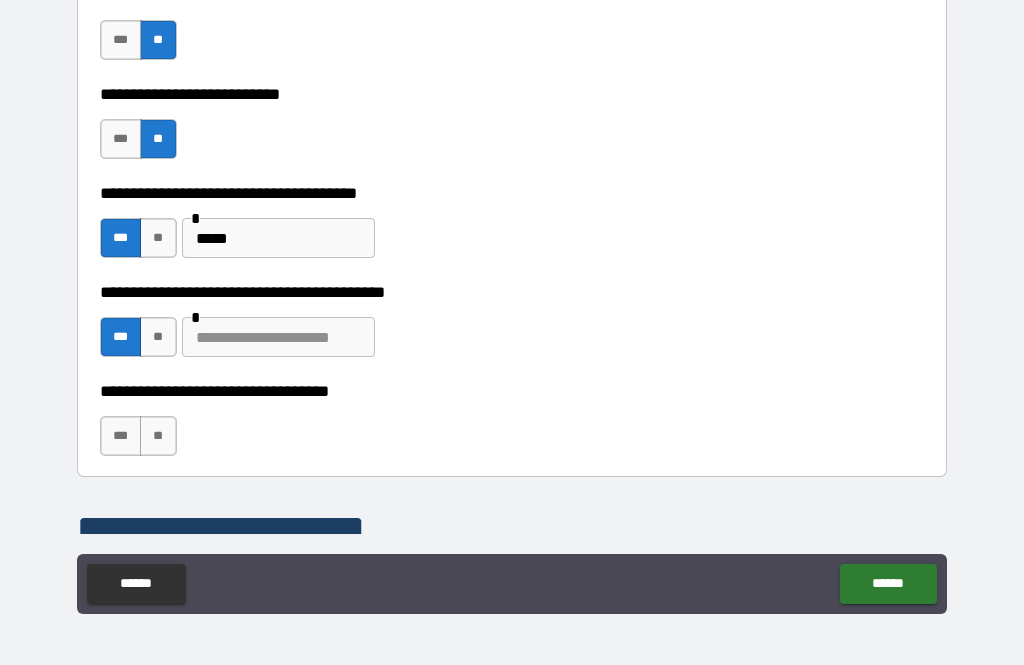 click at bounding box center [278, 337] 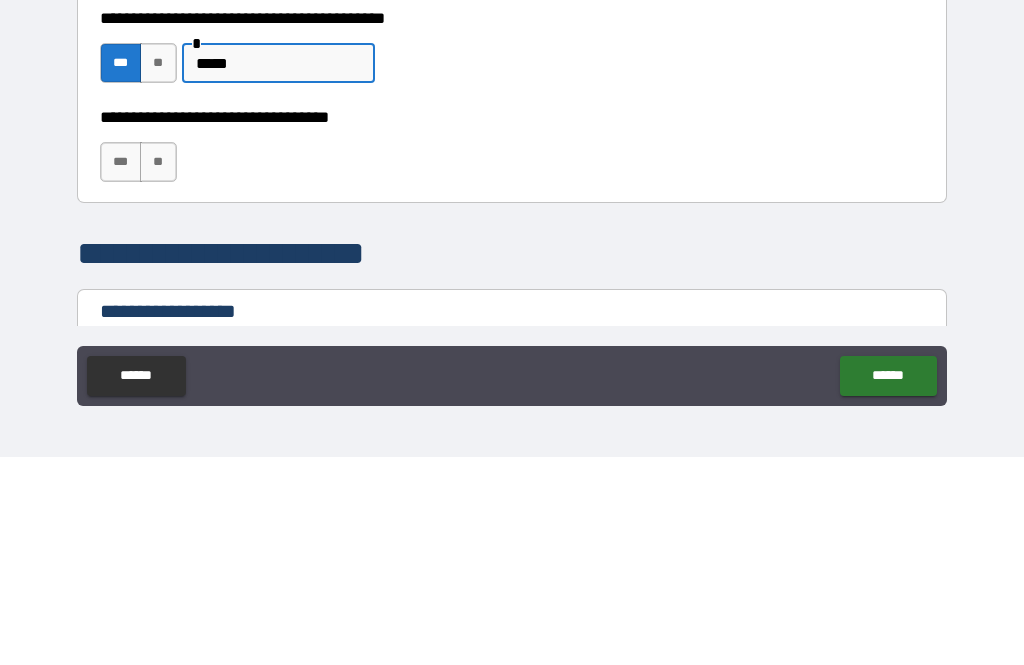 scroll, scrollTop: 1049, scrollLeft: 0, axis: vertical 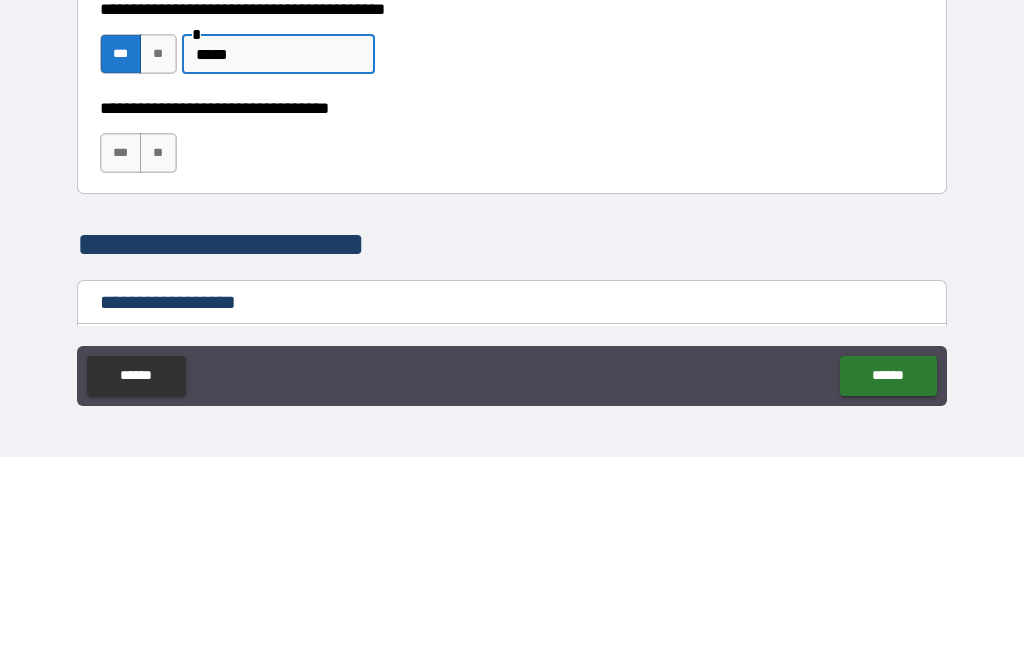 type on "*****" 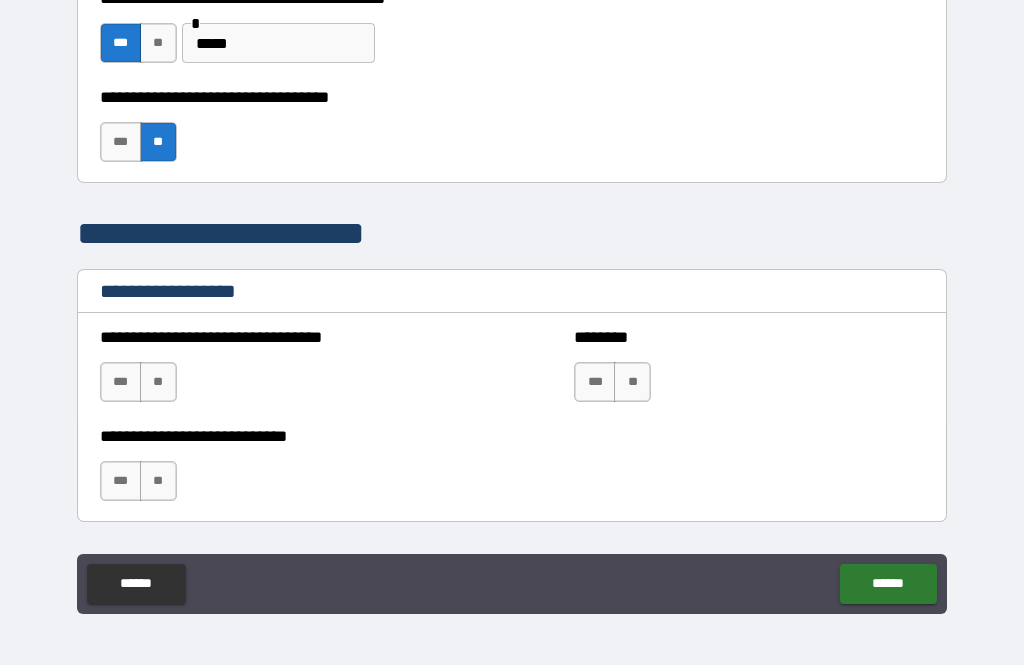 scroll, scrollTop: 1276, scrollLeft: 0, axis: vertical 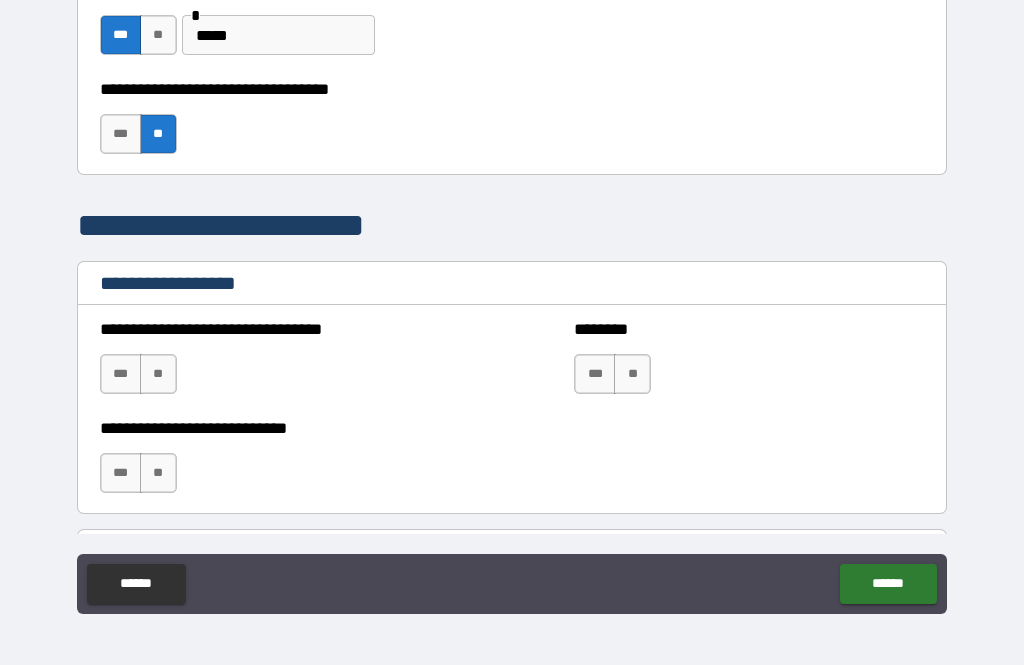click on "**" at bounding box center (158, 374) 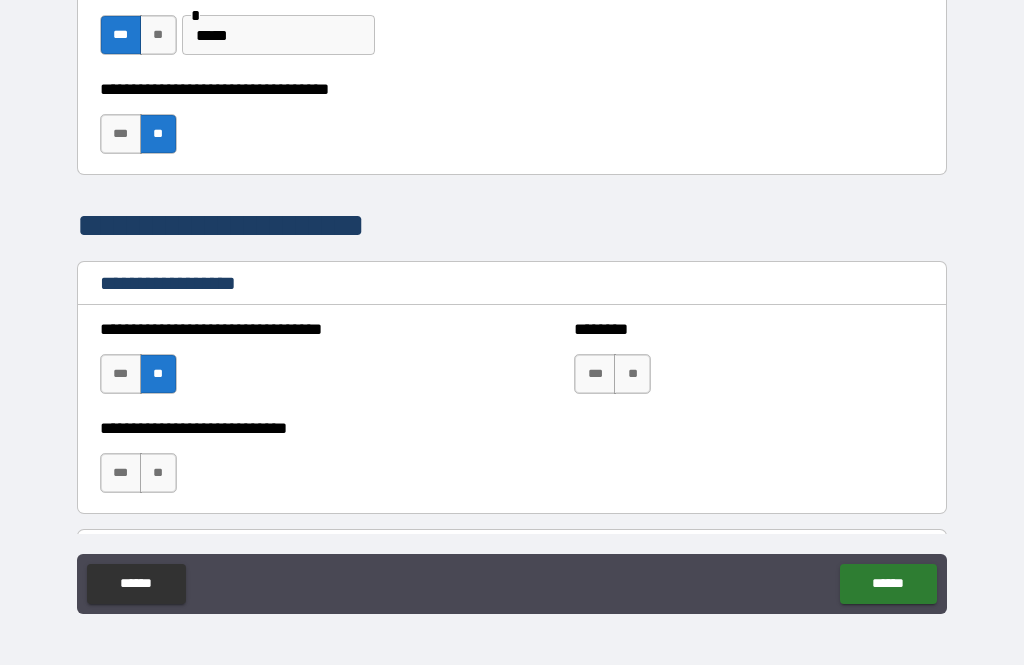 click on "**" at bounding box center (632, 374) 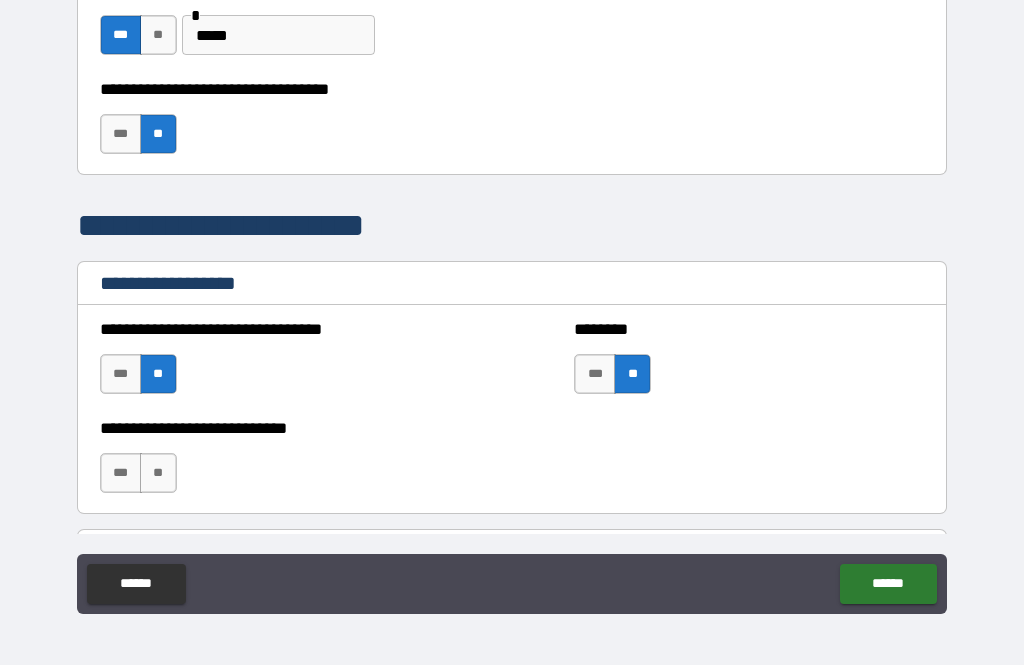 click on "**" at bounding box center [158, 473] 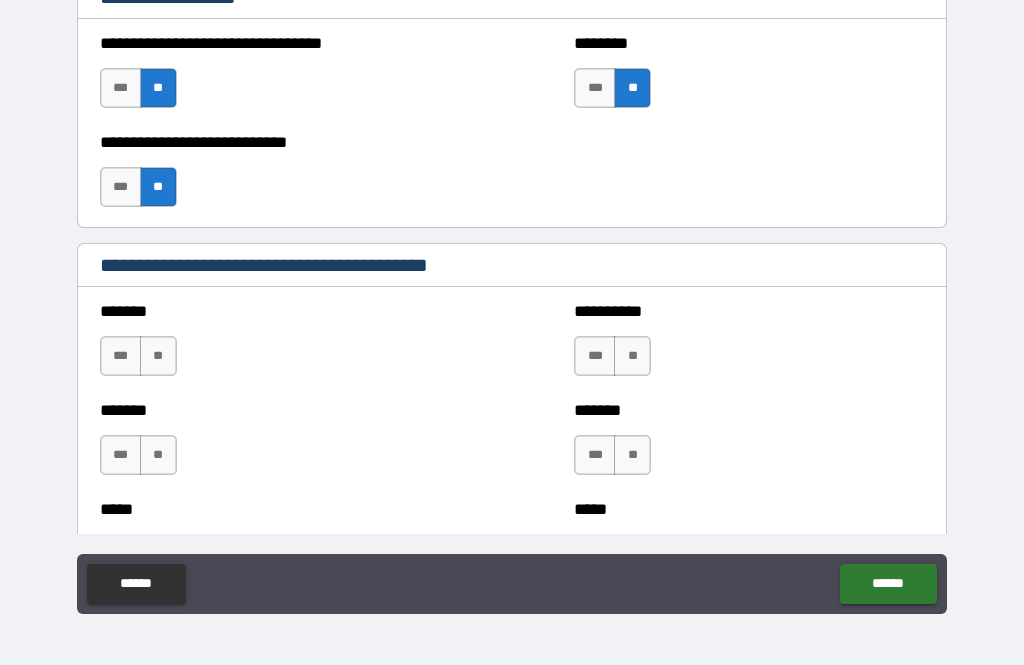 scroll, scrollTop: 1563, scrollLeft: 0, axis: vertical 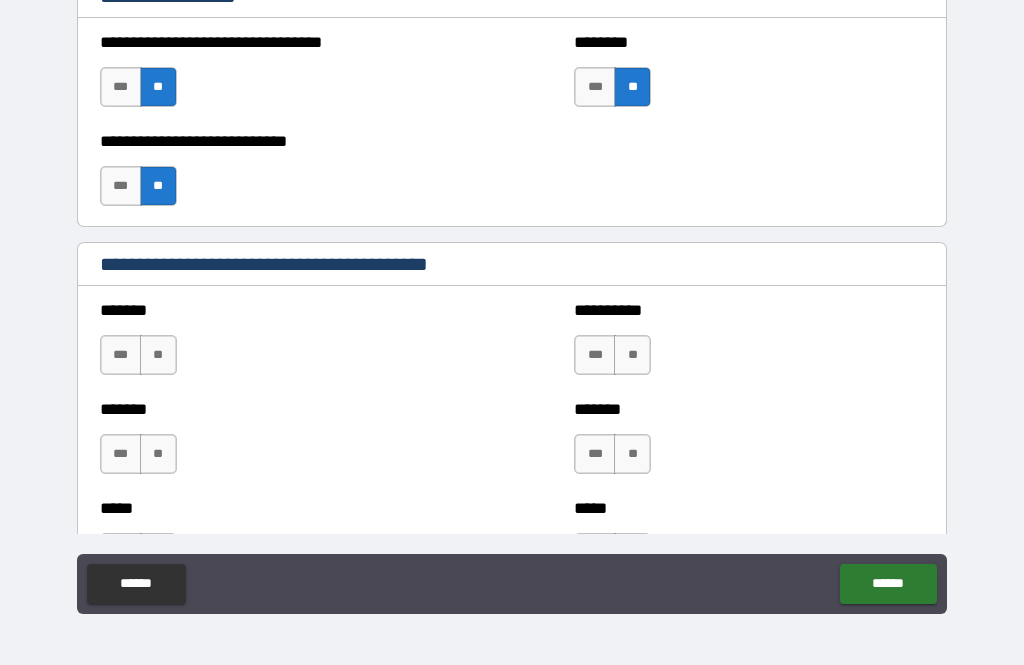 click on "**" at bounding box center [158, 355] 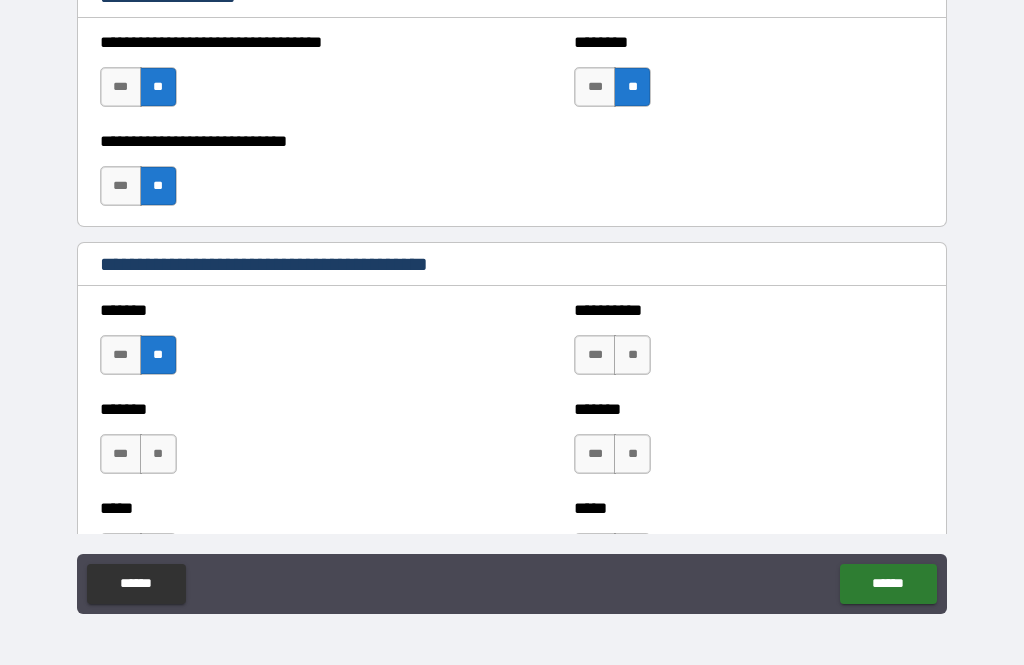 click on "**" at bounding box center [632, 355] 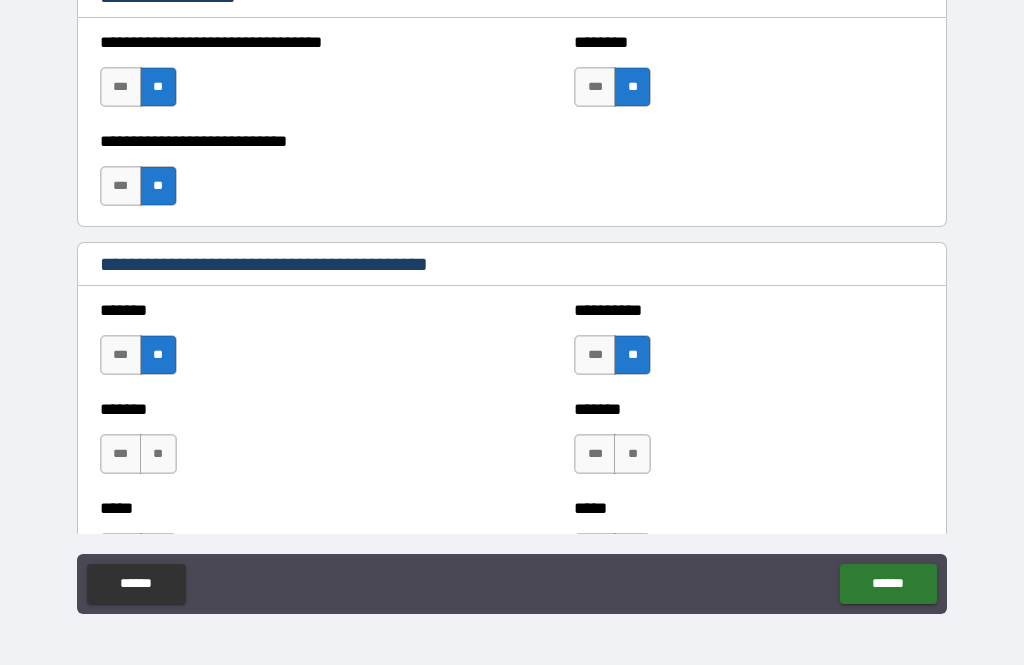 click on "**" at bounding box center [632, 454] 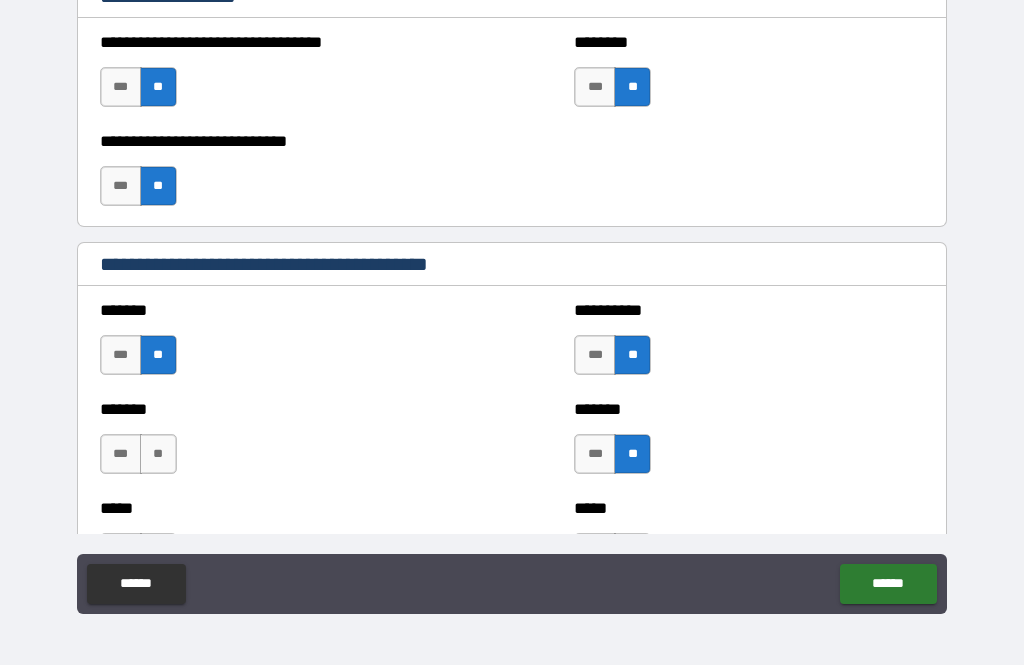 click on "**" at bounding box center [158, 454] 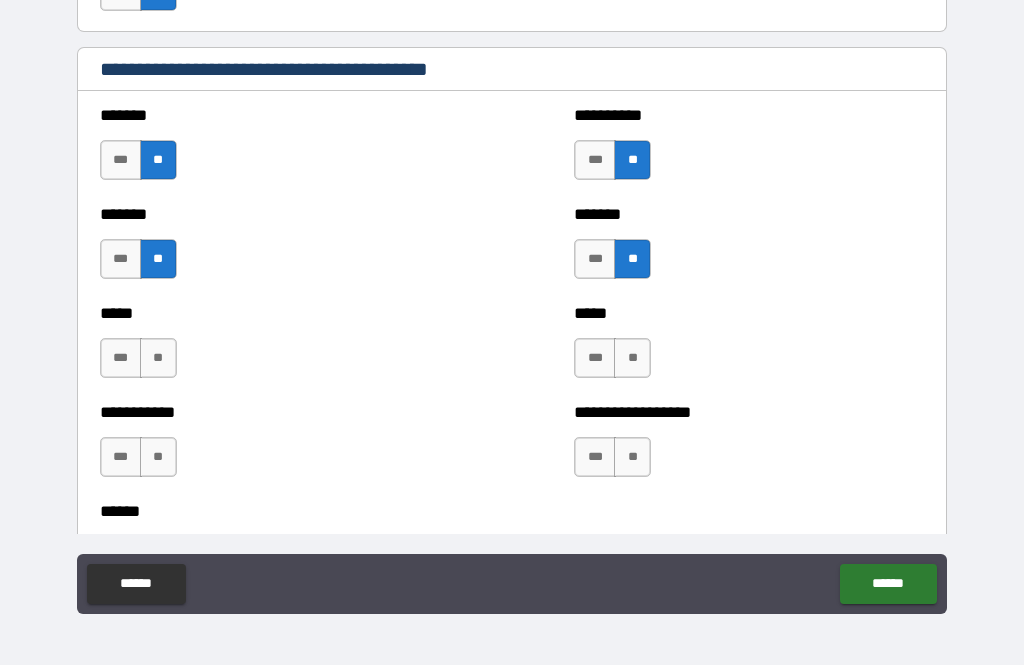 scroll, scrollTop: 1757, scrollLeft: 0, axis: vertical 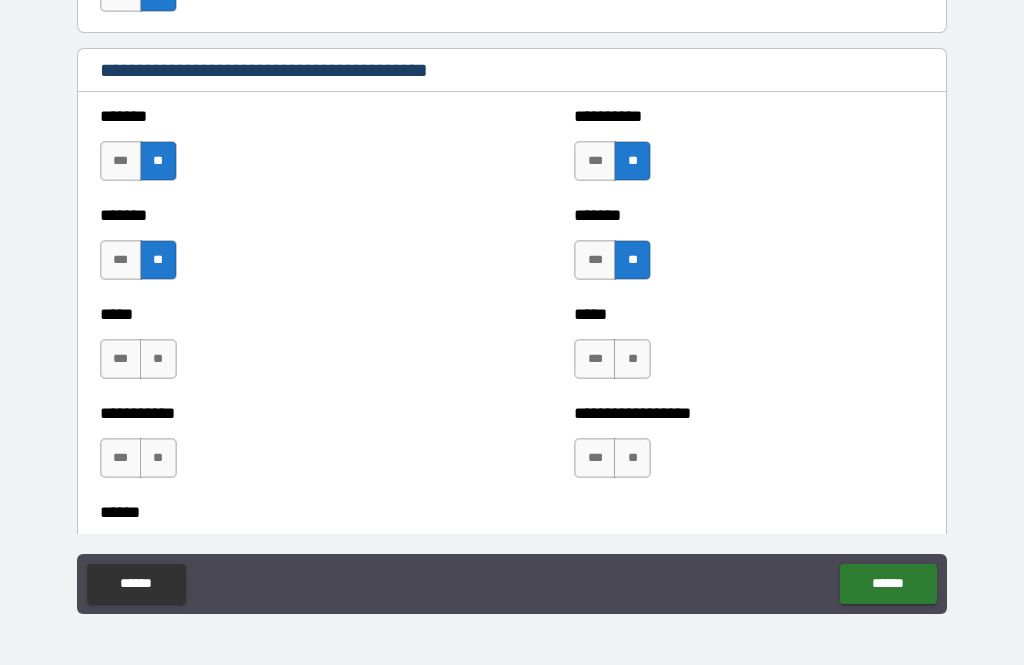 click on "**" at bounding box center [158, 359] 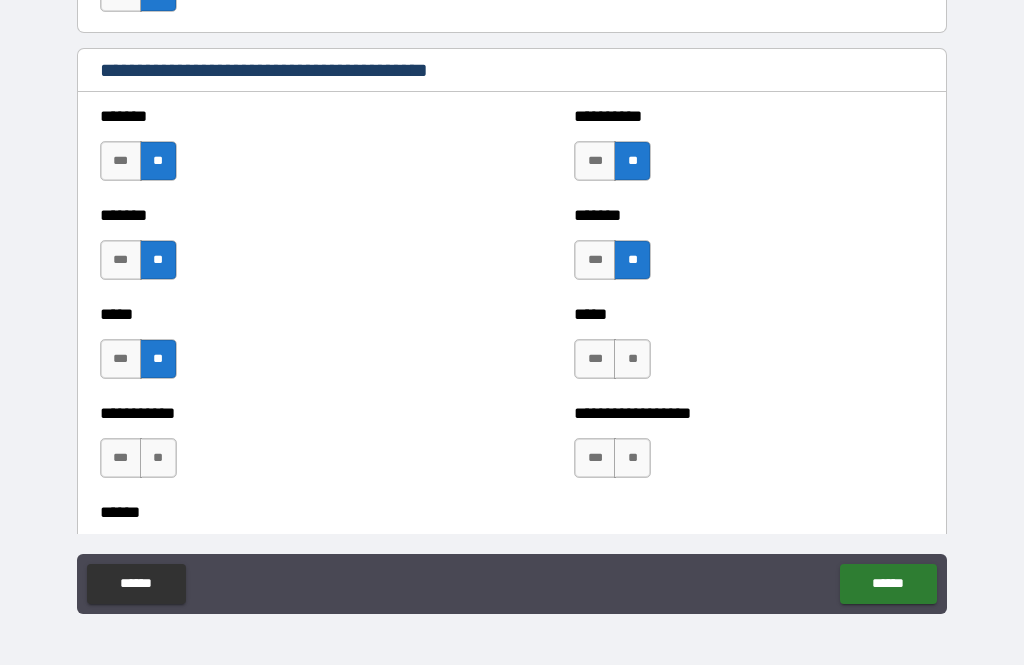 click on "**" at bounding box center [632, 359] 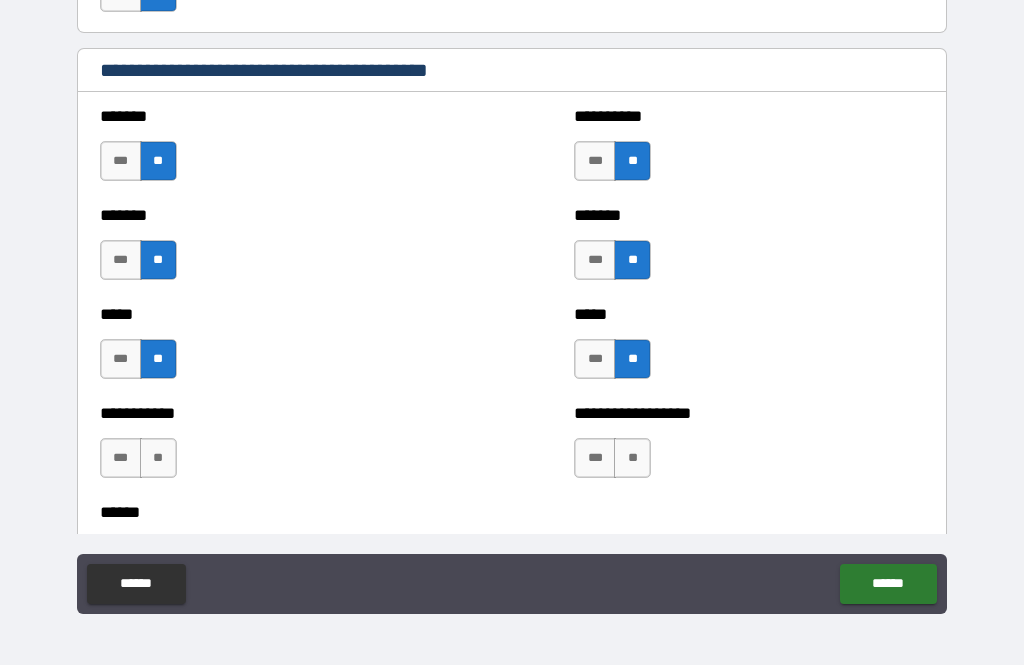 click on "**" at bounding box center (632, 458) 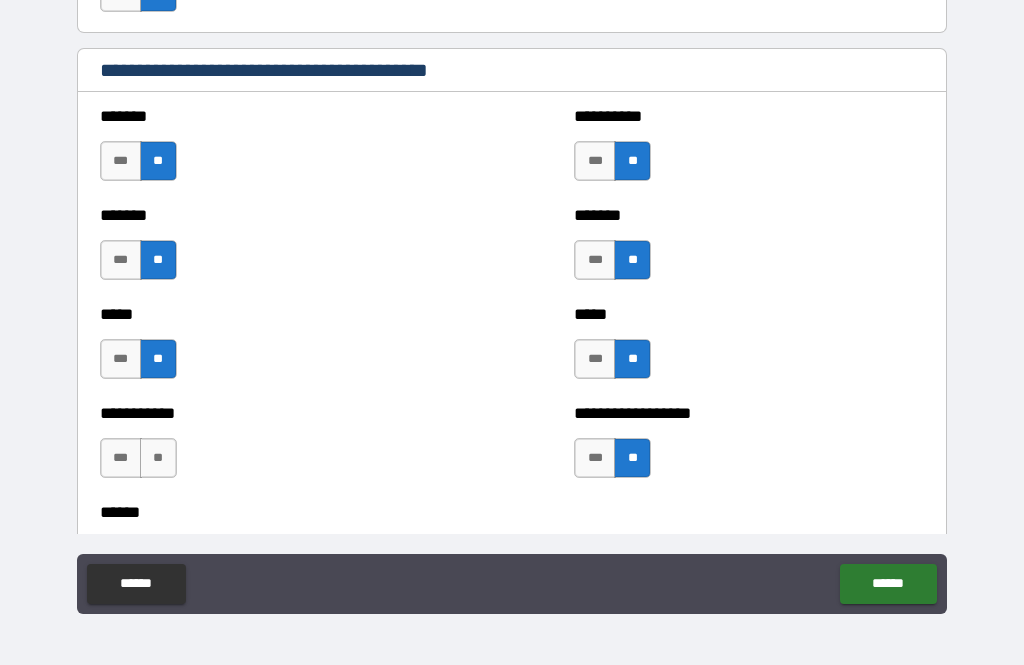 click on "**" at bounding box center (158, 458) 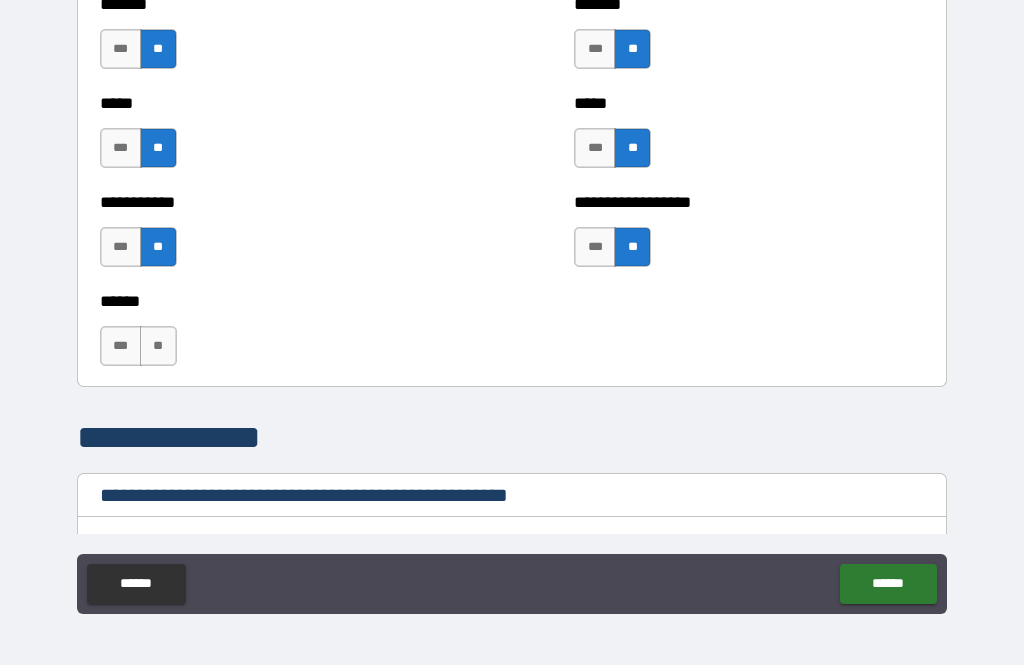 scroll, scrollTop: 1971, scrollLeft: 0, axis: vertical 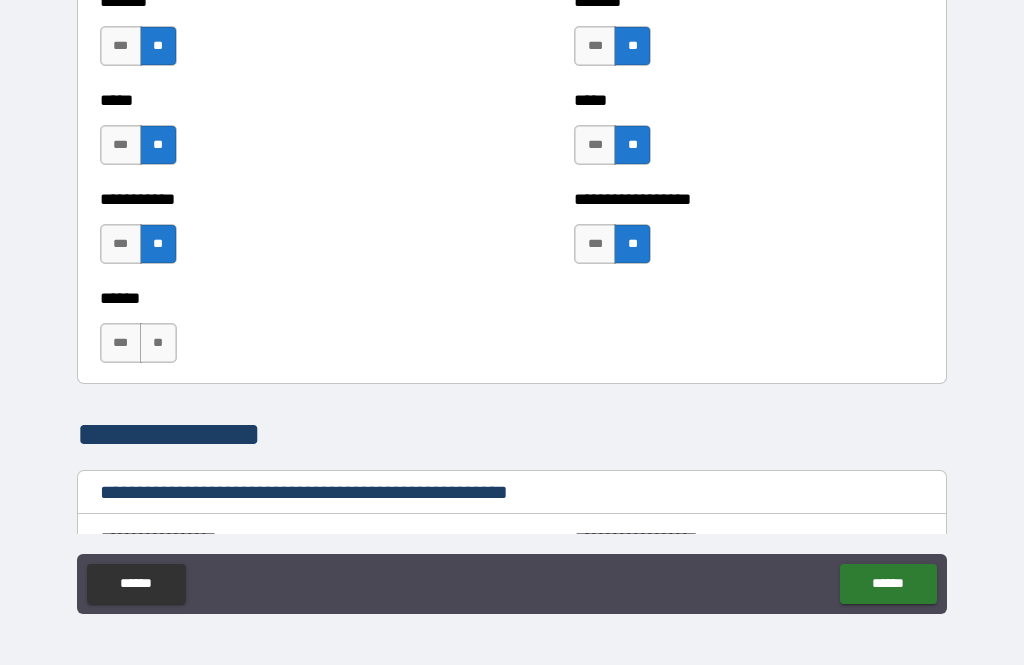 click on "**" at bounding box center (158, 343) 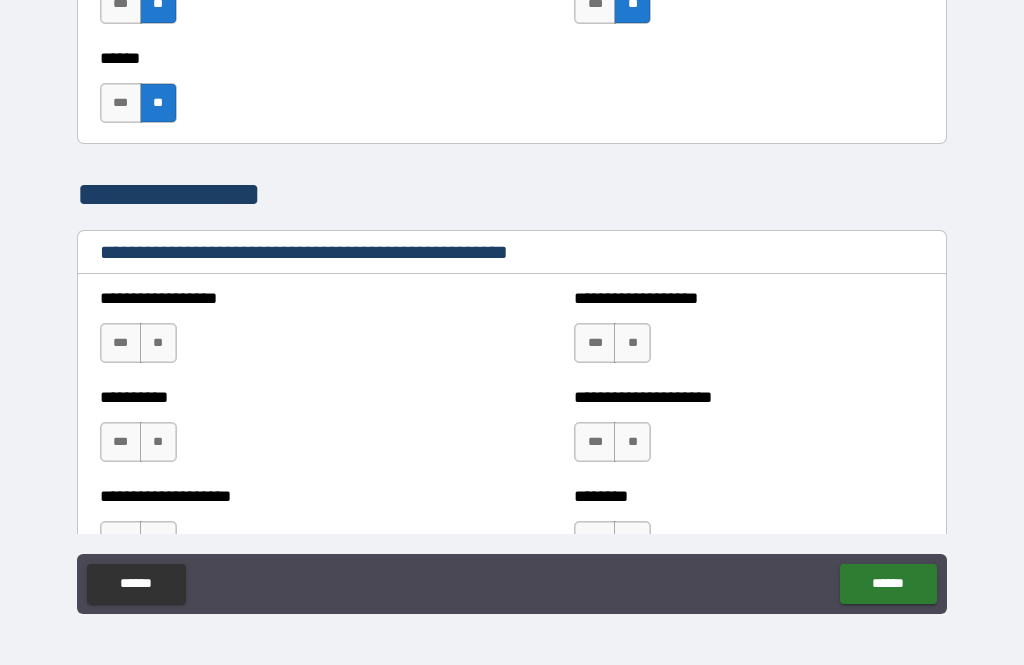 scroll, scrollTop: 2237, scrollLeft: 0, axis: vertical 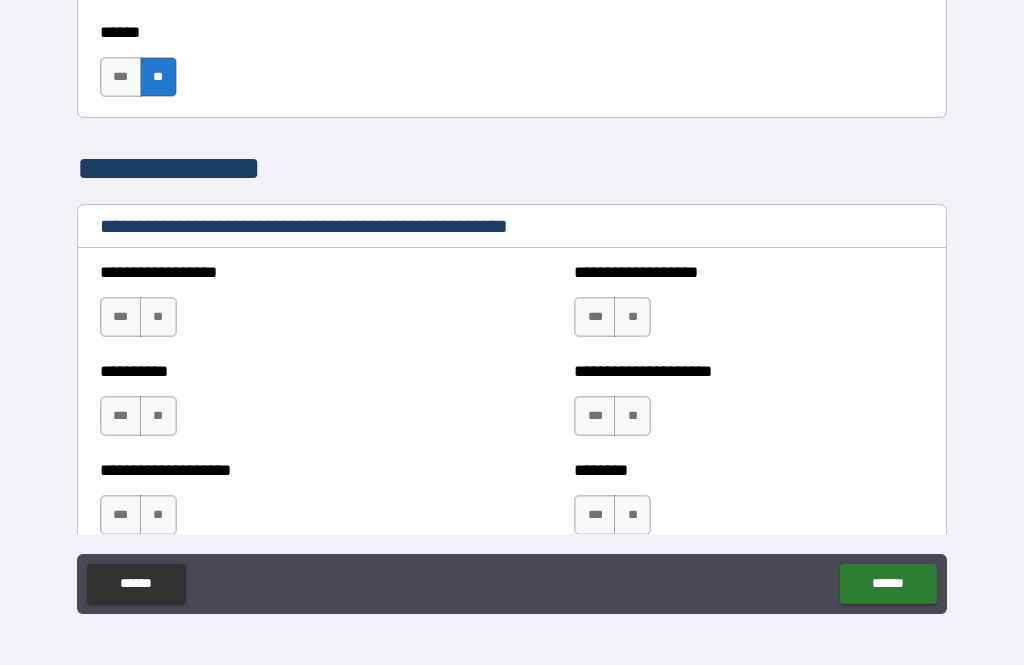click on "**" at bounding box center (158, 317) 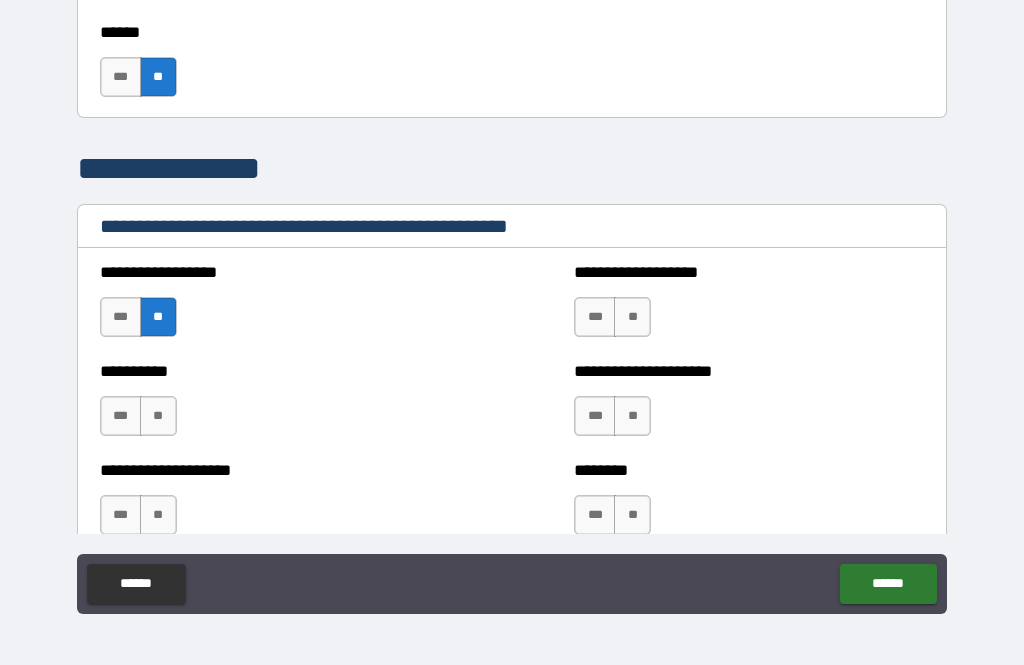 click on "**" at bounding box center [632, 317] 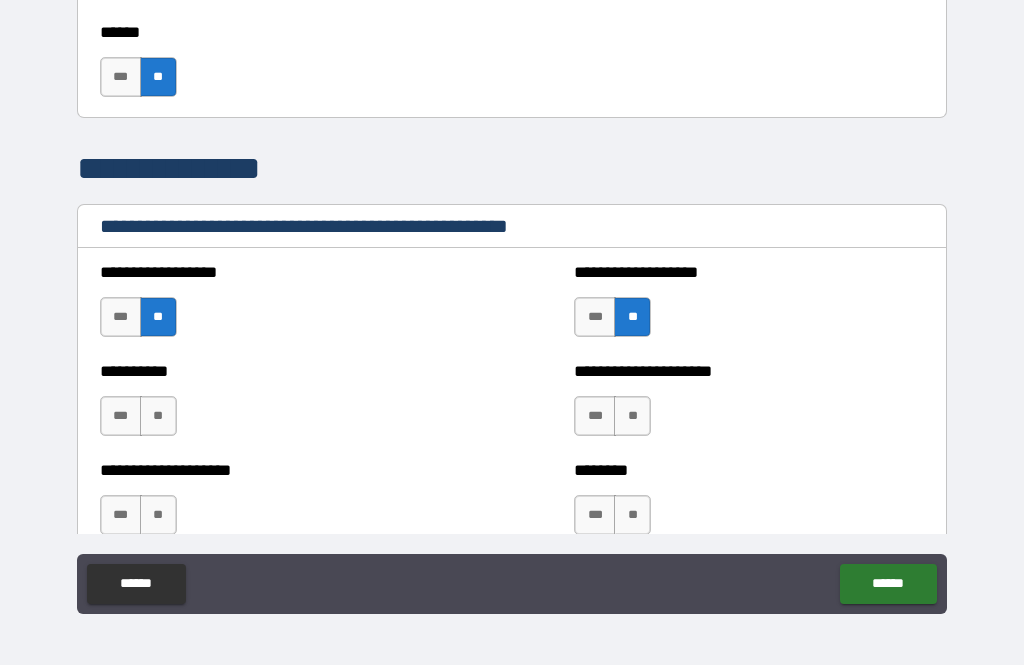 click on "**" at bounding box center (632, 416) 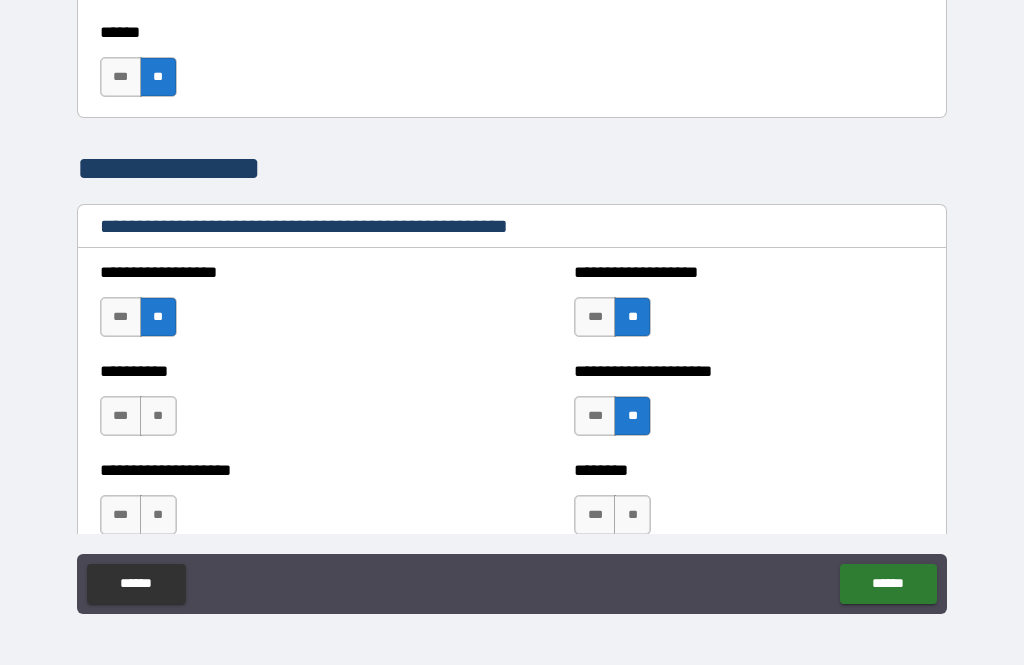 click on "**" at bounding box center (158, 416) 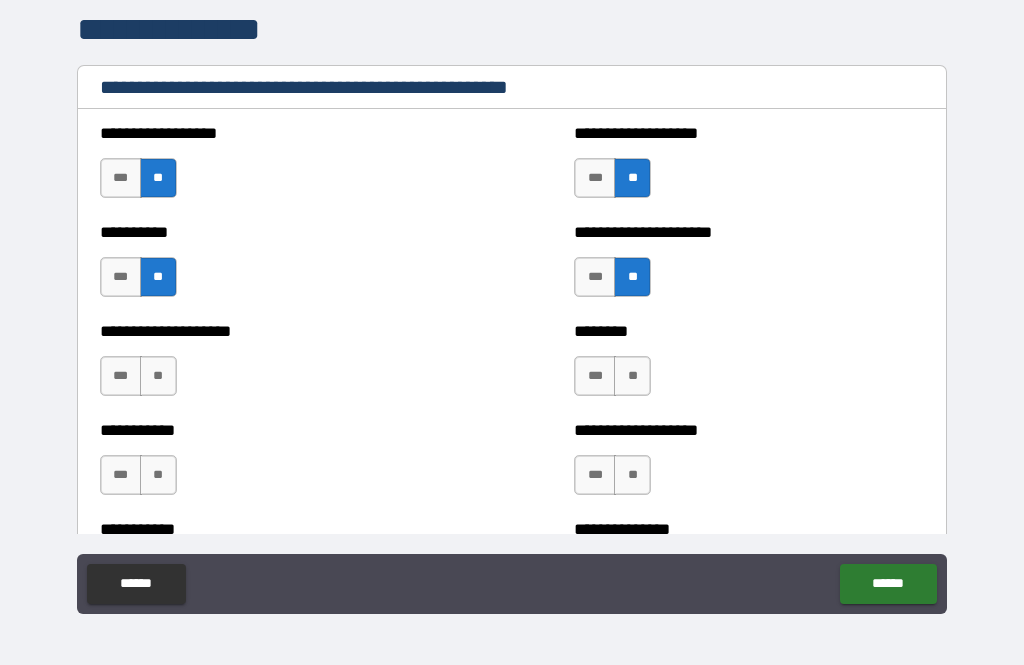 scroll, scrollTop: 2409, scrollLeft: 0, axis: vertical 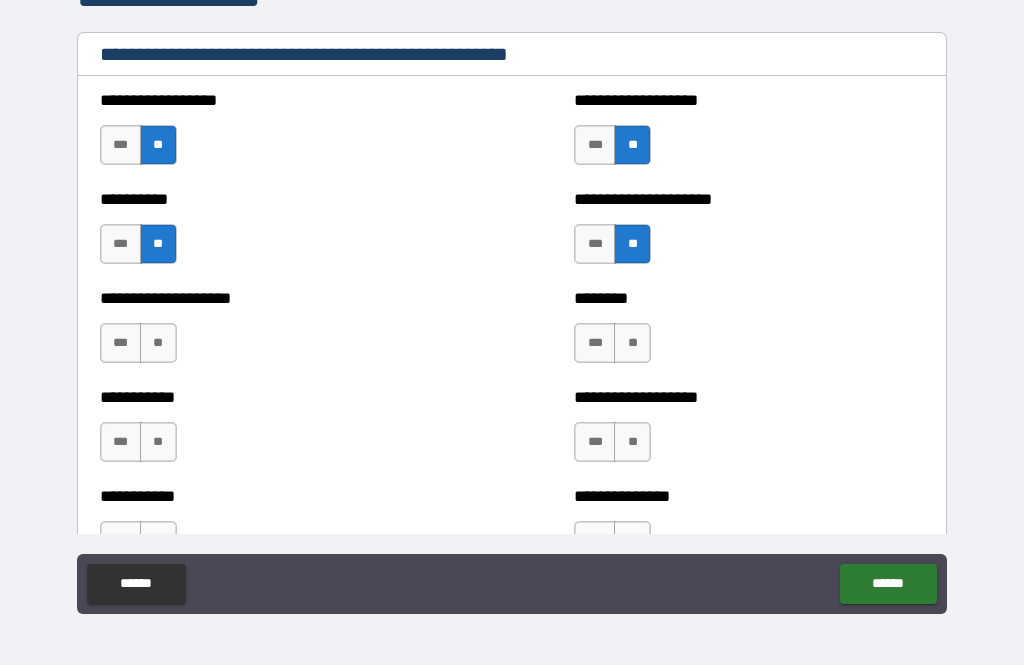 click on "**" at bounding box center [158, 343] 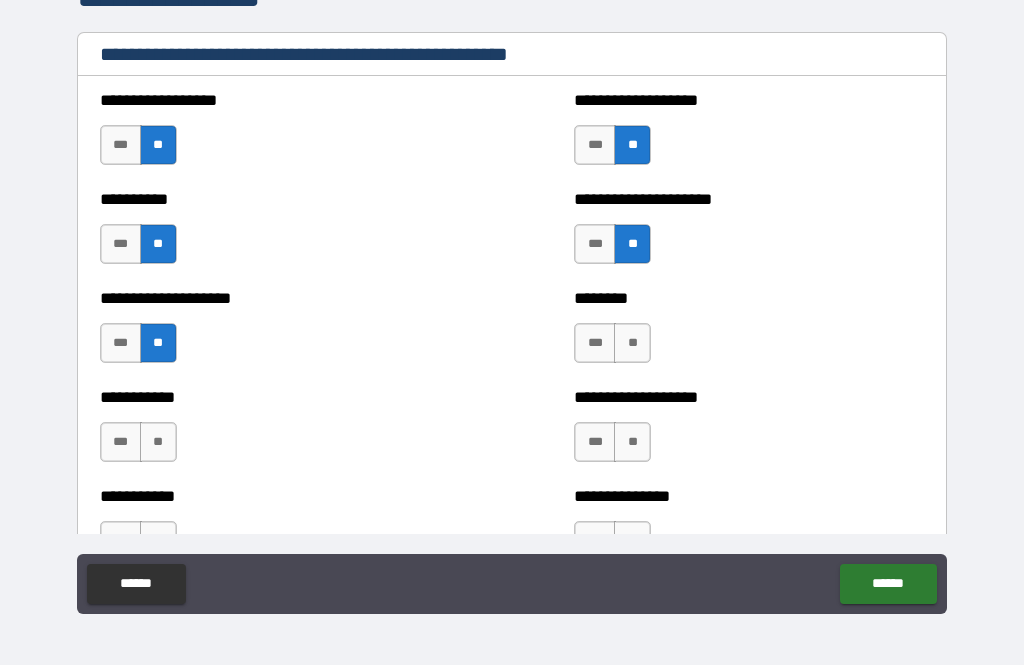 click on "**" at bounding box center (632, 343) 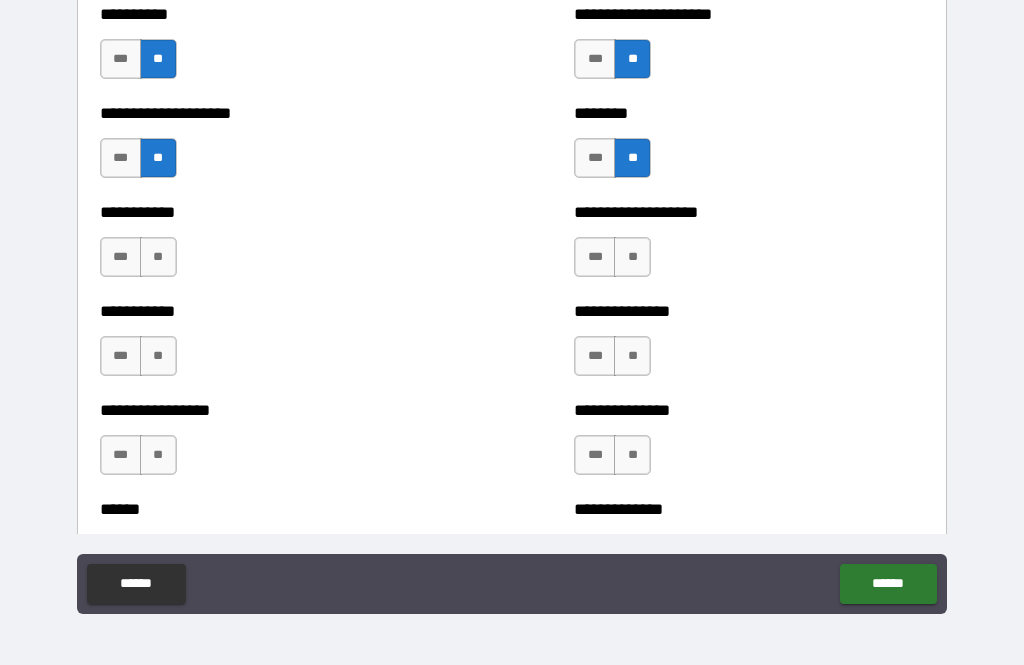 scroll, scrollTop: 2593, scrollLeft: 0, axis: vertical 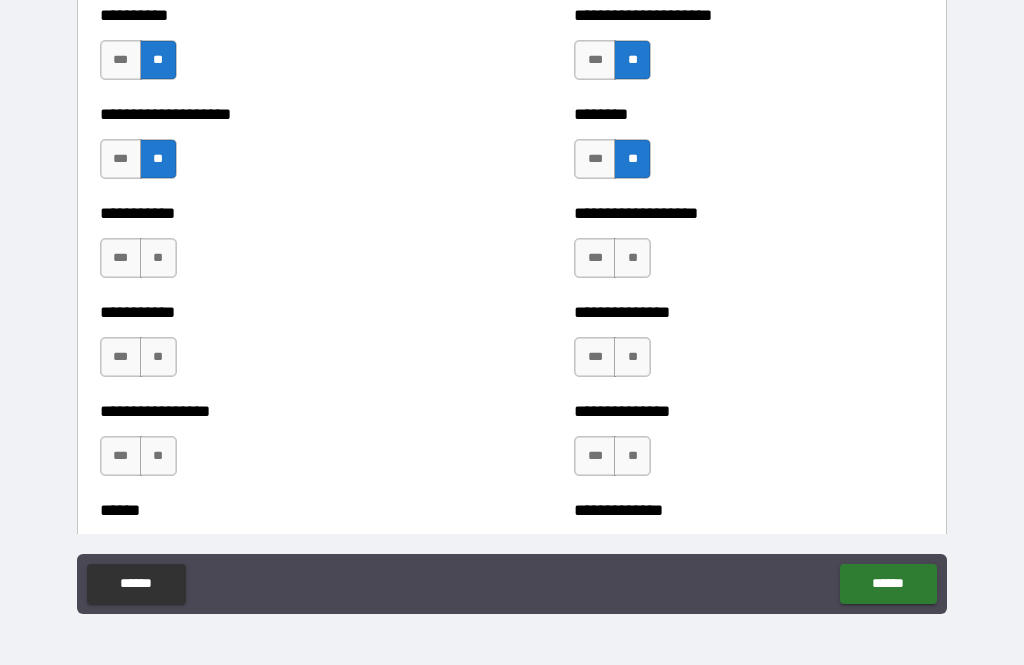 click on "**" at bounding box center (632, 258) 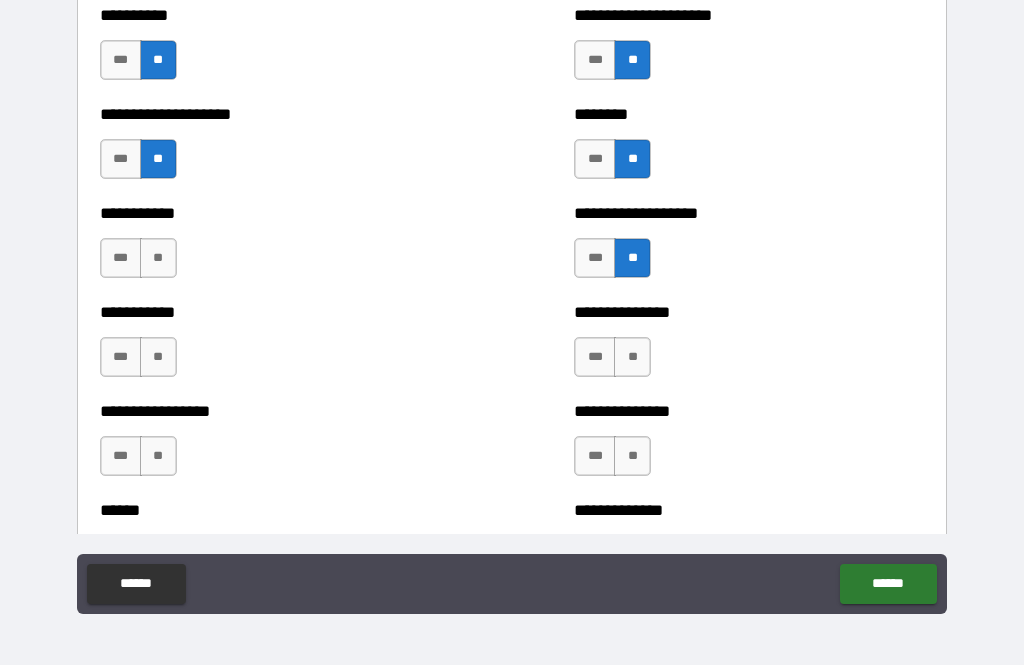 click on "**" at bounding box center [158, 258] 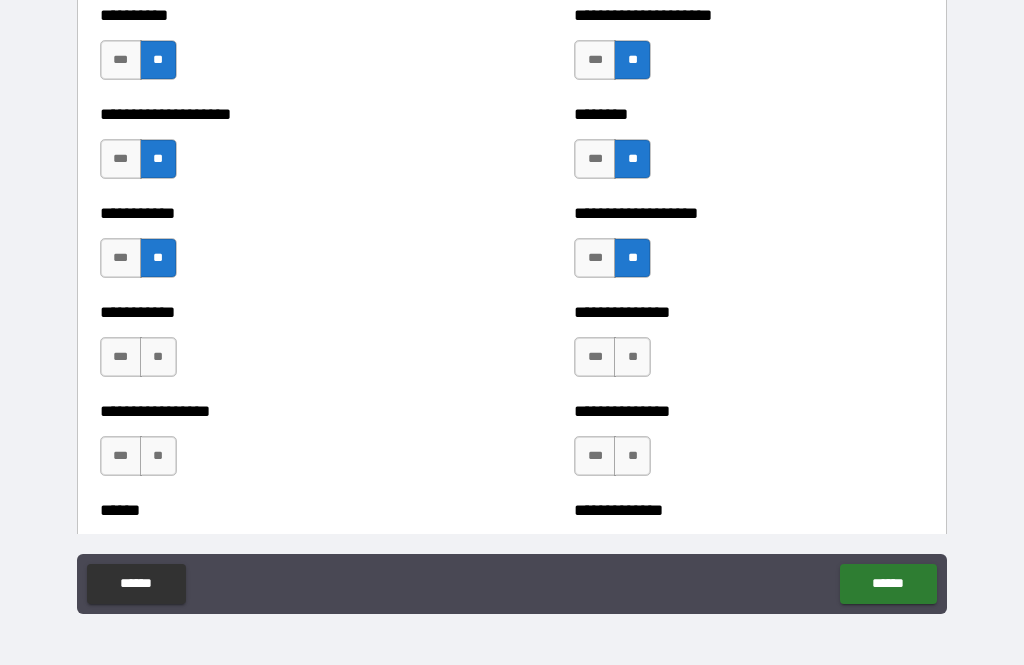 click on "**" at bounding box center [158, 357] 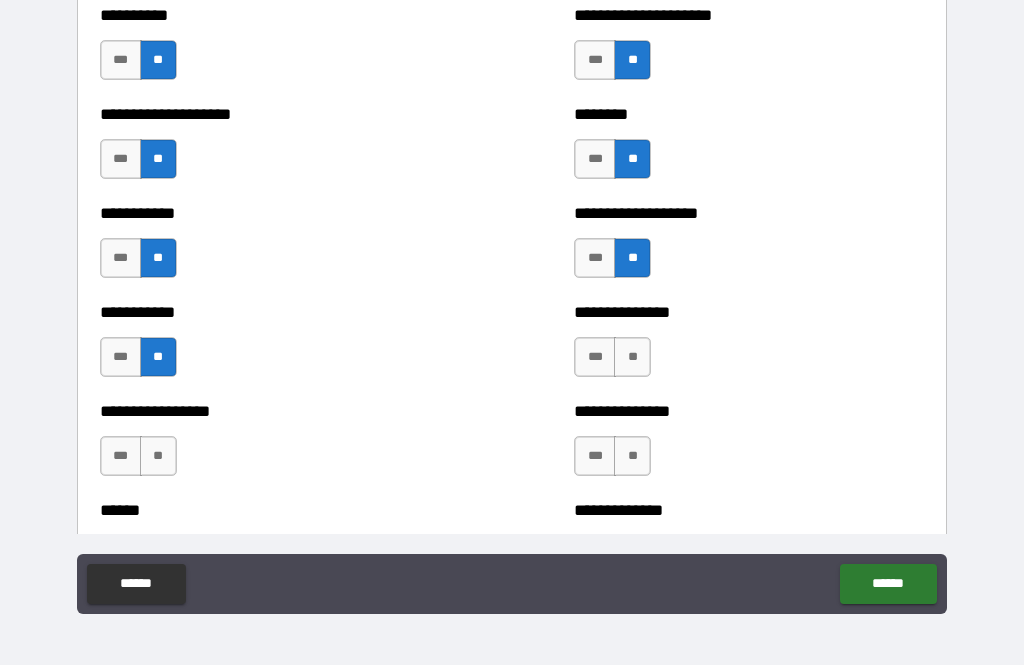 click on "**" at bounding box center (632, 357) 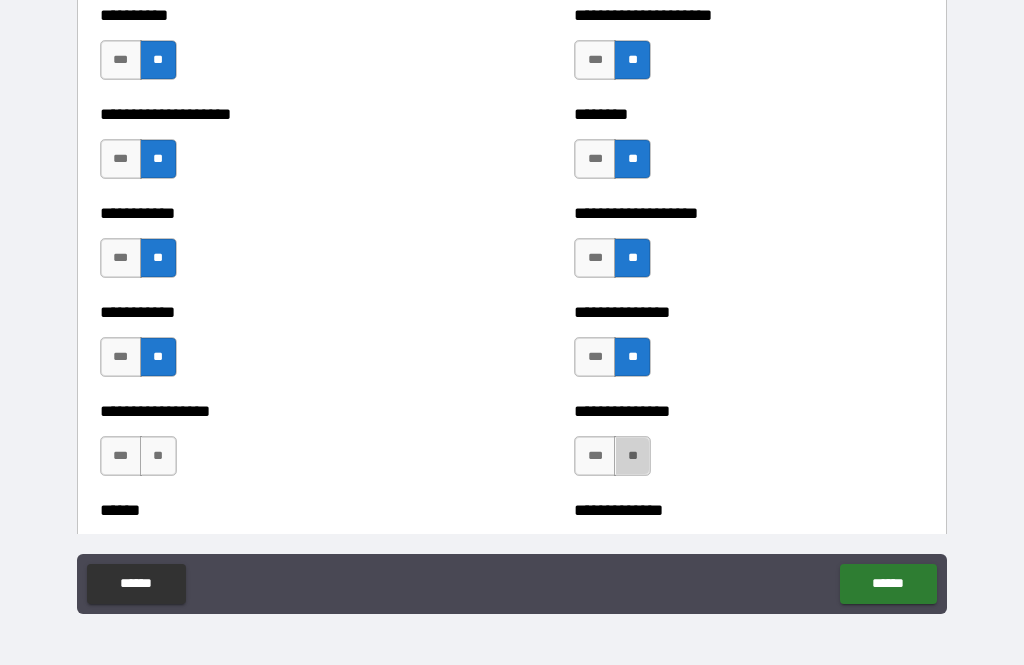click on "**" at bounding box center [632, 456] 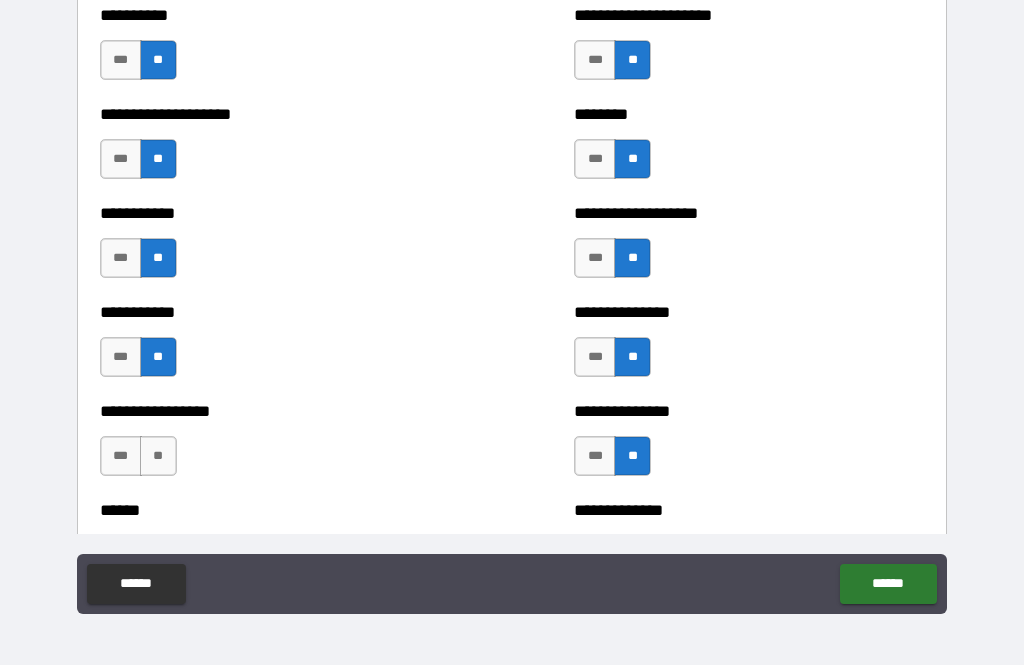 click on "**" at bounding box center (158, 456) 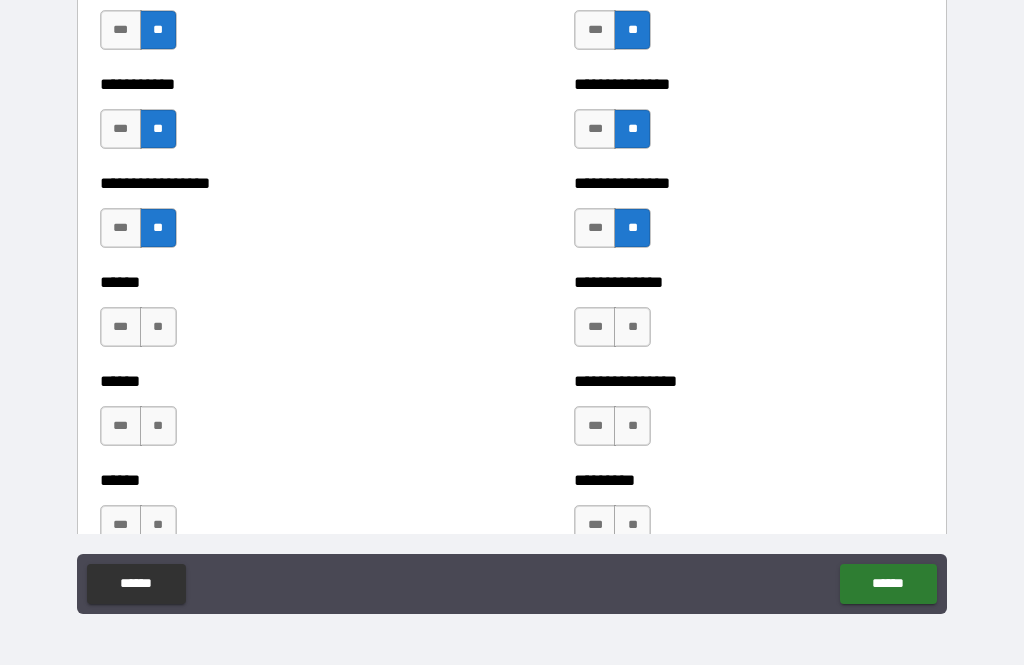 scroll, scrollTop: 2839, scrollLeft: 0, axis: vertical 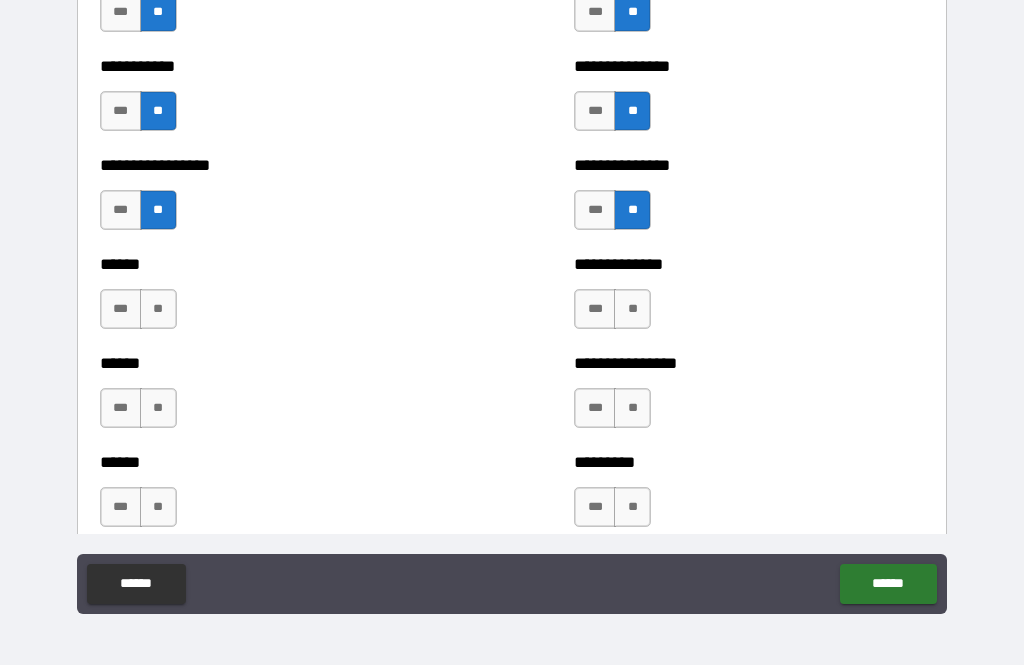 click on "**" at bounding box center (632, 309) 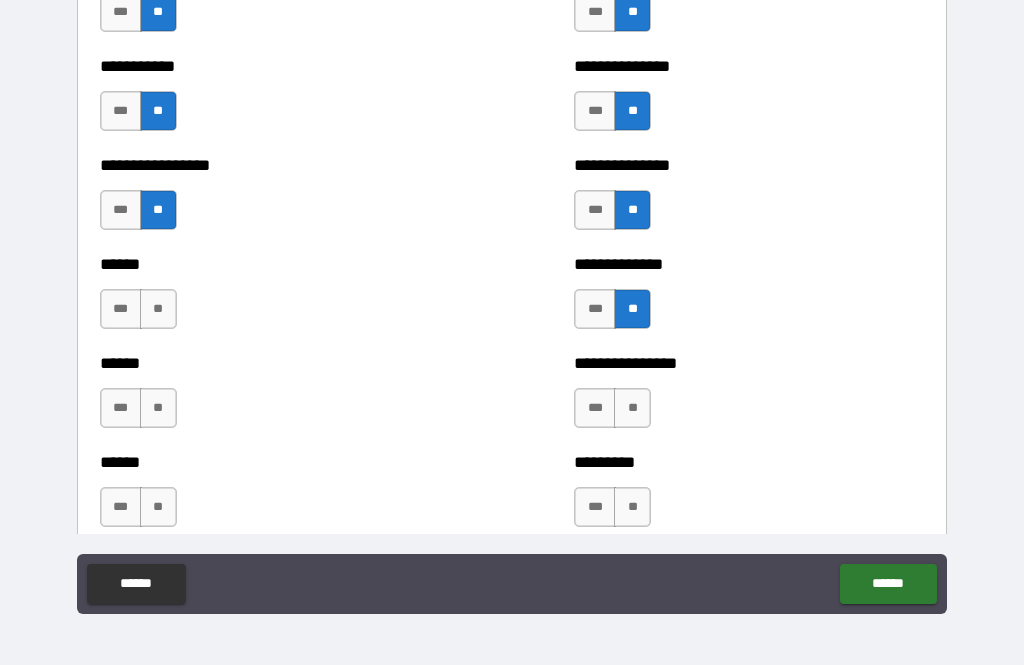 click on "**" at bounding box center (158, 309) 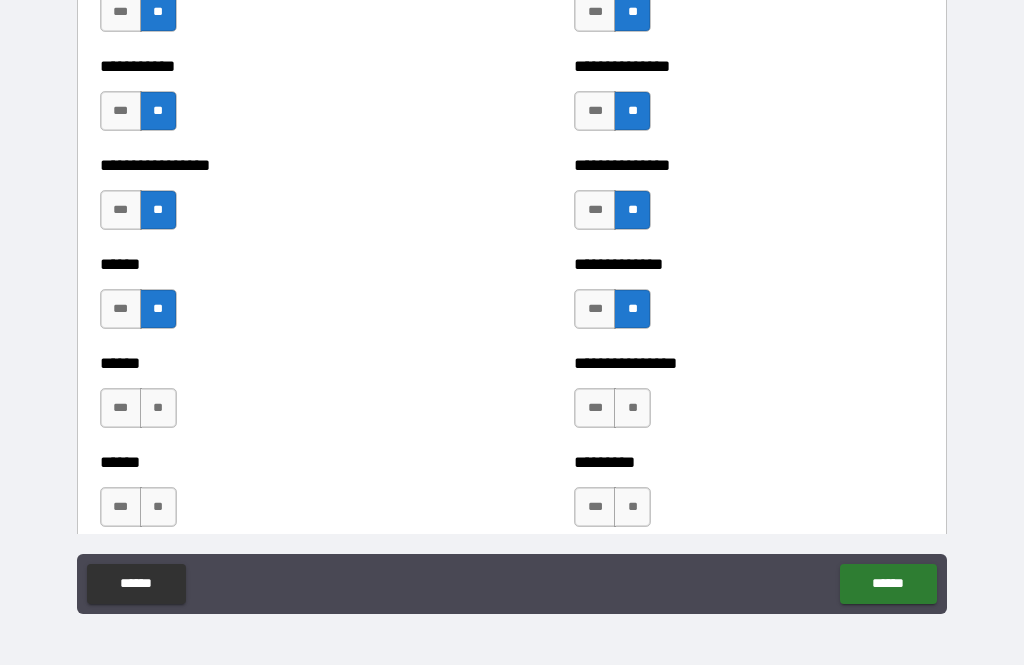 click on "**" at bounding box center (158, 408) 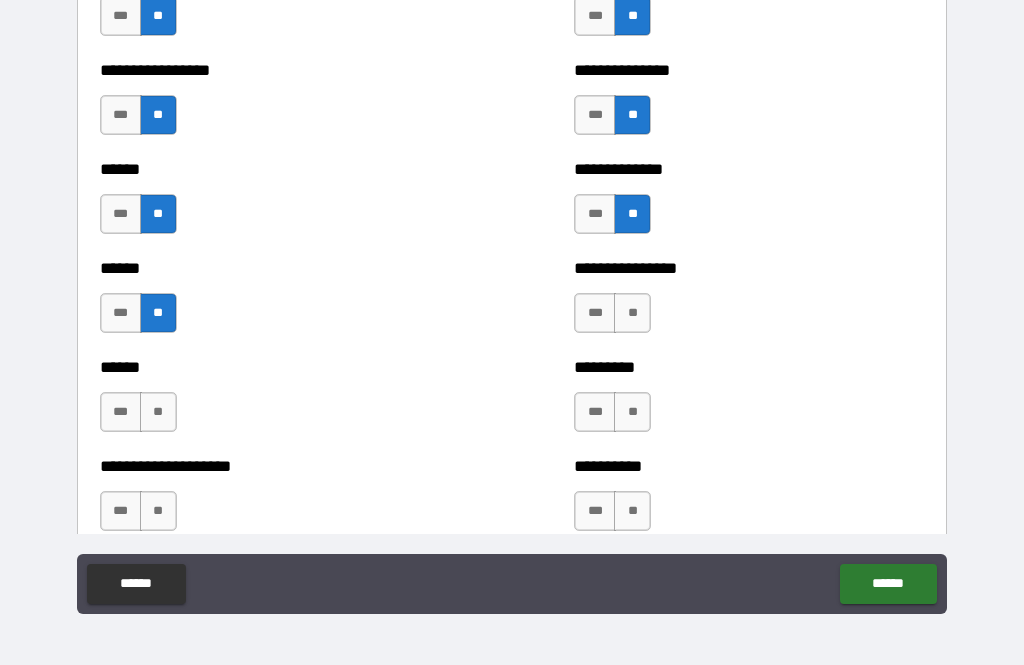scroll, scrollTop: 3013, scrollLeft: 0, axis: vertical 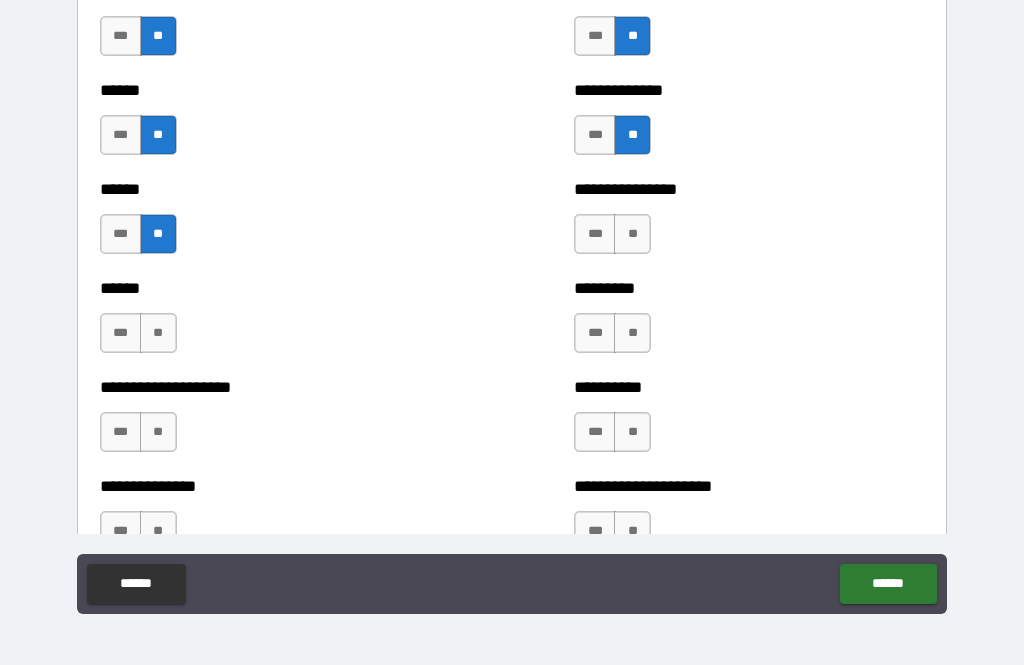 click on "**" at bounding box center [632, 234] 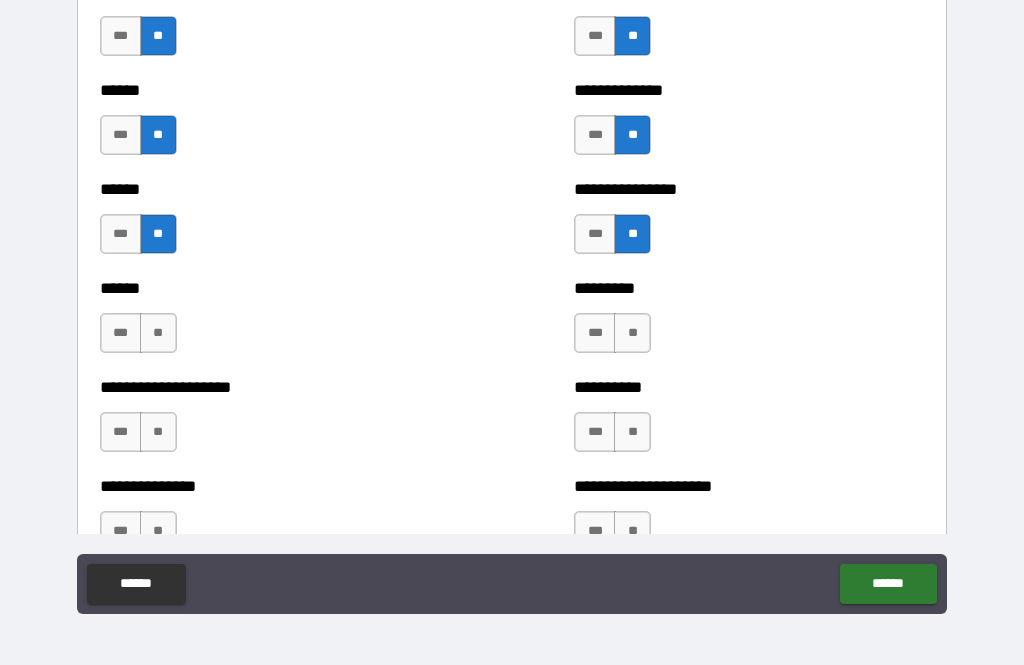 click on "**" at bounding box center (632, 333) 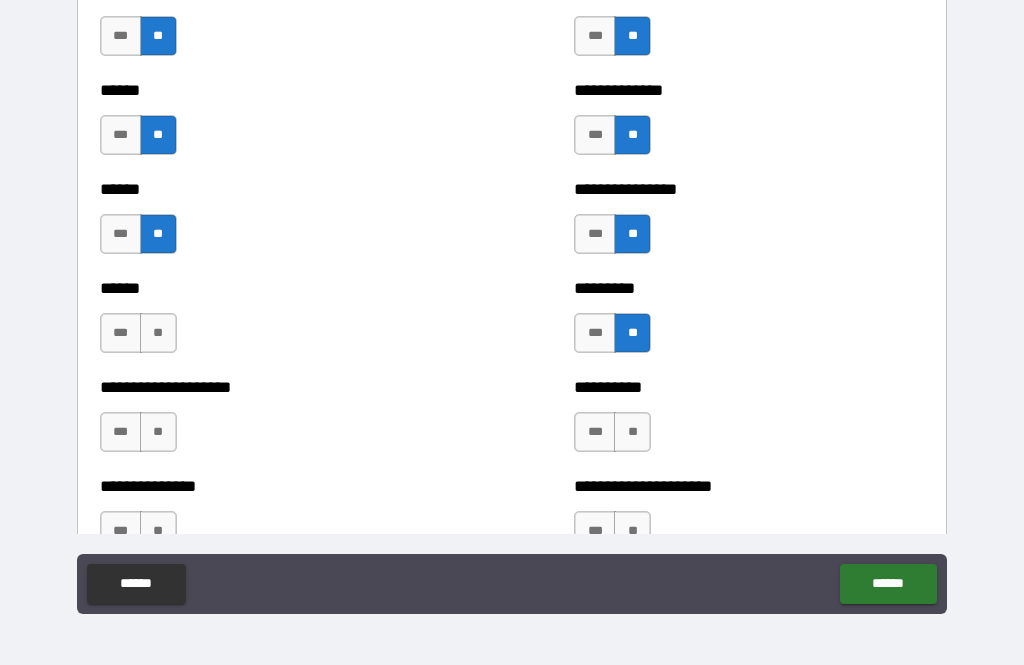 click on "**" at bounding box center (158, 333) 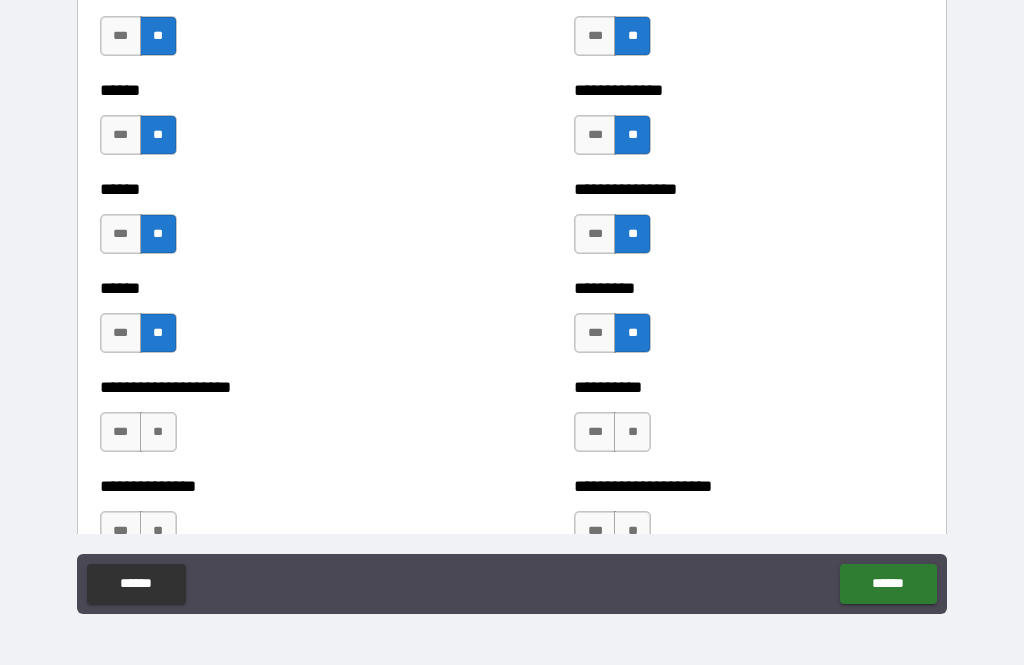 click on "***" at bounding box center (121, 432) 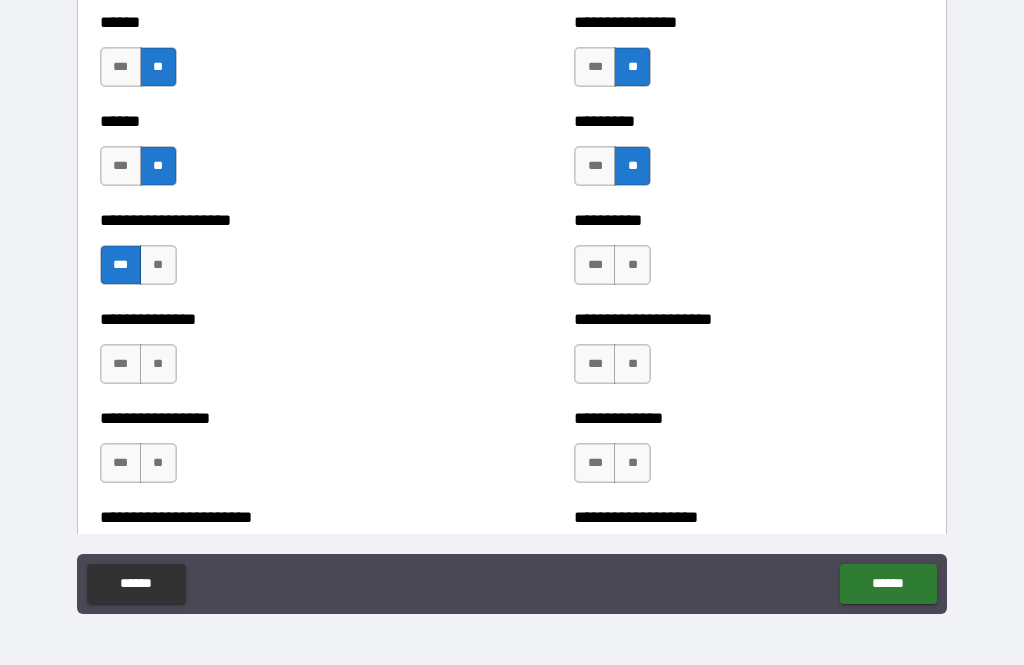 scroll, scrollTop: 3179, scrollLeft: 0, axis: vertical 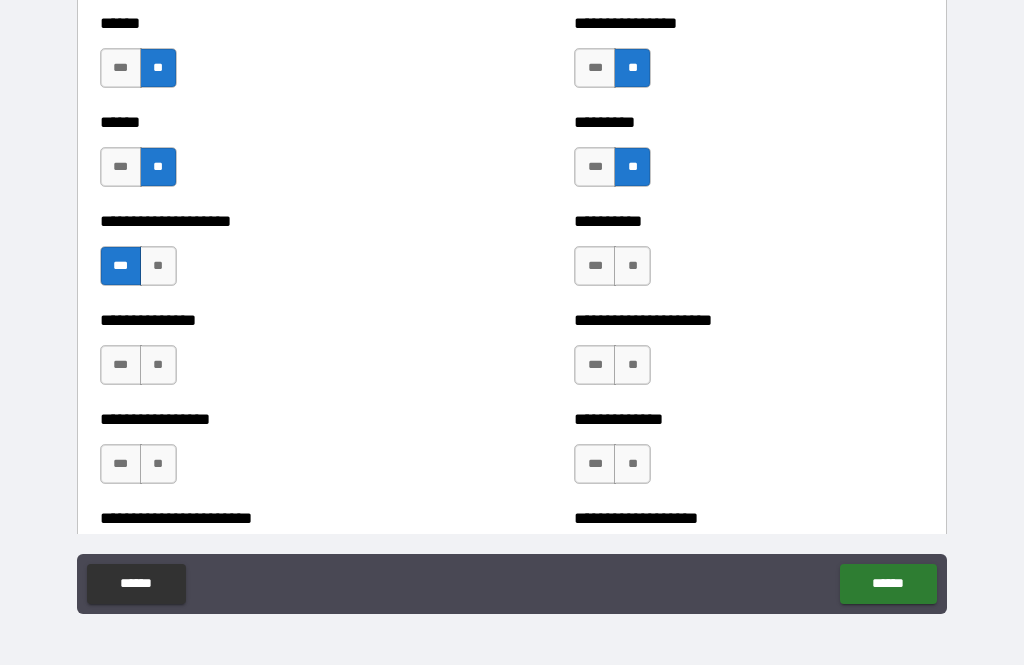 click on "**" at bounding box center [632, 266] 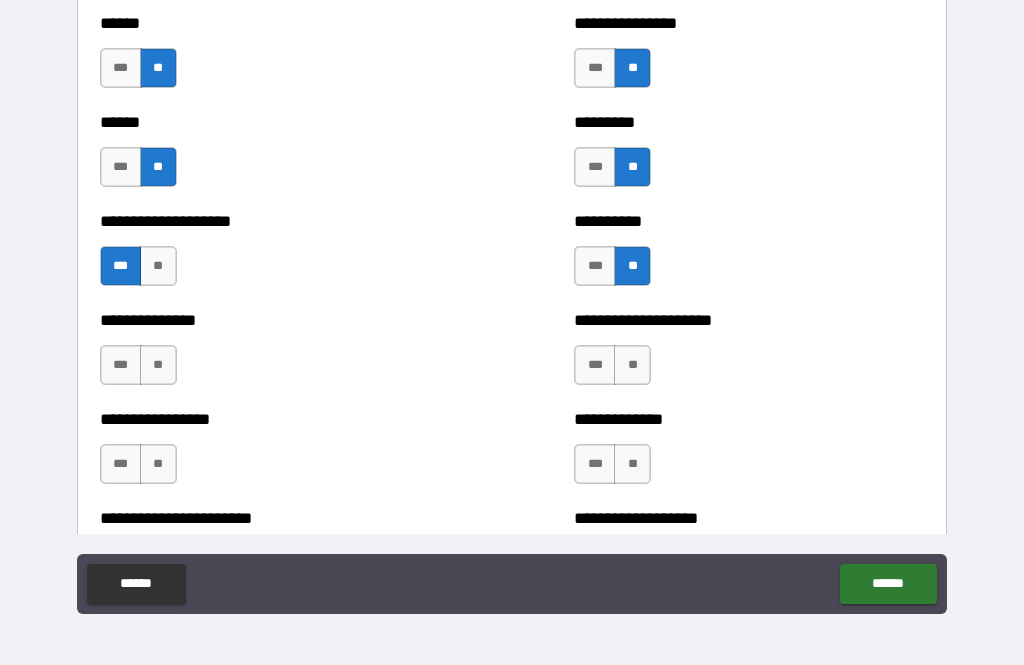 click on "**" at bounding box center (632, 365) 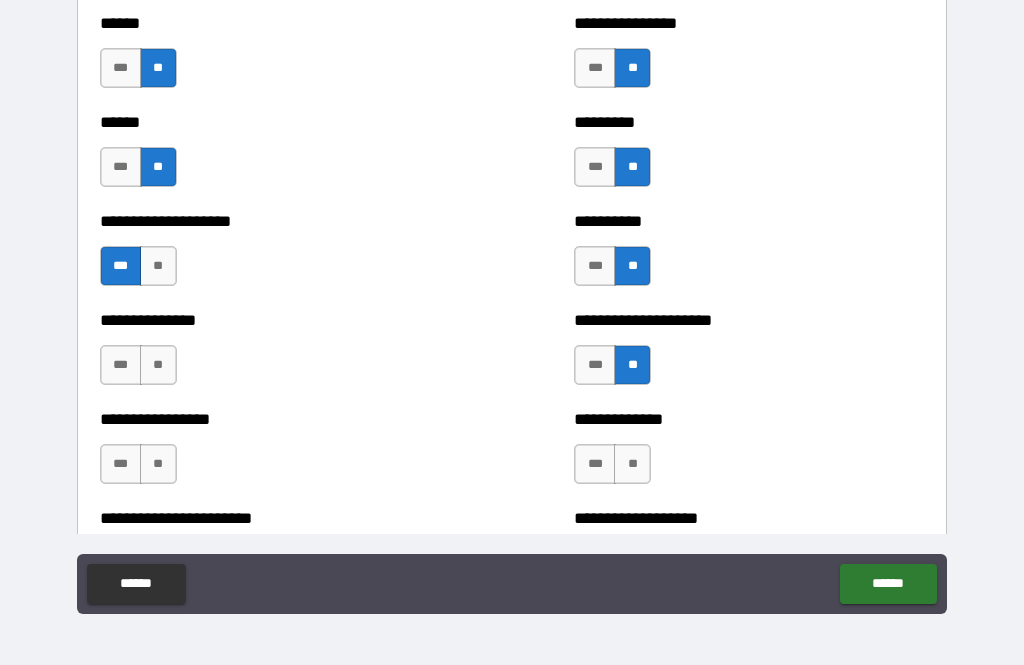 click on "**" at bounding box center (158, 365) 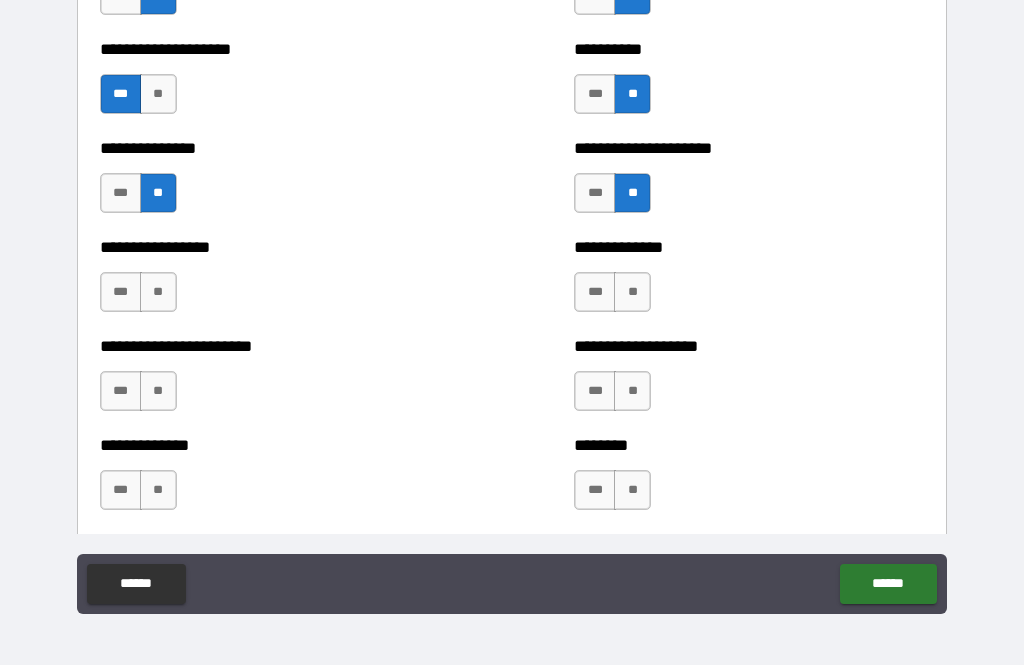 scroll, scrollTop: 3350, scrollLeft: 0, axis: vertical 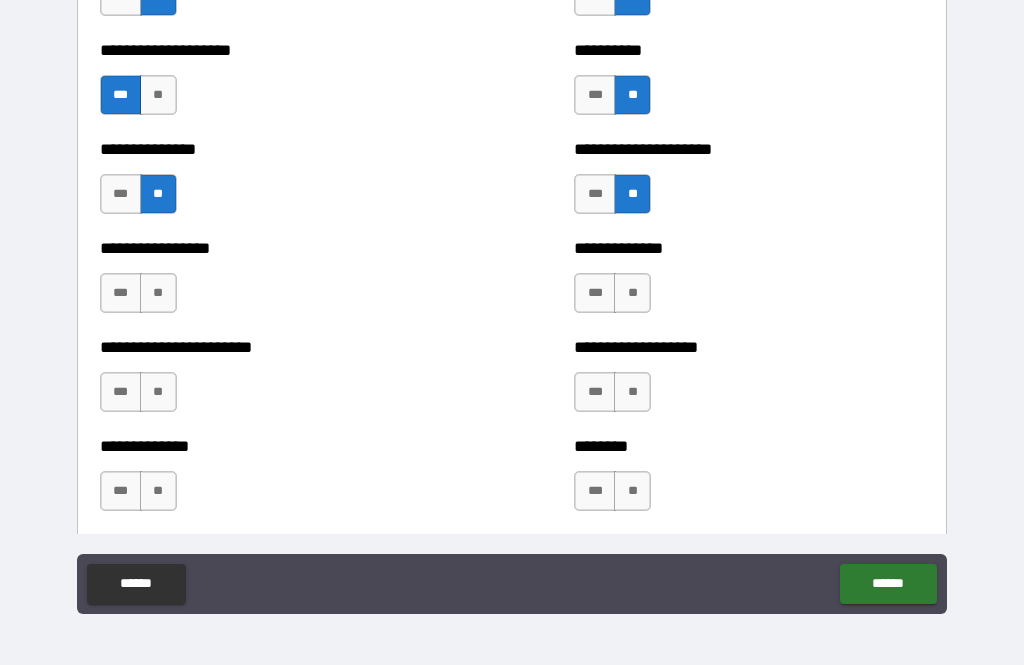 click on "**" at bounding box center (158, 293) 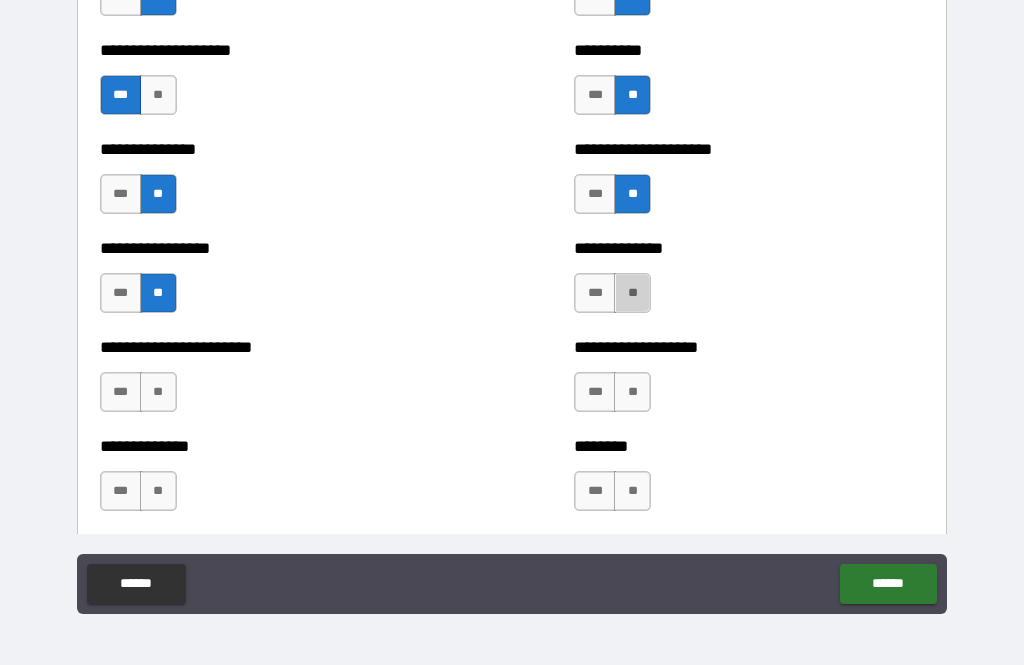 click on "**" at bounding box center [632, 293] 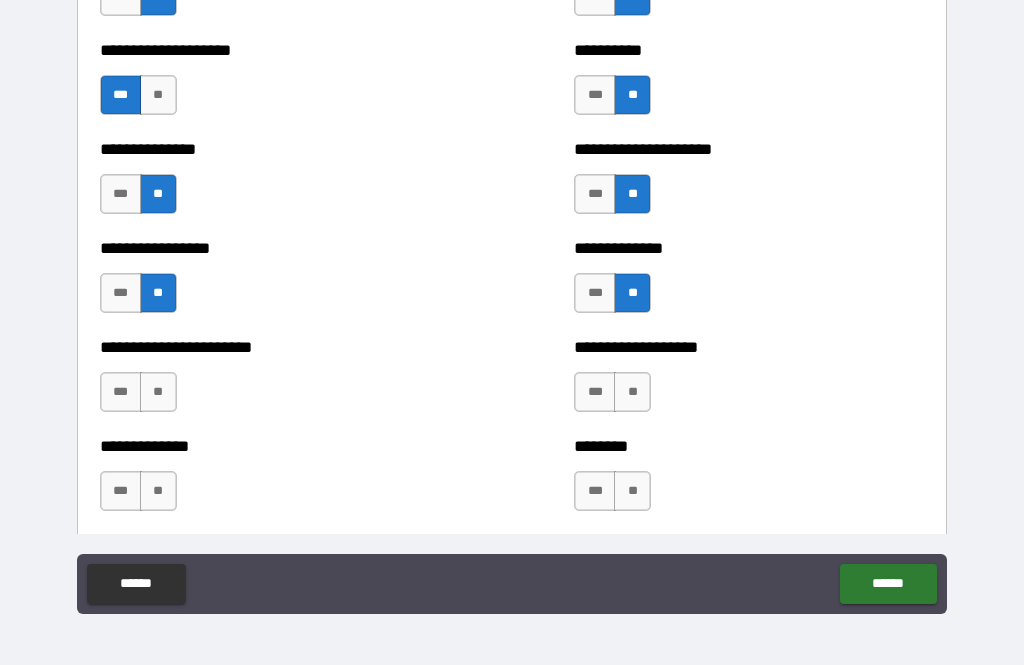 click on "**" at bounding box center (632, 392) 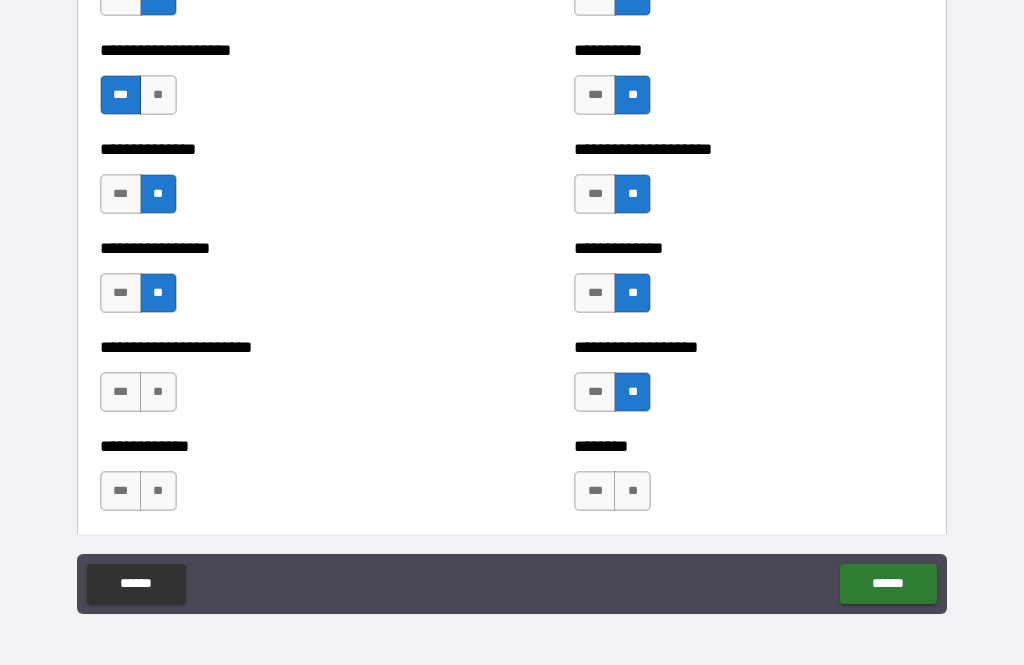 click on "**" at bounding box center (158, 392) 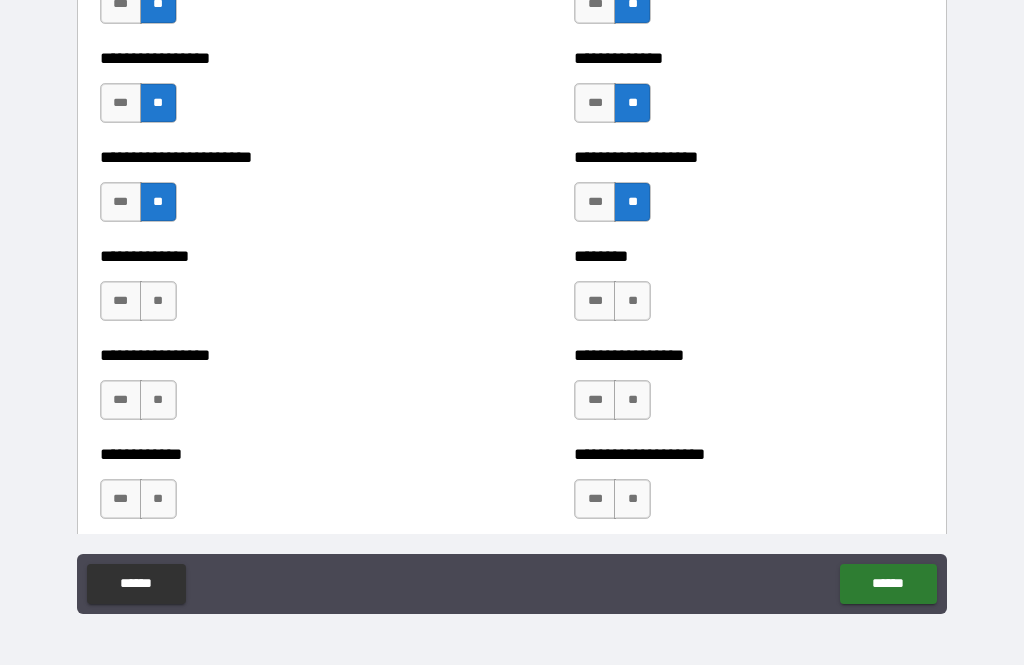 scroll, scrollTop: 3545, scrollLeft: 0, axis: vertical 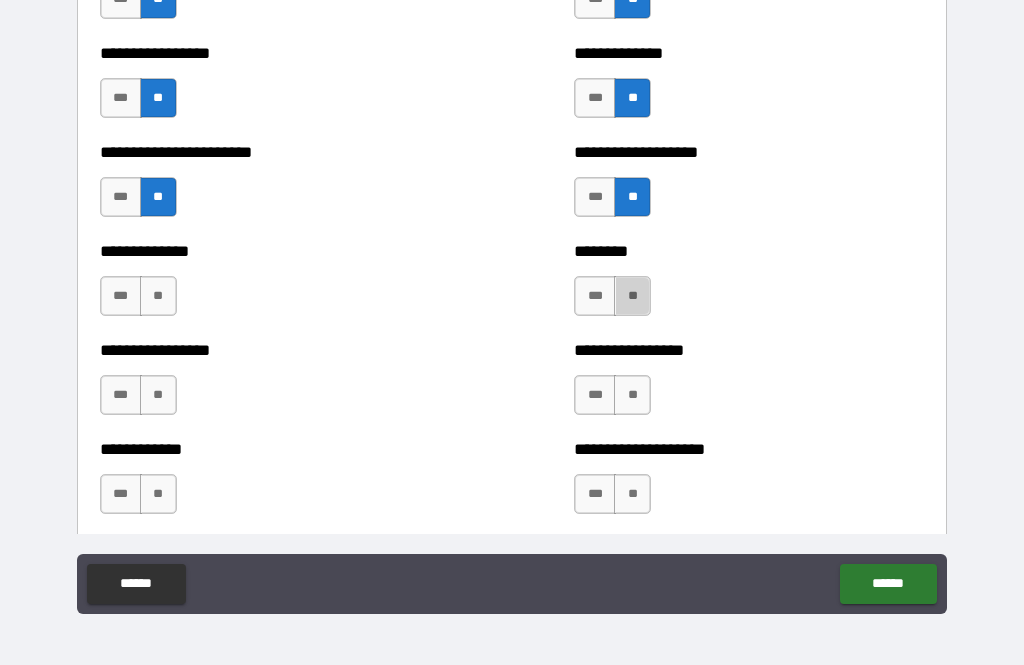 click on "**" at bounding box center (632, 296) 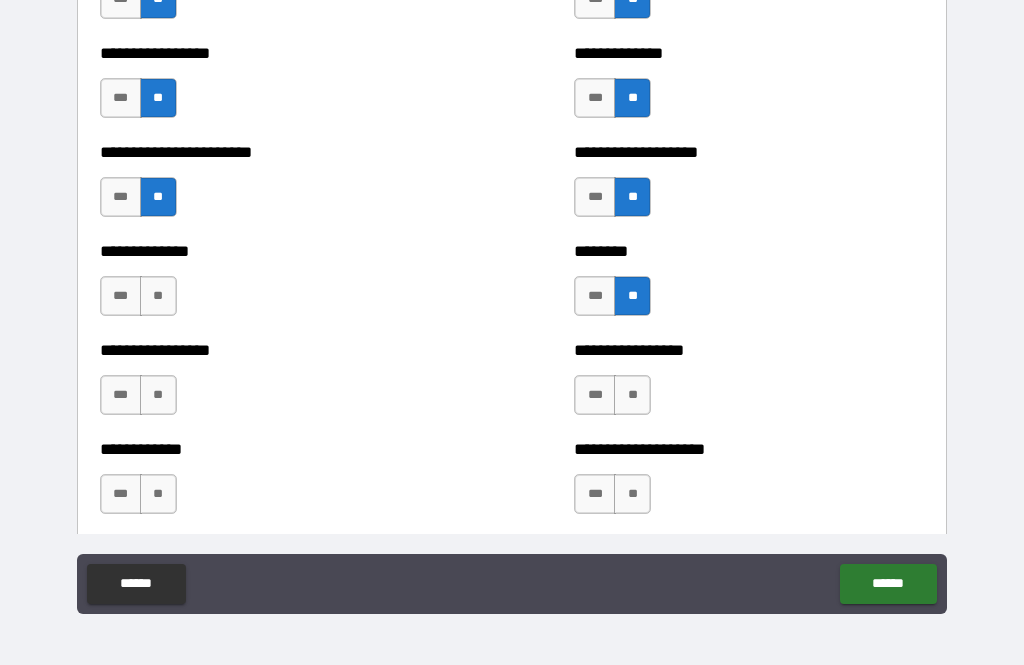 click on "**" at bounding box center [158, 296] 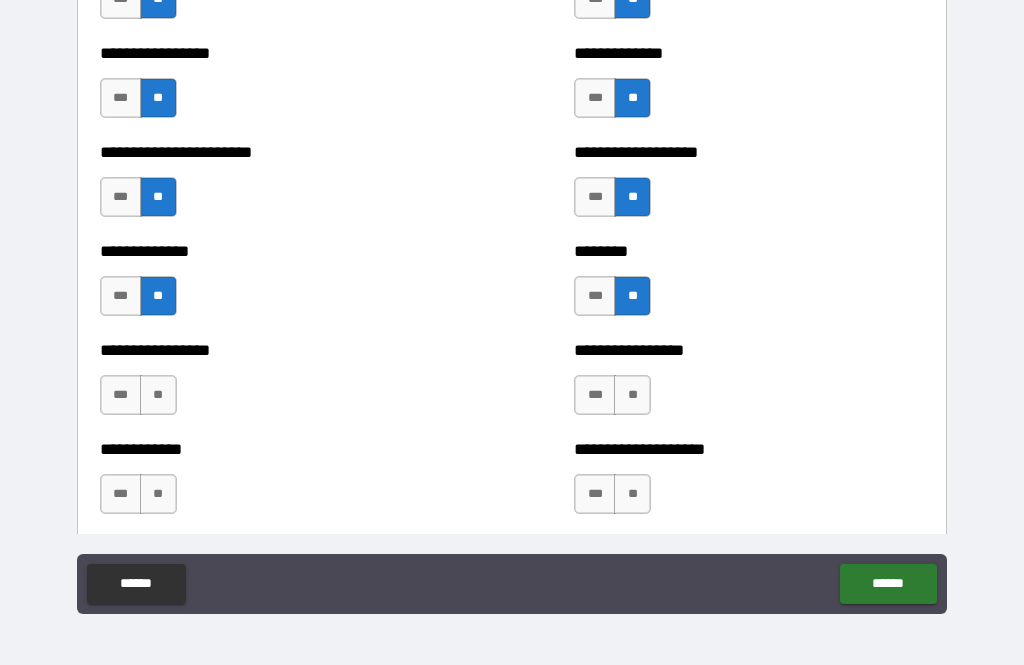 click on "**" at bounding box center (158, 395) 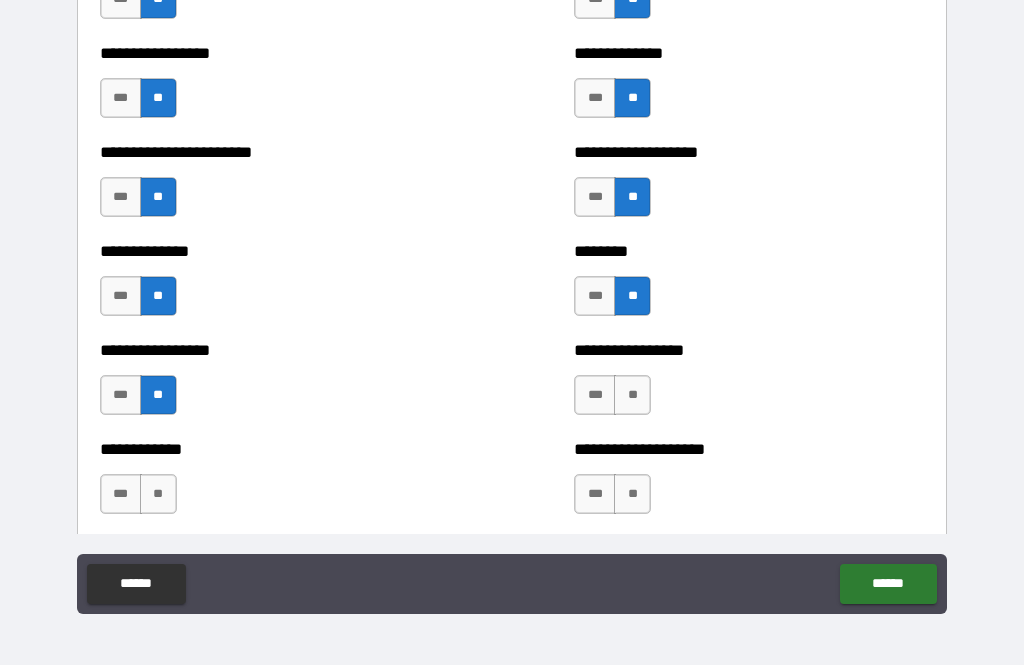 click on "**" at bounding box center (632, 395) 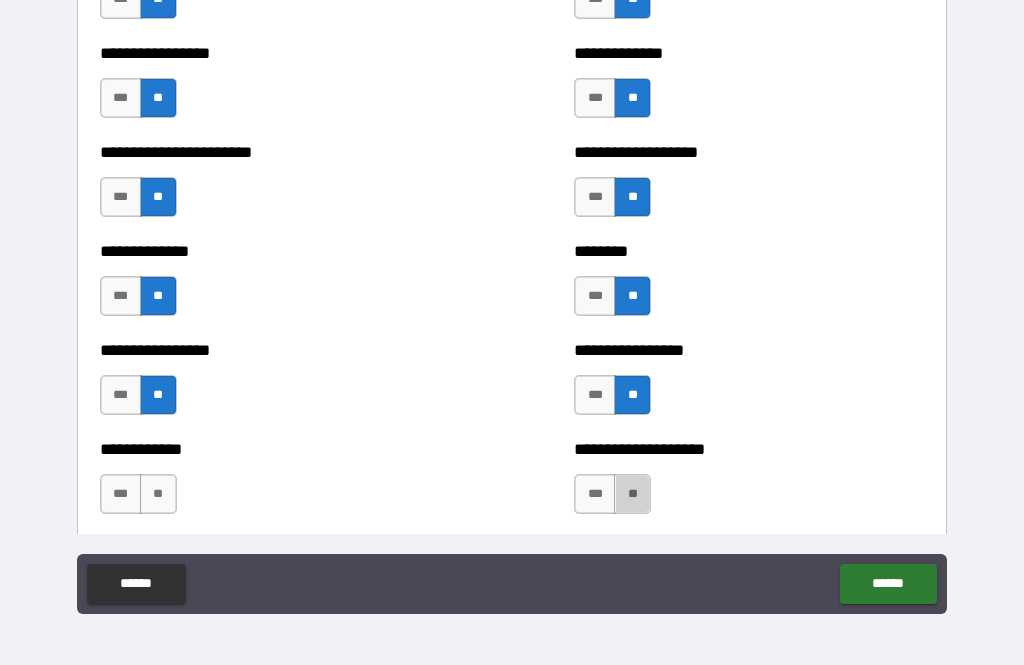 click on "**" at bounding box center [632, 494] 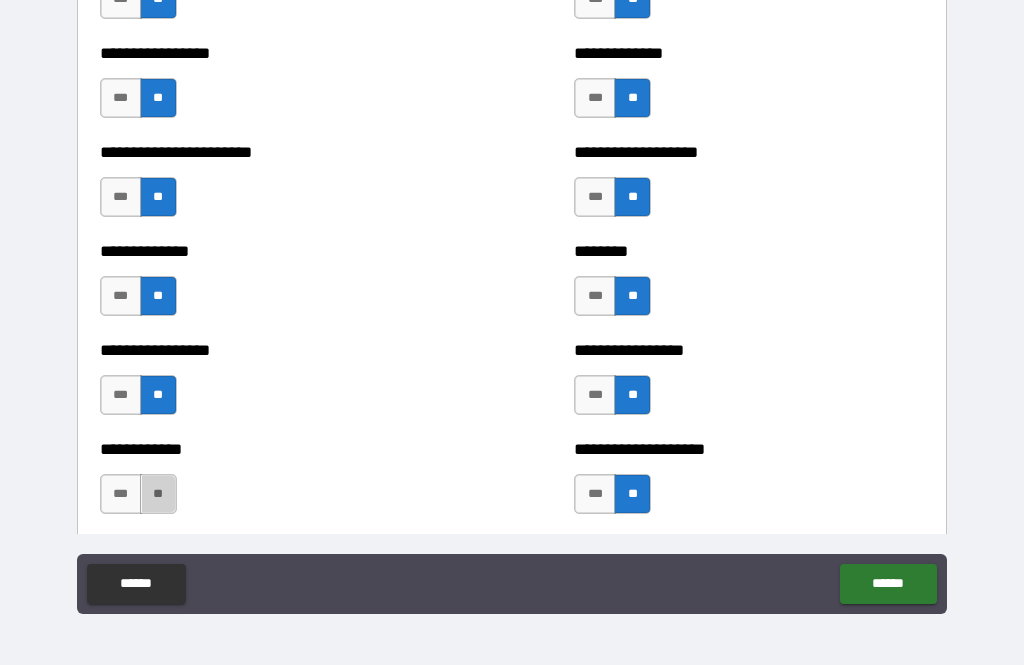 click on "**" at bounding box center (158, 494) 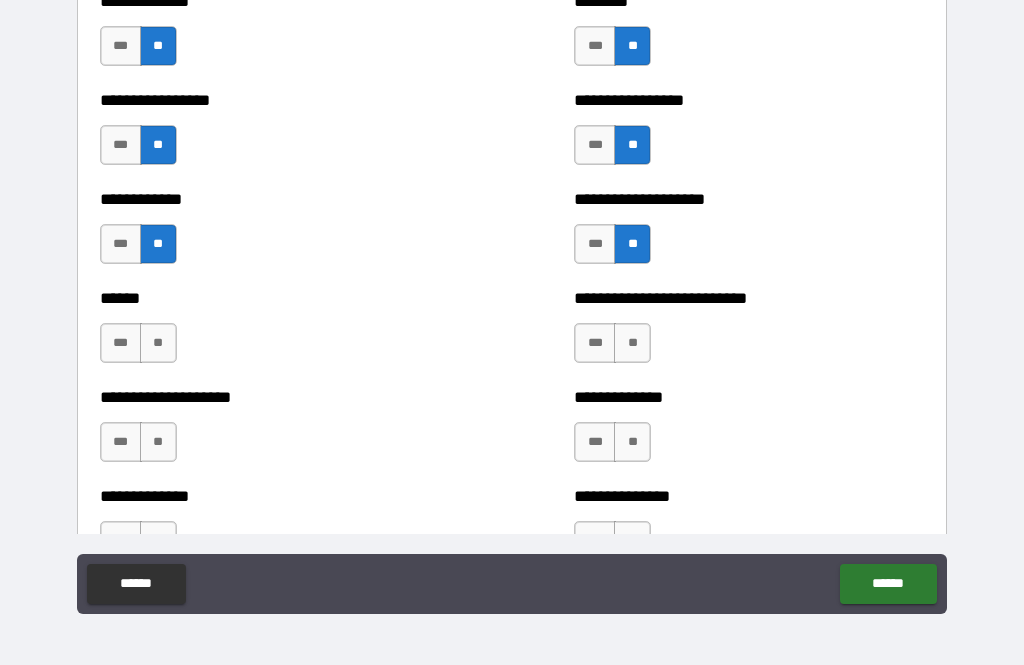scroll, scrollTop: 3797, scrollLeft: 0, axis: vertical 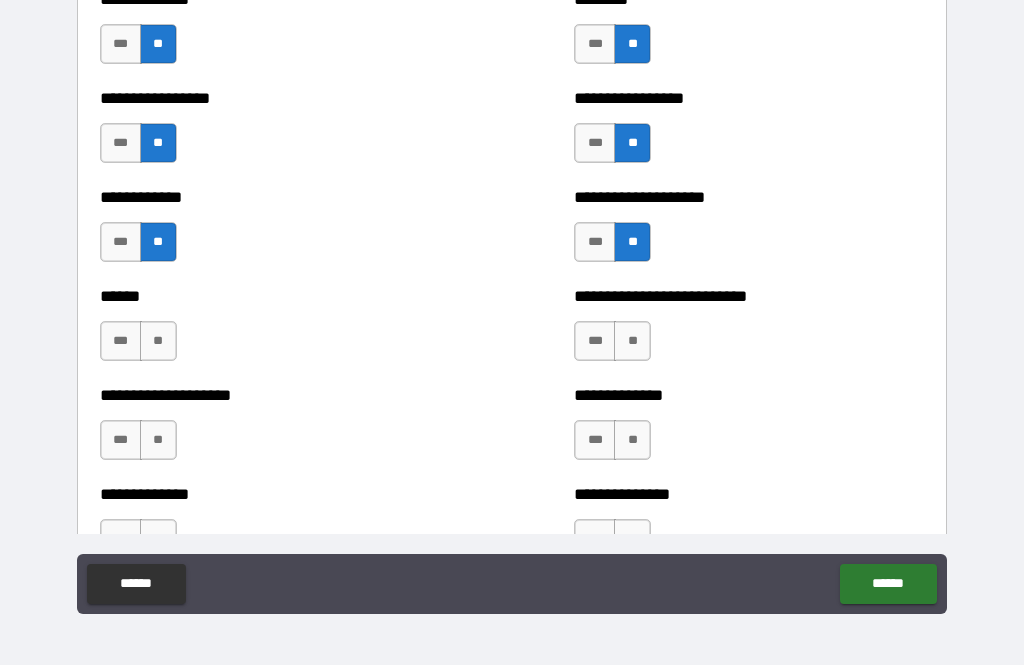 click on "**" at bounding box center (158, 341) 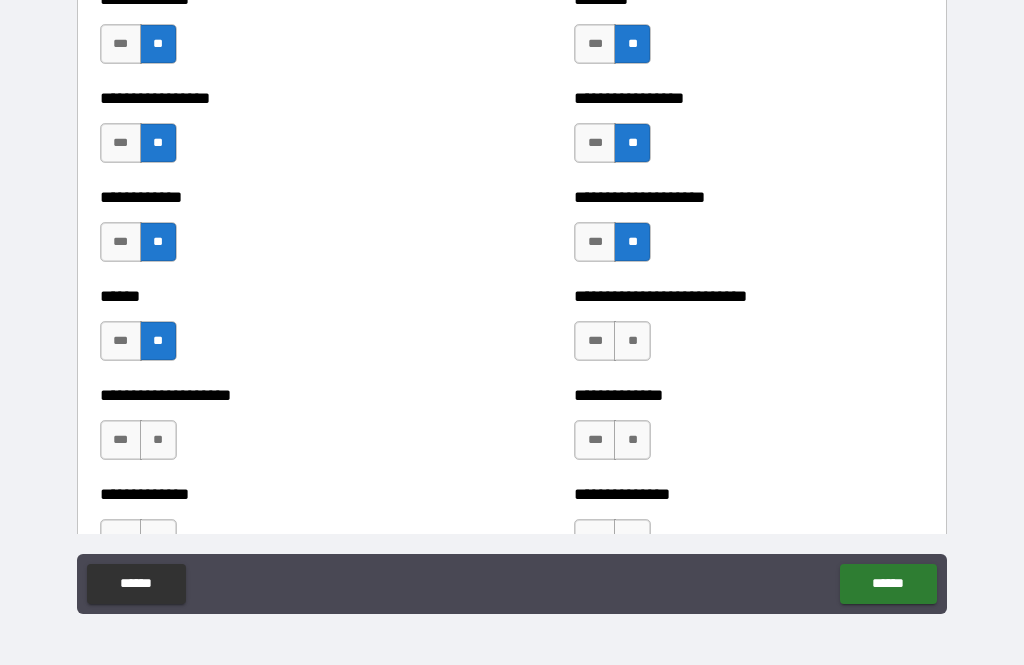 click on "**" at bounding box center (632, 341) 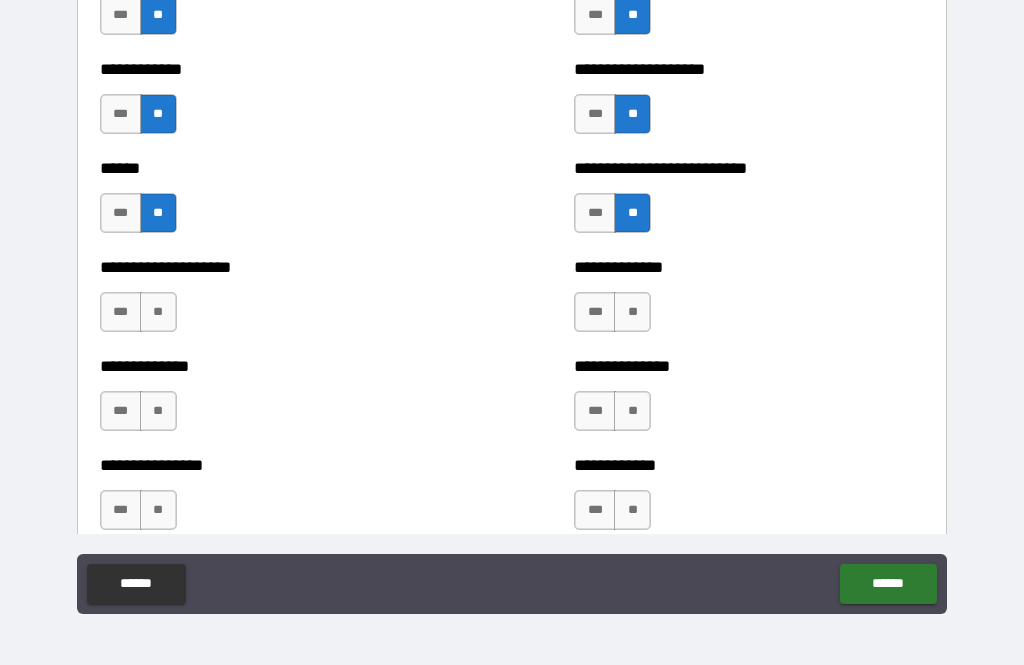 scroll, scrollTop: 3938, scrollLeft: 0, axis: vertical 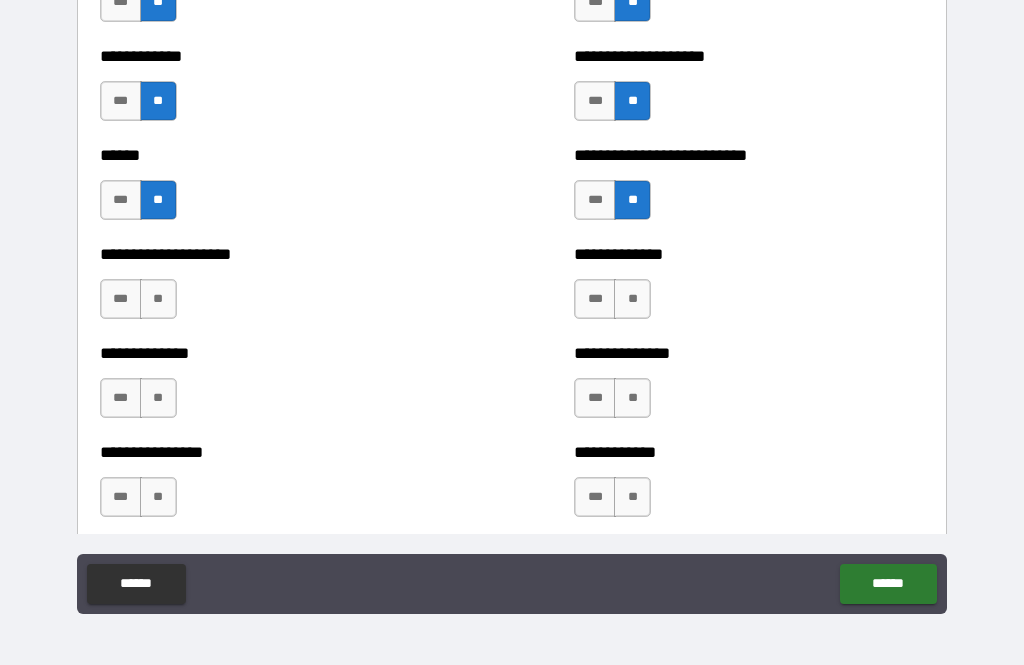 click on "***" at bounding box center (595, 299) 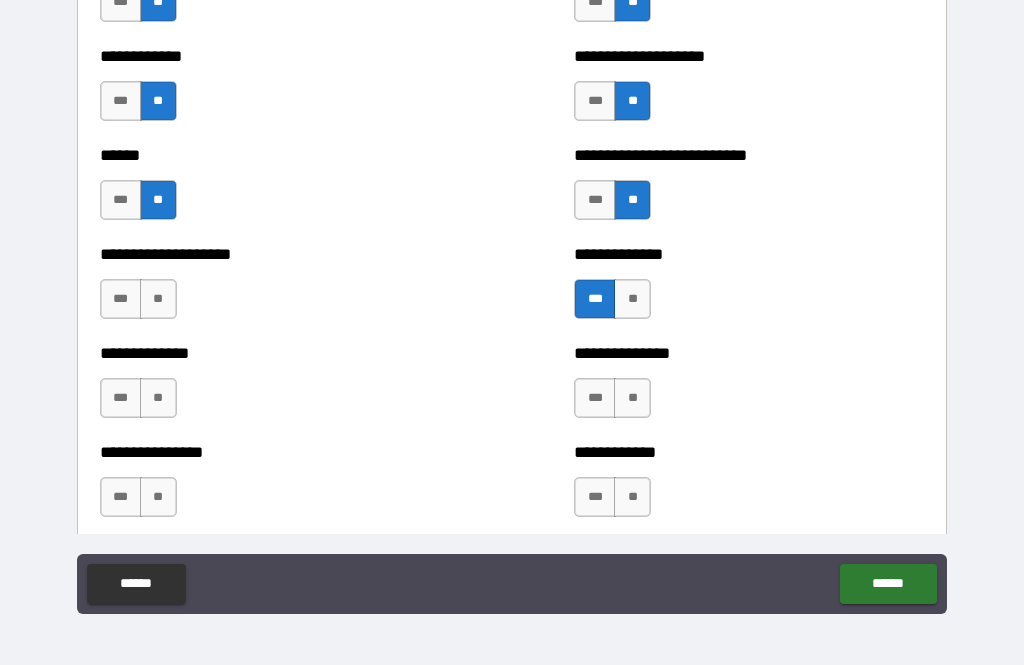 click on "**" at bounding box center [158, 299] 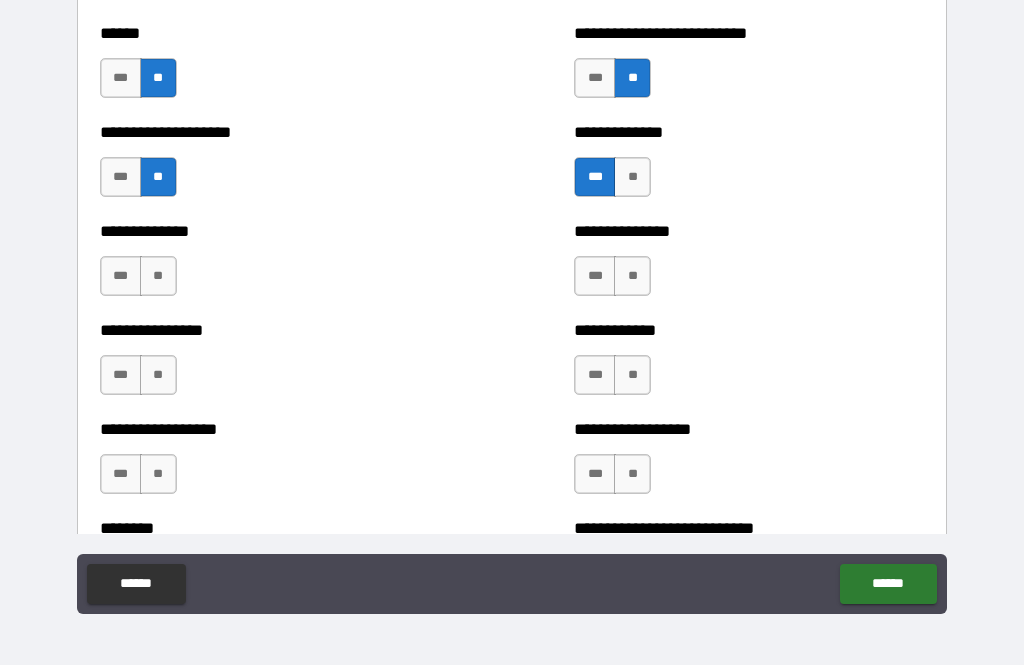 scroll, scrollTop: 4063, scrollLeft: 0, axis: vertical 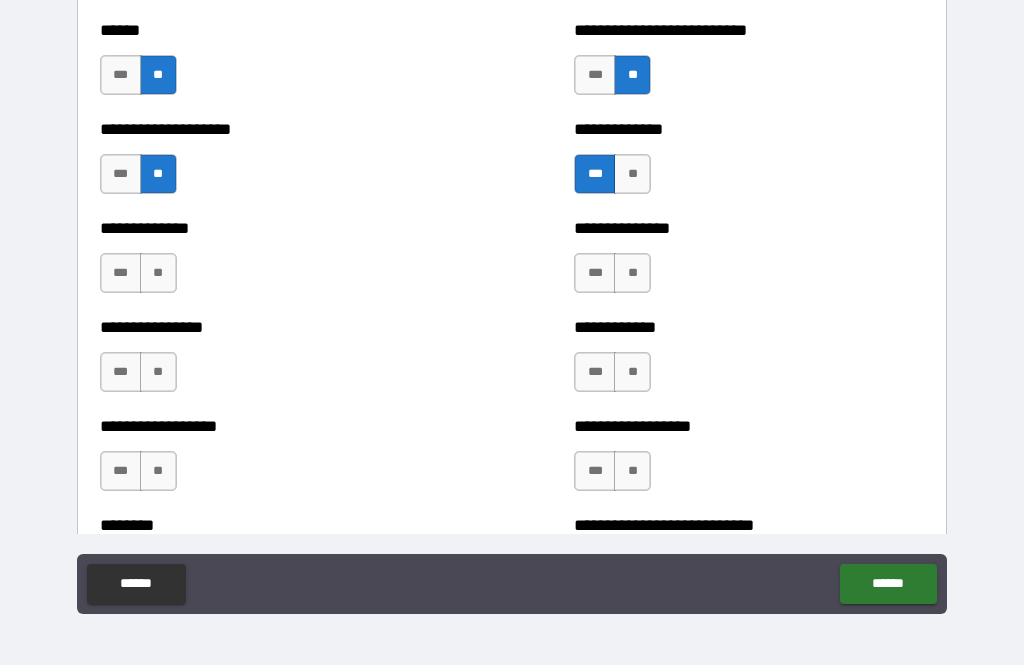 click on "**" at bounding box center (158, 273) 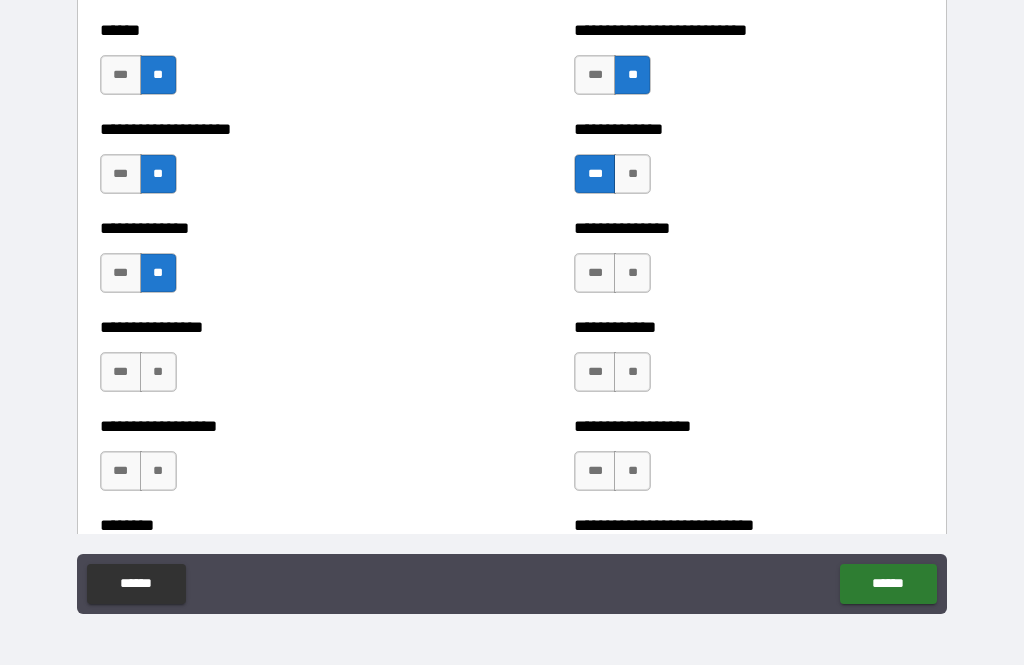 click on "**" at bounding box center [158, 372] 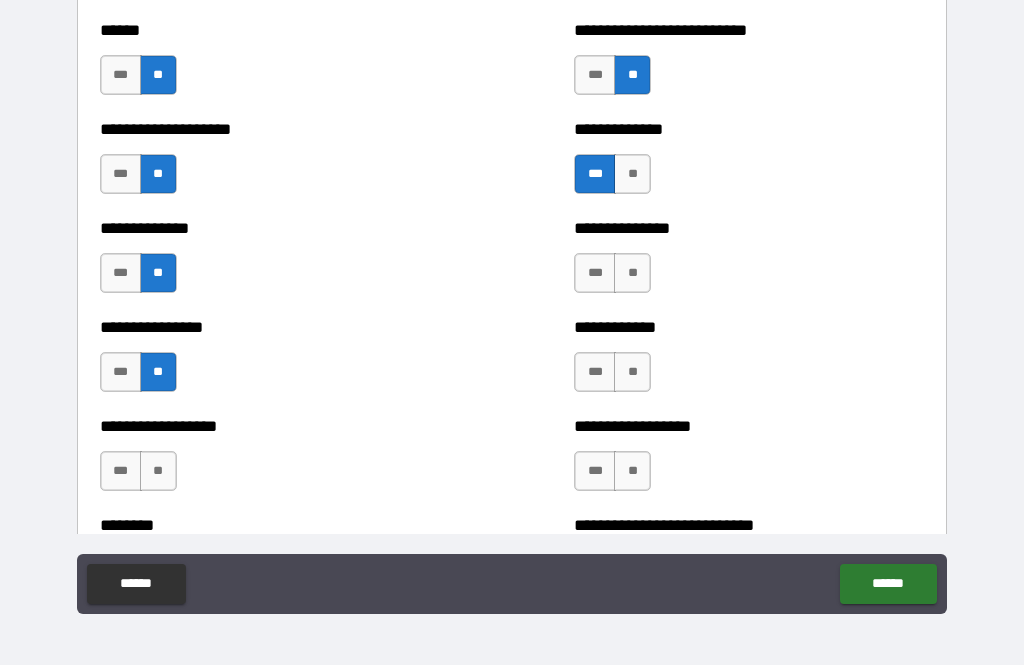 click on "**" at bounding box center [158, 471] 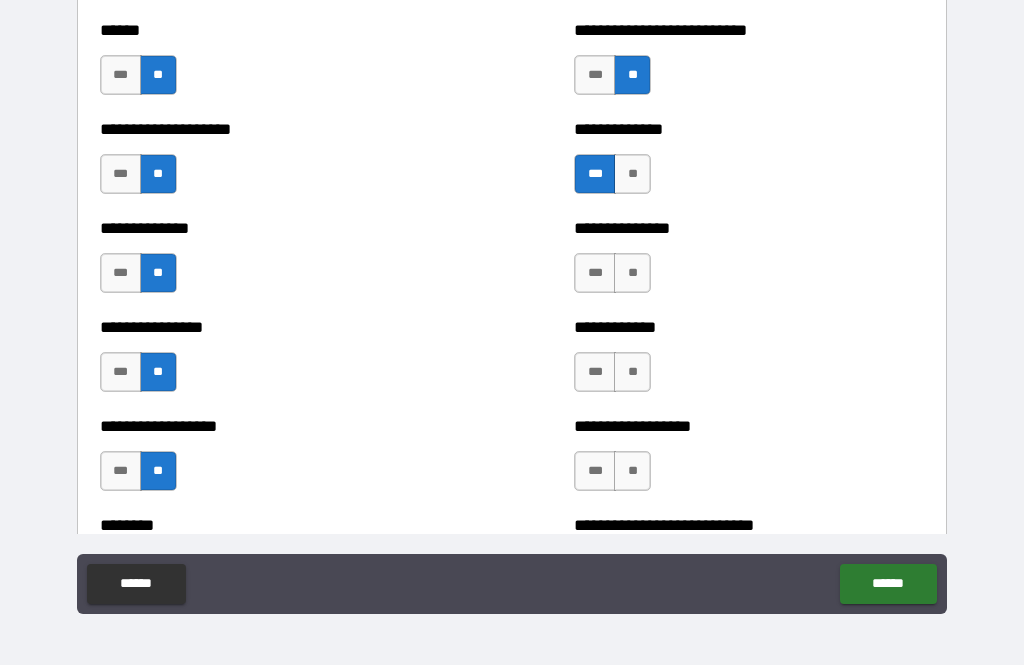 click on "**" at bounding box center (632, 273) 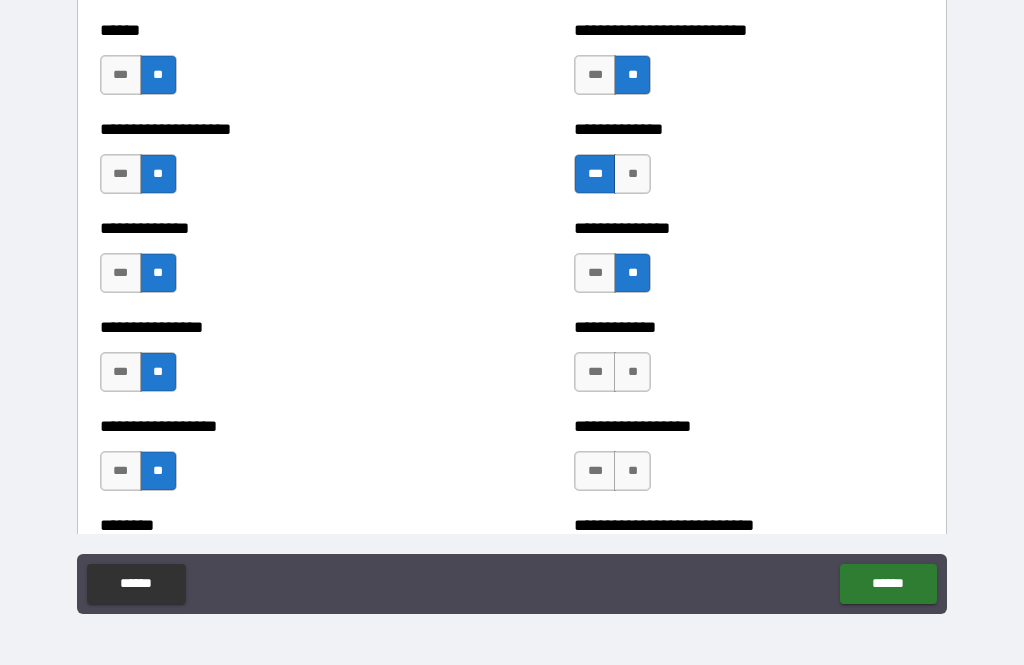 click on "**" at bounding box center [632, 372] 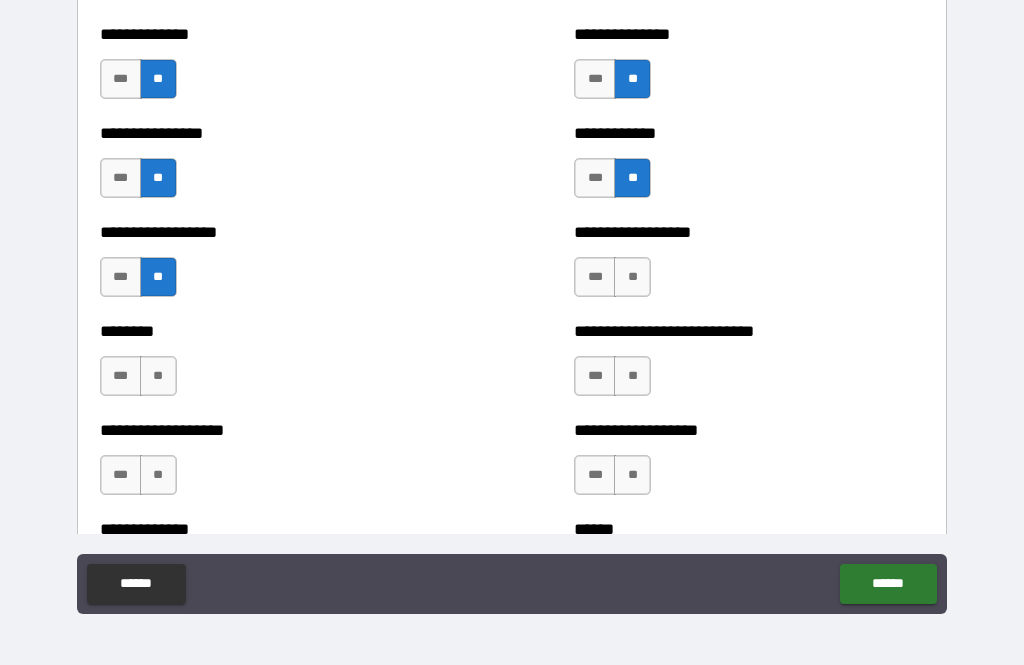 scroll, scrollTop: 4260, scrollLeft: 0, axis: vertical 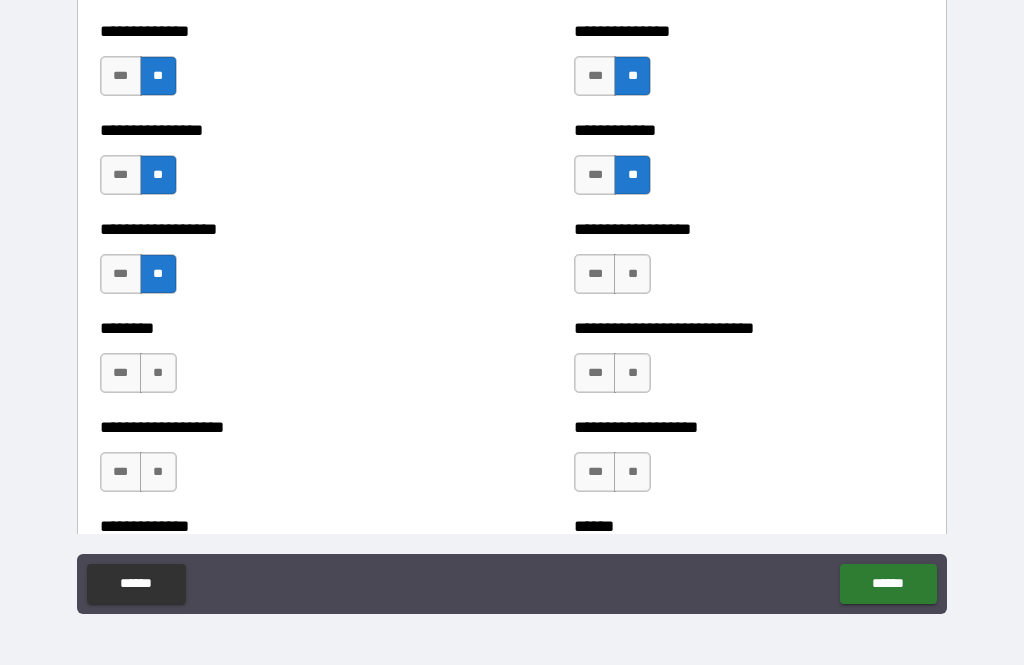click on "**" at bounding box center (632, 274) 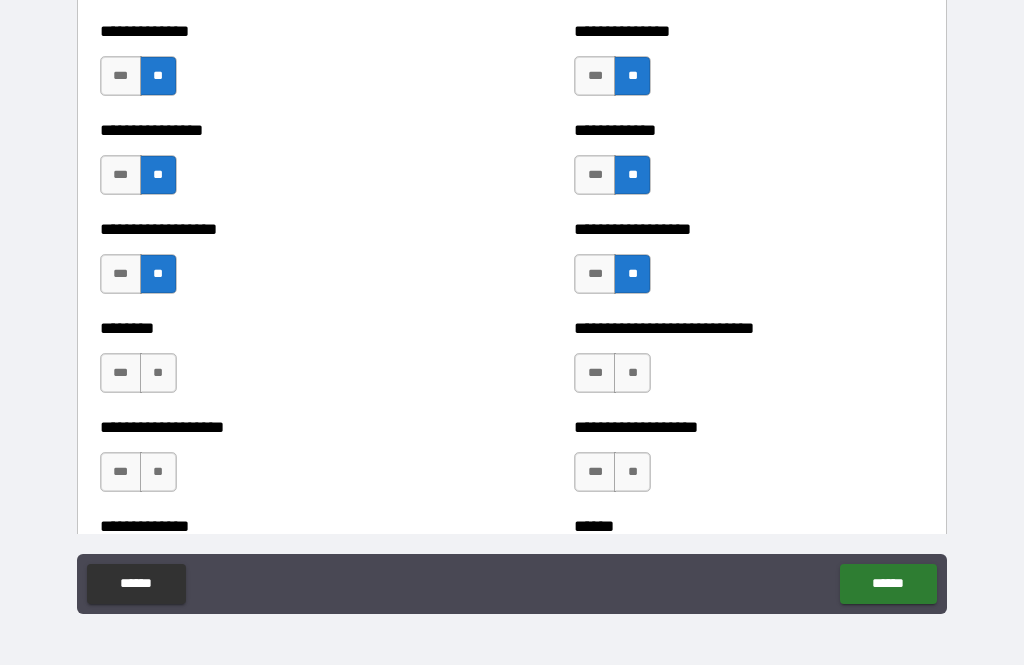 click on "**" at bounding box center (632, 373) 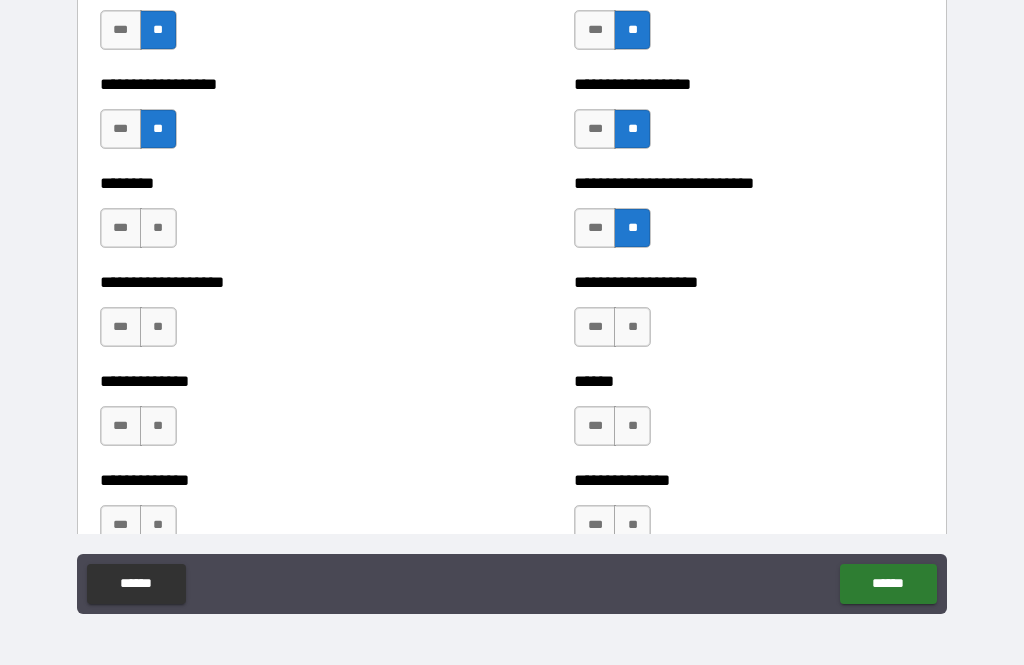 scroll, scrollTop: 4429, scrollLeft: 0, axis: vertical 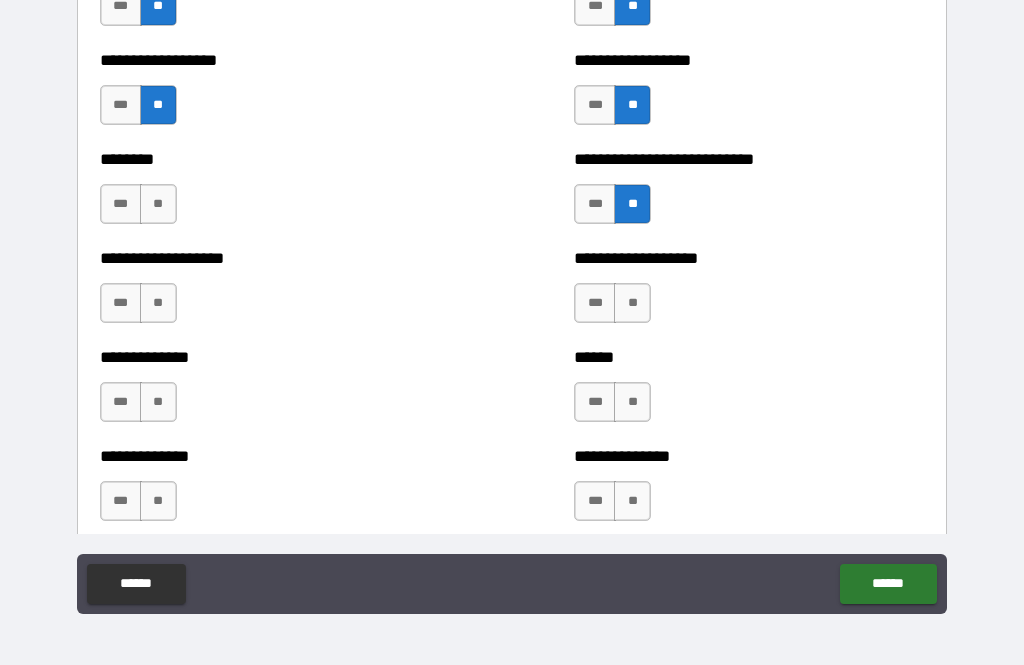 click on "**" at bounding box center (158, 204) 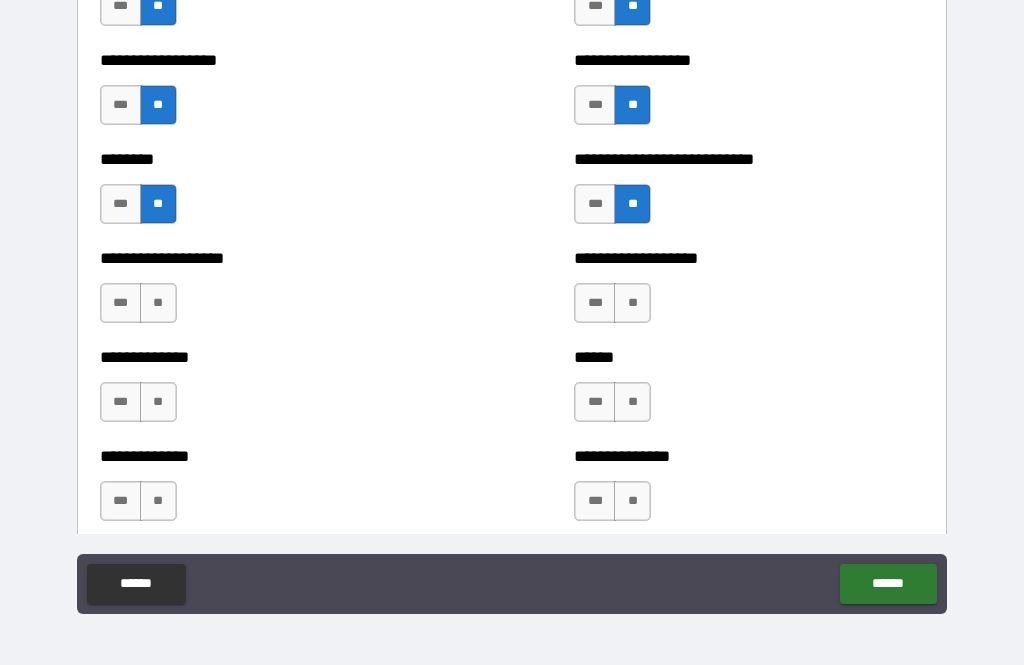 click on "**" at bounding box center (158, 303) 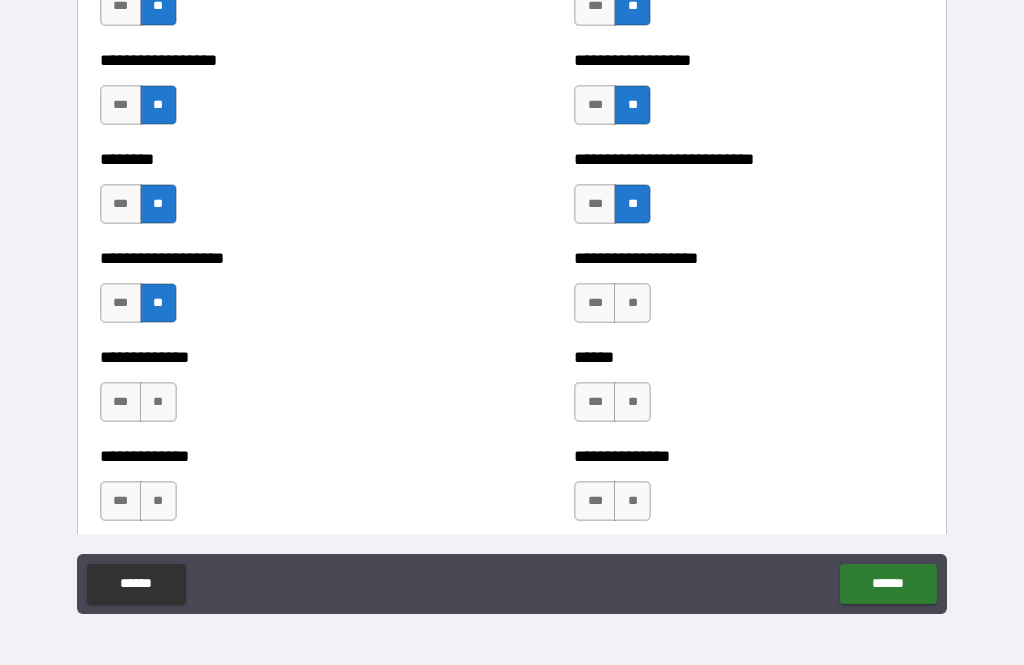 click on "**" at bounding box center [632, 303] 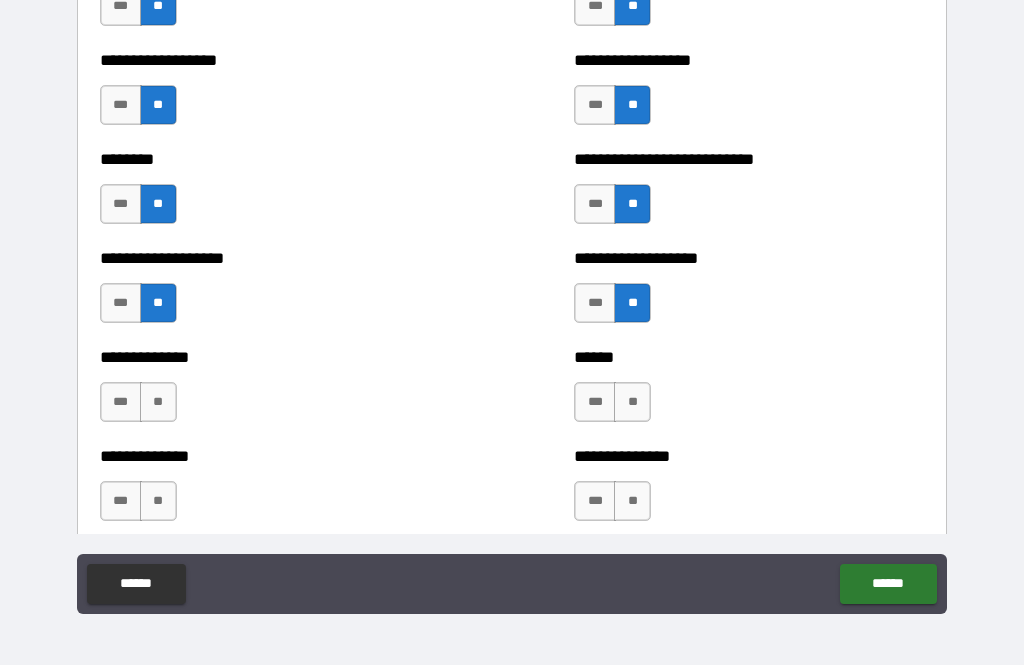 click on "**" at bounding box center (158, 402) 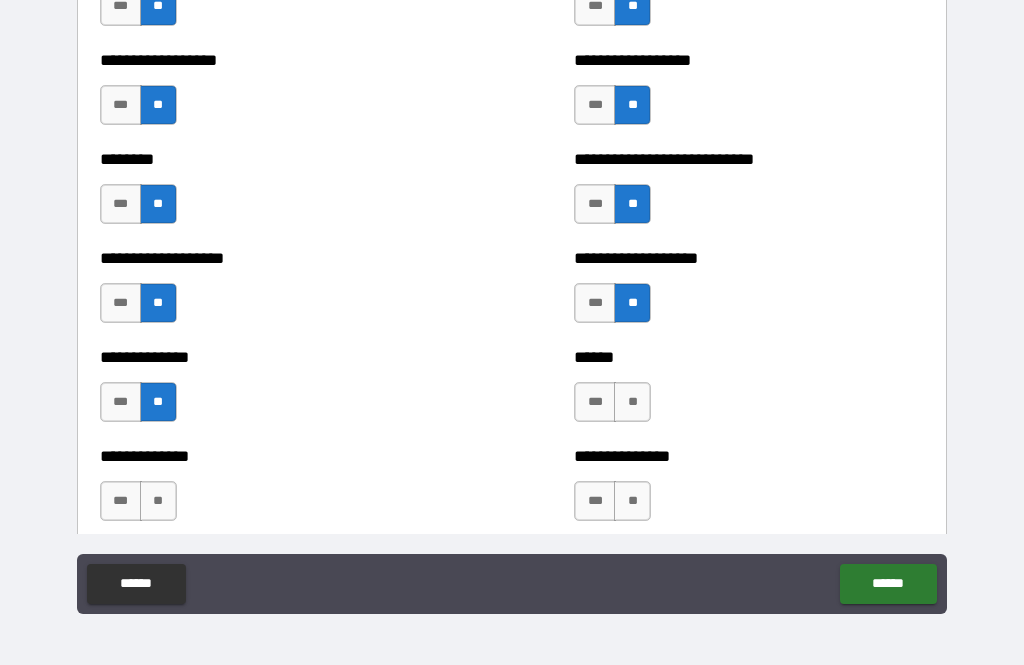click on "**" at bounding box center (632, 402) 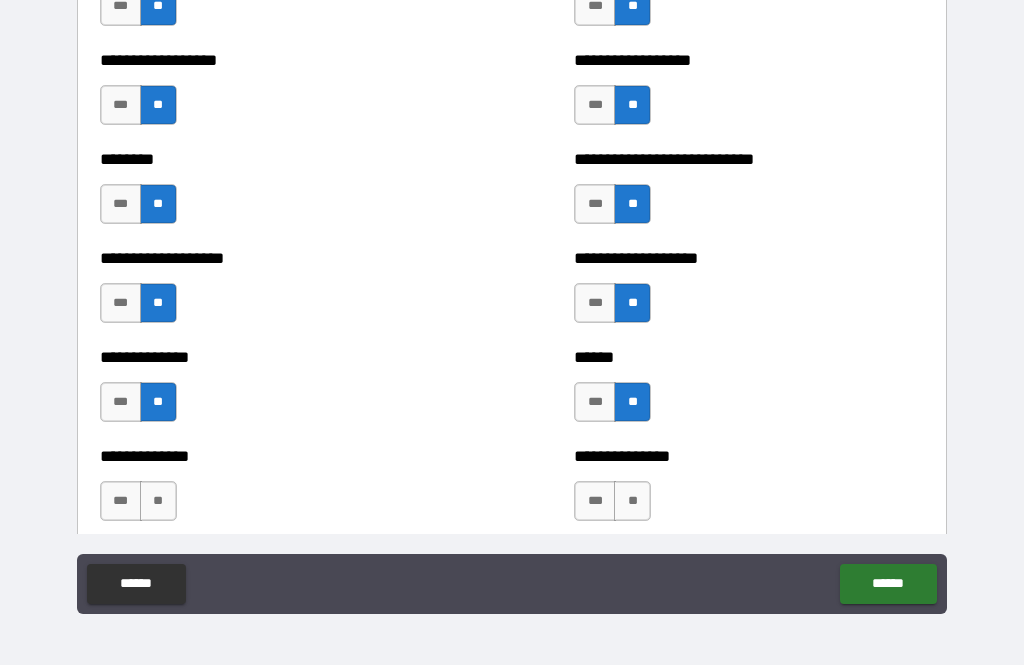 click on "**" at bounding box center (158, 501) 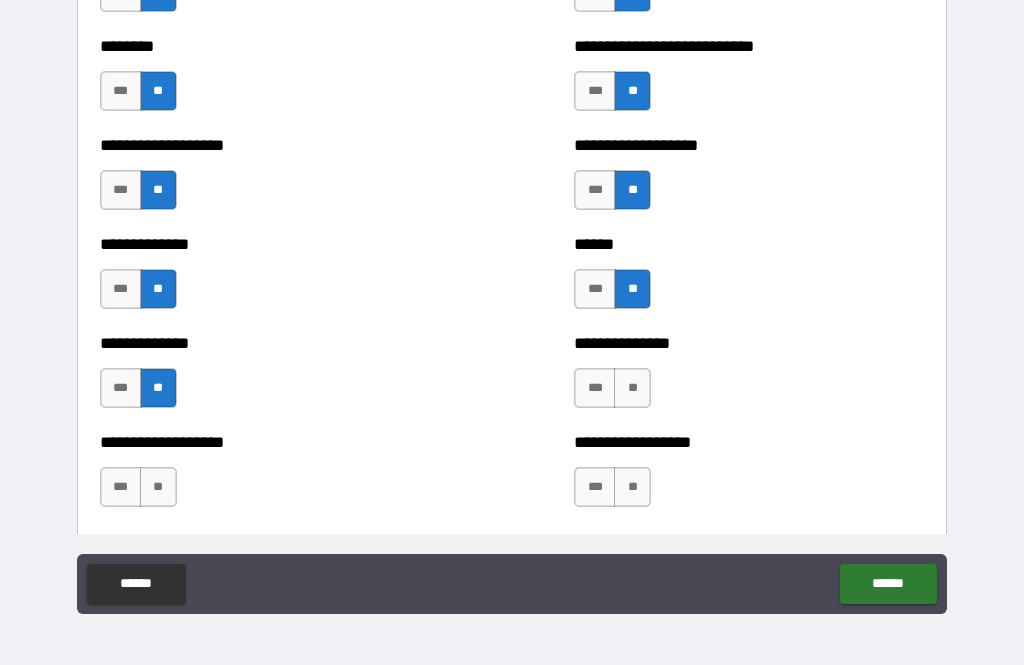 scroll, scrollTop: 4543, scrollLeft: 0, axis: vertical 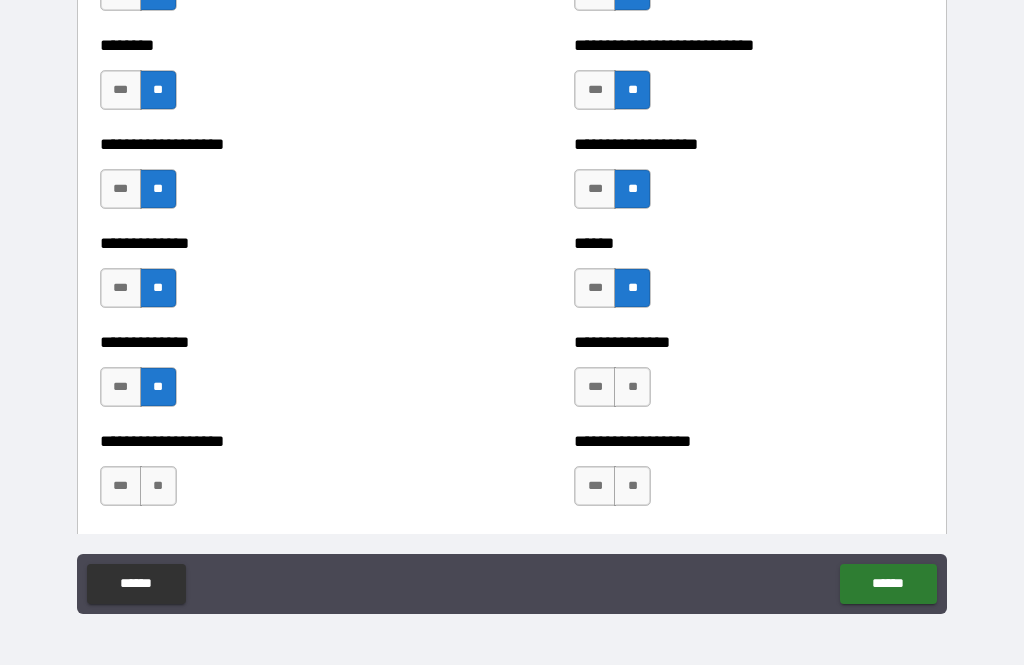 click on "**" at bounding box center [632, 387] 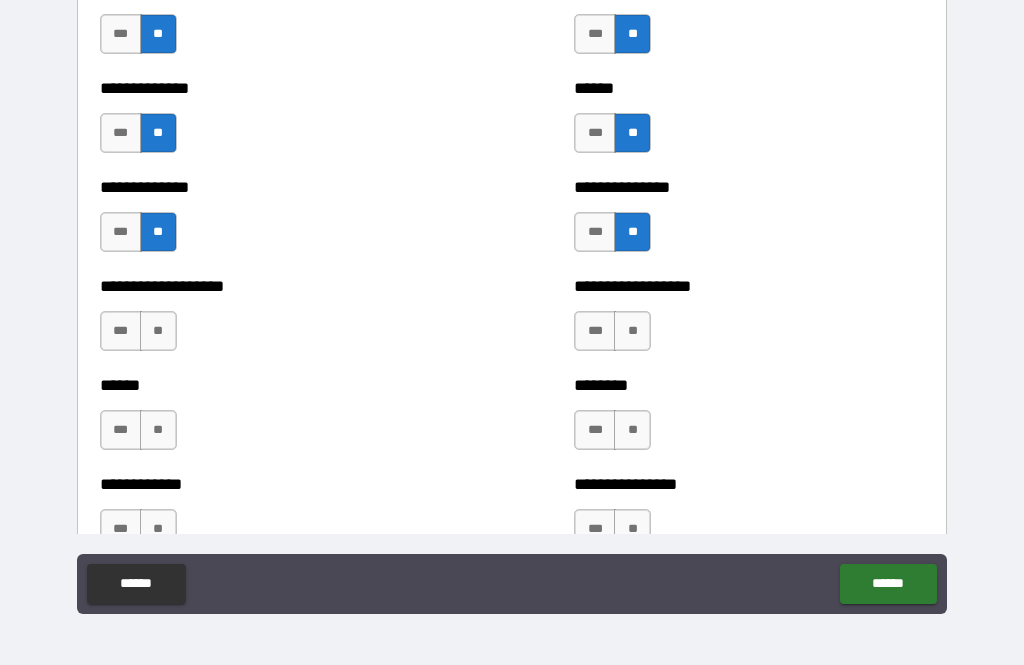 scroll, scrollTop: 4703, scrollLeft: 0, axis: vertical 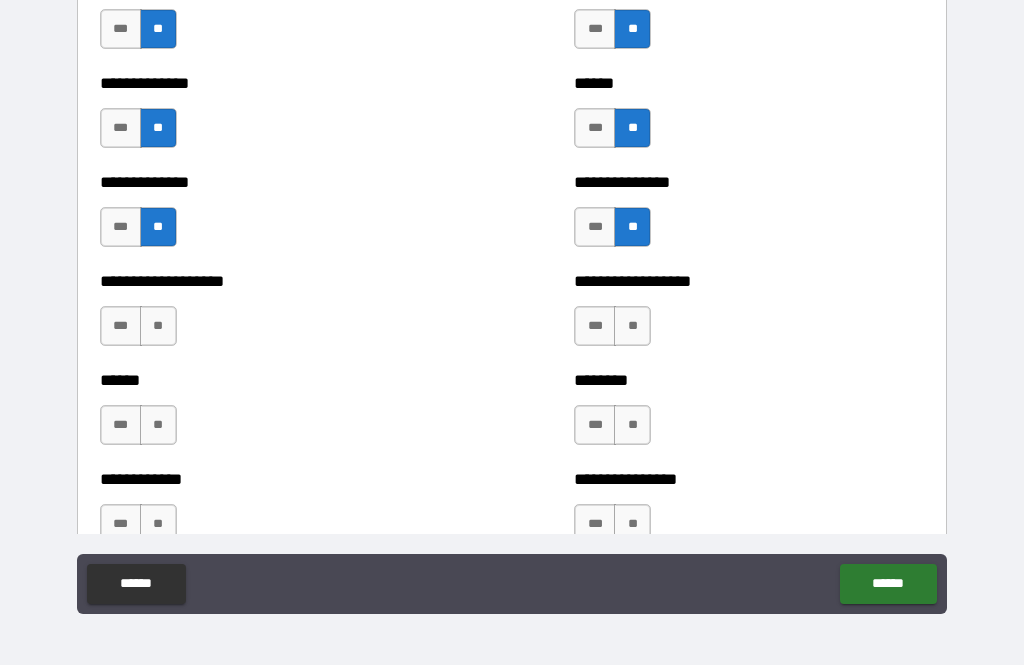 click on "**" at bounding box center [158, 326] 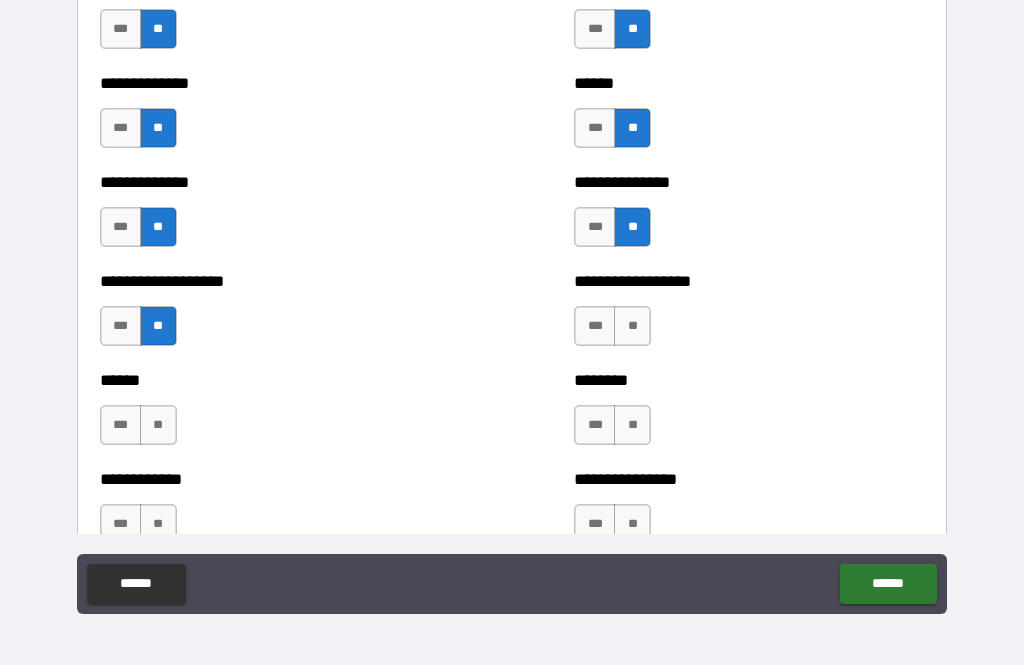click on "**" at bounding box center [632, 326] 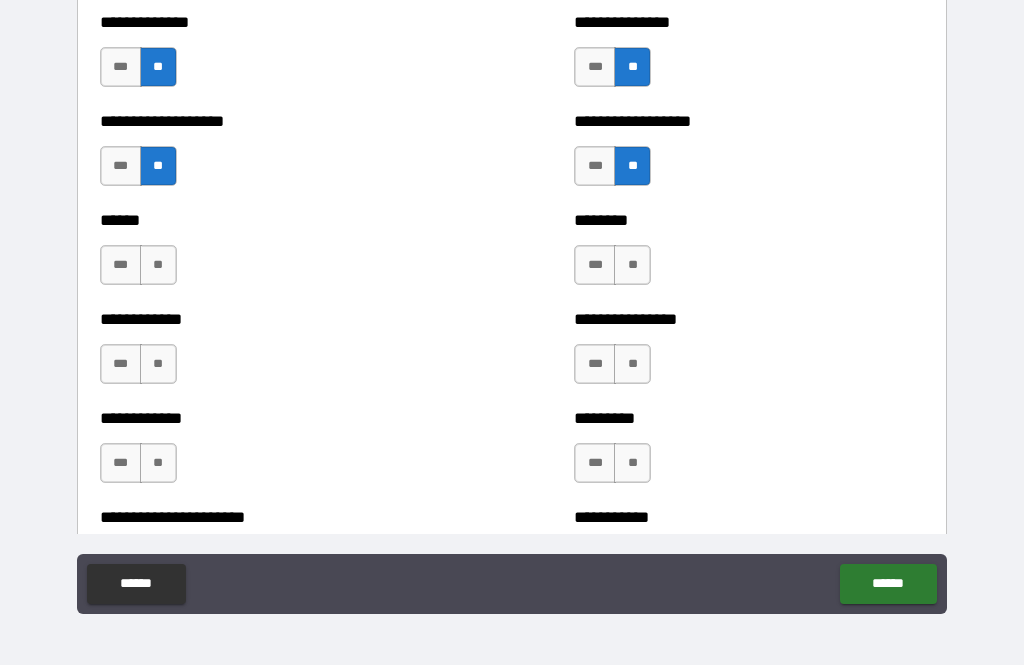 scroll, scrollTop: 4861, scrollLeft: 0, axis: vertical 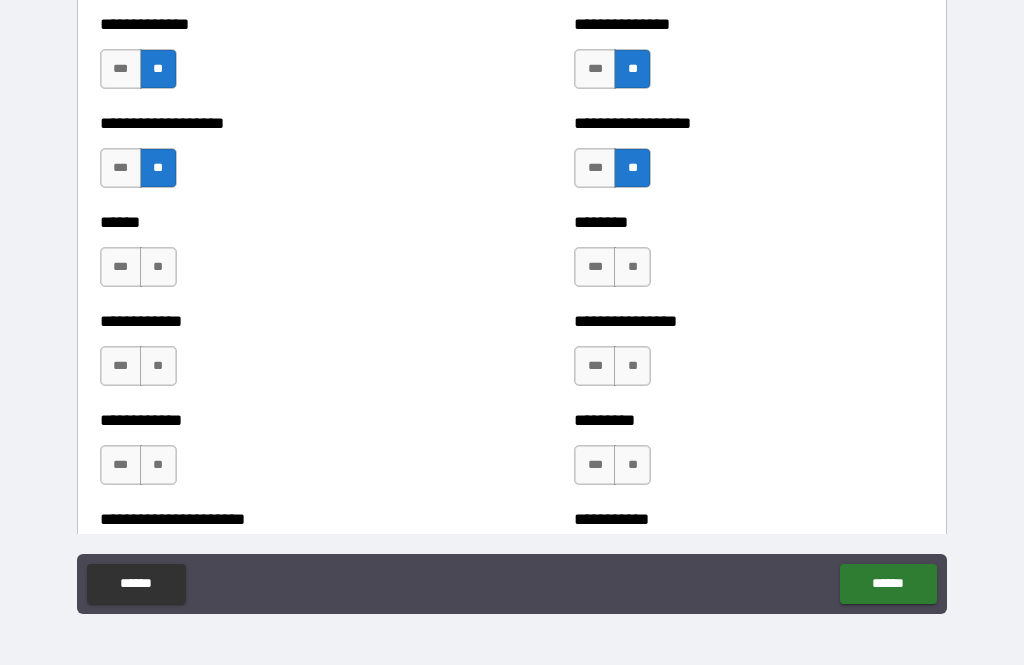 click on "**" at bounding box center [632, 267] 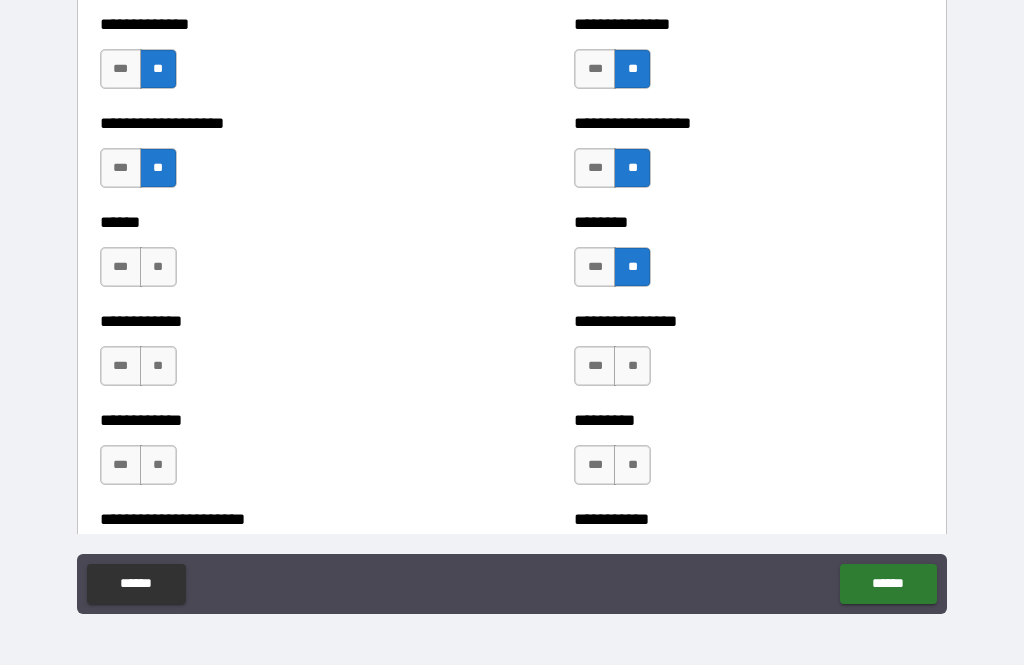 click on "**" at bounding box center (158, 267) 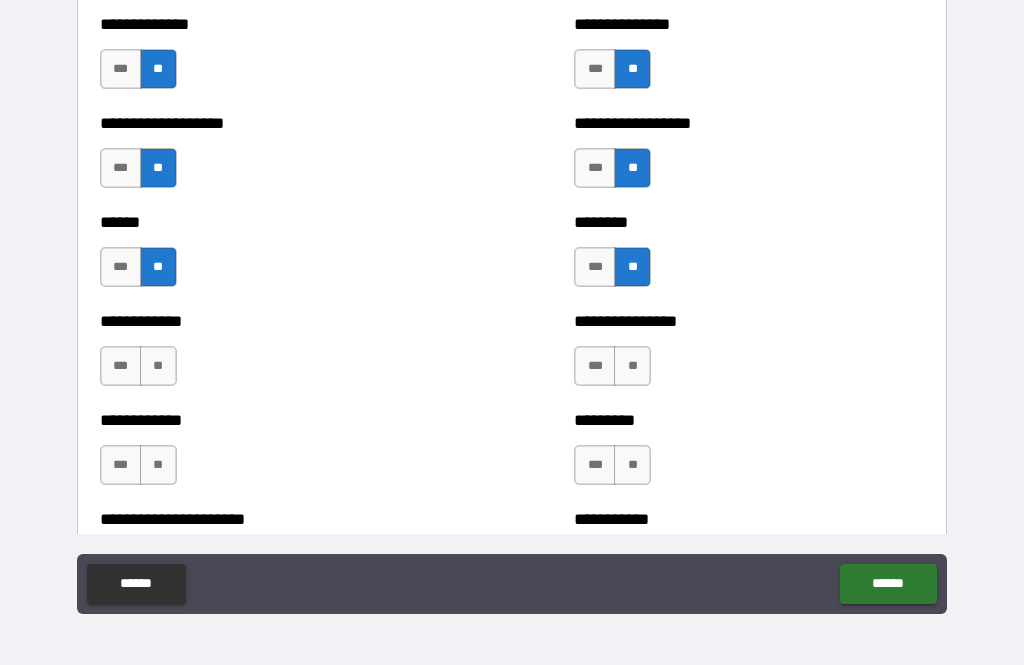 click on "**" at bounding box center (158, 366) 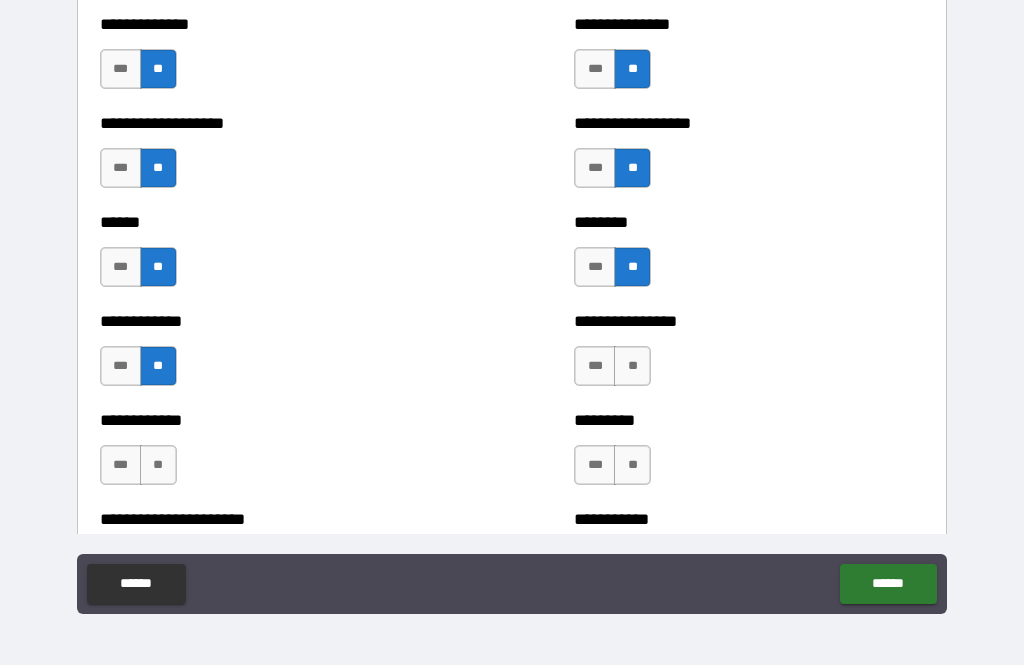 click on "**" at bounding box center (632, 366) 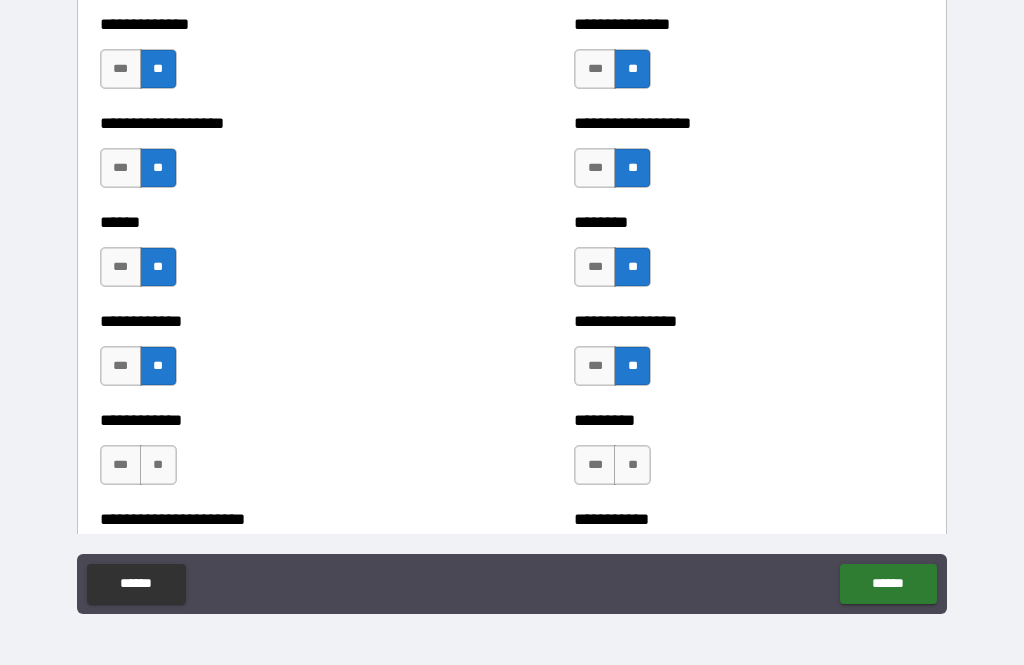 click on "**" at bounding box center (632, 465) 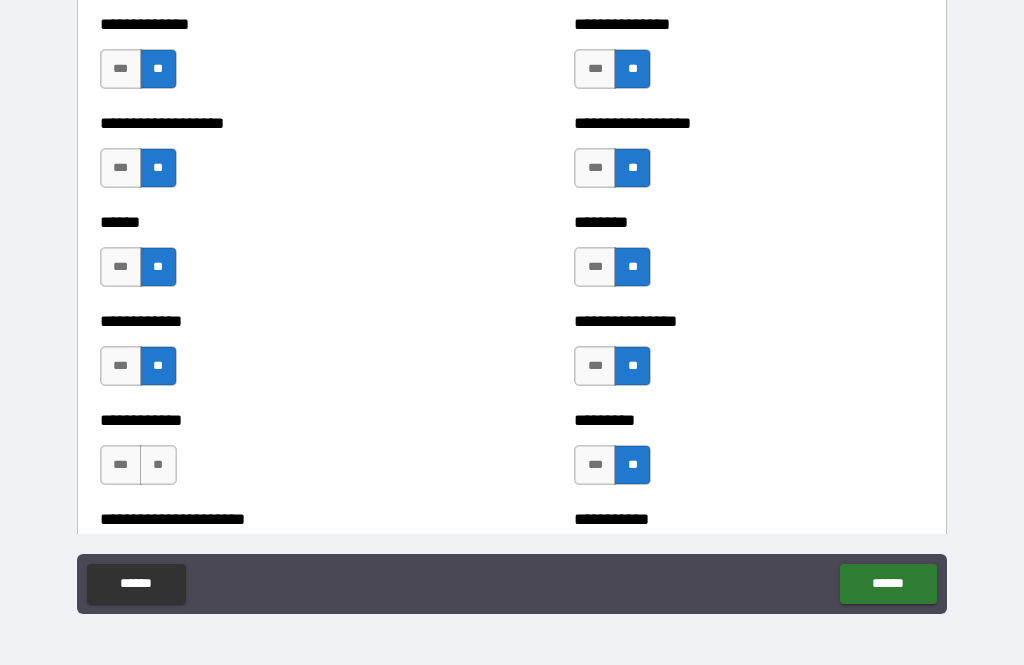click on "***" at bounding box center [595, 465] 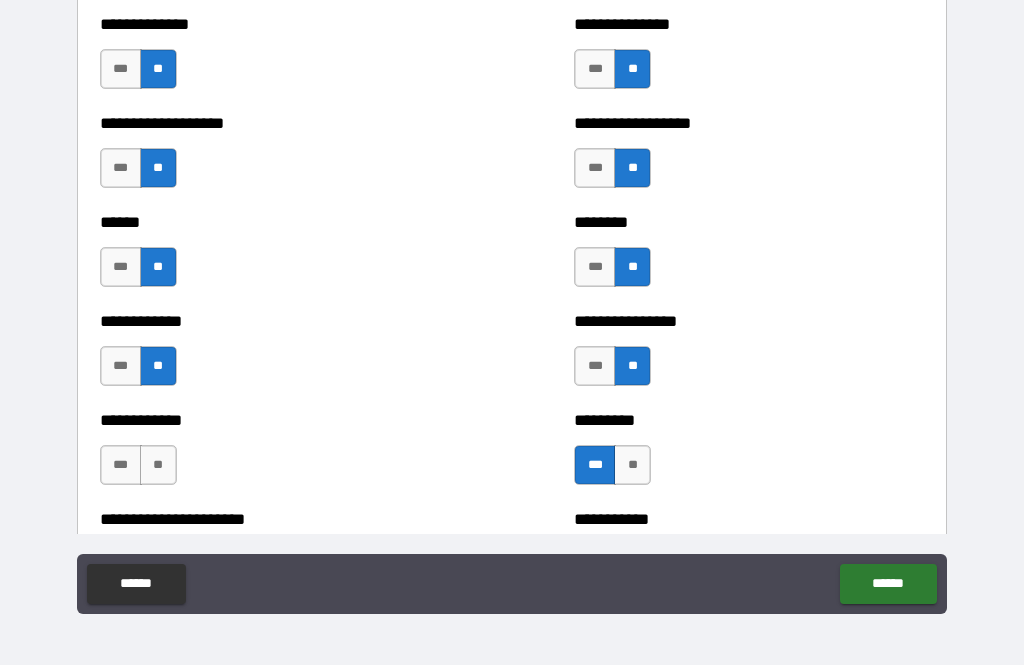 click on "**" at bounding box center [158, 465] 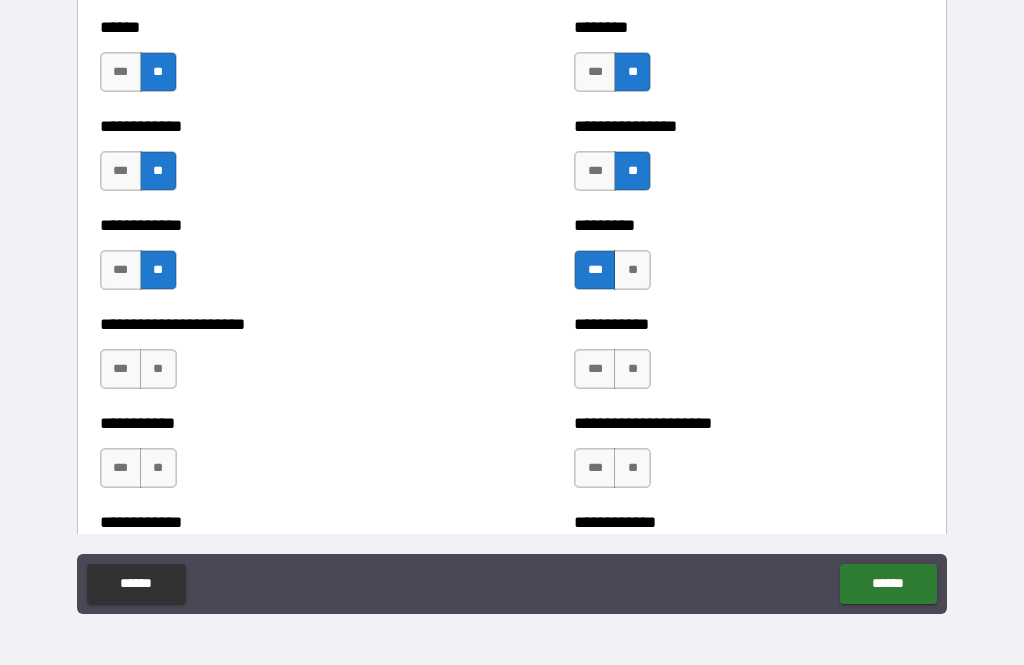 scroll, scrollTop: 5060, scrollLeft: 0, axis: vertical 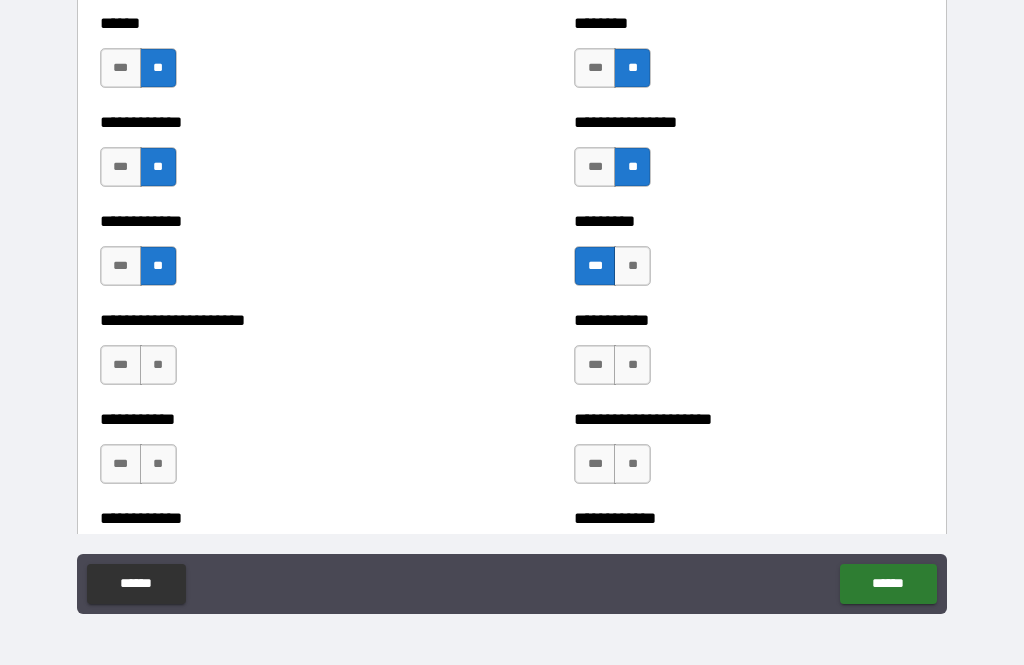 click on "**" at bounding box center (632, 365) 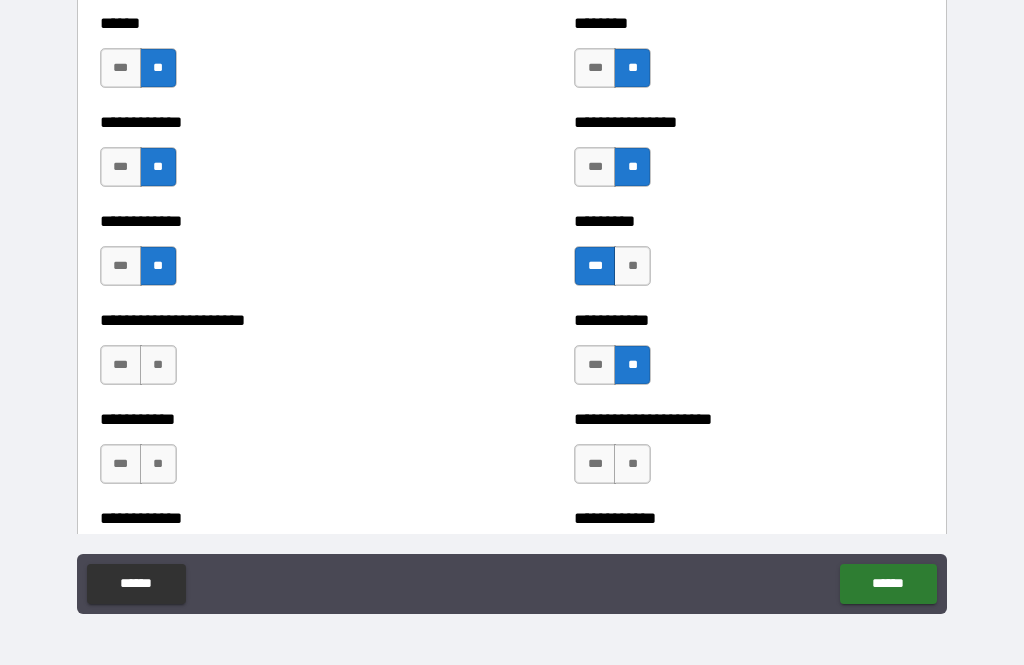 click on "**" at bounding box center [158, 365] 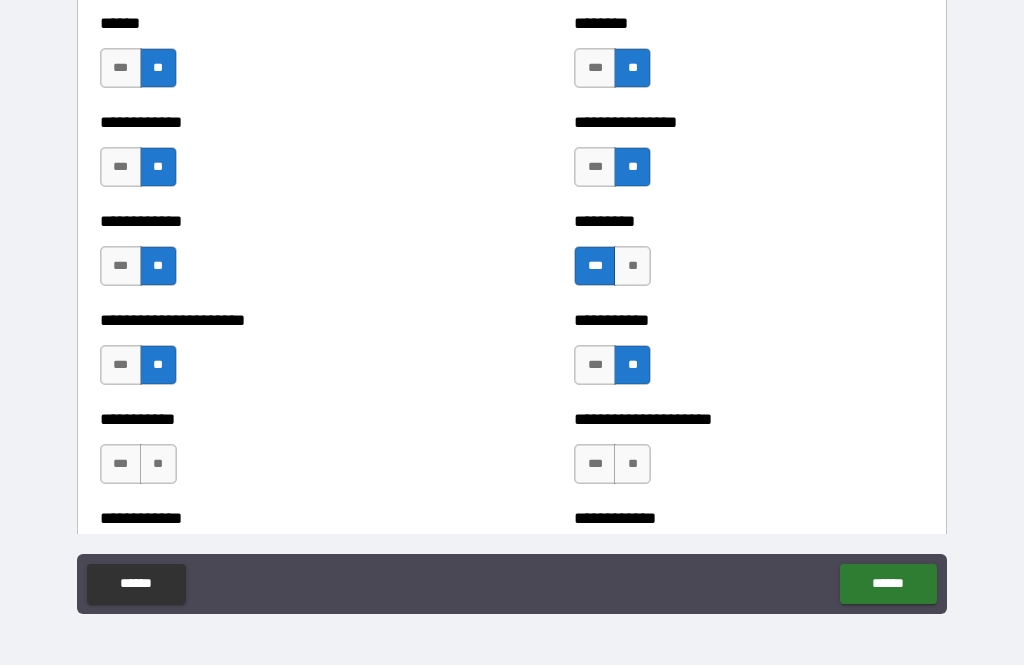 click on "**" at bounding box center [158, 464] 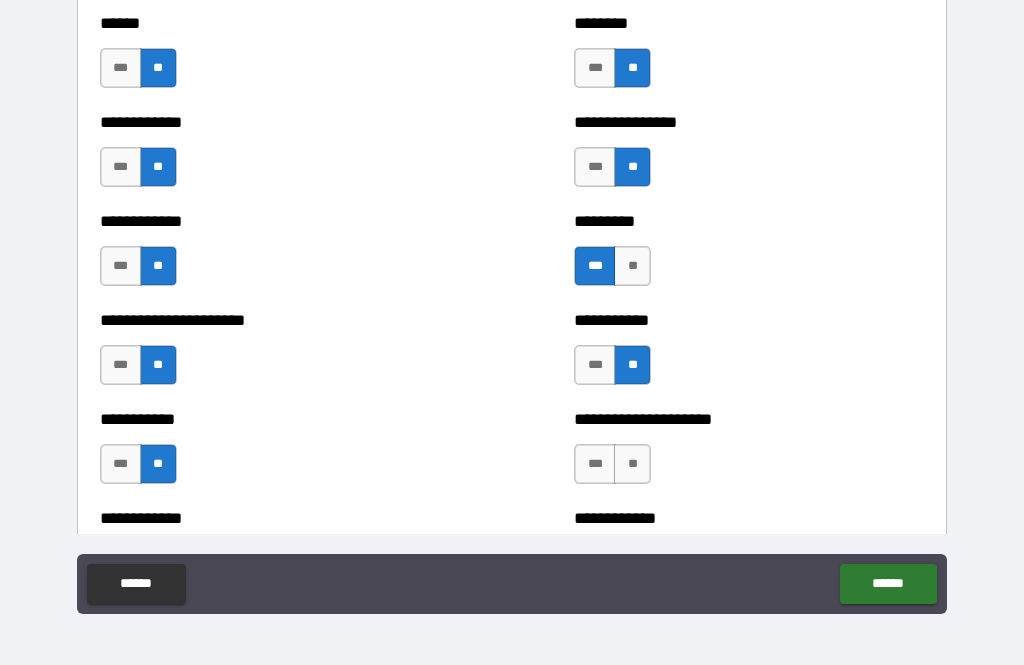 click on "**" at bounding box center (632, 464) 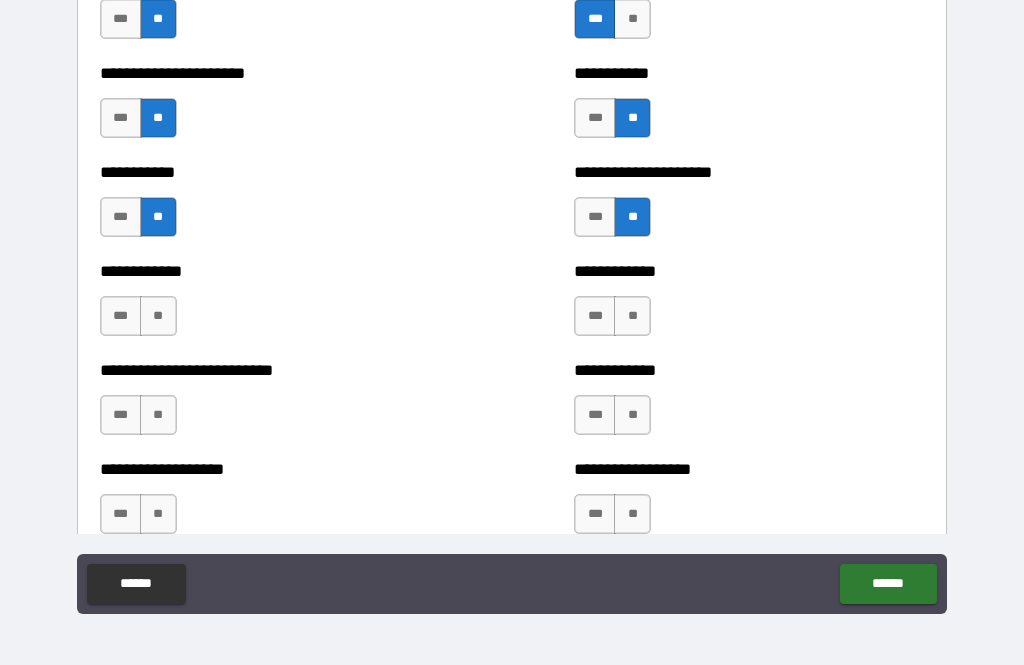 scroll, scrollTop: 5307, scrollLeft: 0, axis: vertical 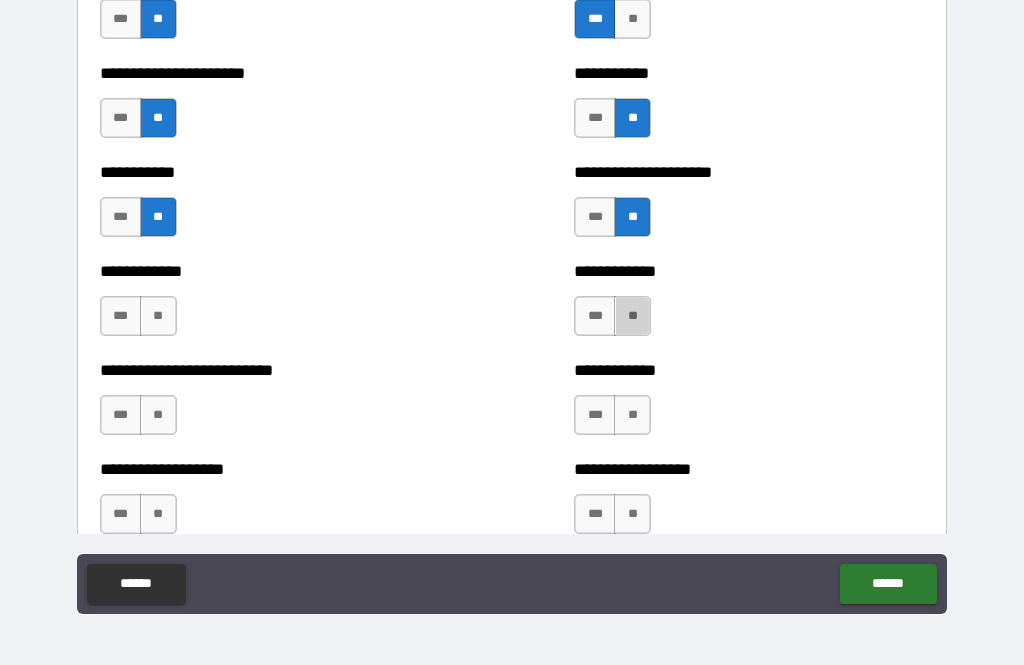 click on "**" at bounding box center (632, 316) 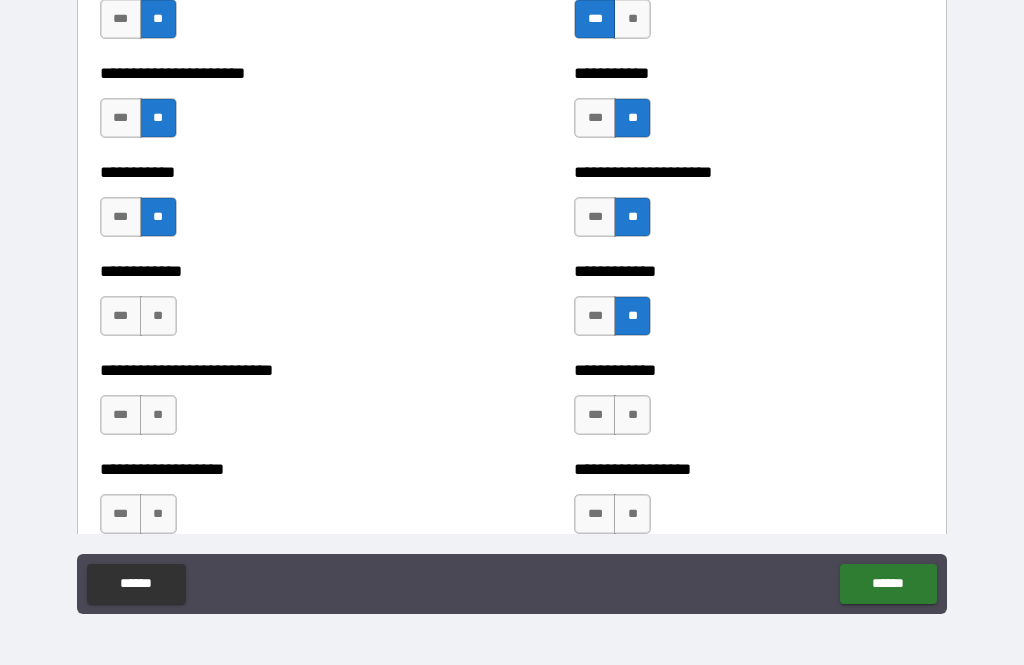 click on "**" at bounding box center (158, 316) 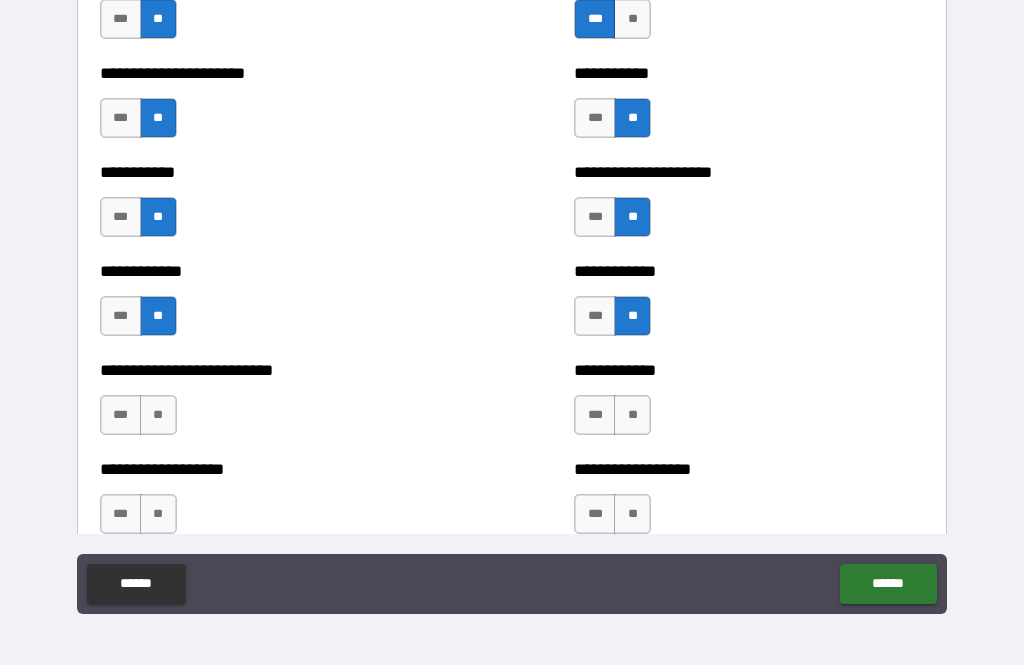 click on "**" at bounding box center [632, 415] 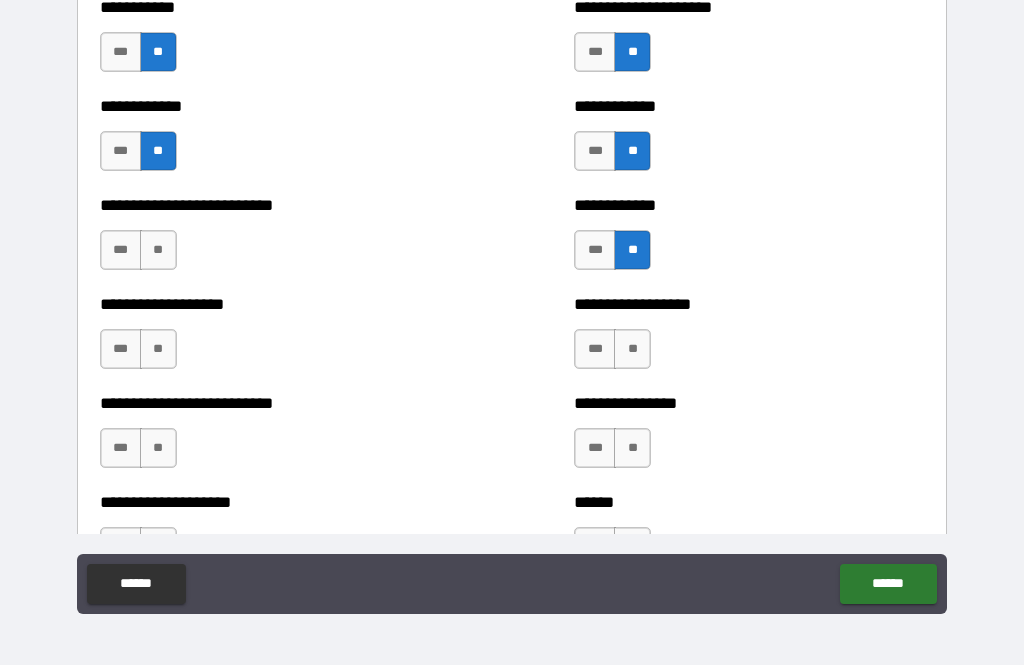 scroll, scrollTop: 5471, scrollLeft: 0, axis: vertical 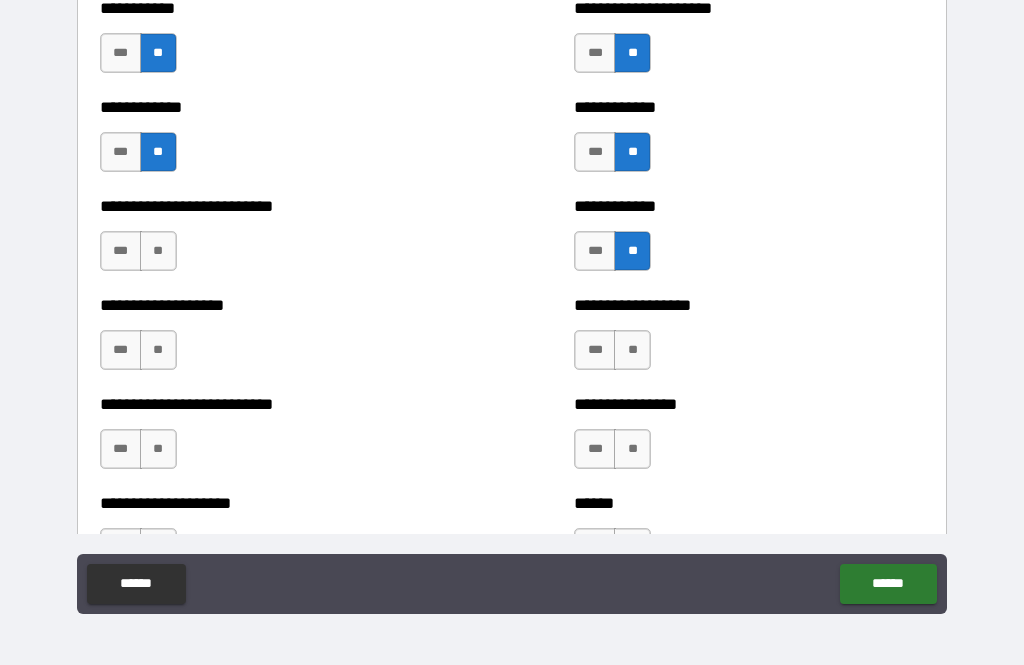 click on "**********" at bounding box center [275, 241] 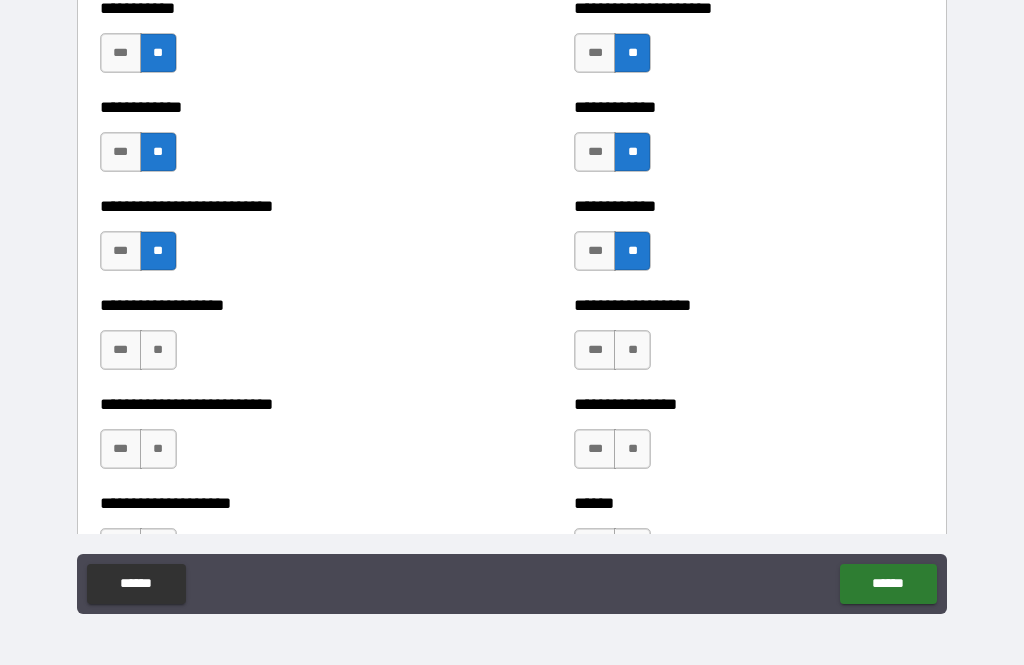 scroll, scrollTop: 5563, scrollLeft: 0, axis: vertical 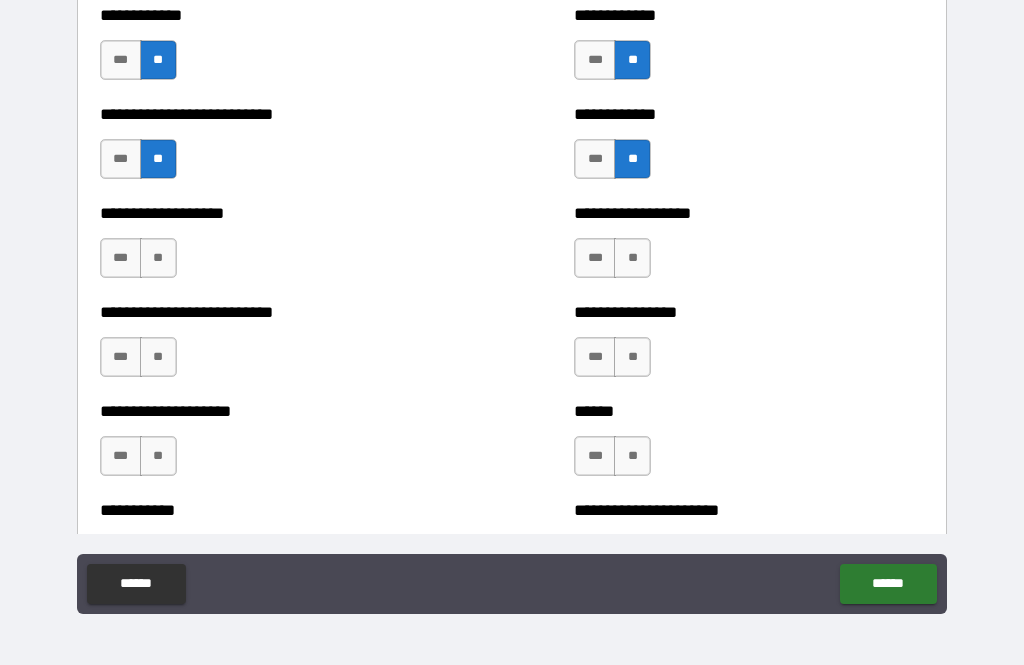 click on "**" at bounding box center [158, 258] 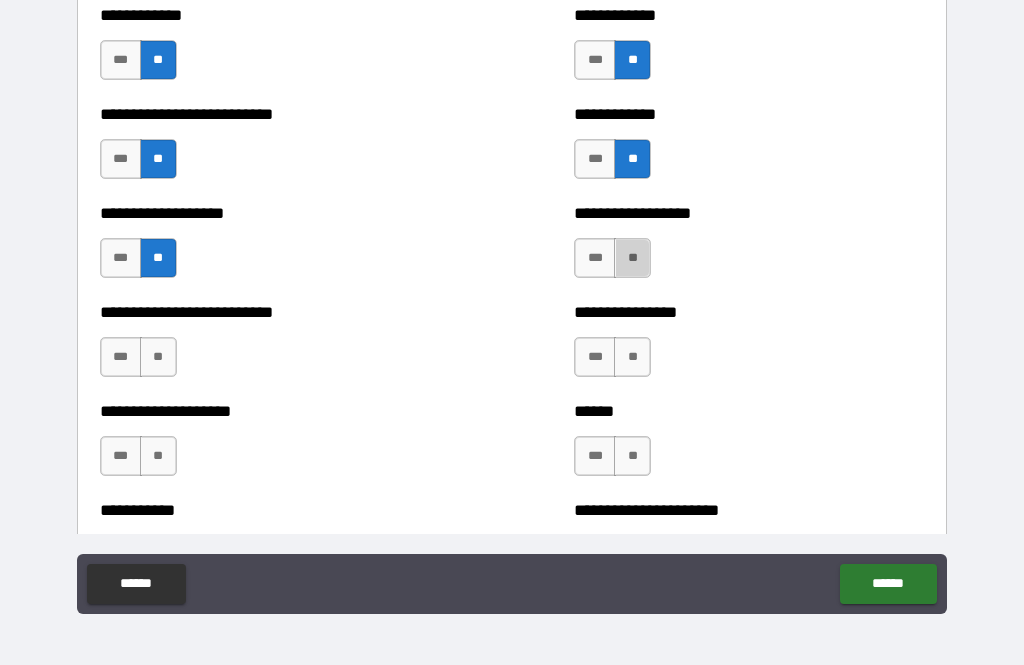 click on "**" at bounding box center (632, 258) 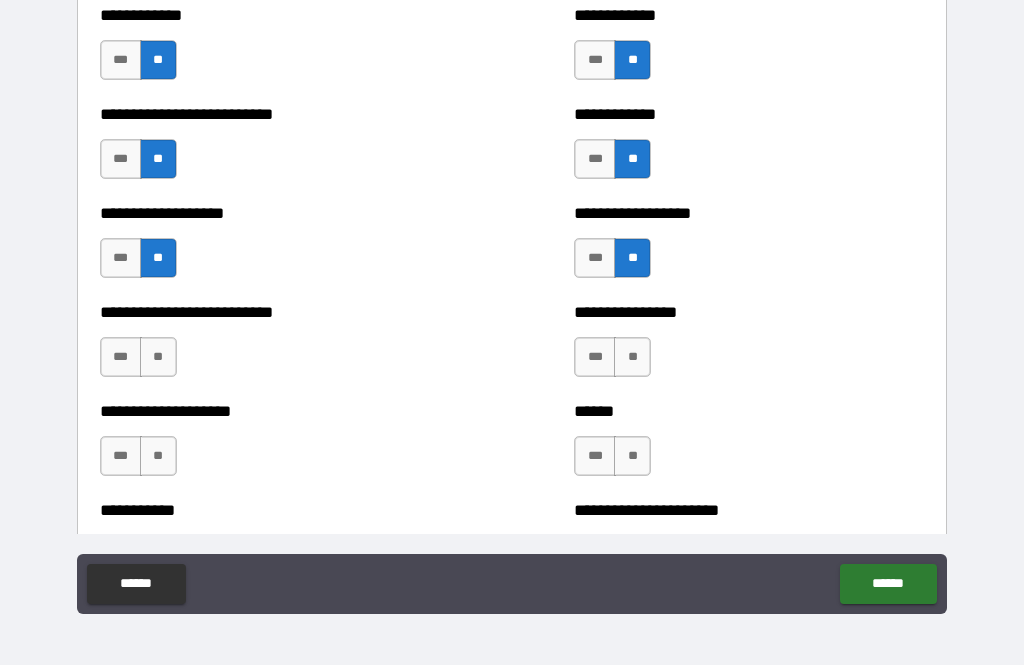 click on "**" at bounding box center [632, 357] 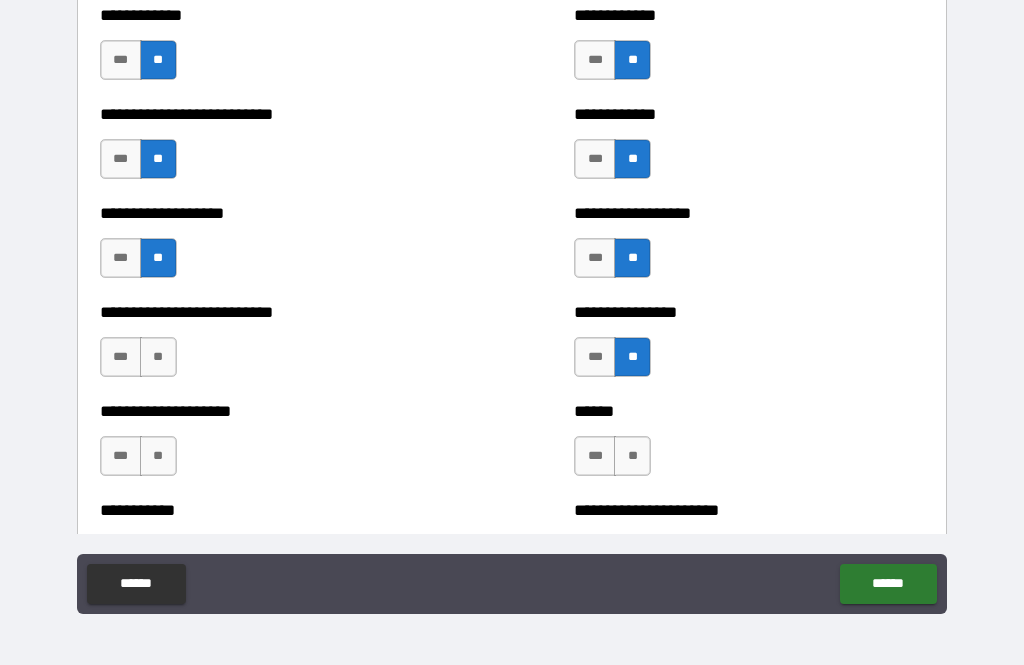 click on "**" at bounding box center (632, 456) 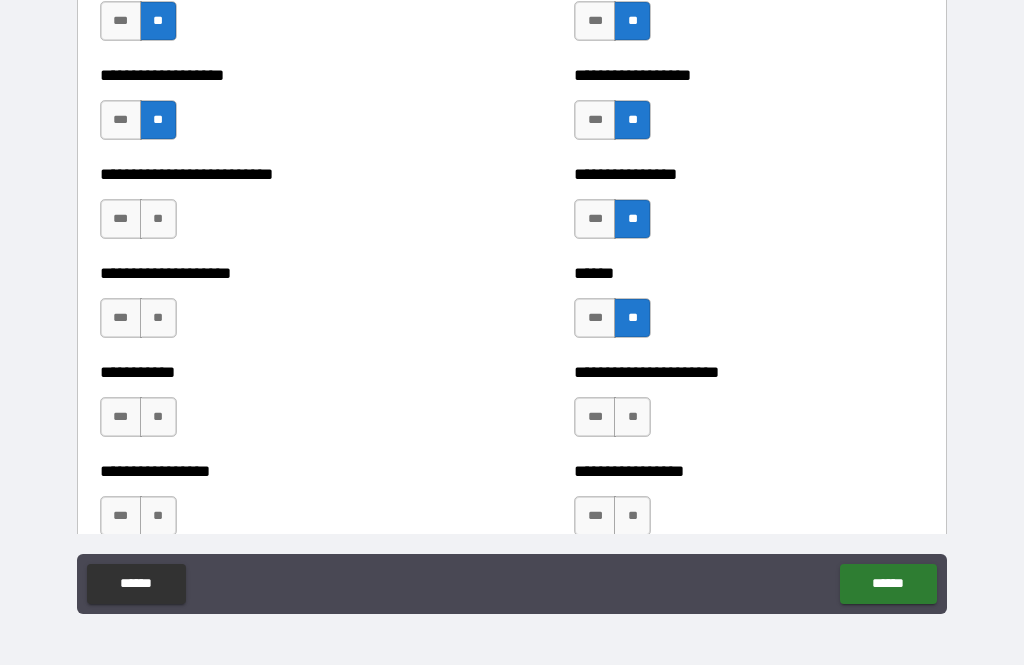 scroll, scrollTop: 5701, scrollLeft: 0, axis: vertical 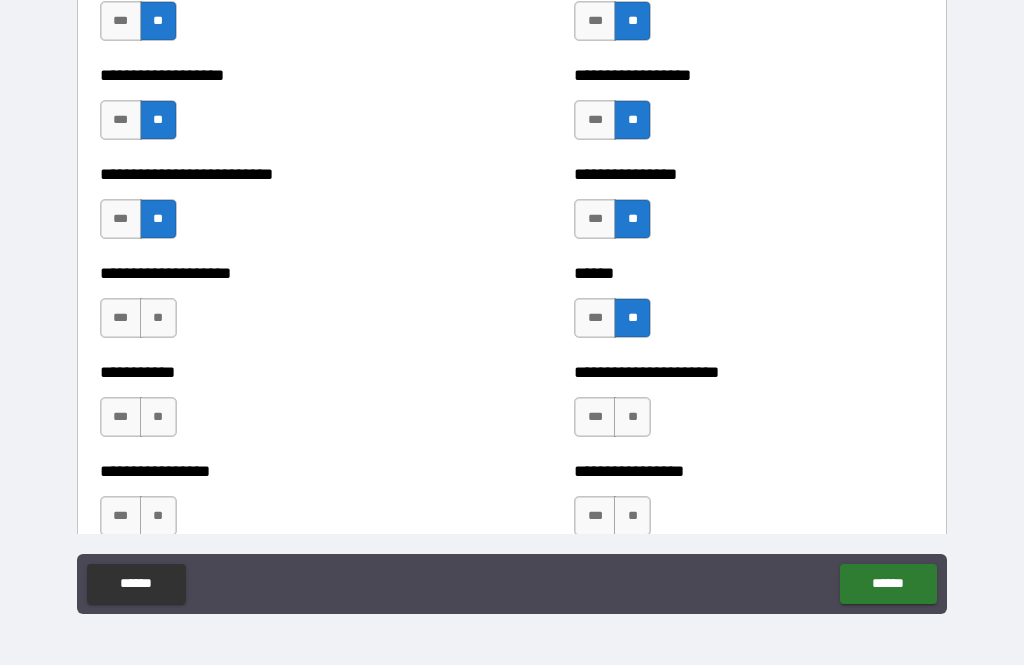 click on "**" at bounding box center [158, 318] 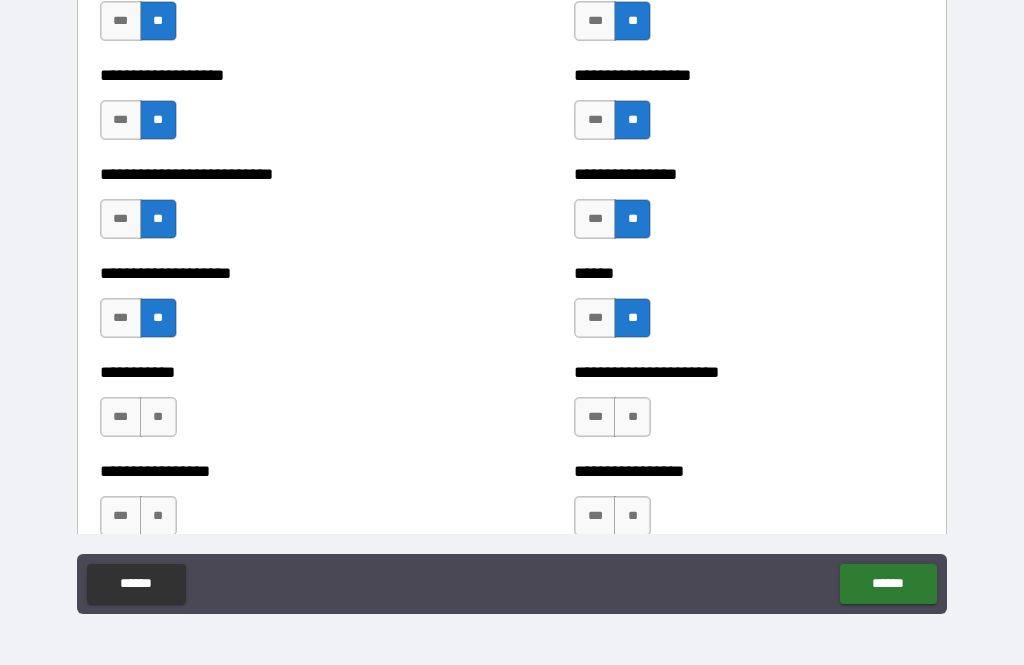 click on "**" at bounding box center (158, 417) 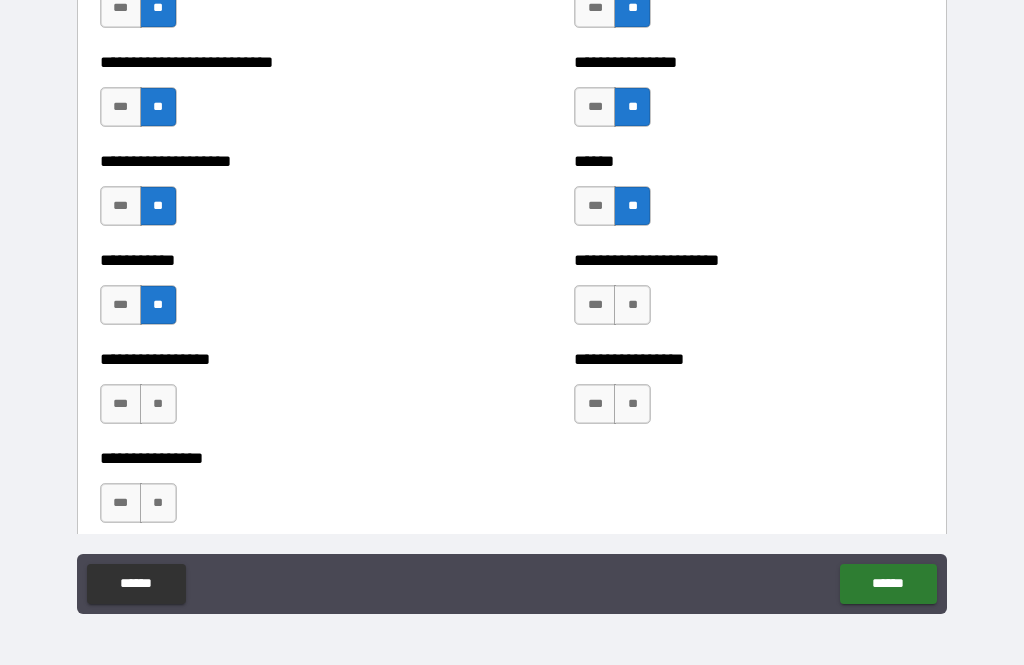 scroll, scrollTop: 5858, scrollLeft: 0, axis: vertical 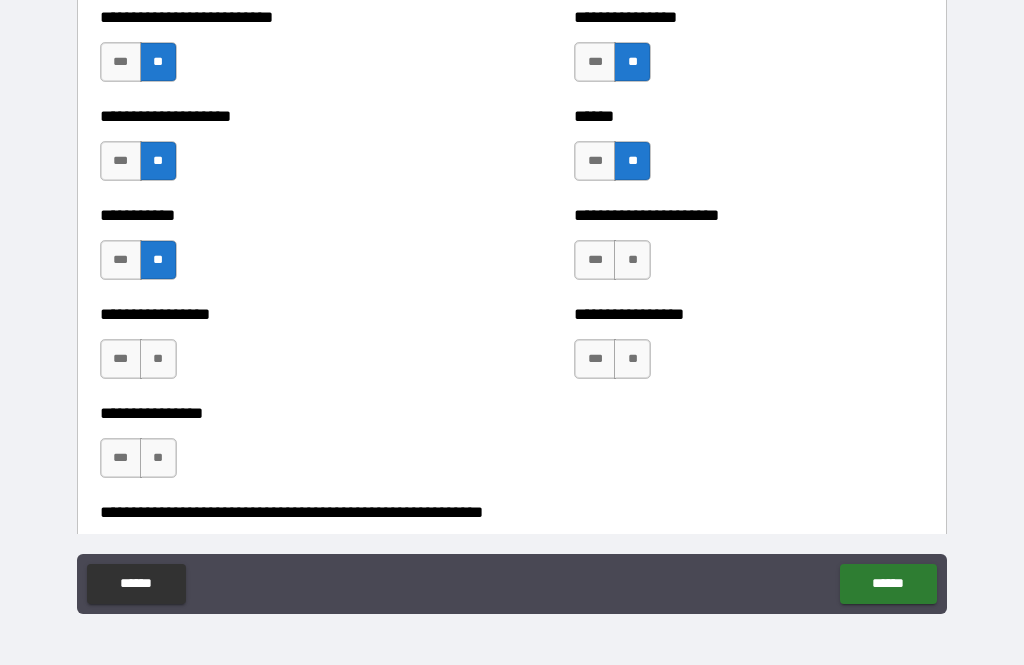click on "**" at bounding box center [632, 260] 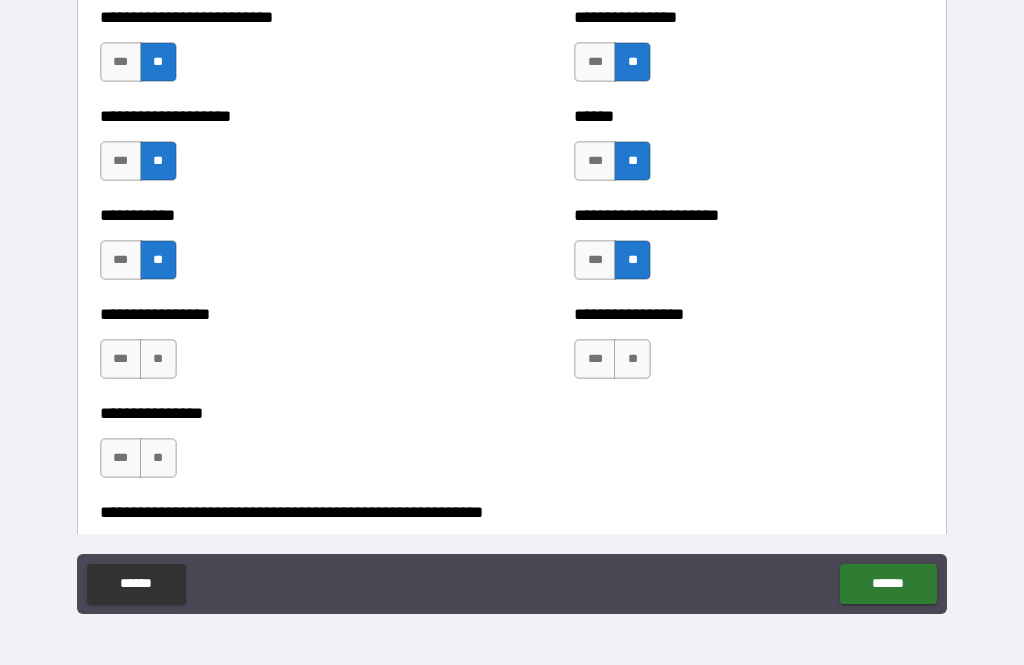 click on "**" at bounding box center [632, 359] 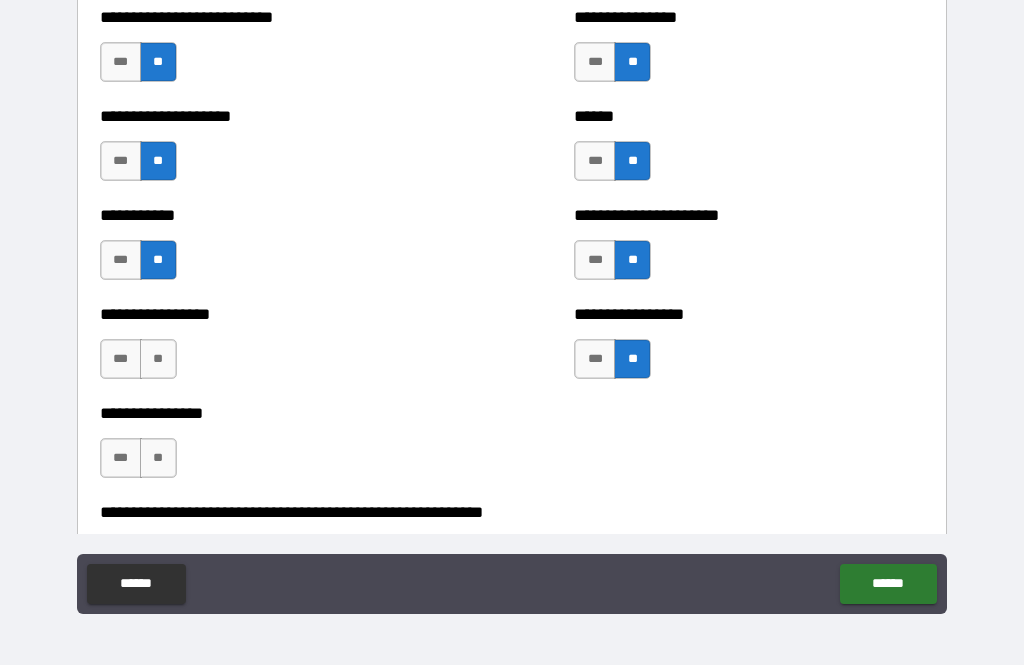 click on "**" at bounding box center [158, 359] 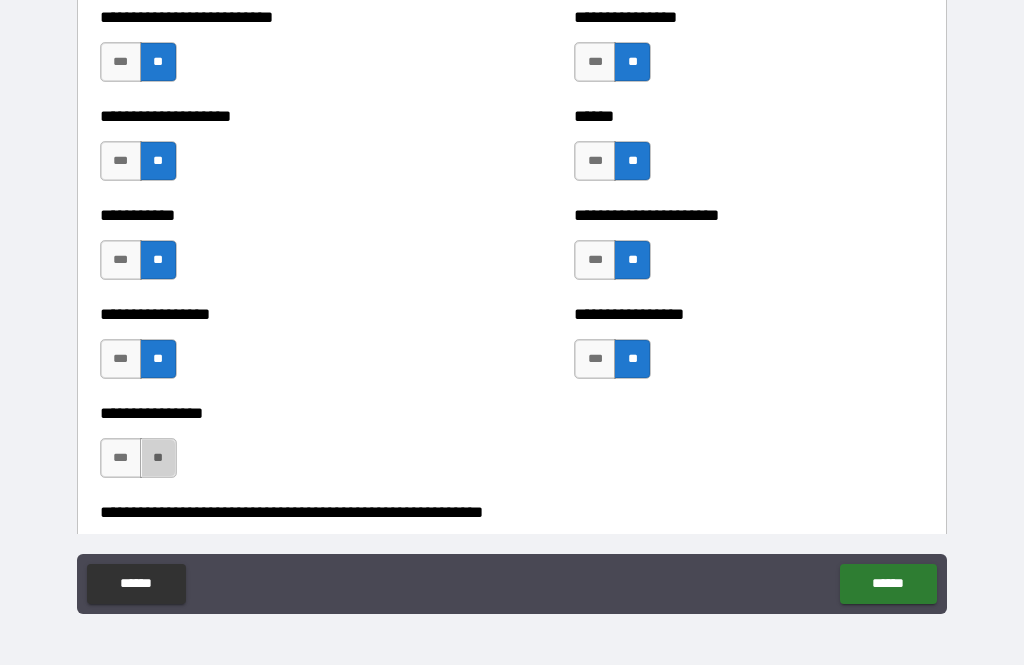 click on "**" at bounding box center (158, 458) 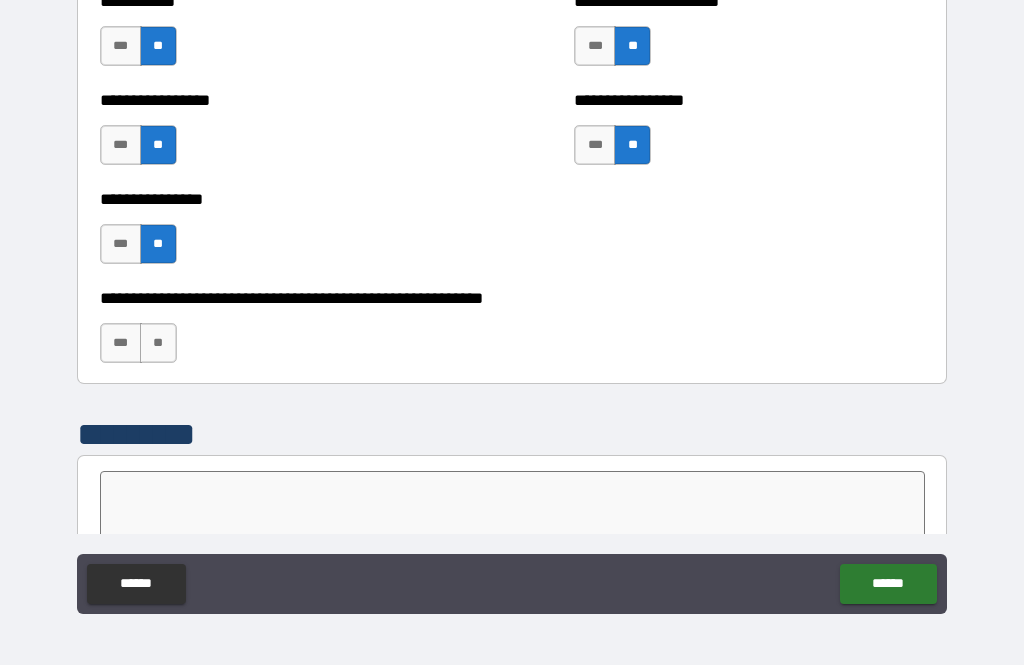 scroll, scrollTop: 6070, scrollLeft: 0, axis: vertical 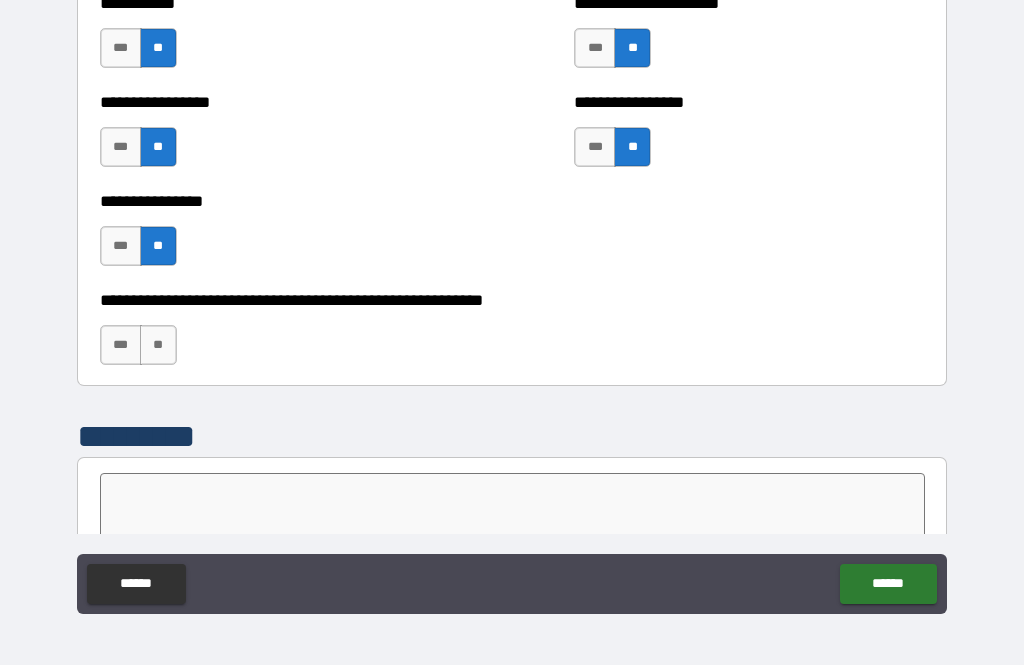 click on "**" at bounding box center [158, 345] 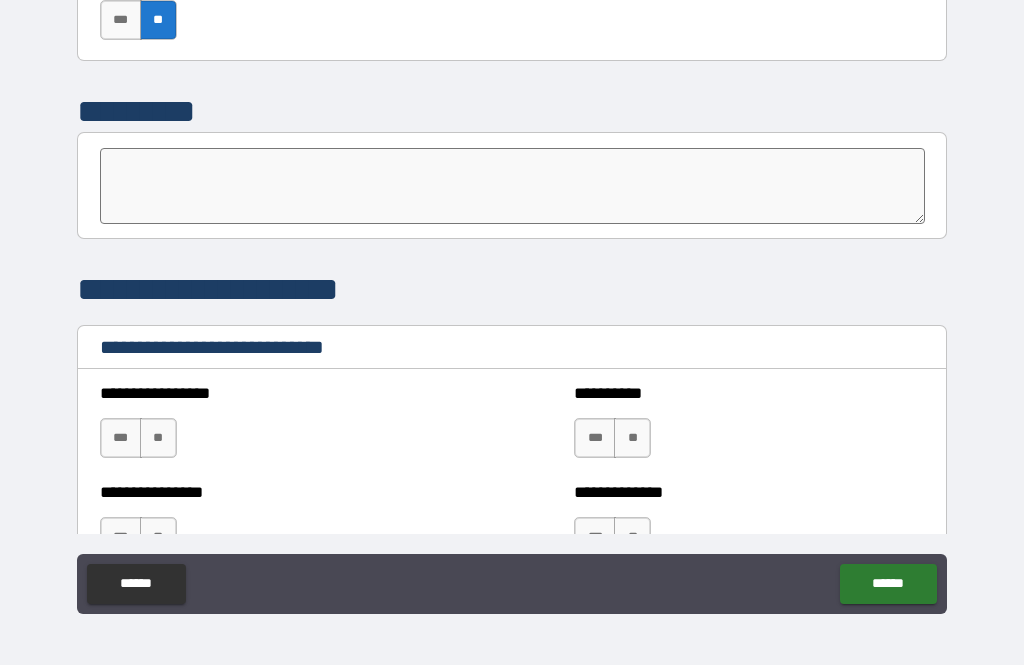 scroll, scrollTop: 6402, scrollLeft: 0, axis: vertical 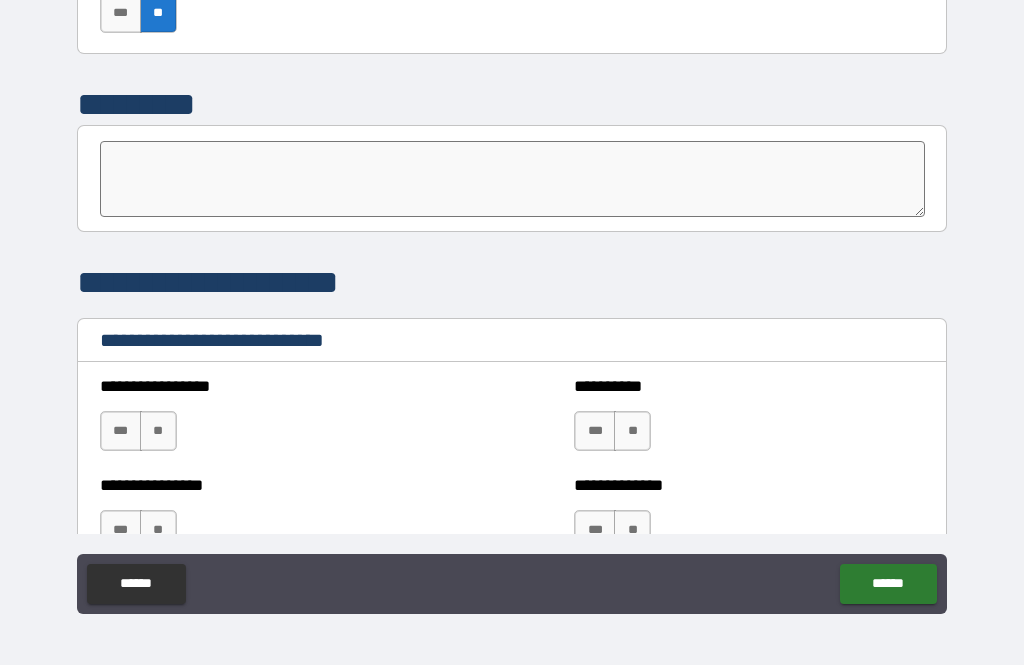 click on "***" at bounding box center [121, 431] 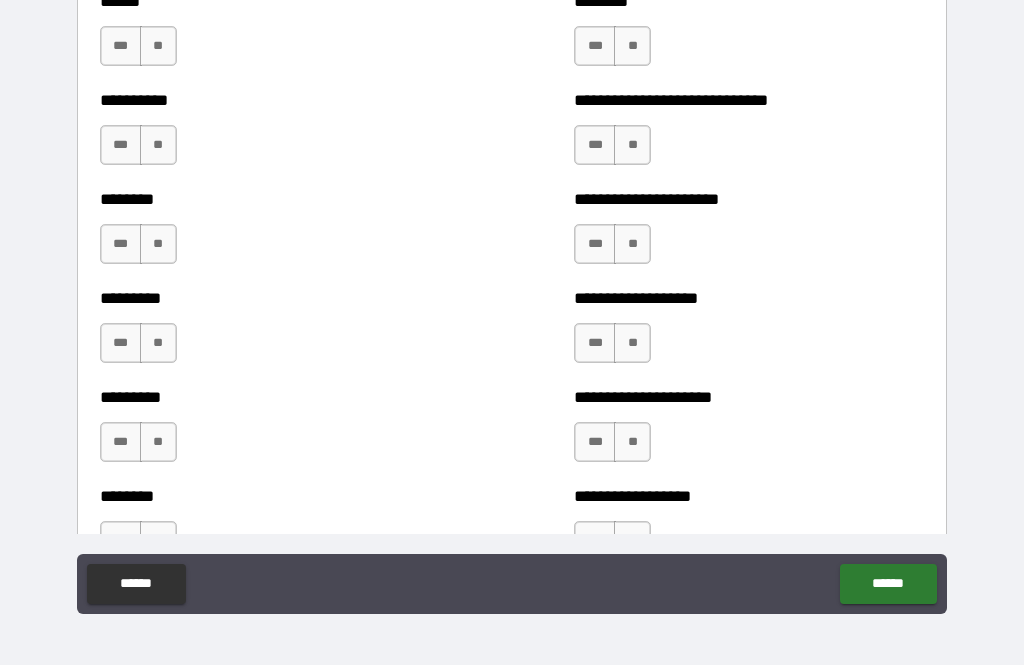 scroll, scrollTop: 7029, scrollLeft: 0, axis: vertical 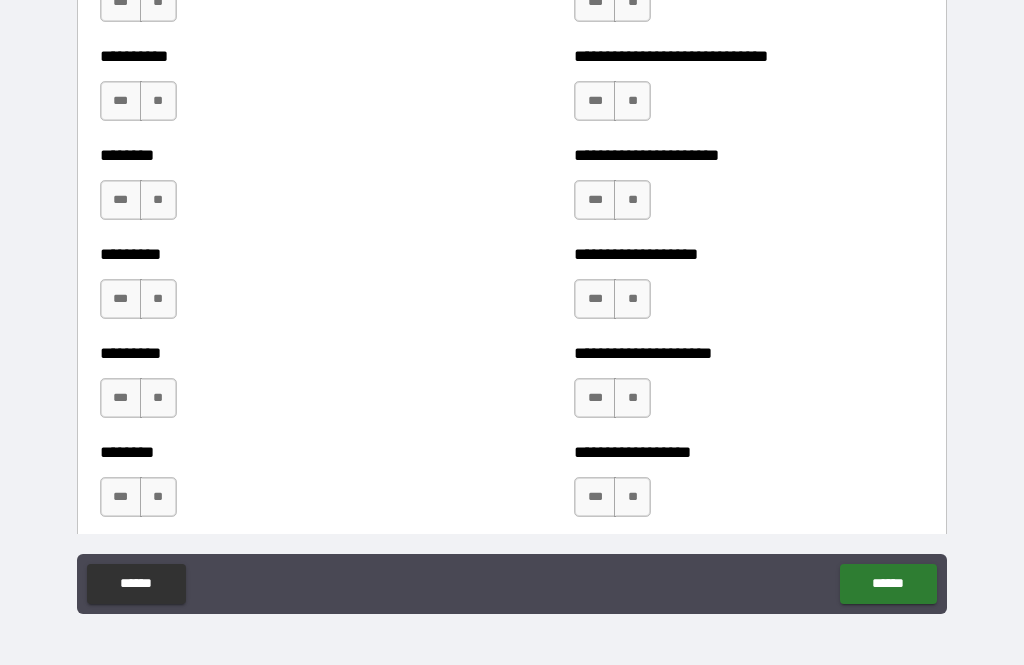 click on "**********" at bounding box center [749, 289] 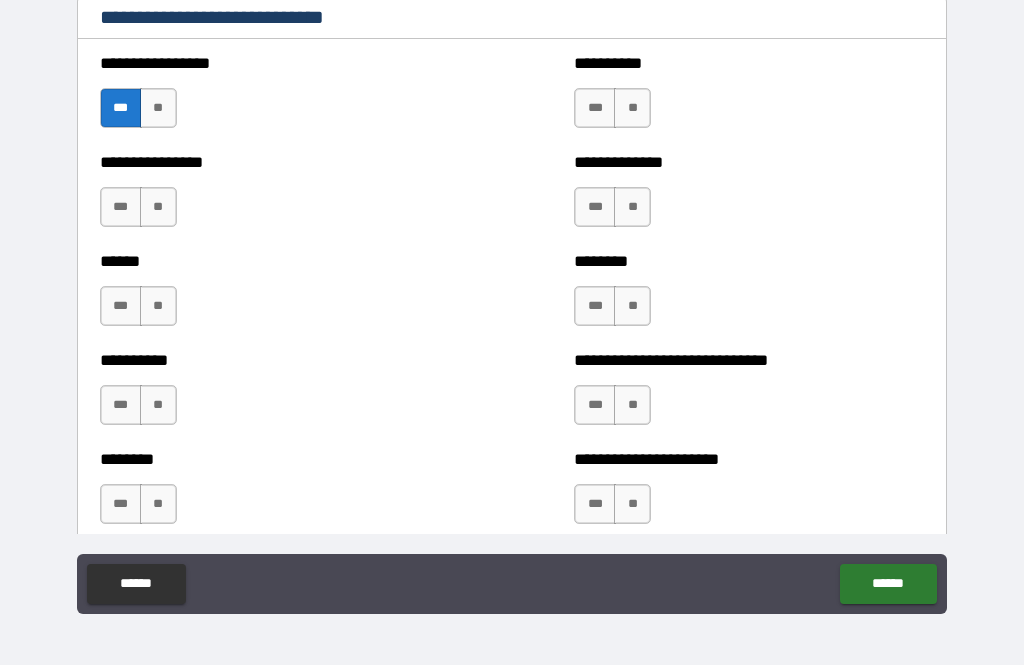 scroll, scrollTop: 6729, scrollLeft: 0, axis: vertical 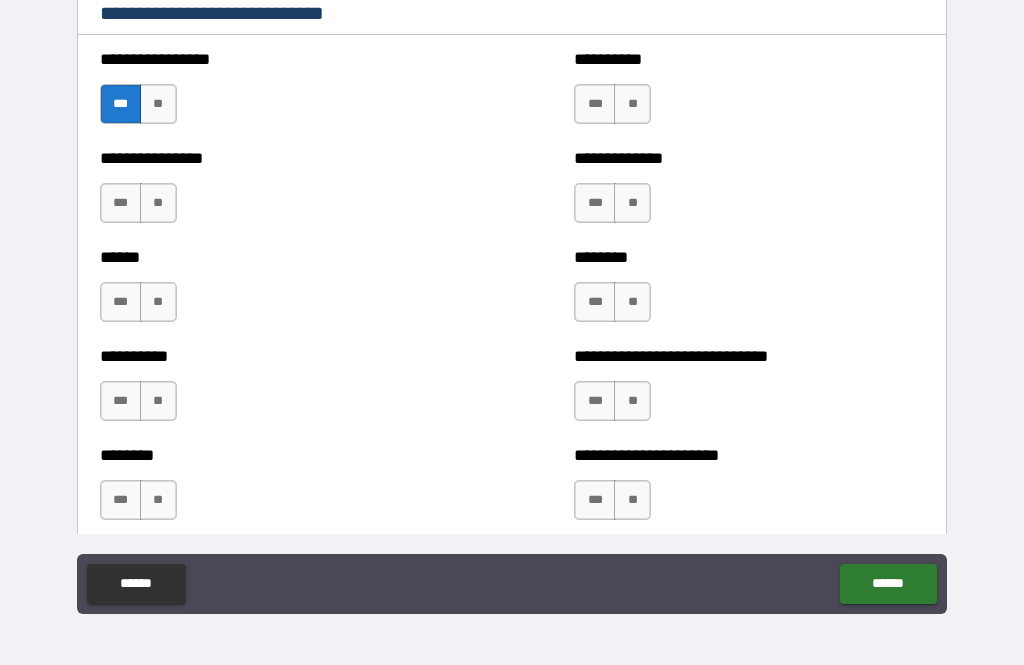 click on "**" at bounding box center [632, 104] 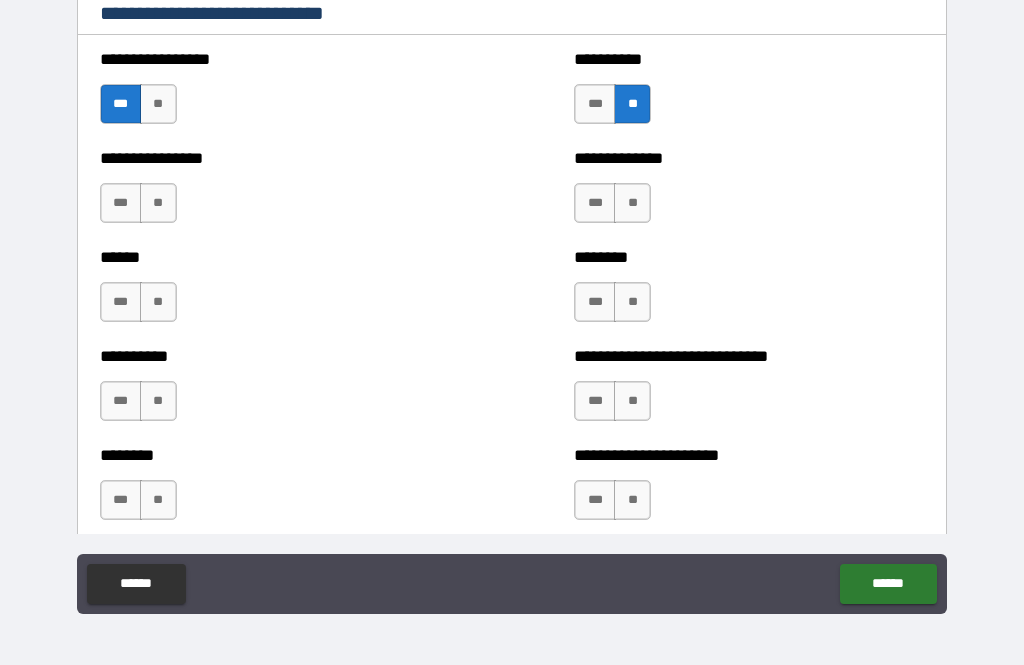 click on "**" at bounding box center [632, 203] 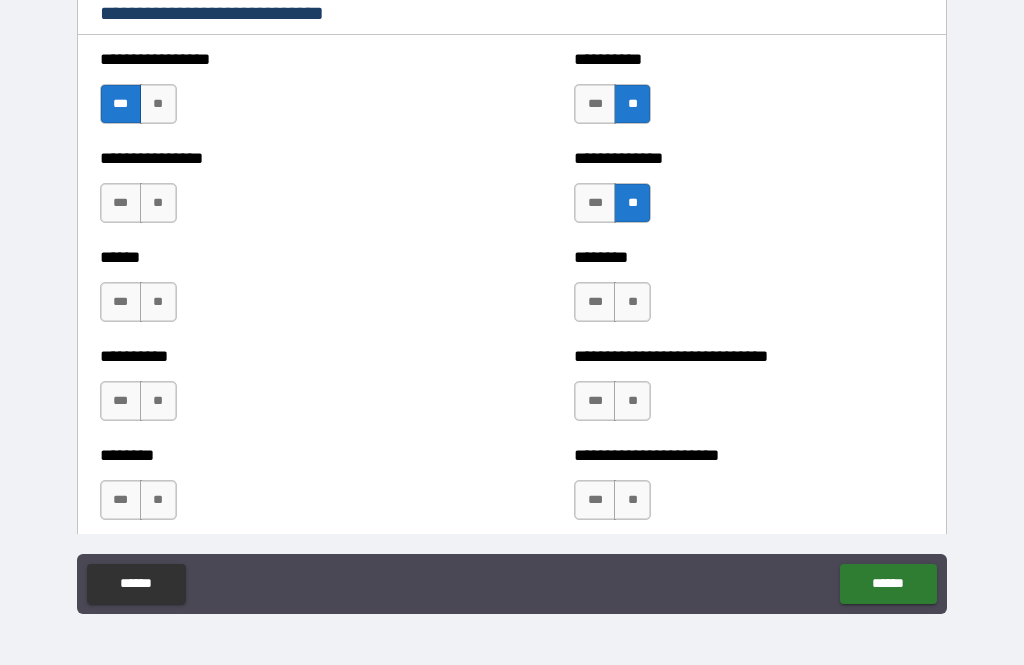 click on "**" at bounding box center [632, 302] 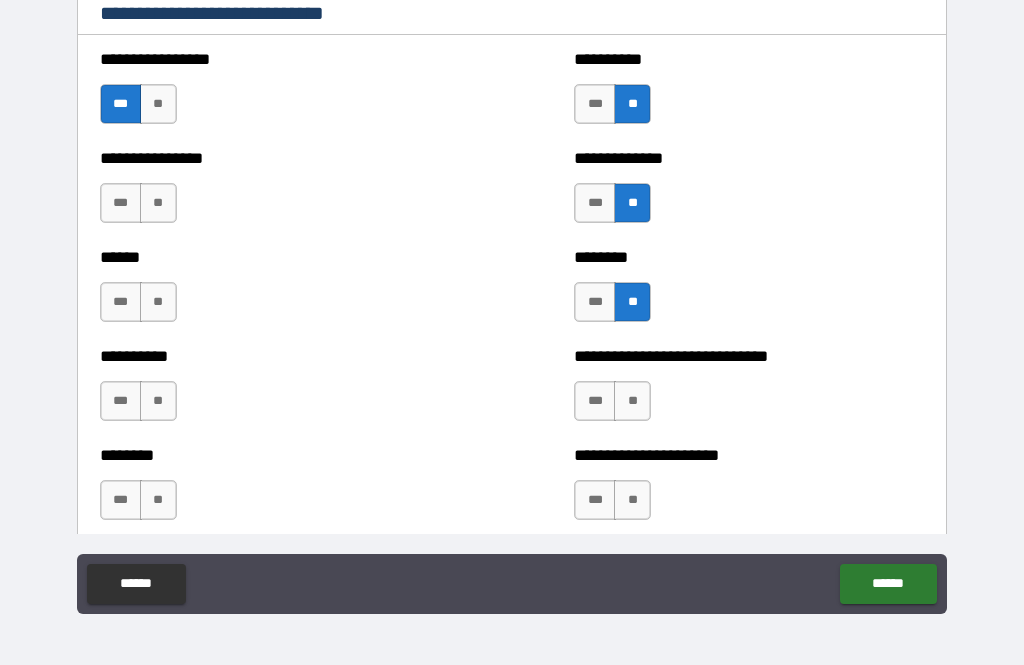 click on "**" at bounding box center (632, 401) 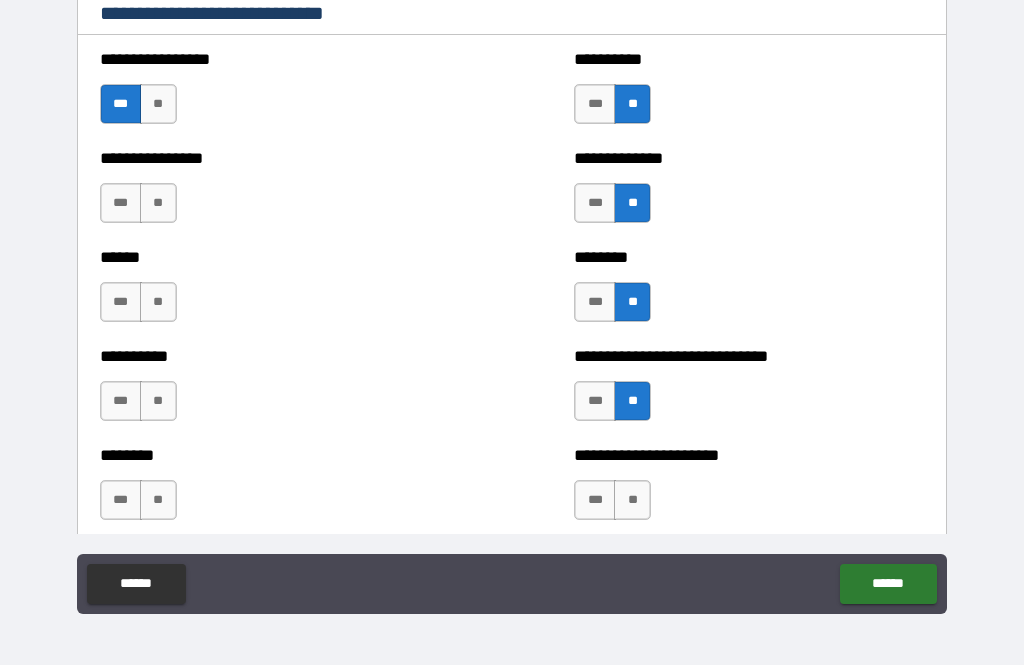 click on "**" at bounding box center (158, 203) 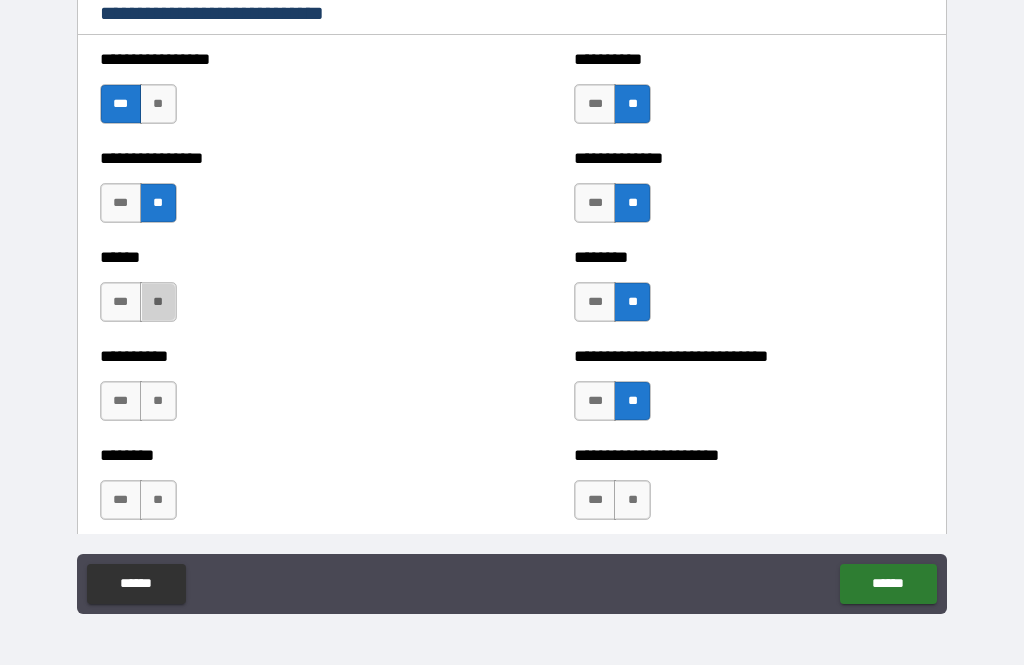 click on "**" at bounding box center [158, 302] 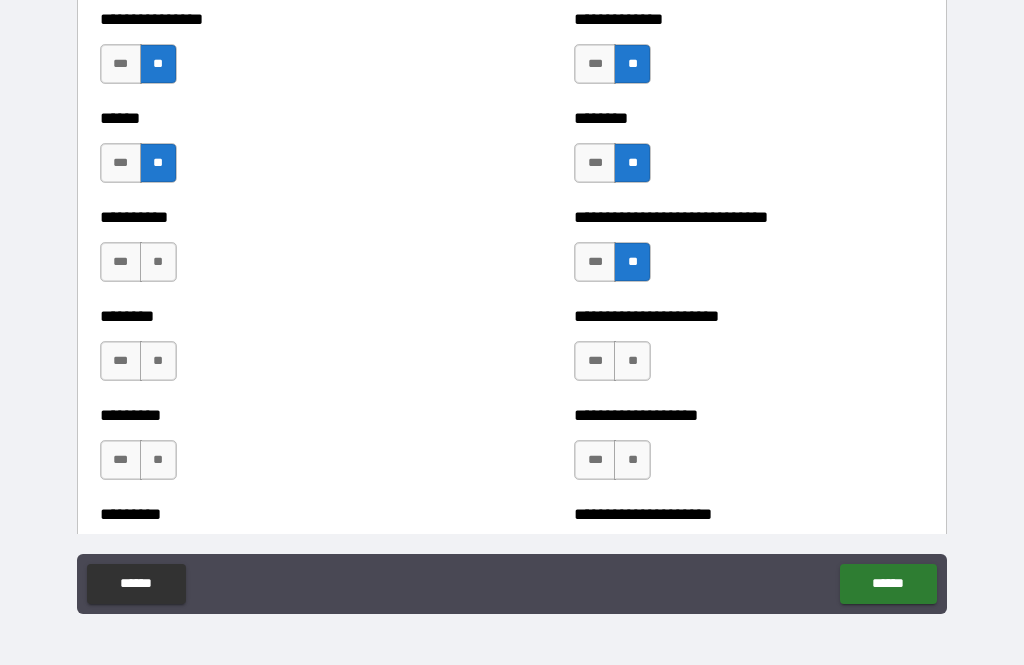 scroll, scrollTop: 6870, scrollLeft: 0, axis: vertical 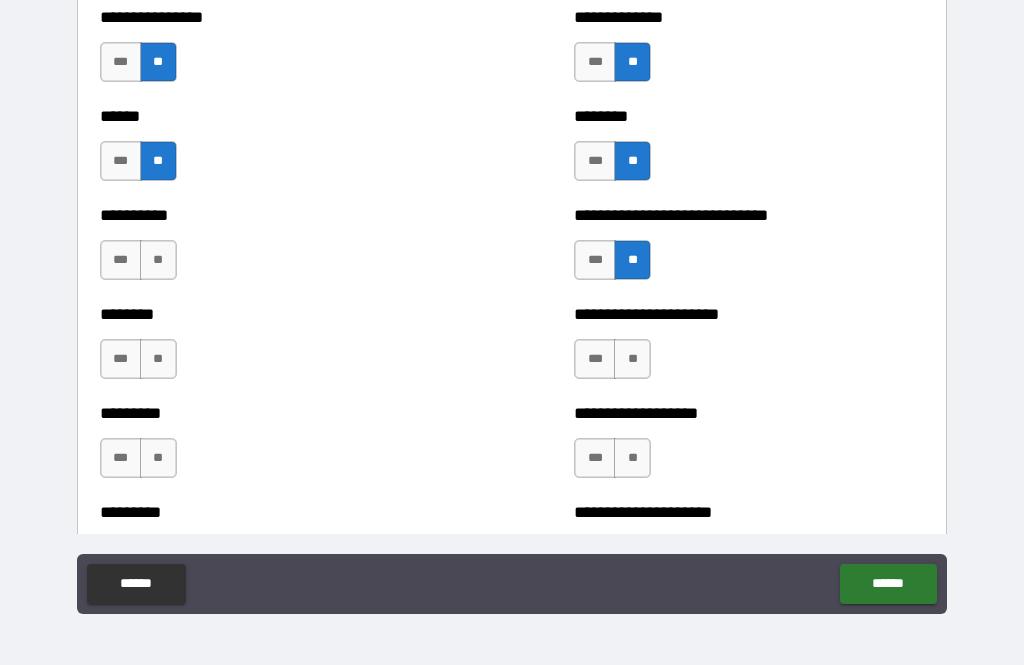 click on "**" at bounding box center [158, 260] 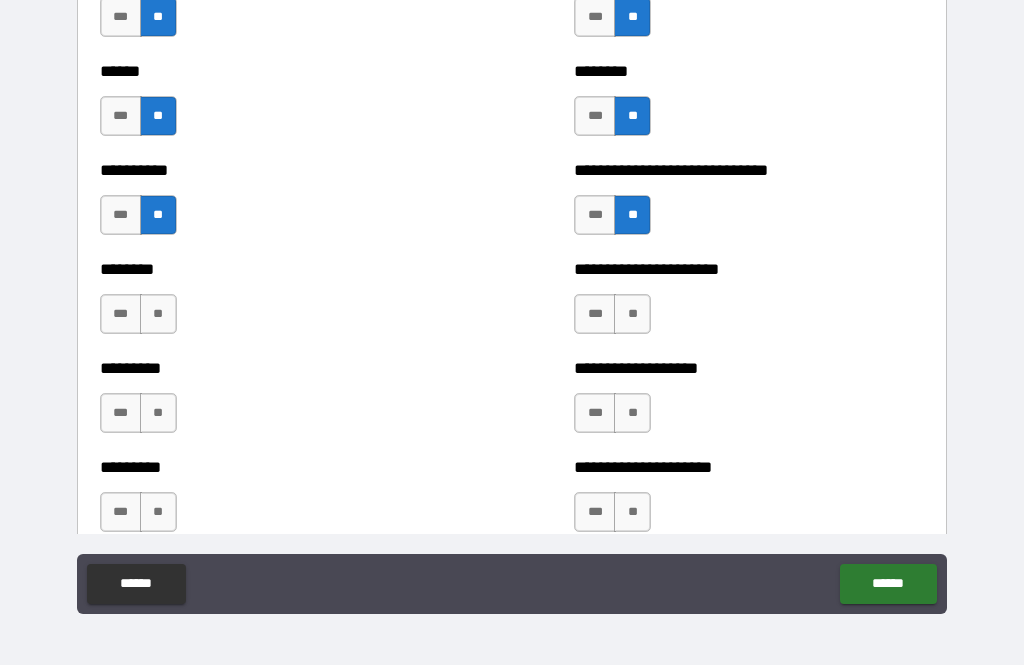 scroll, scrollTop: 6943, scrollLeft: 0, axis: vertical 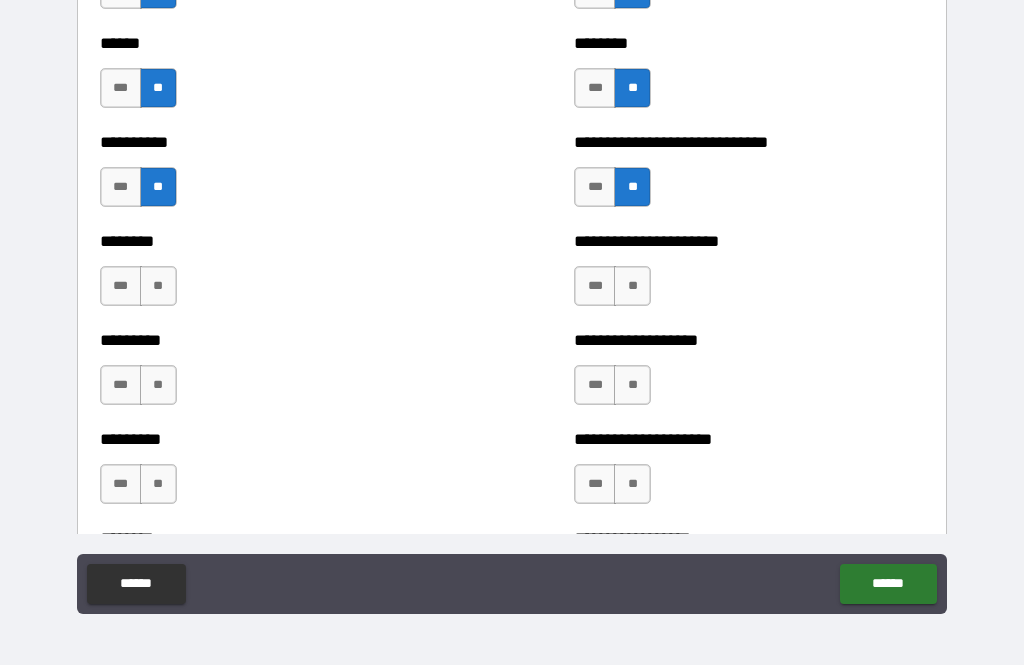 click on "***" at bounding box center [595, 286] 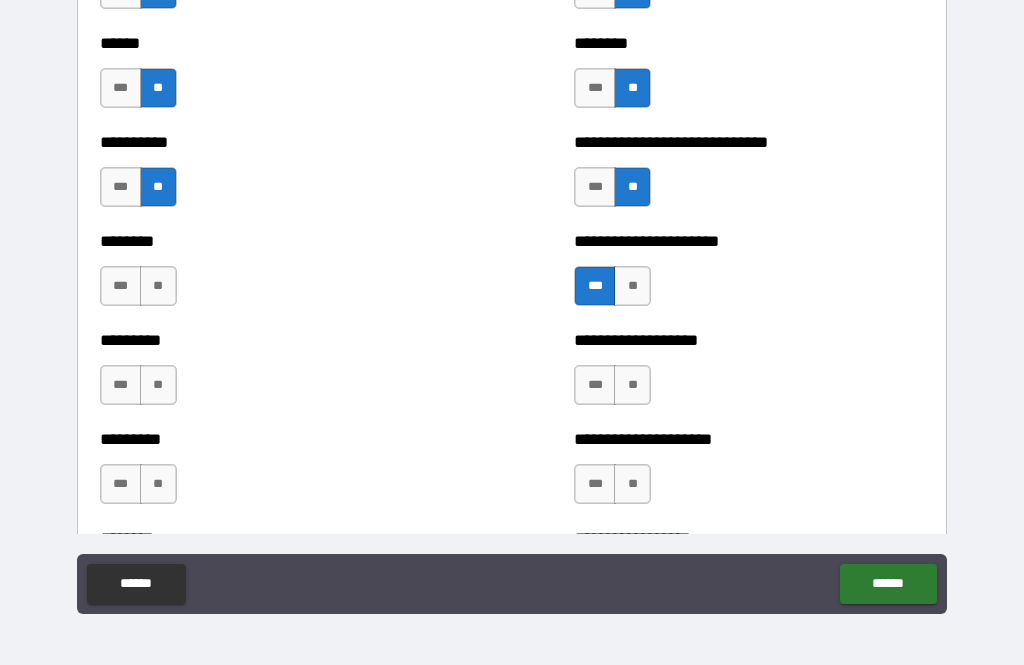 click on "**" at bounding box center [632, 385] 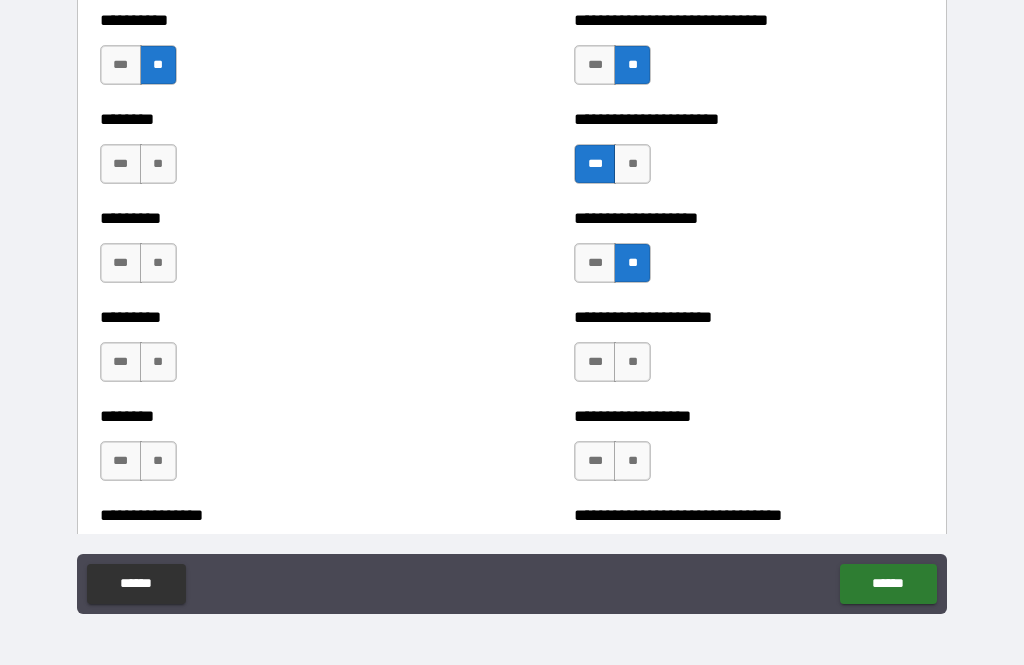 scroll, scrollTop: 7091, scrollLeft: 0, axis: vertical 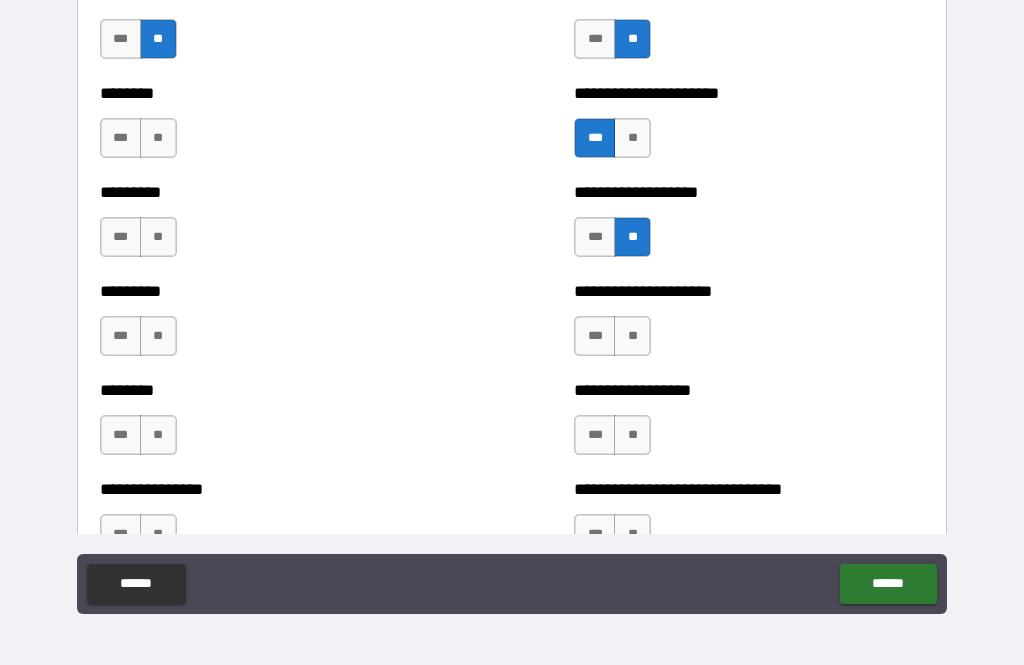 click on "**" at bounding box center [158, 138] 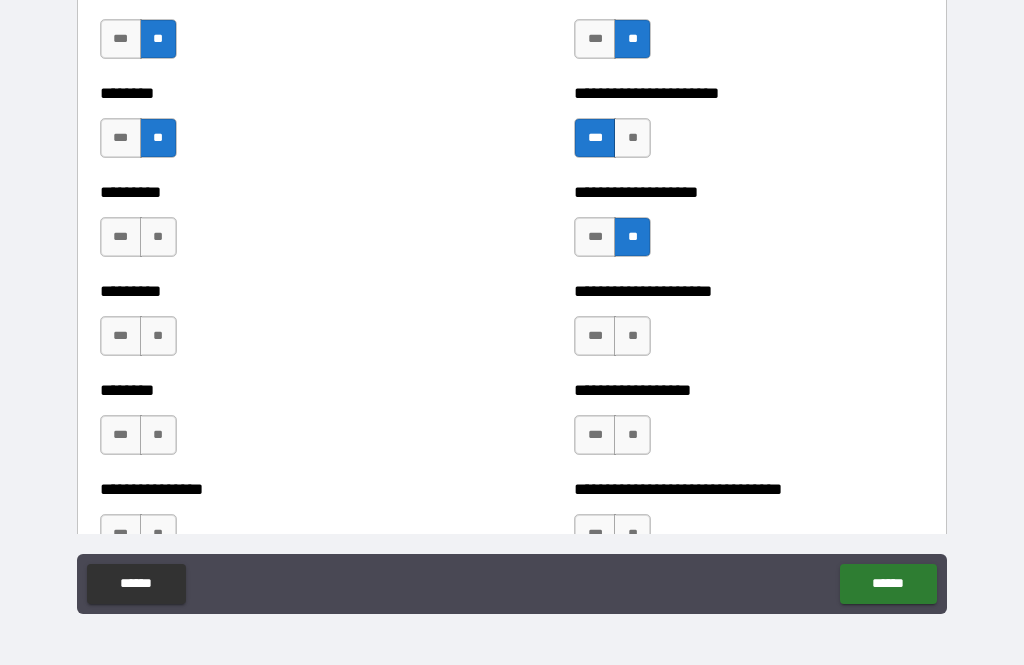 click on "**" at bounding box center [158, 237] 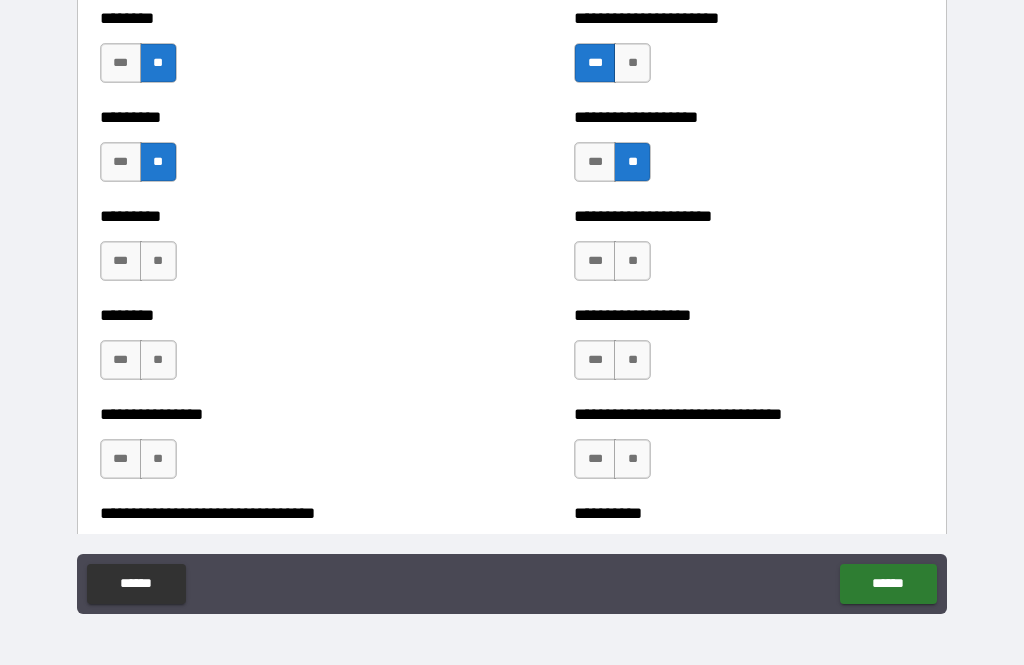 scroll, scrollTop: 7167, scrollLeft: 0, axis: vertical 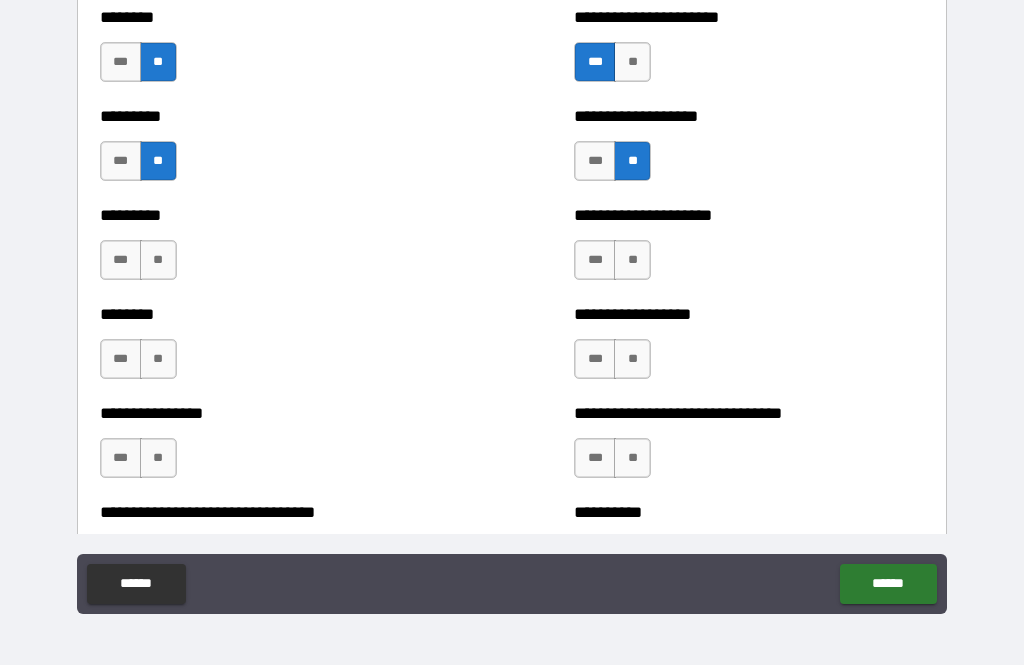 click on "**" at bounding box center (632, 260) 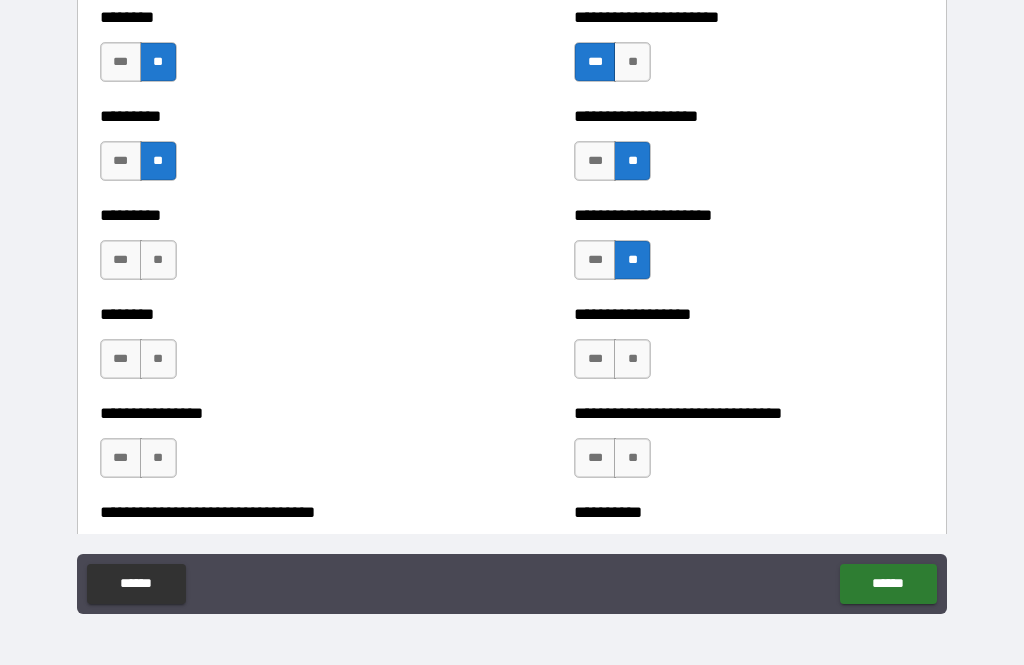click on "**" at bounding box center [158, 260] 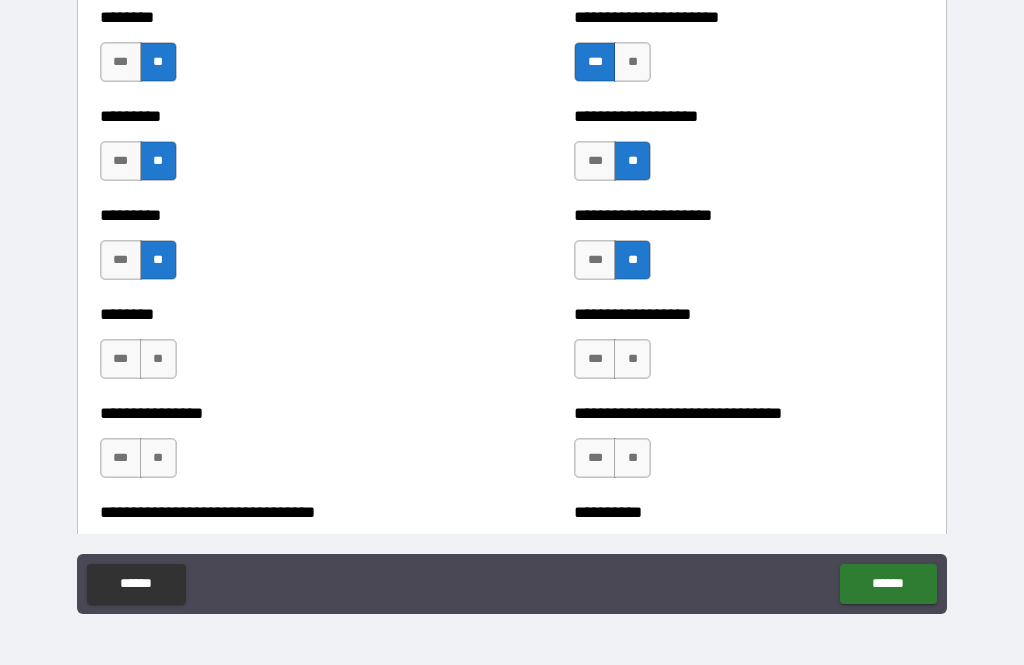 click on "**" at bounding box center (158, 359) 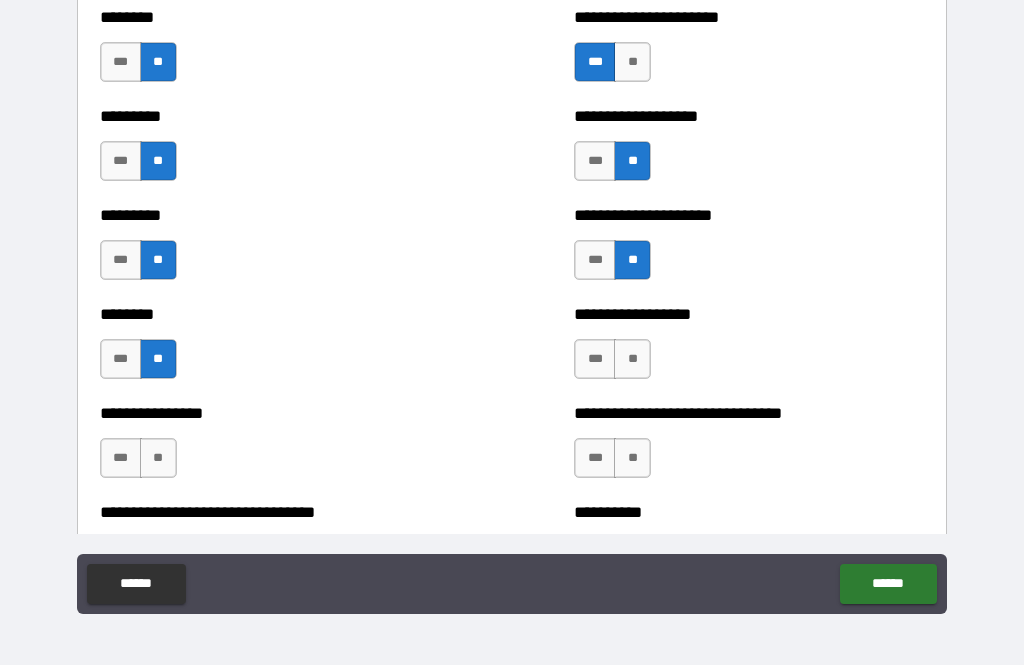 click on "**" at bounding box center (632, 359) 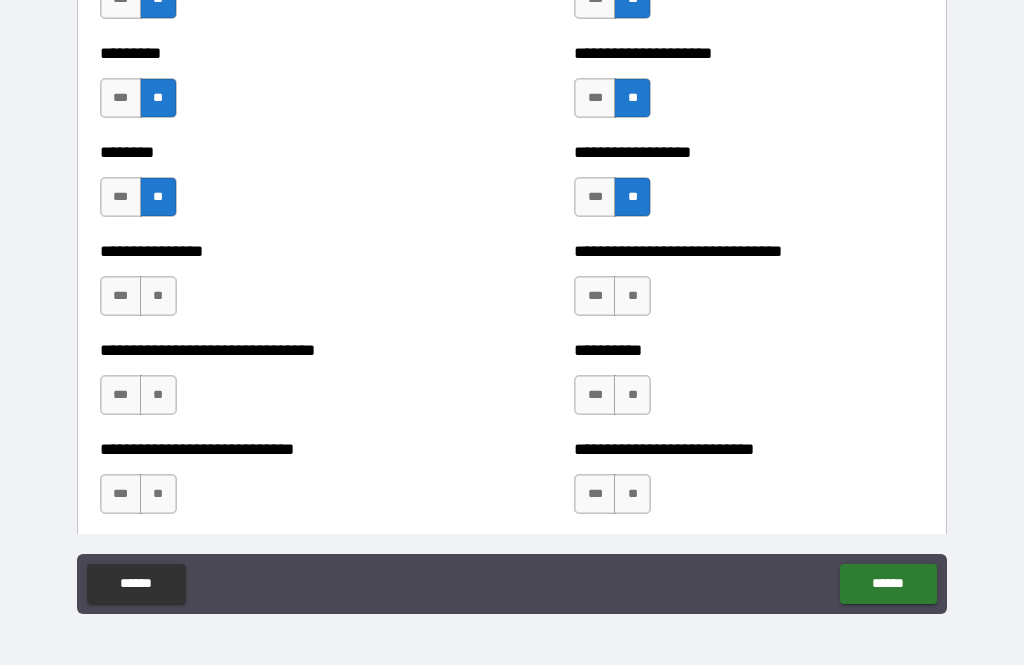 scroll, scrollTop: 7333, scrollLeft: 0, axis: vertical 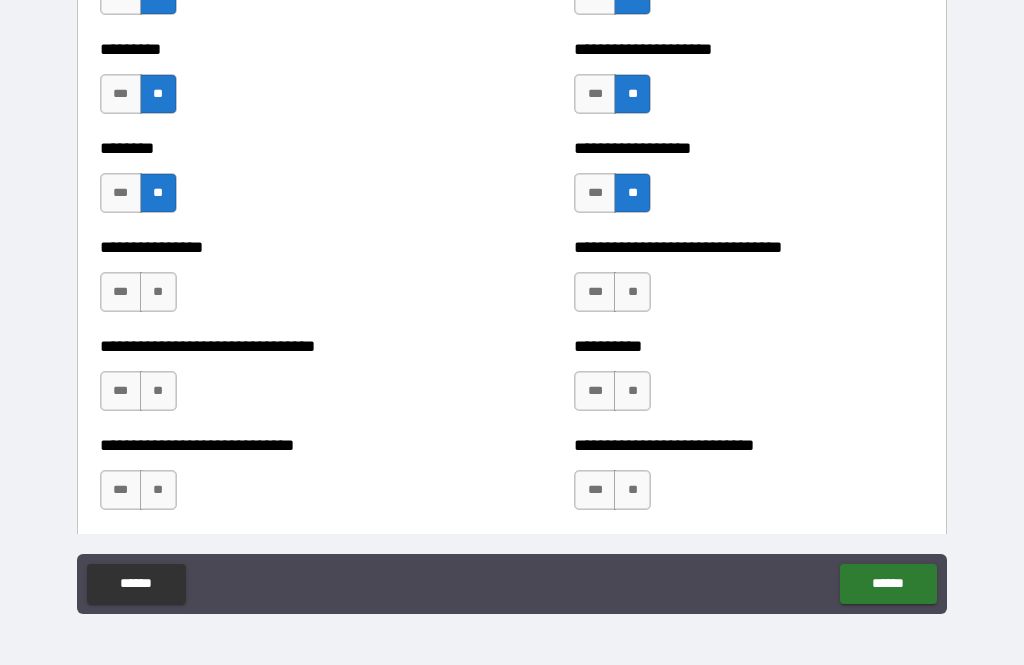 click on "**" at bounding box center [632, 292] 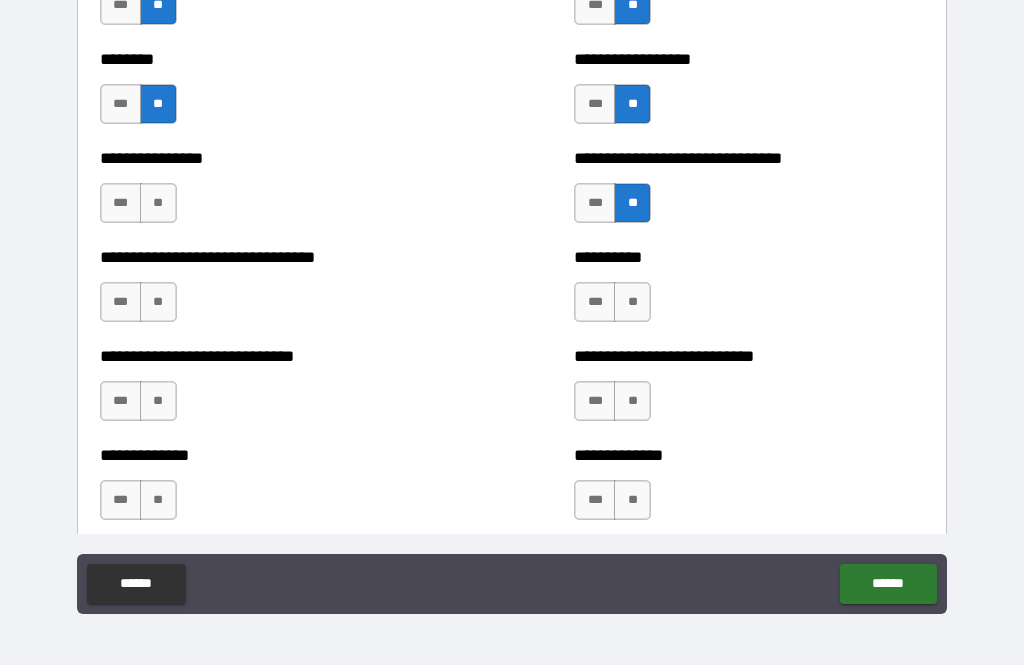 scroll, scrollTop: 7413, scrollLeft: 0, axis: vertical 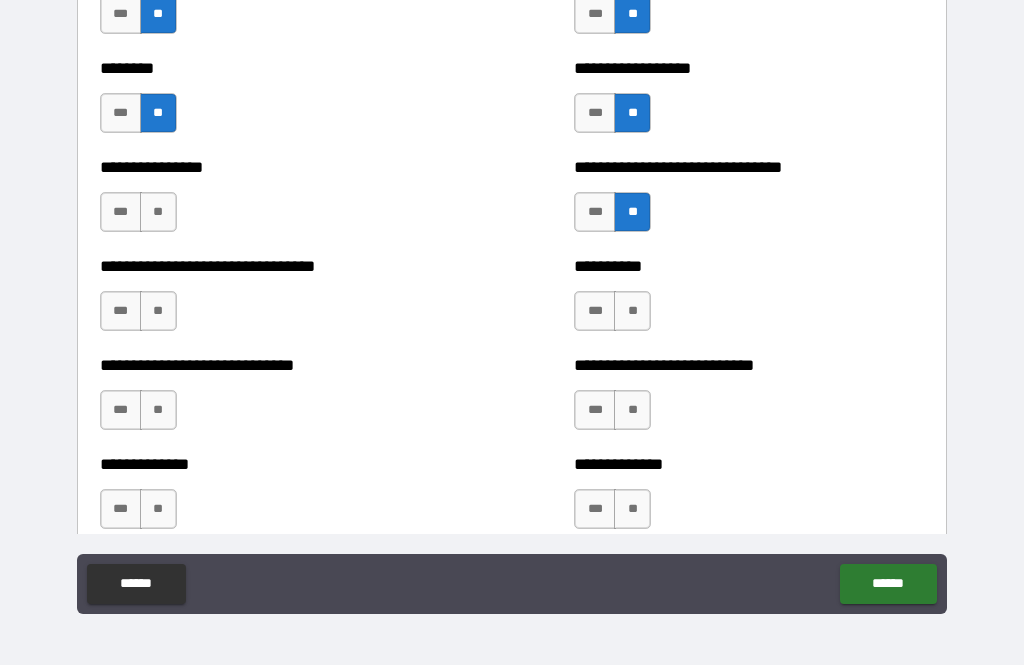 click on "***" at bounding box center (595, 311) 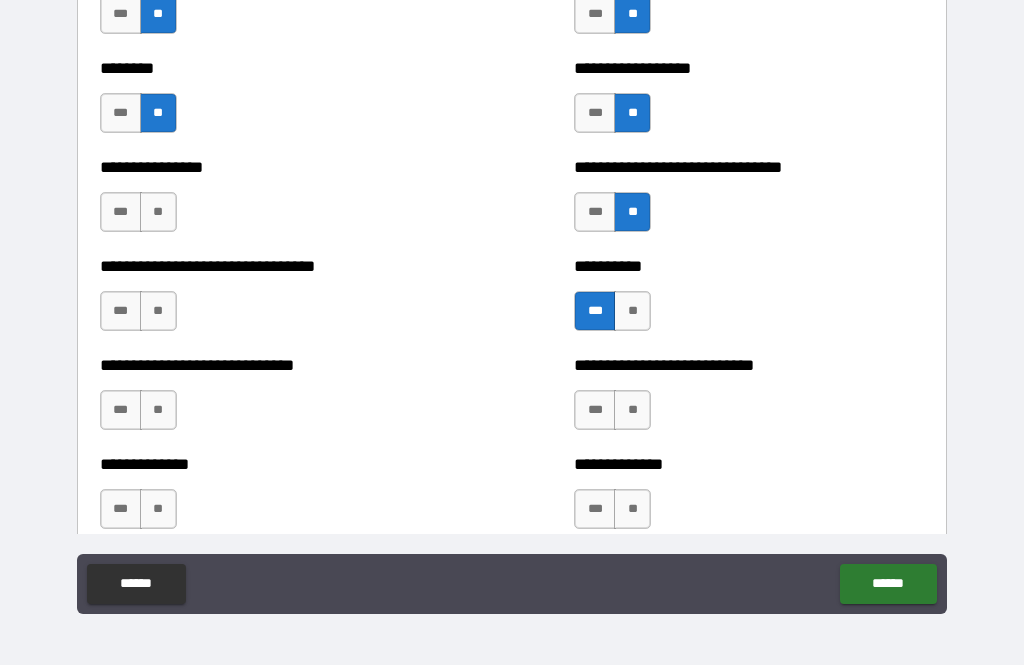 click on "***" at bounding box center [121, 311] 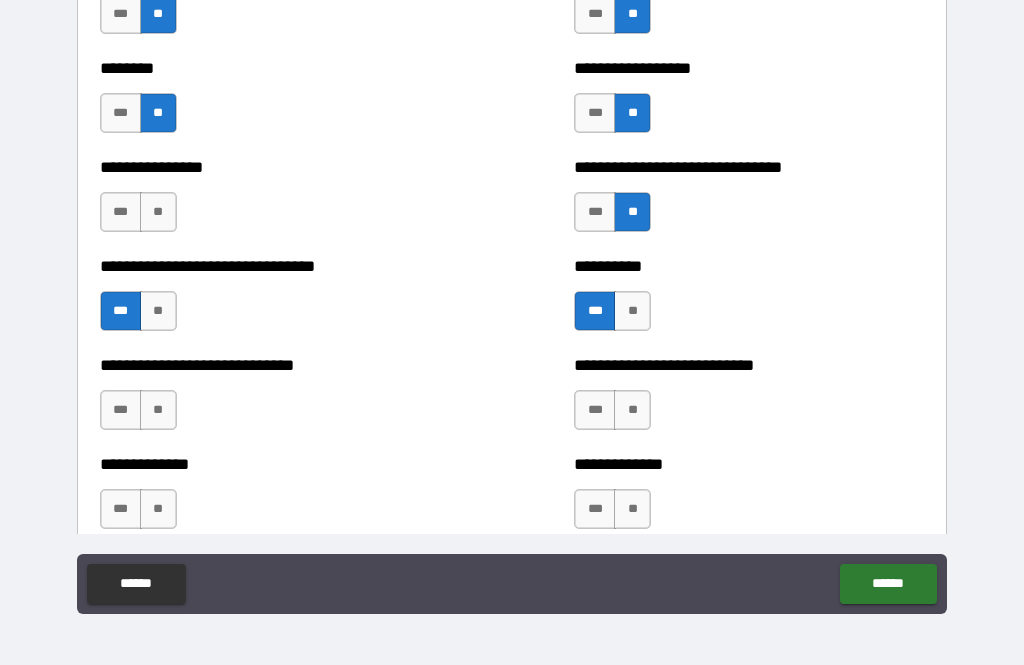 click on "**" at bounding box center (158, 410) 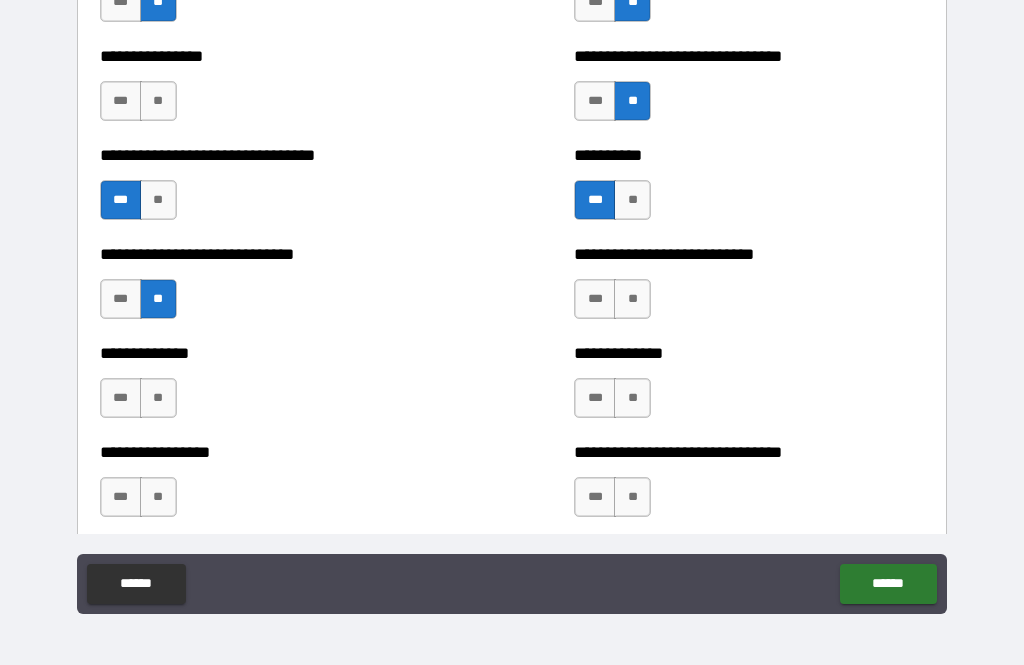 scroll, scrollTop: 7527, scrollLeft: 0, axis: vertical 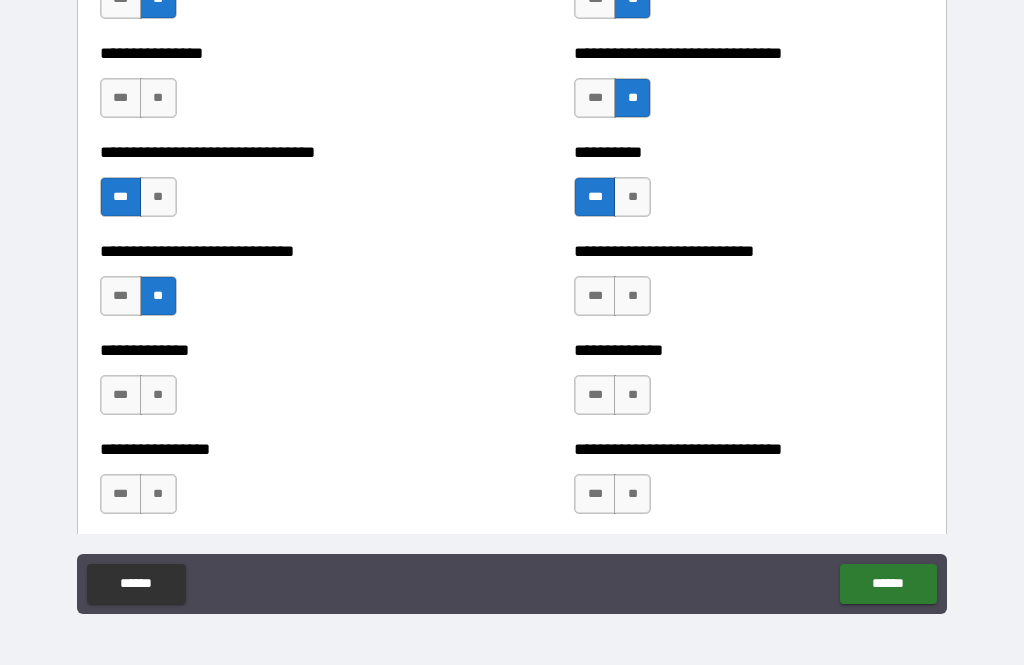 click on "**" at bounding box center [632, 296] 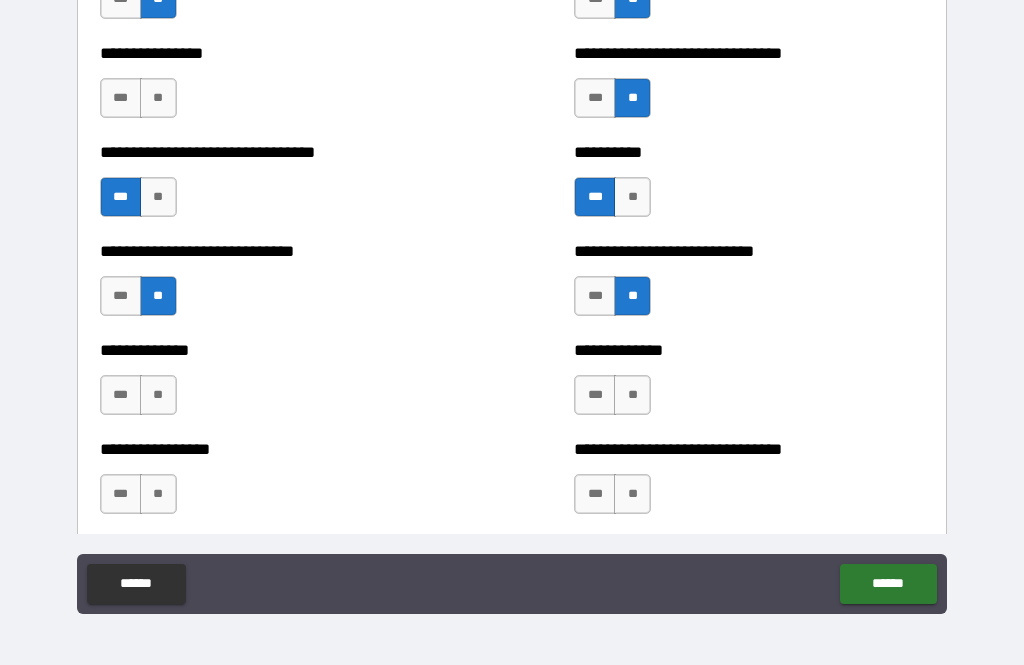 click on "**" at bounding box center [158, 395] 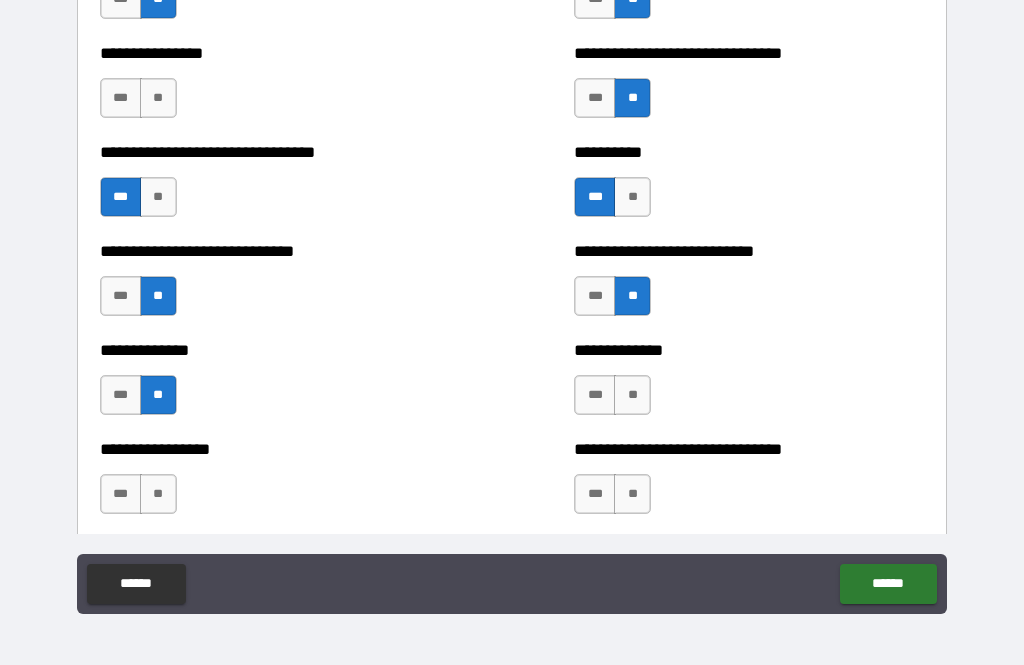 click on "***" at bounding box center (595, 395) 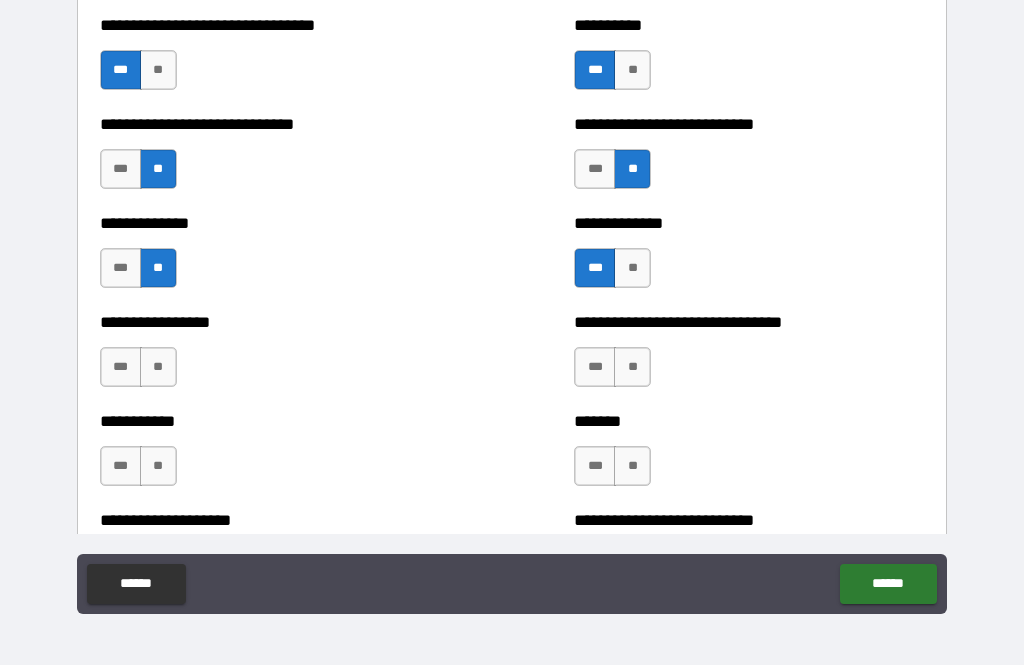 scroll, scrollTop: 7711, scrollLeft: 0, axis: vertical 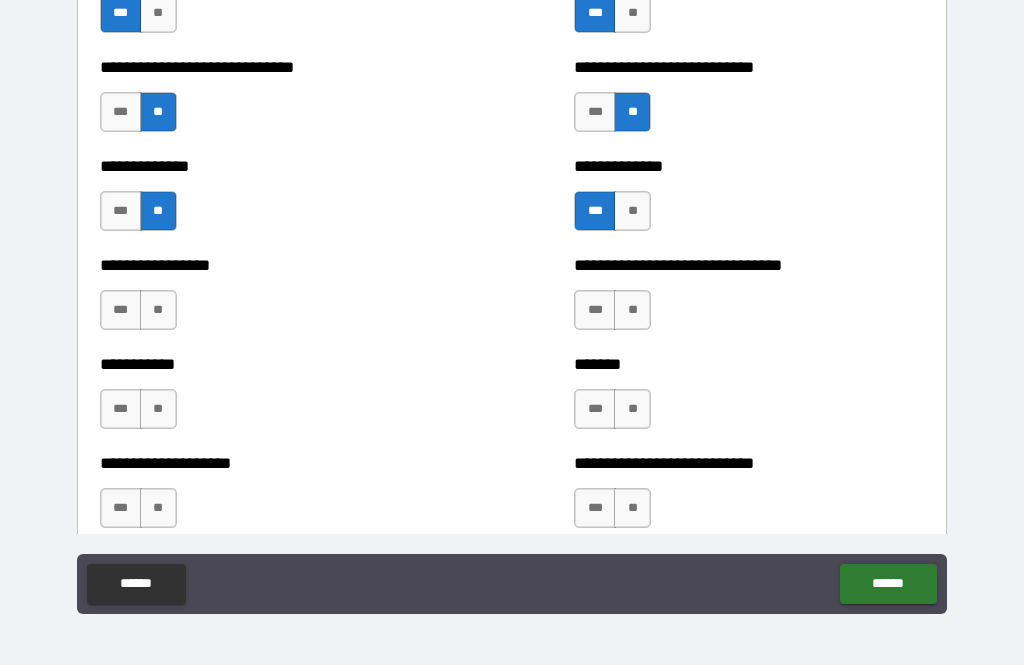 click on "**" at bounding box center (158, 310) 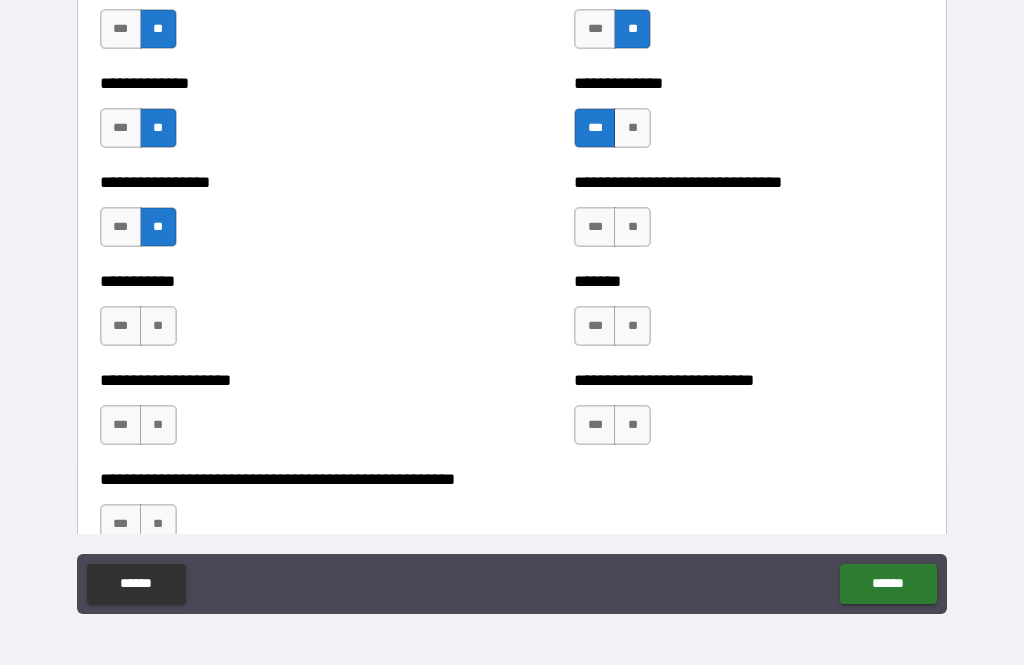 scroll, scrollTop: 7795, scrollLeft: 0, axis: vertical 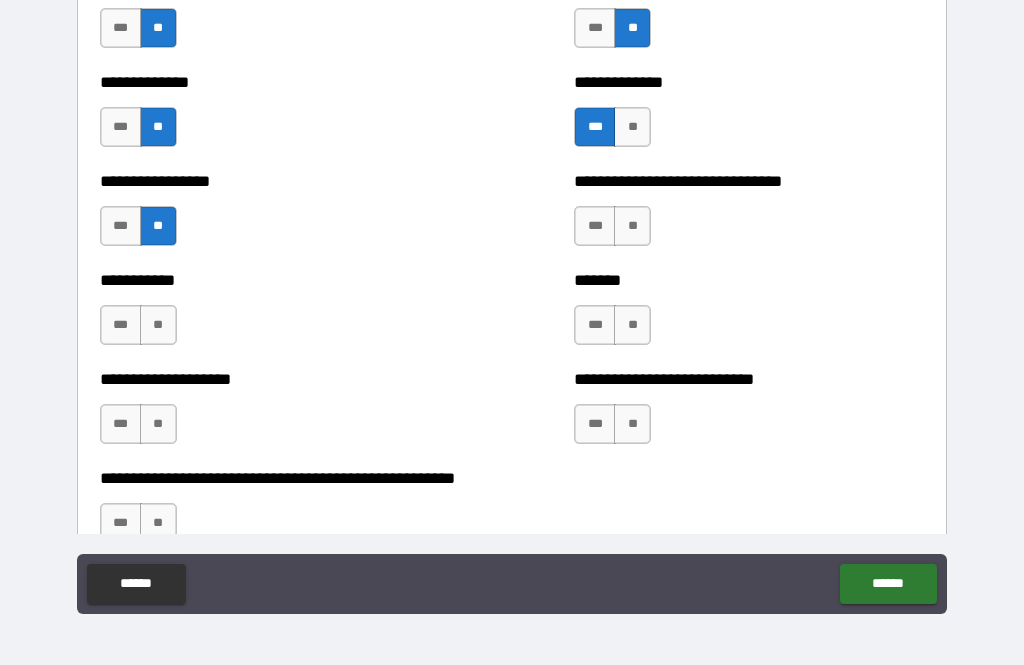 click on "**" at bounding box center (632, 226) 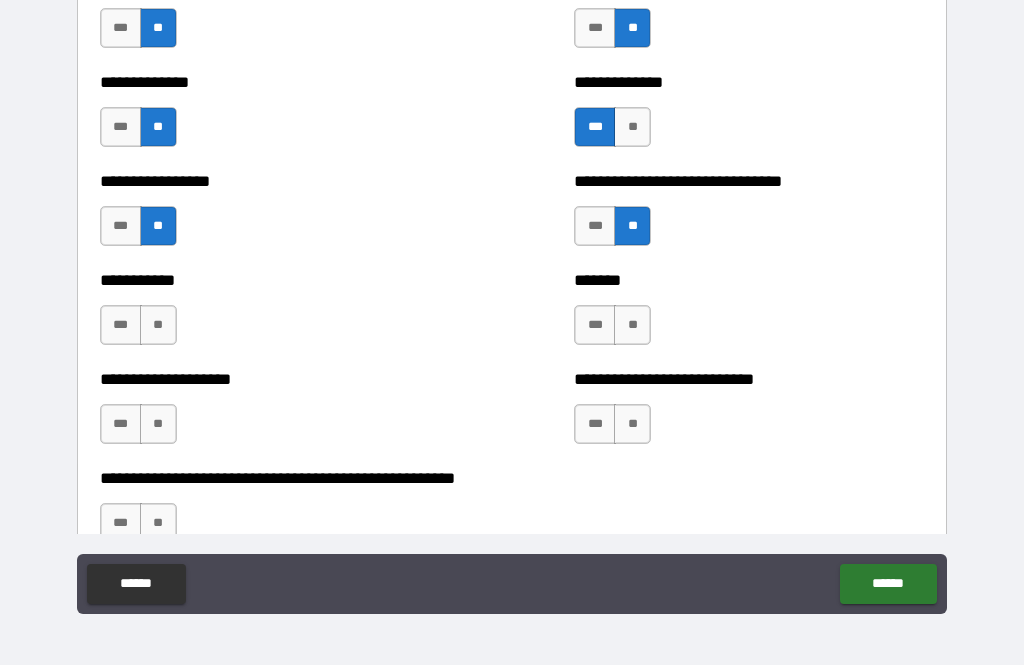 click on "***" at bounding box center (595, 325) 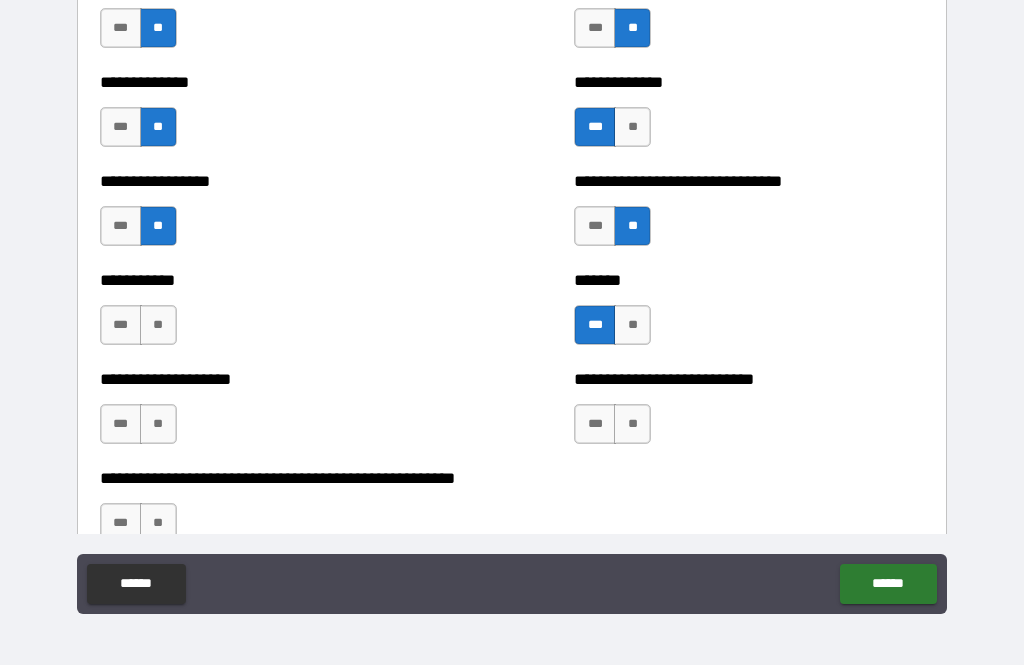 click on "**" at bounding box center (158, 325) 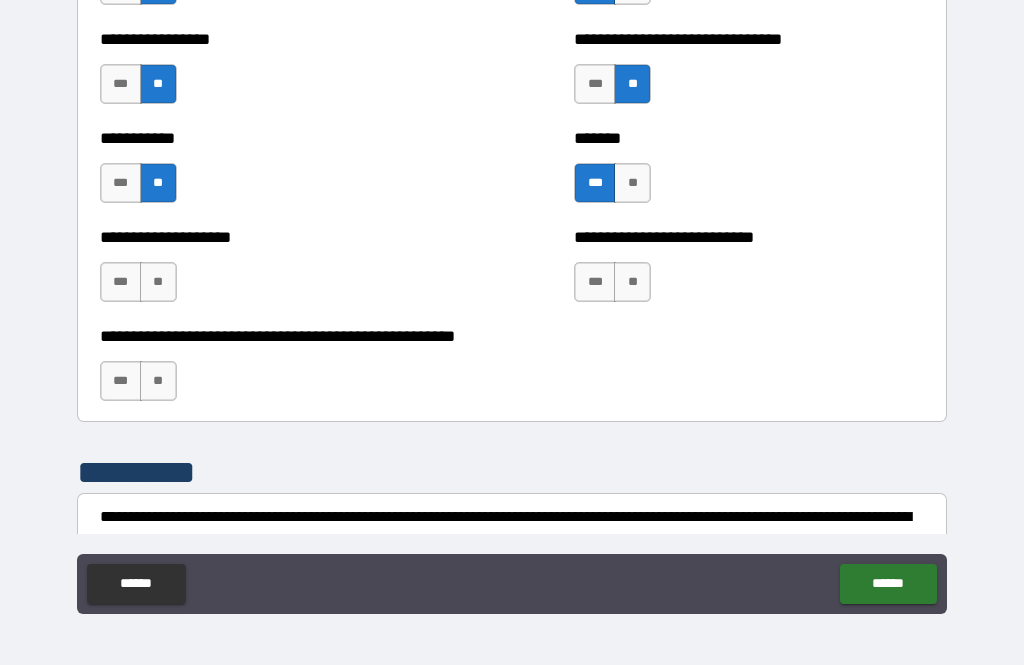scroll, scrollTop: 7939, scrollLeft: 0, axis: vertical 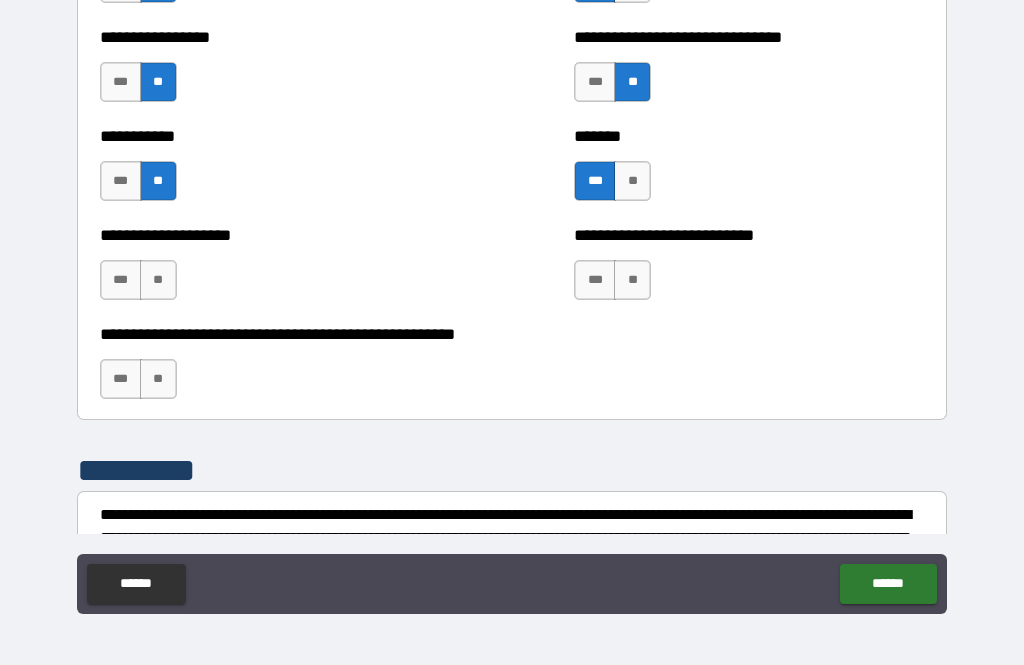 click on "**" at bounding box center (158, 280) 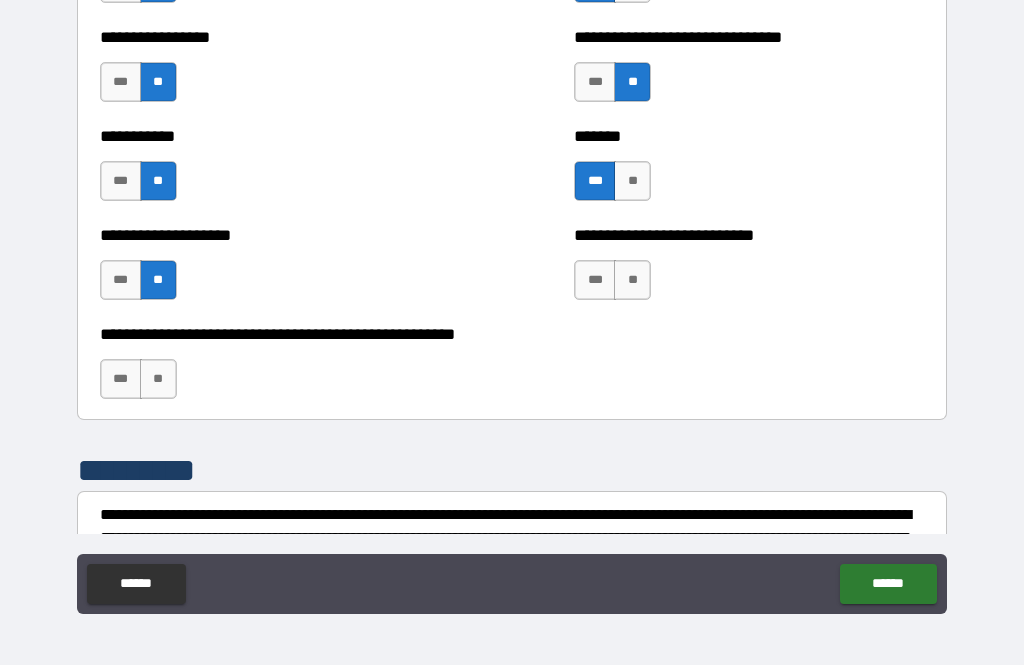 click on "**" at bounding box center [158, 379] 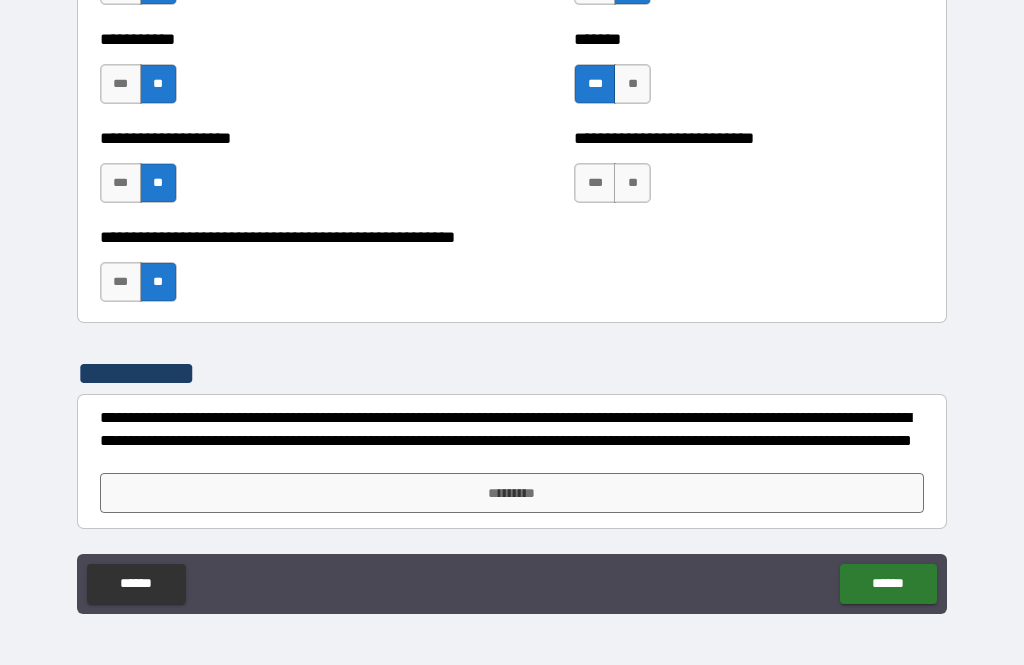 scroll, scrollTop: 8036, scrollLeft: 0, axis: vertical 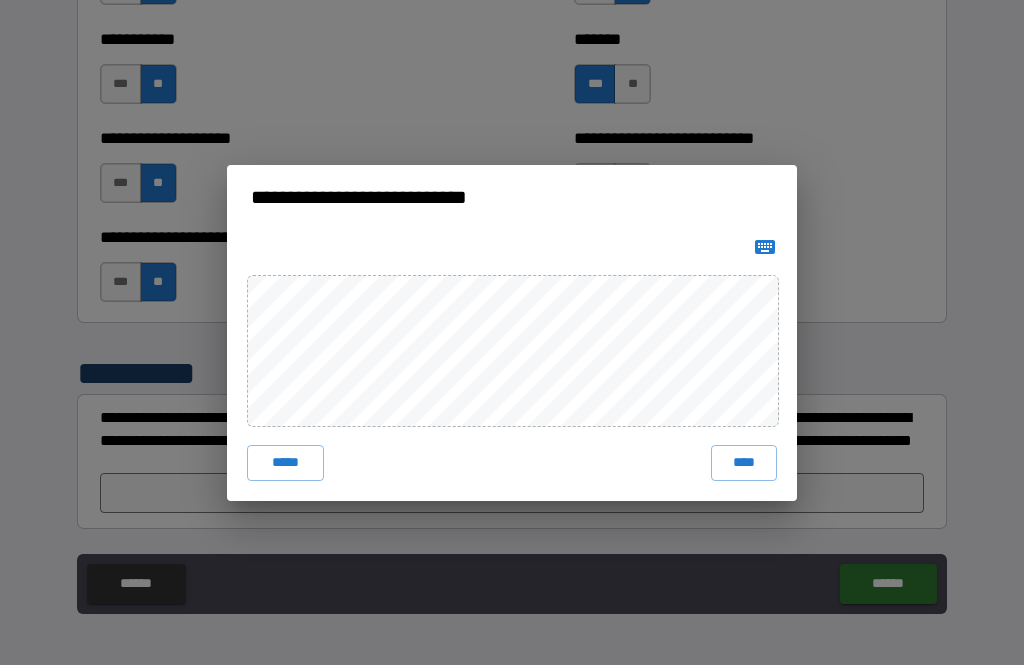 click on "**********" at bounding box center [512, 332] 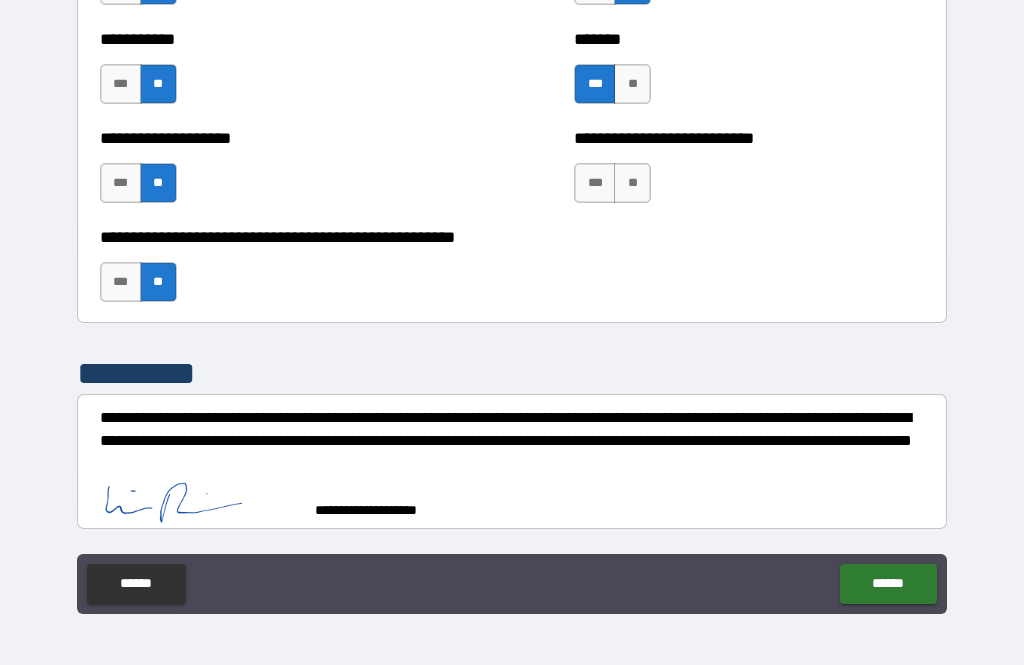 scroll, scrollTop: 8026, scrollLeft: 0, axis: vertical 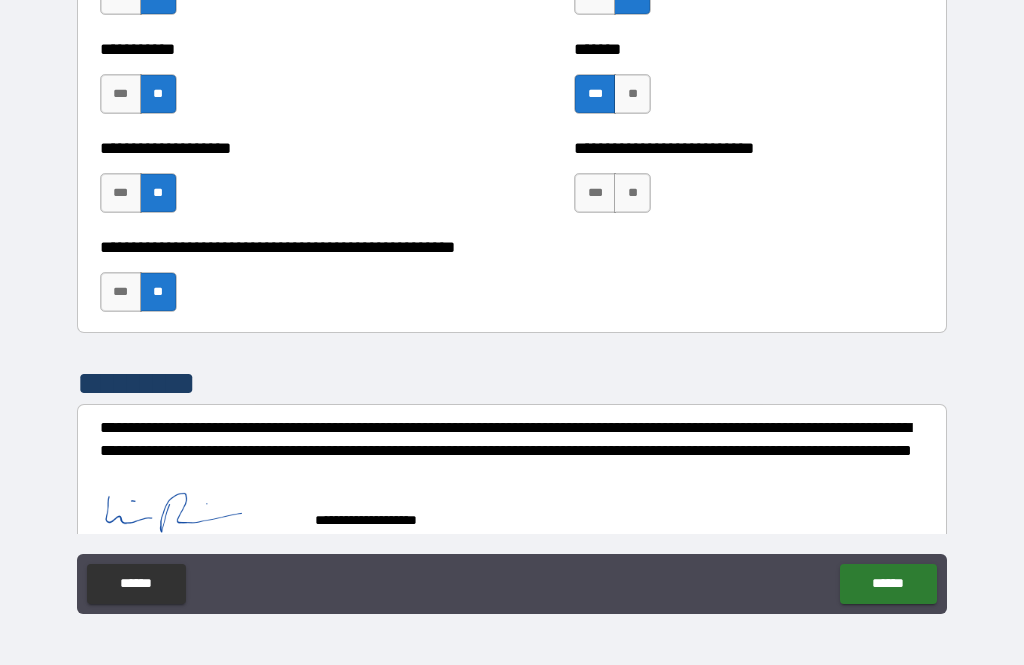 click on "******" at bounding box center (888, 584) 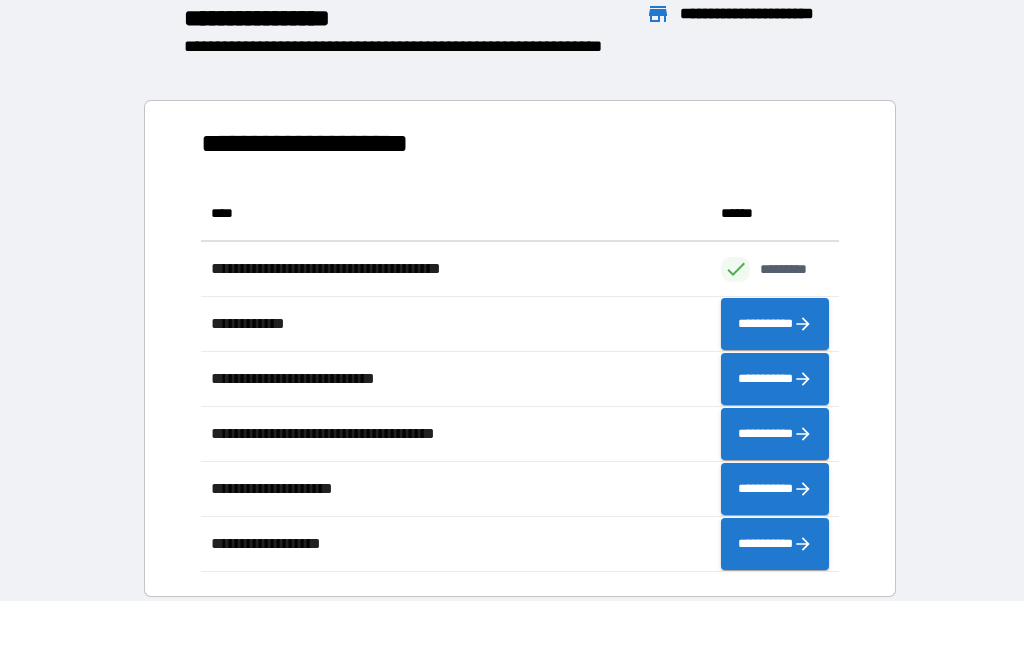 scroll, scrollTop: 386, scrollLeft: 638, axis: both 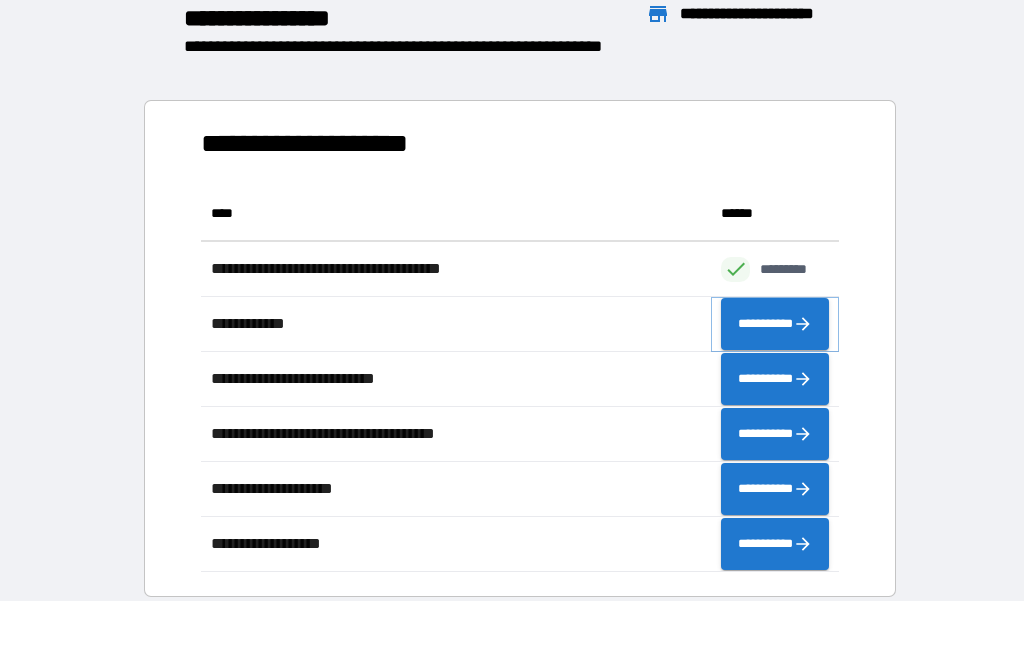 click on "**********" at bounding box center [775, 324] 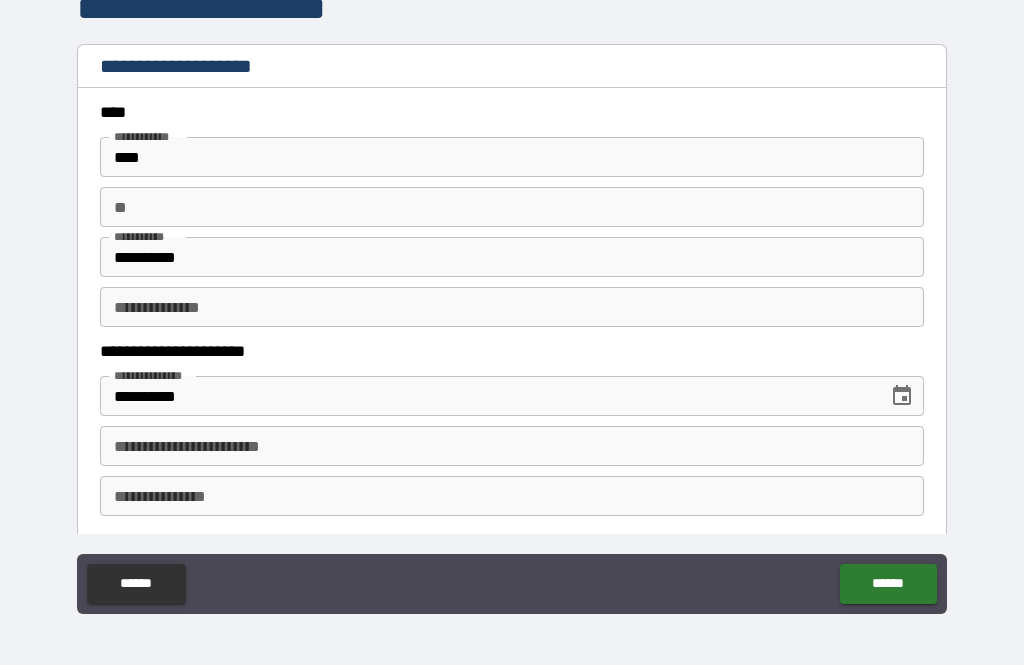 click on "**********" at bounding box center (512, 446) 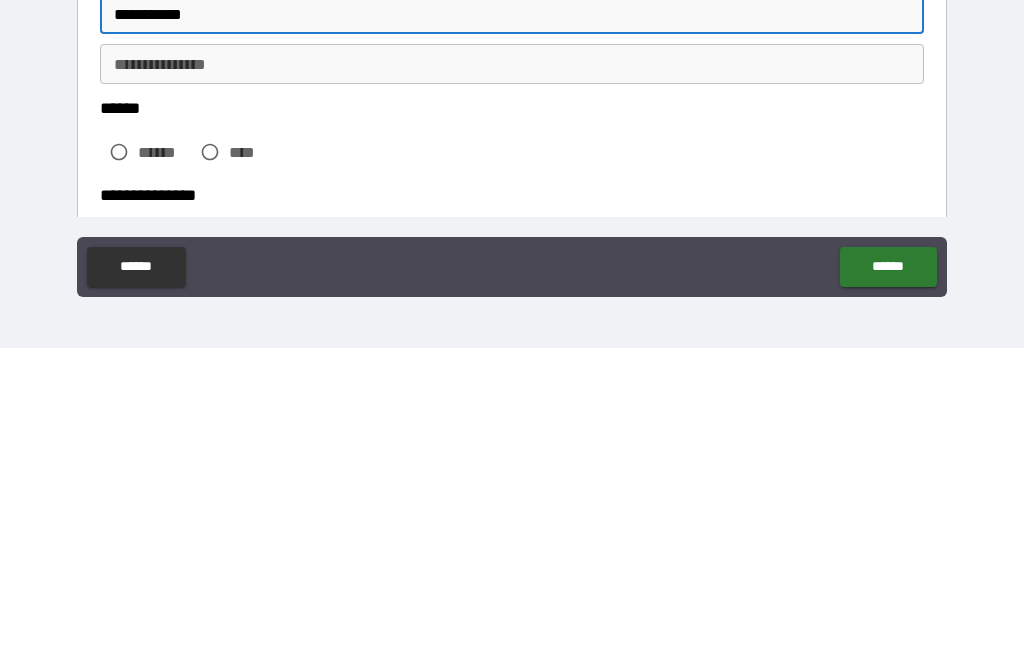 scroll, scrollTop: 114, scrollLeft: 0, axis: vertical 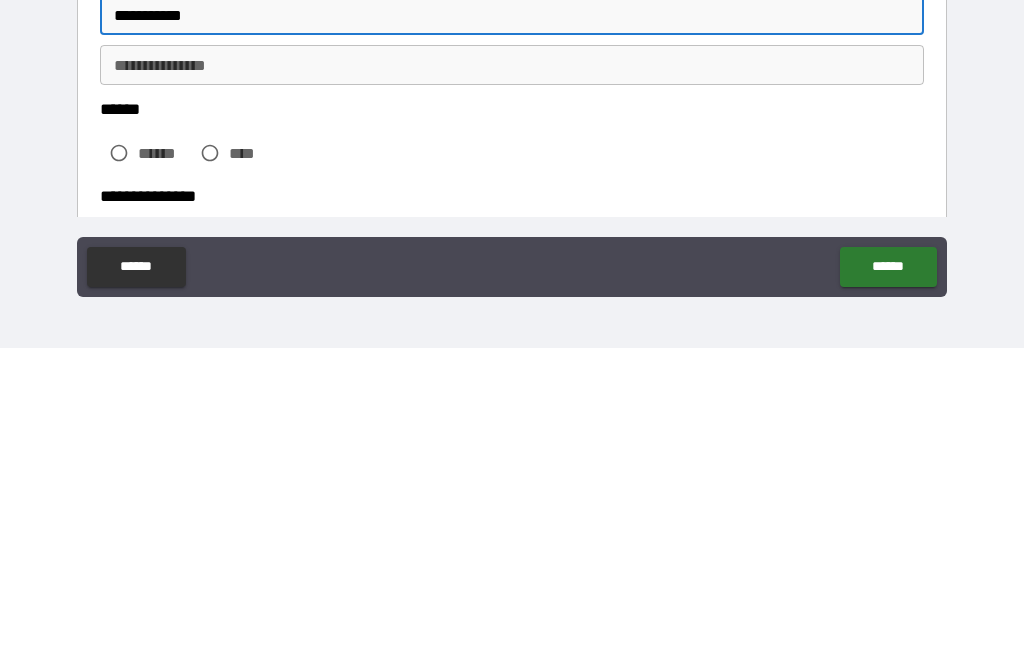 type on "**********" 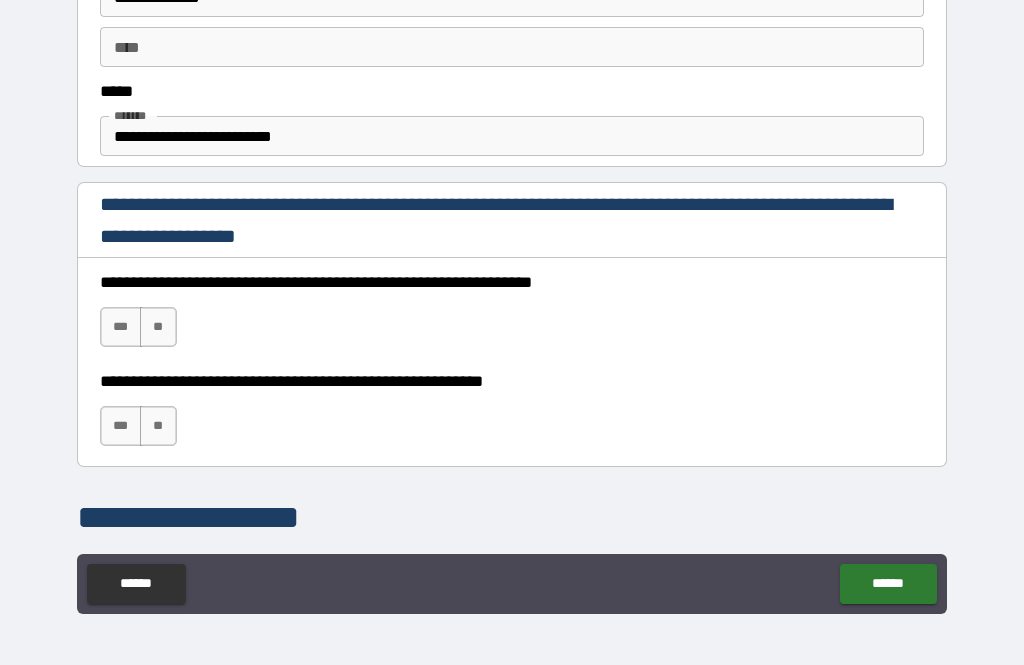 scroll, scrollTop: 1182, scrollLeft: 0, axis: vertical 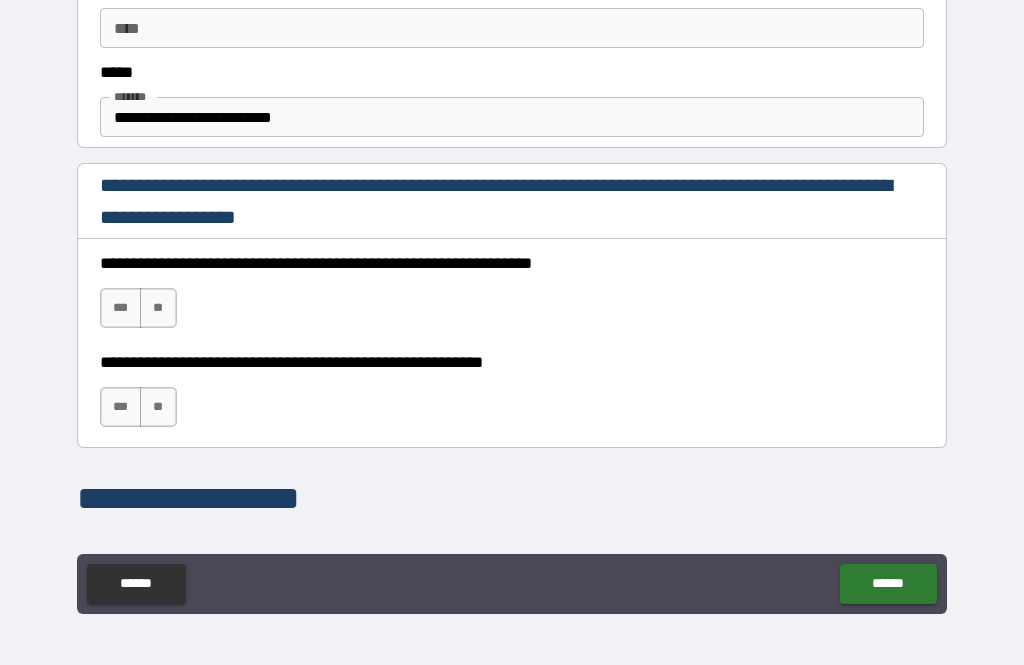 click on "***" at bounding box center [121, 308] 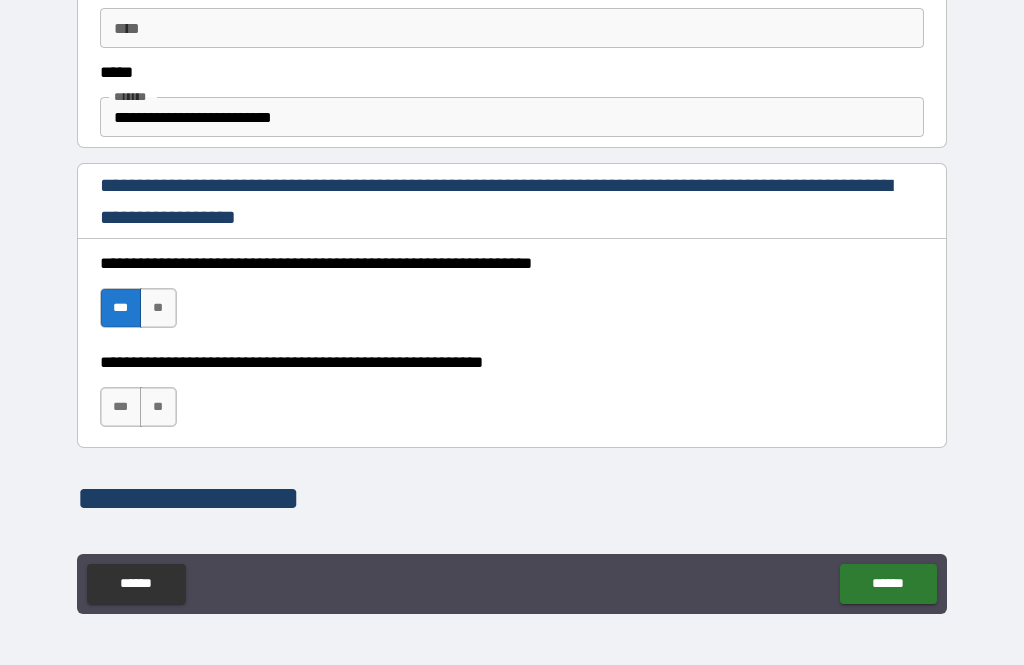 click on "***" at bounding box center [121, 407] 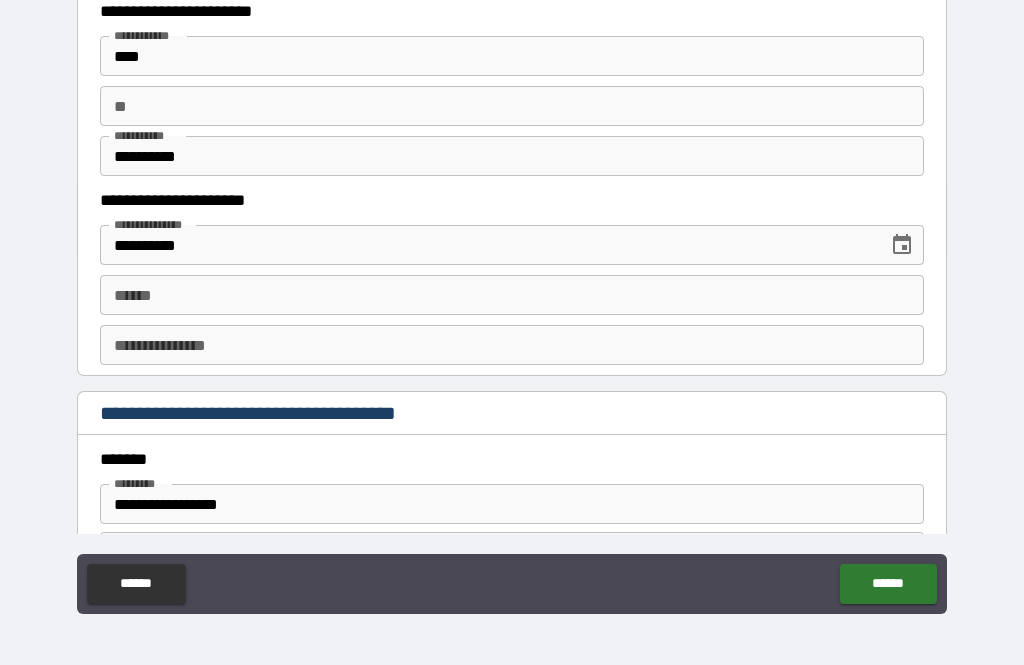 scroll, scrollTop: 1962, scrollLeft: 0, axis: vertical 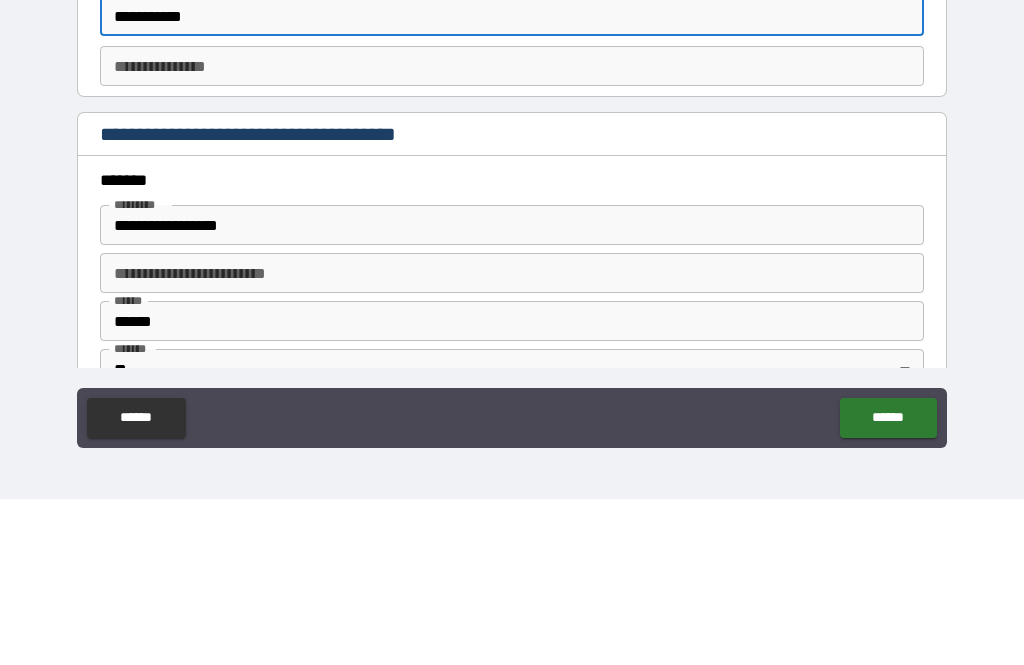 type on "**********" 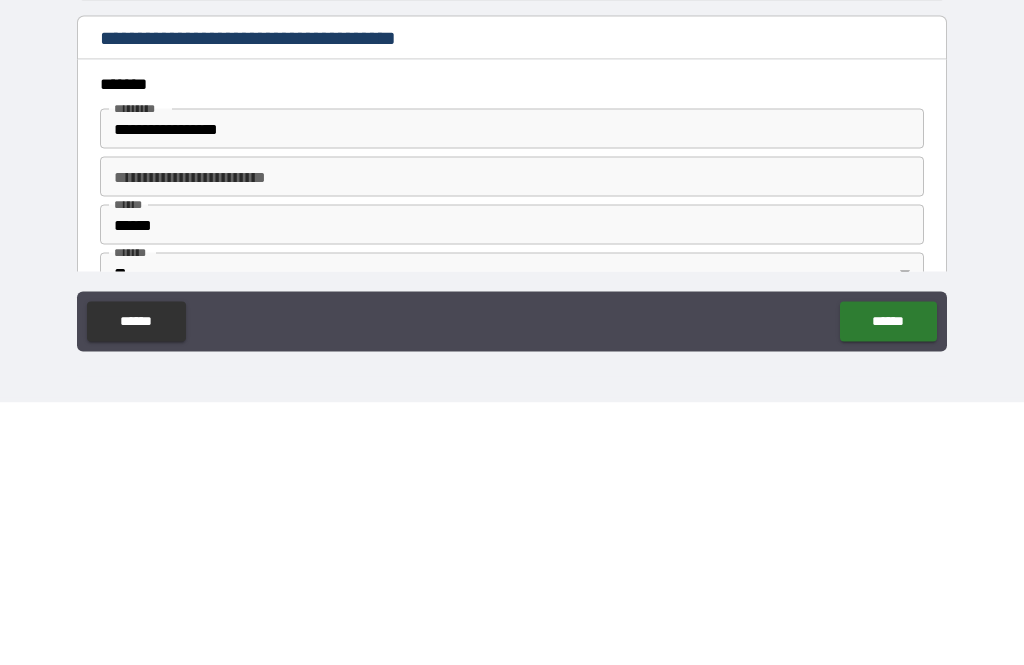 type on "**********" 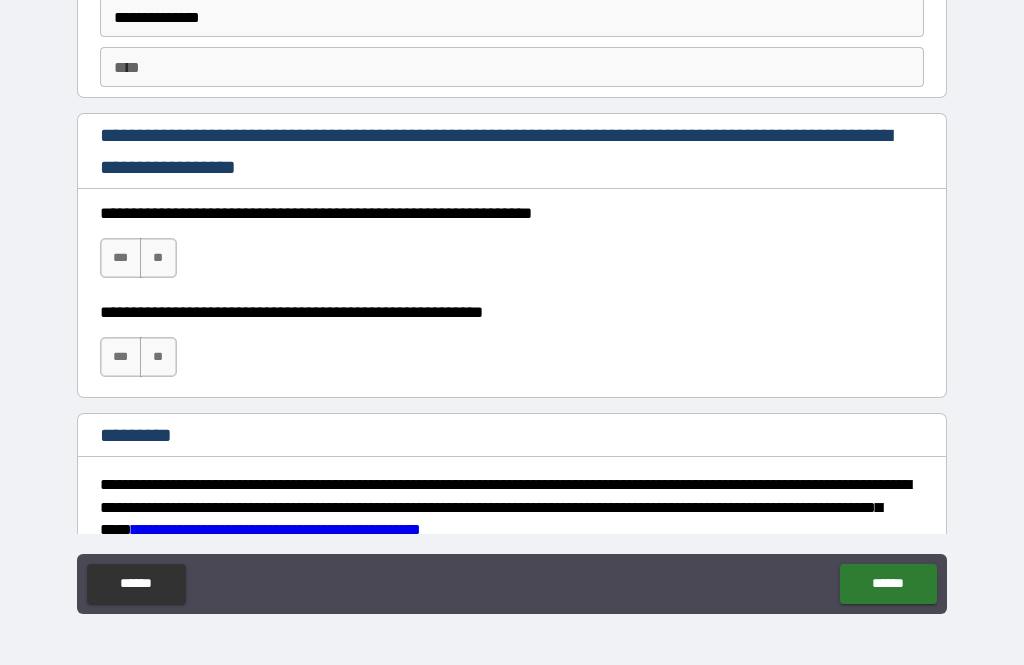 scroll, scrollTop: 2895, scrollLeft: 0, axis: vertical 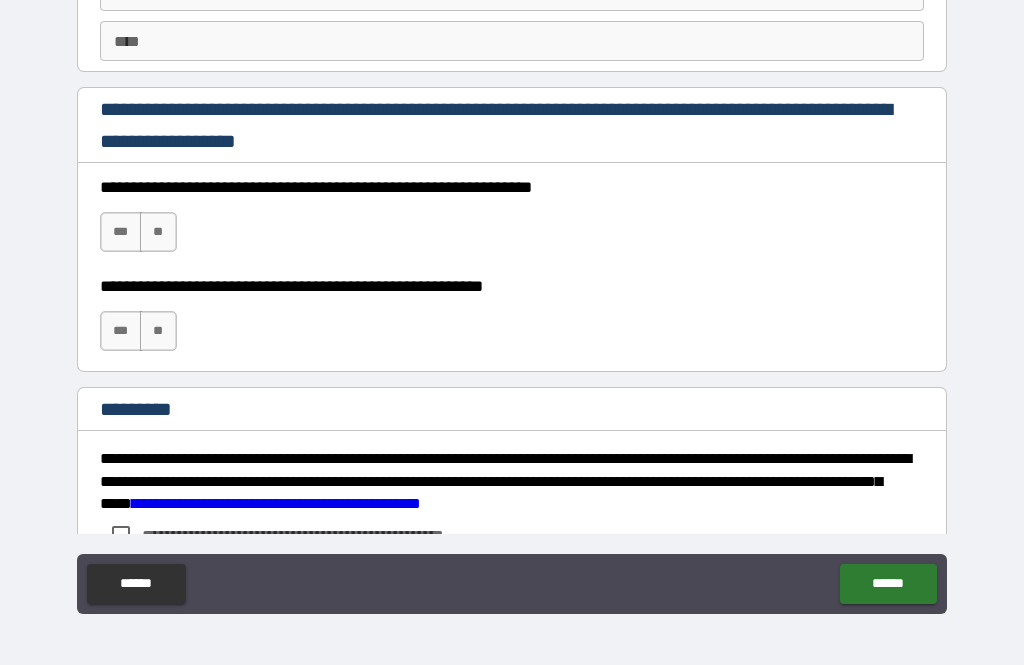 click on "***" at bounding box center (121, 232) 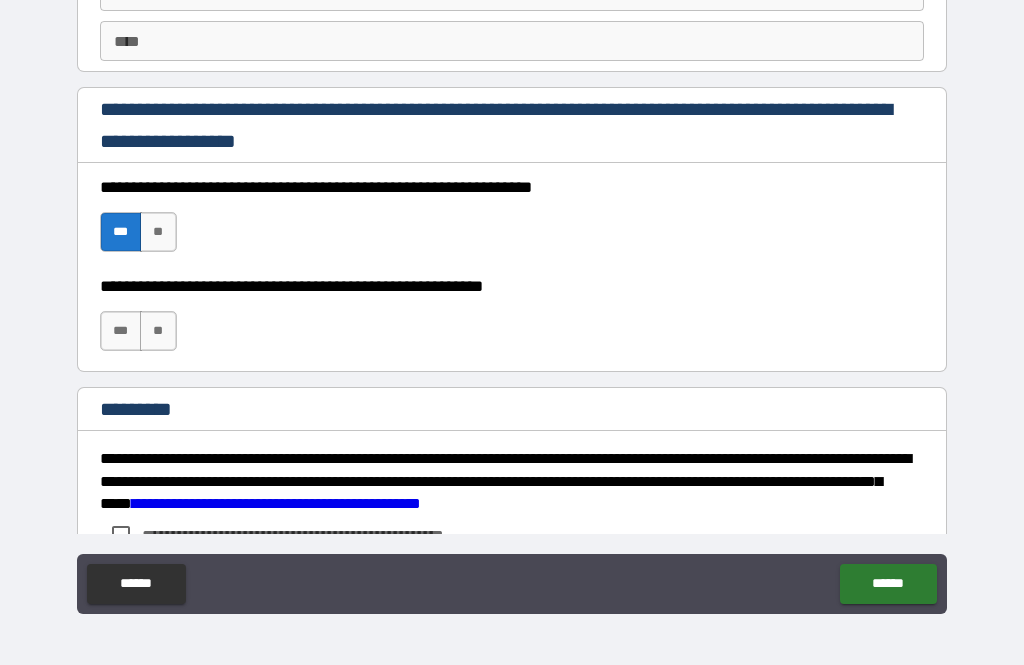 click on "***" at bounding box center [121, 331] 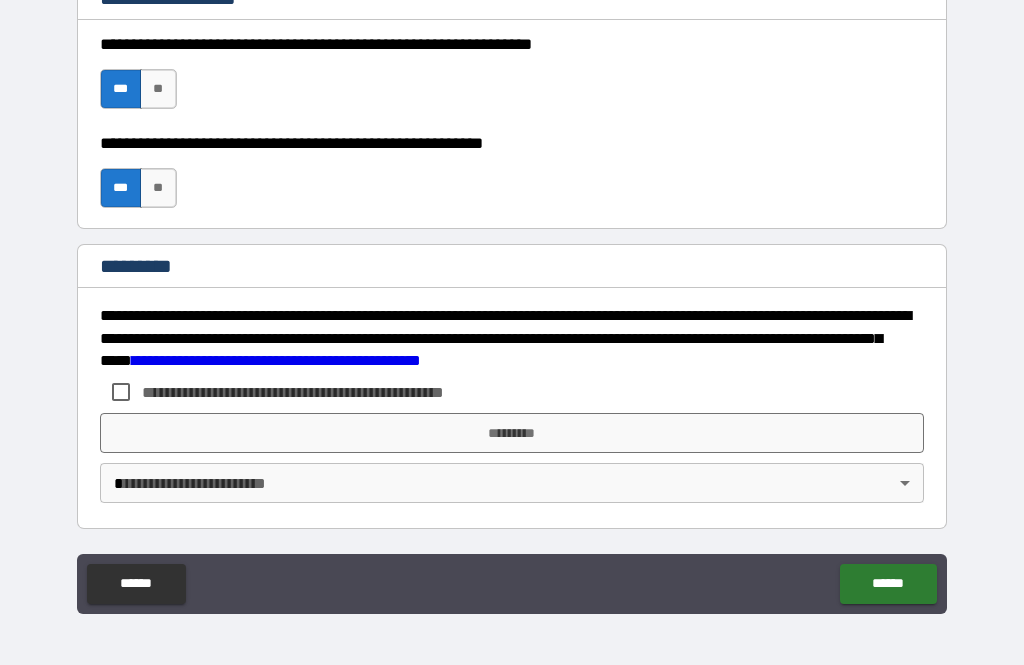 scroll, scrollTop: 3038, scrollLeft: 0, axis: vertical 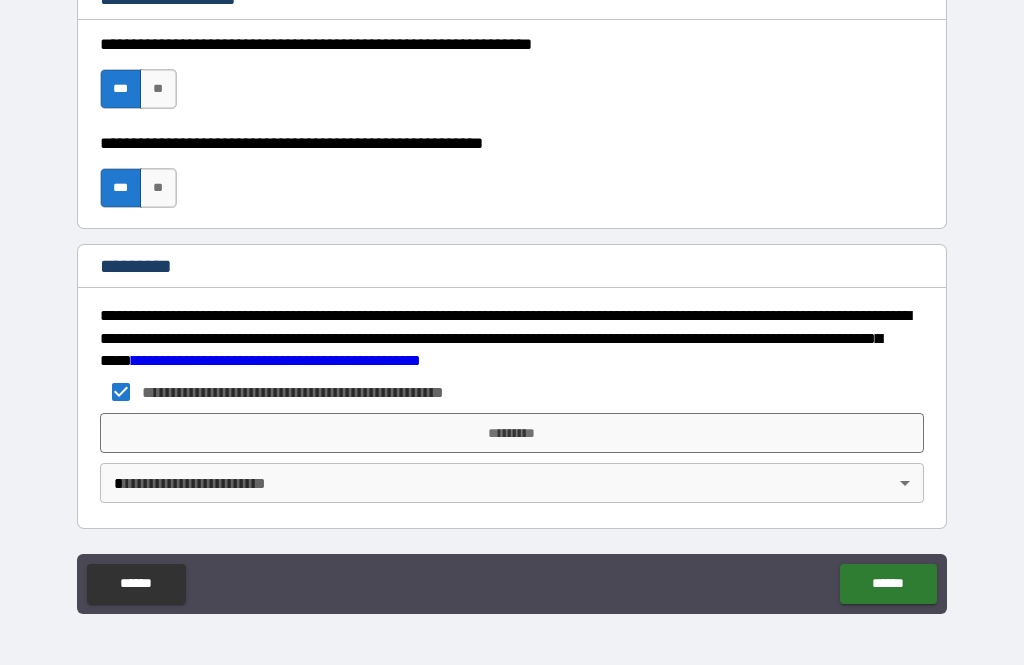click on "*********" at bounding box center (512, 433) 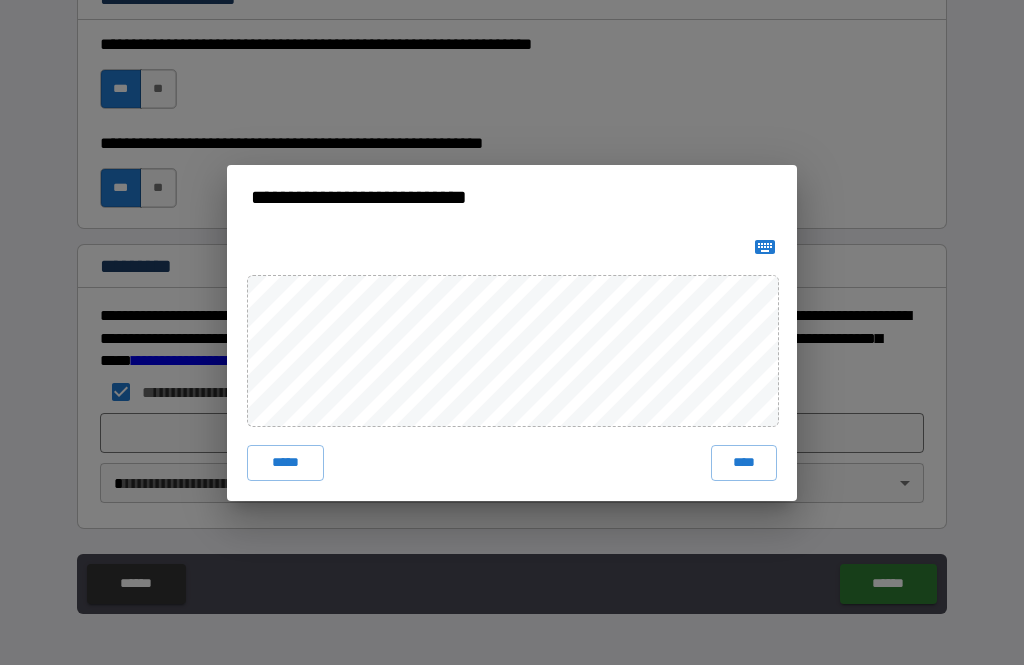 click on "****" at bounding box center (744, 463) 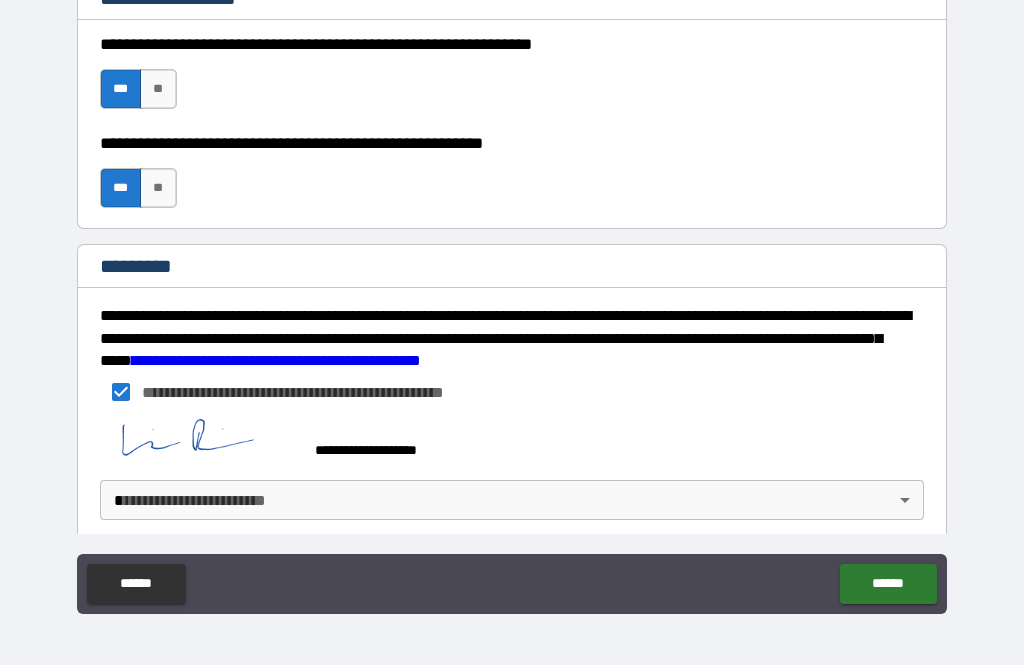 click on "******" at bounding box center (888, 584) 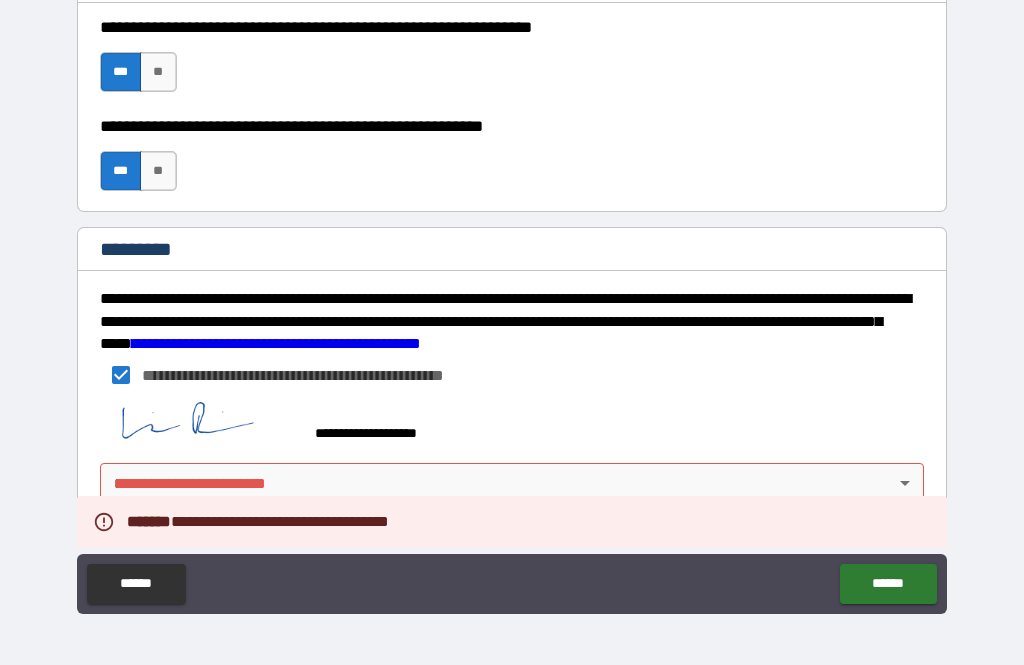scroll, scrollTop: 3055, scrollLeft: 0, axis: vertical 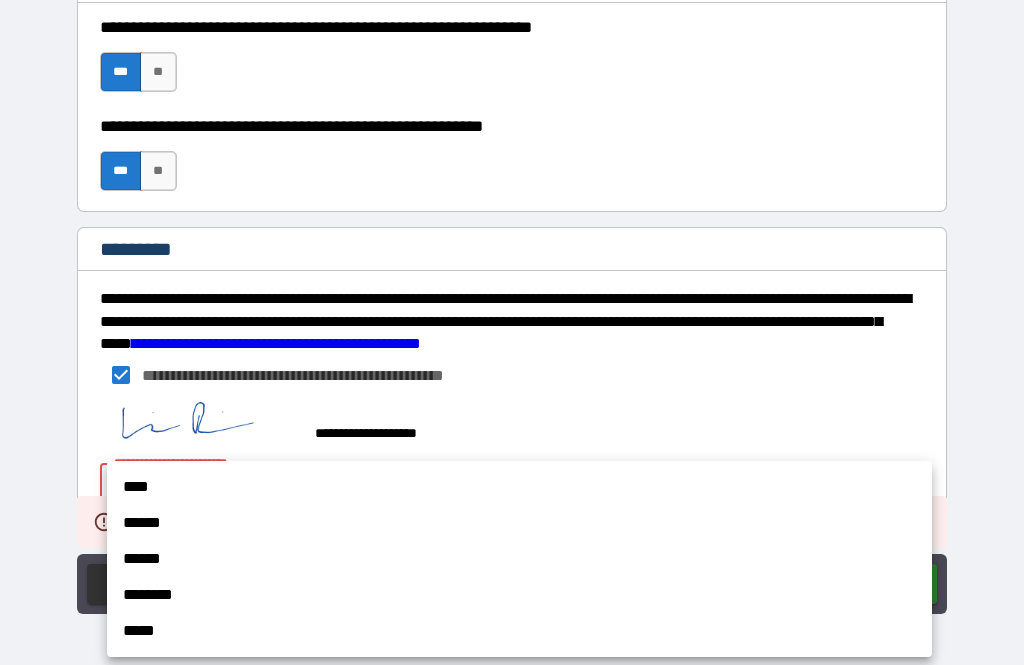 click on "****" at bounding box center (519, 487) 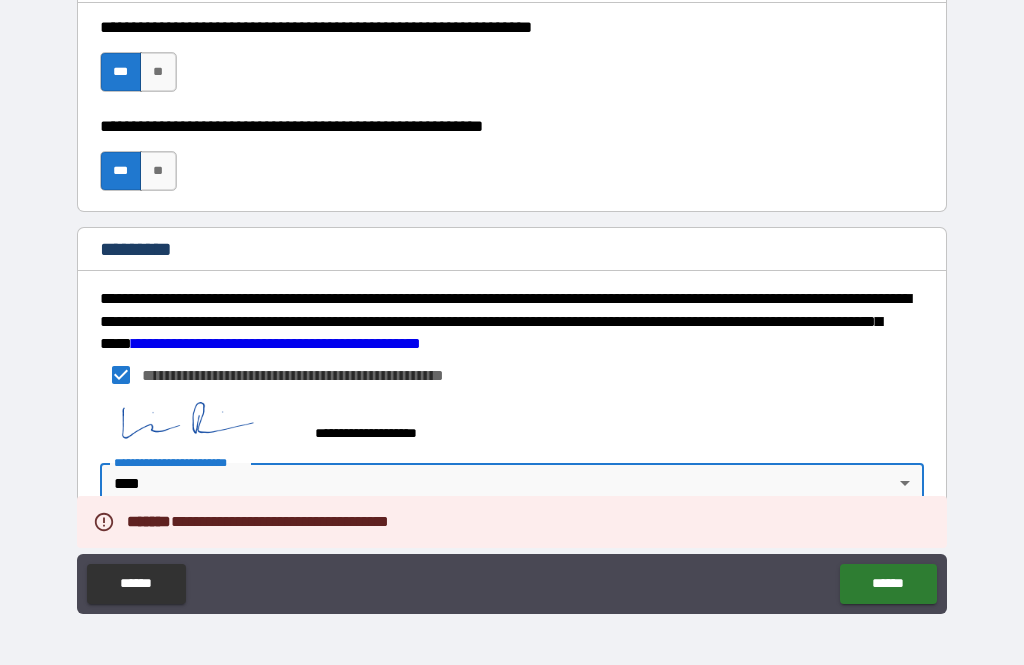 type on "*" 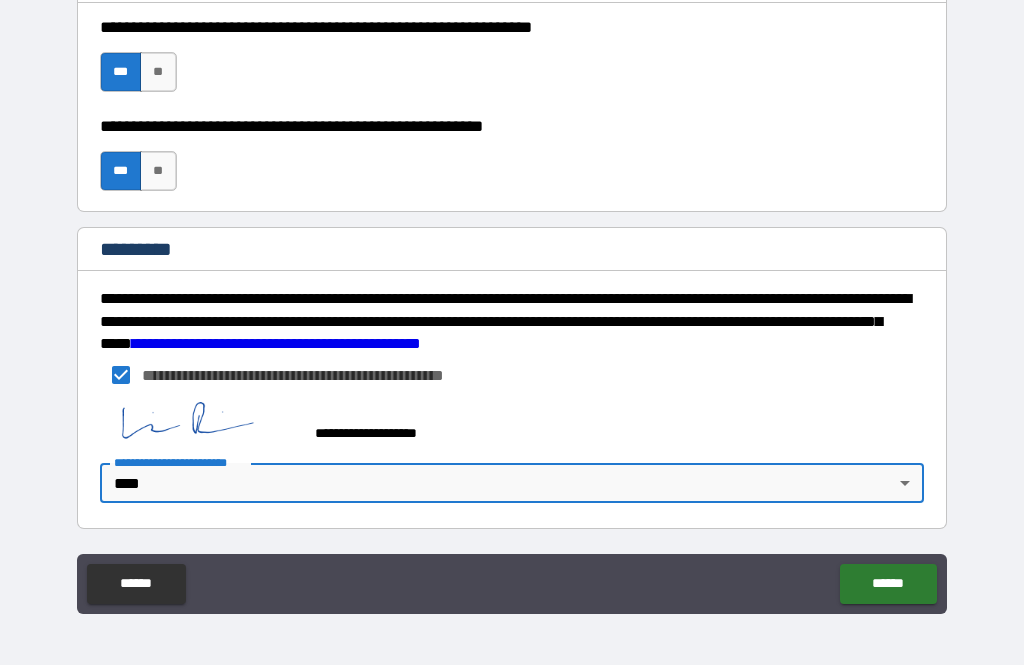 click on "******" at bounding box center (888, 584) 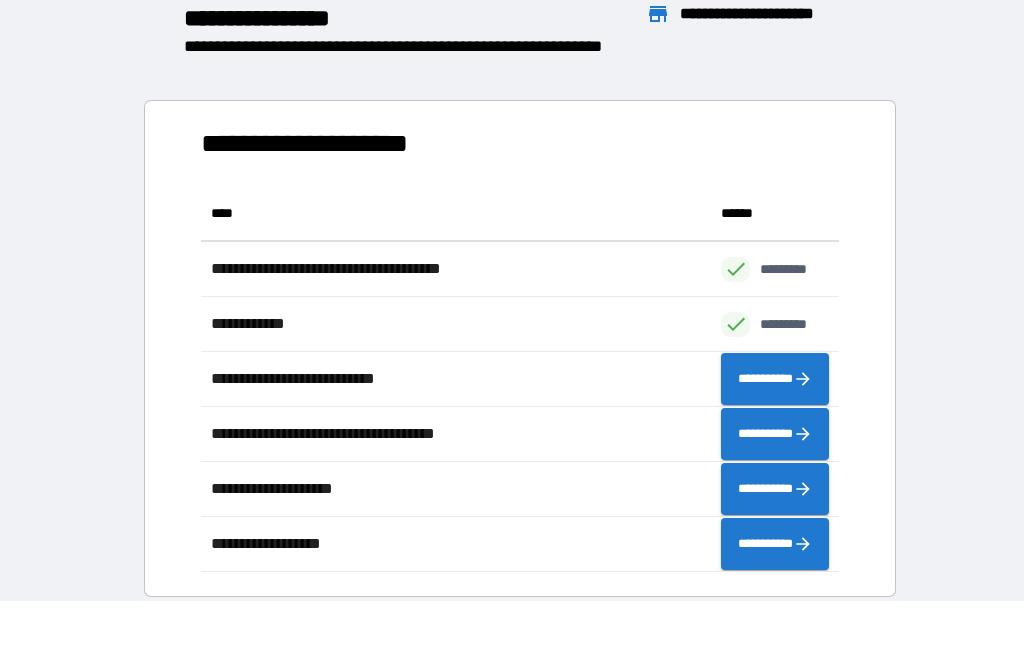scroll, scrollTop: 386, scrollLeft: 638, axis: both 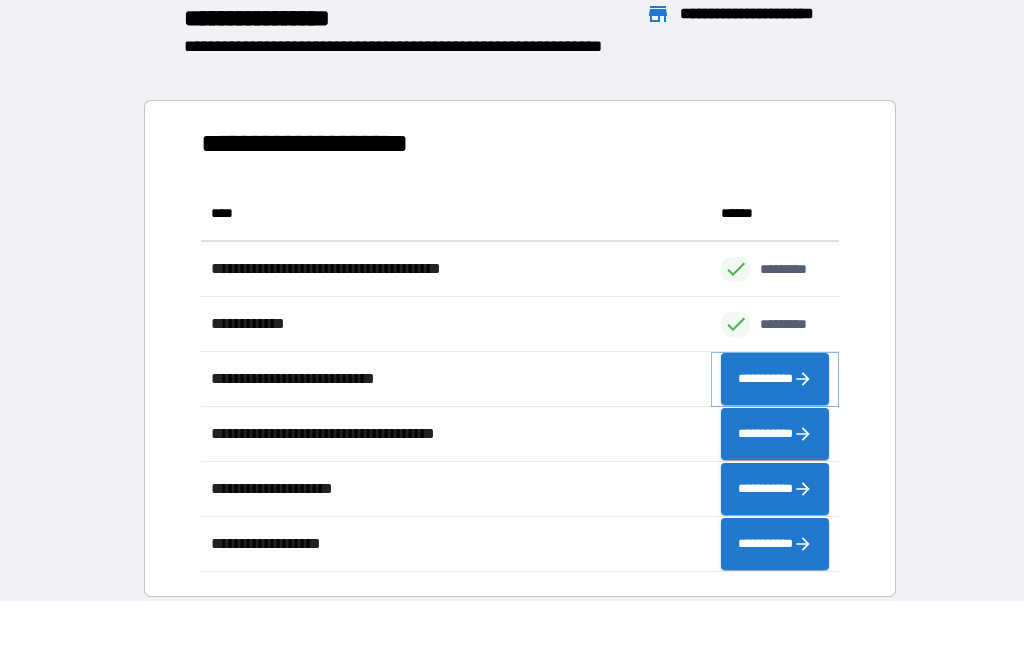 click on "**********" at bounding box center (775, 379) 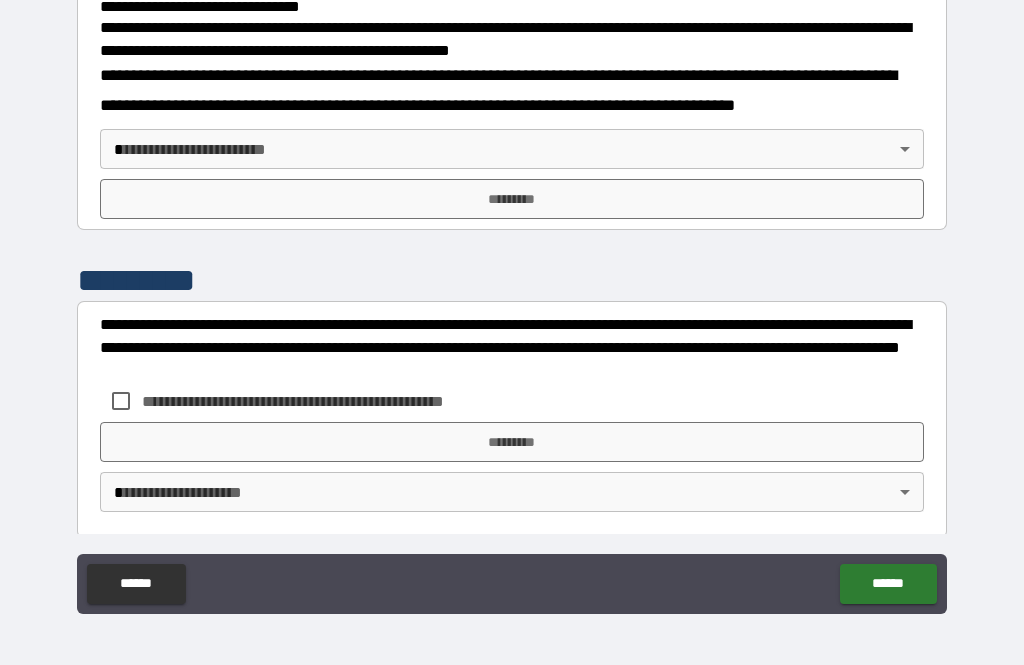 scroll, scrollTop: 717, scrollLeft: 0, axis: vertical 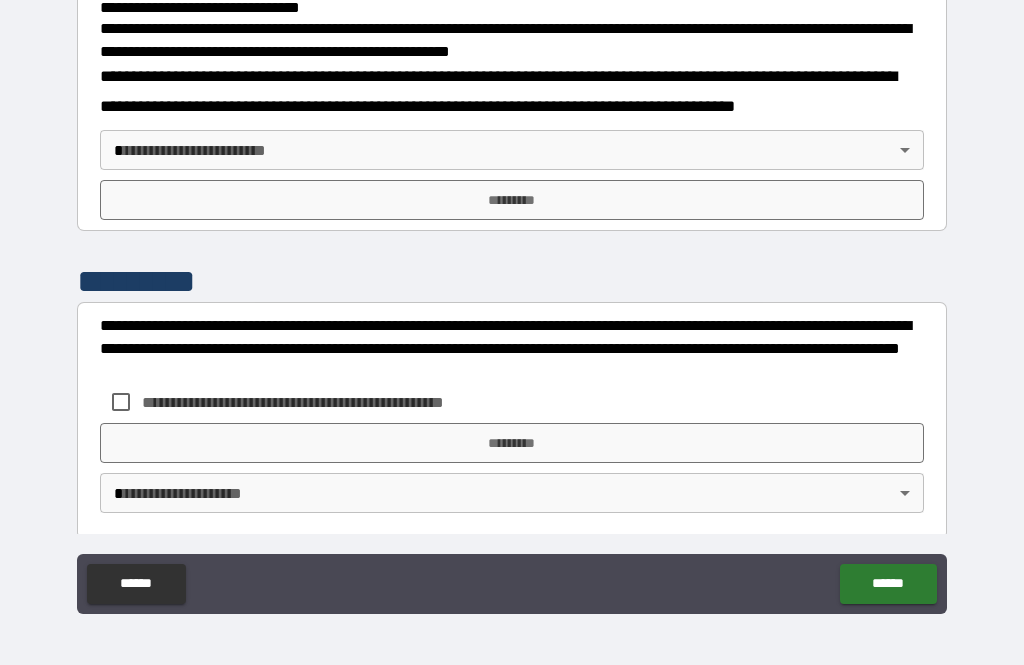 click on "**********" at bounding box center (512, 300) 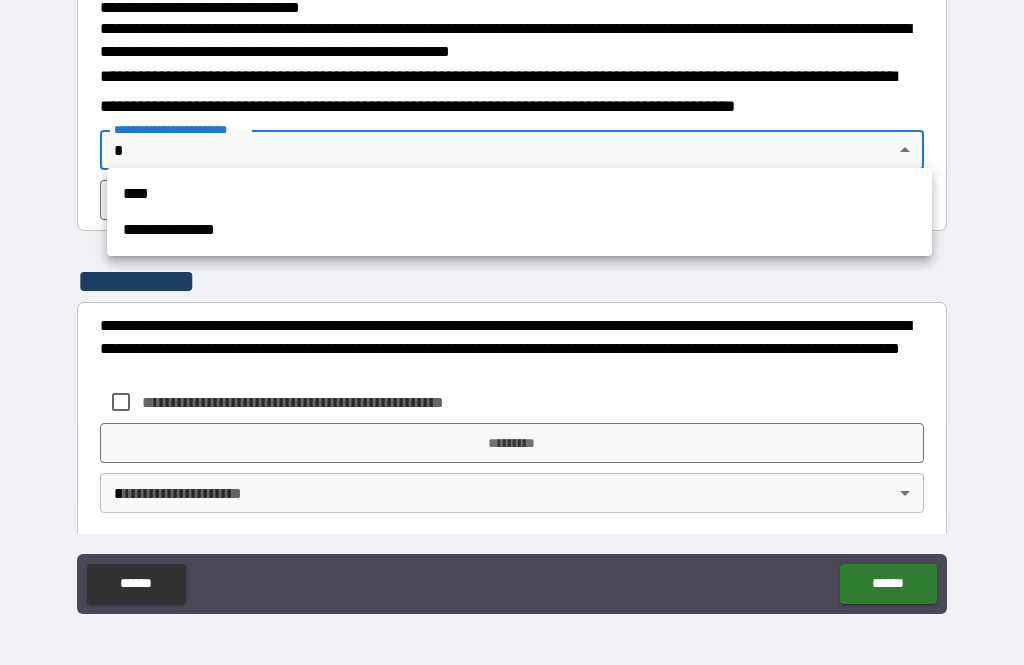 click on "****" at bounding box center [519, 194] 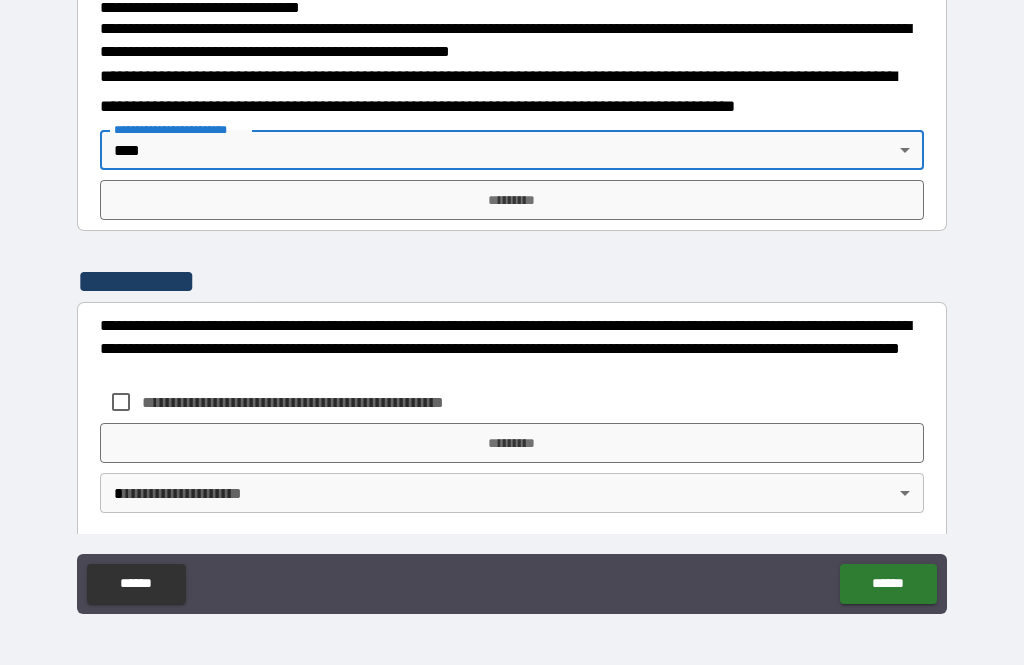 click on "*********" at bounding box center (512, 200) 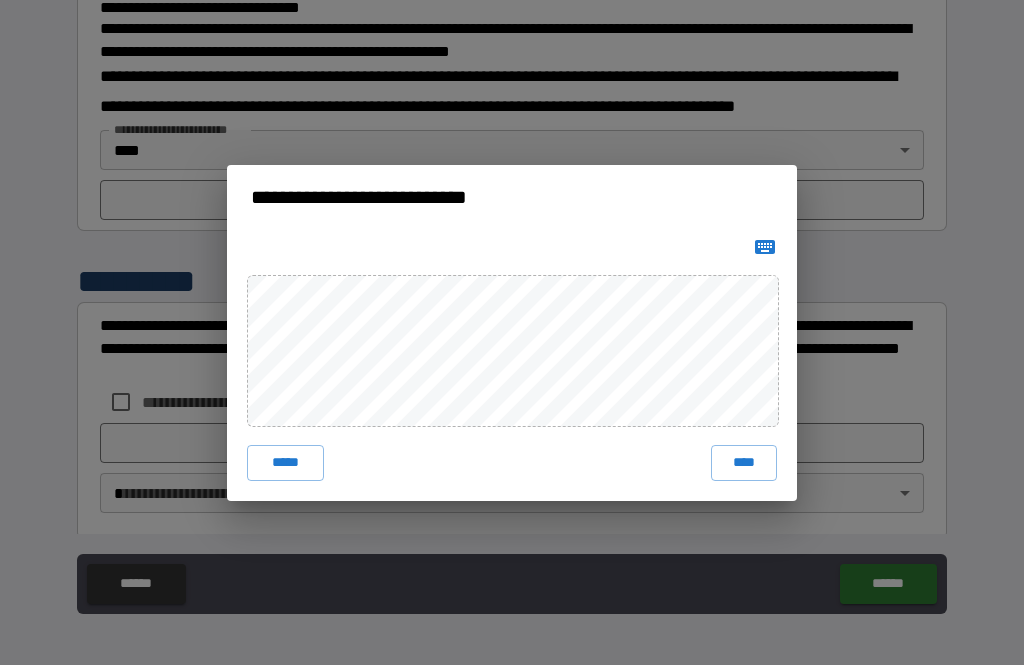 click on "****" at bounding box center (744, 463) 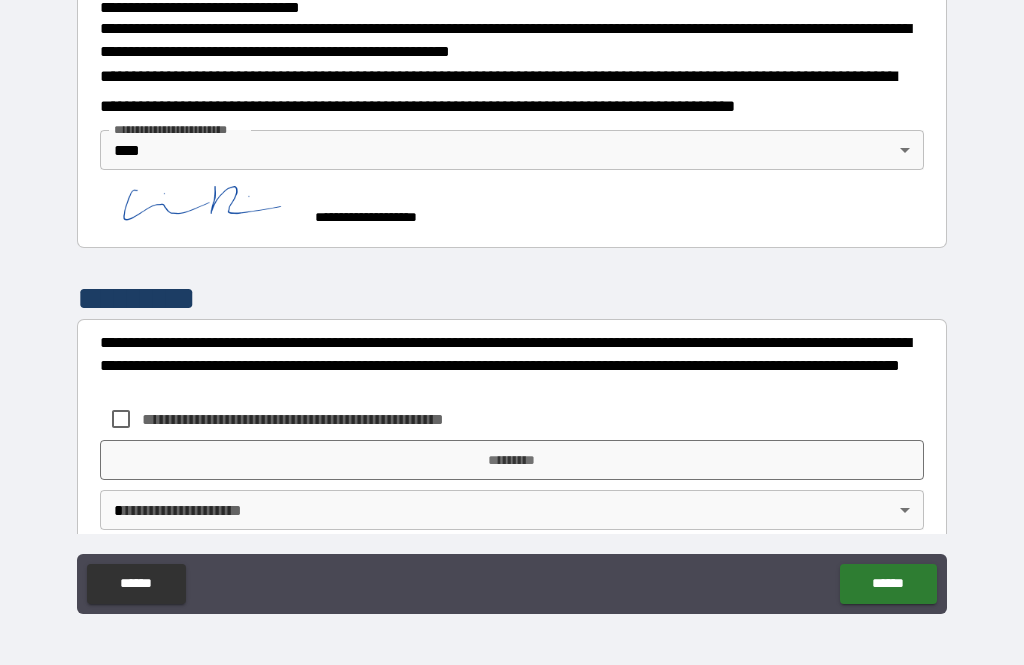 scroll, scrollTop: 707, scrollLeft: 0, axis: vertical 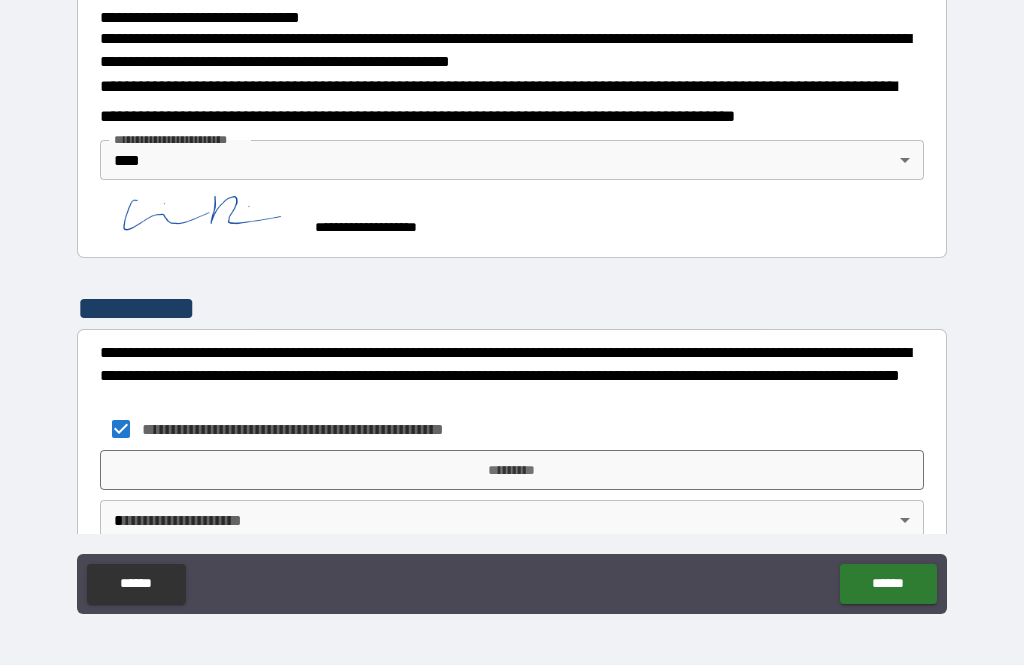 click on "*********" at bounding box center [512, 470] 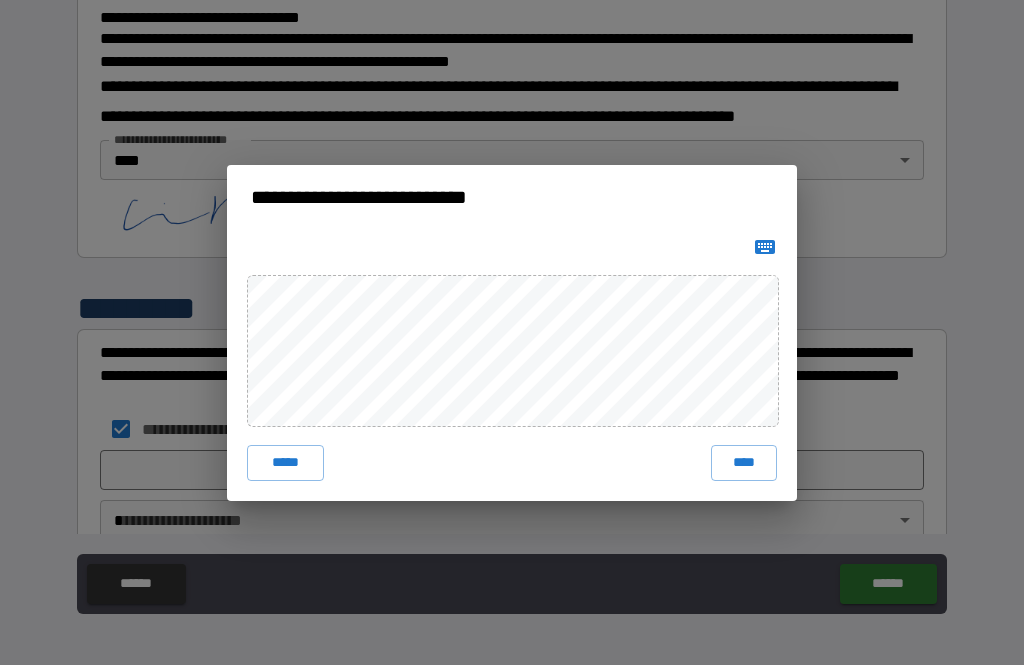 click on "****" at bounding box center (744, 463) 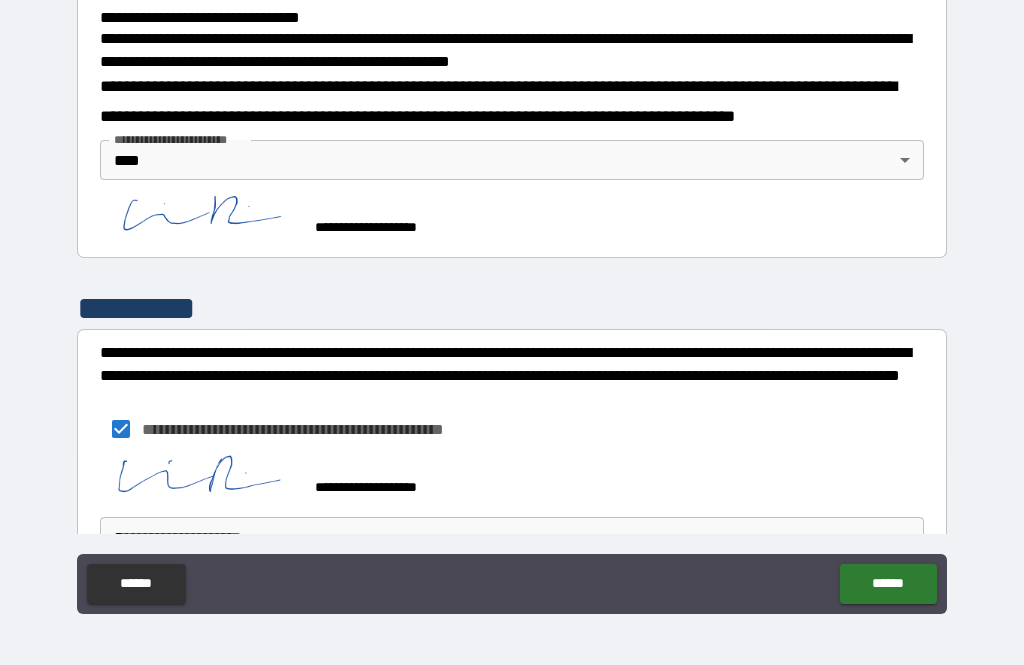 click on "**********" at bounding box center (512, 300) 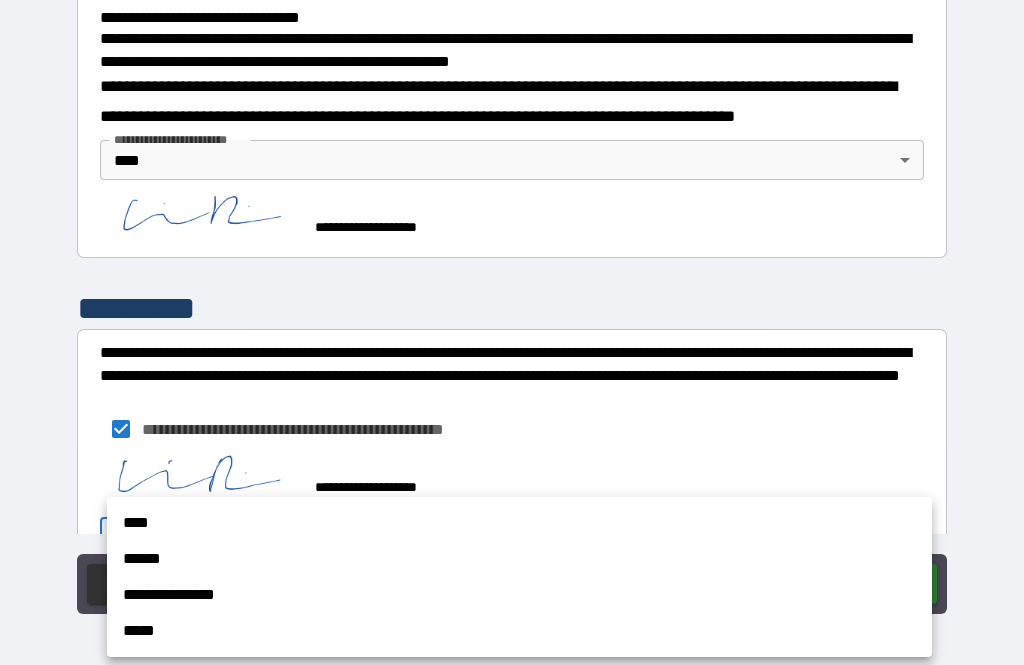 click on "****" at bounding box center (519, 523) 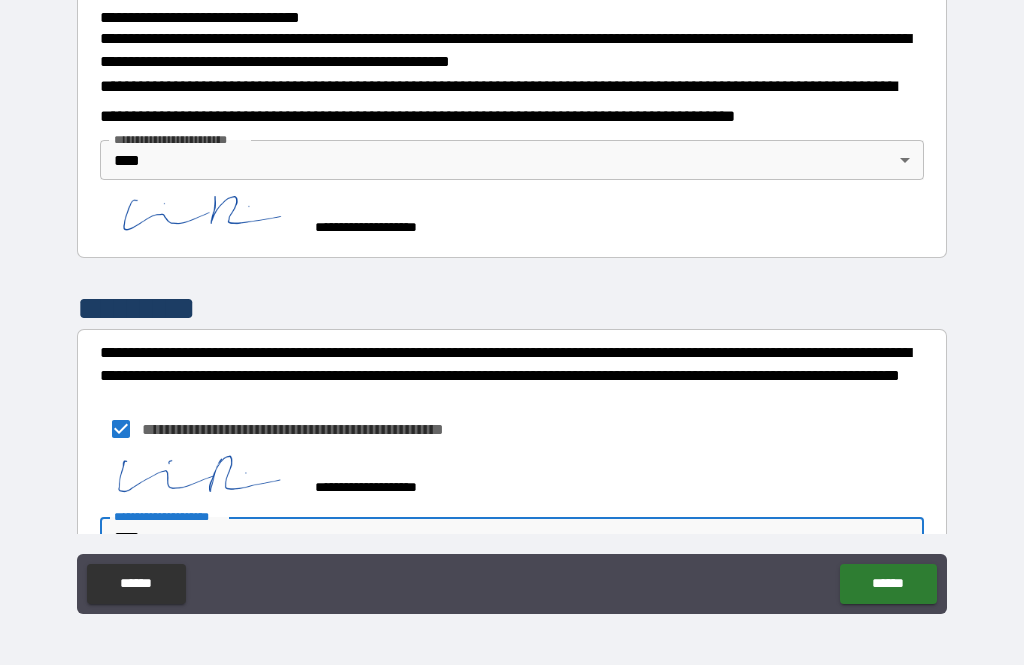 type on "****" 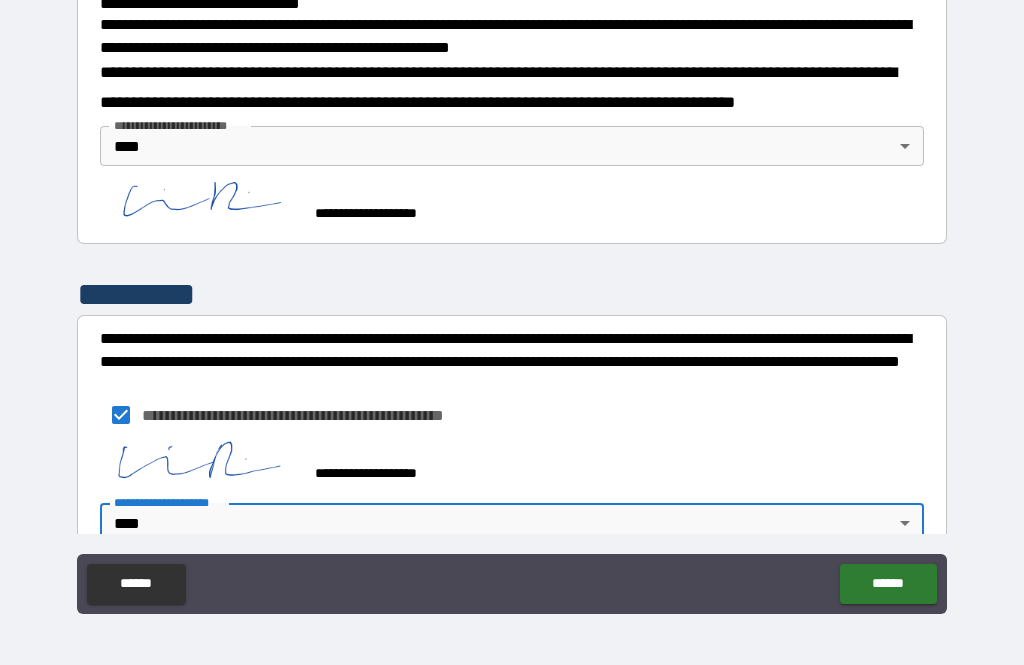 click on "******" at bounding box center (888, 584) 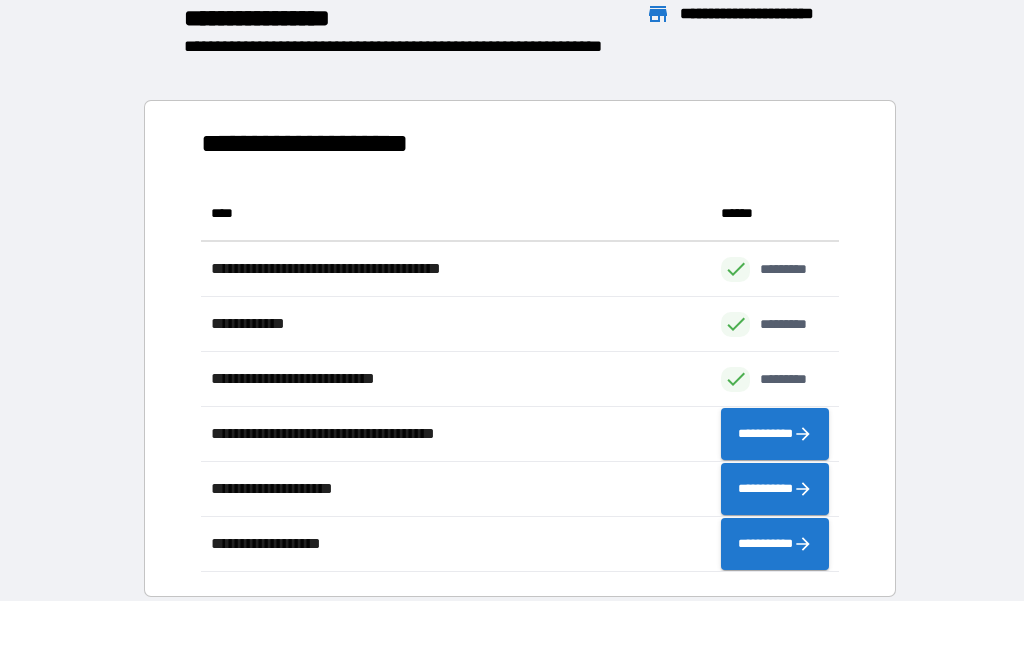 scroll, scrollTop: 1, scrollLeft: 1, axis: both 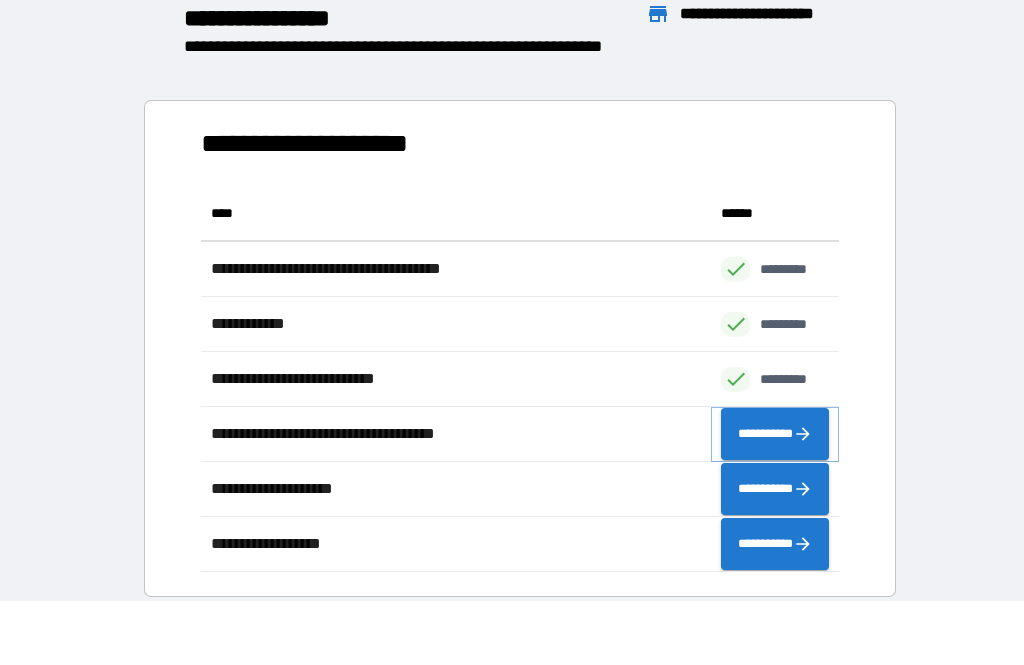 click on "**********" at bounding box center [775, 434] 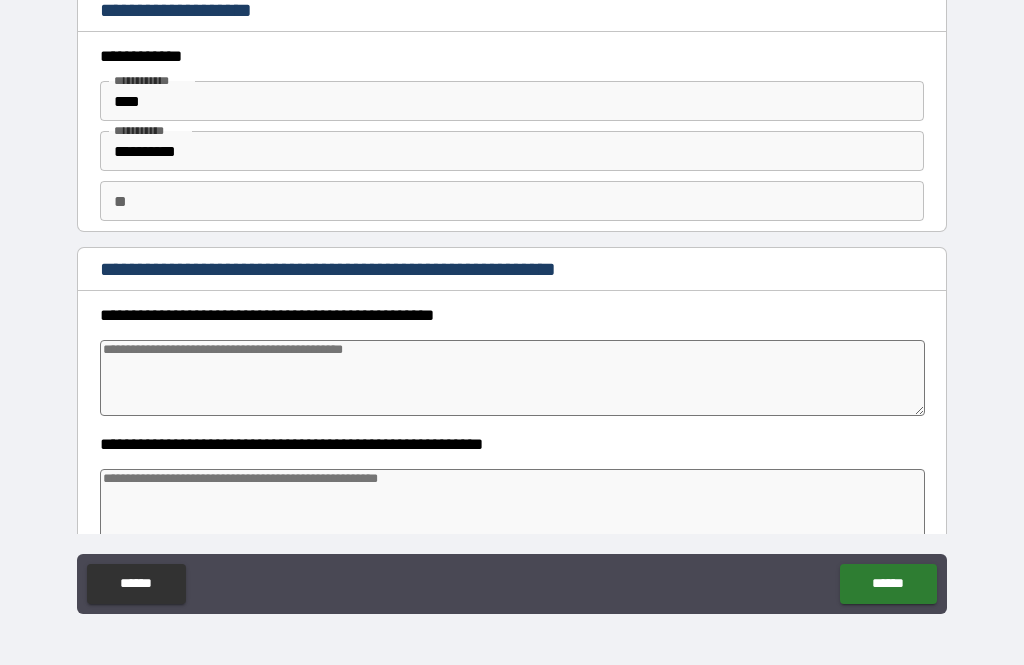 type on "*" 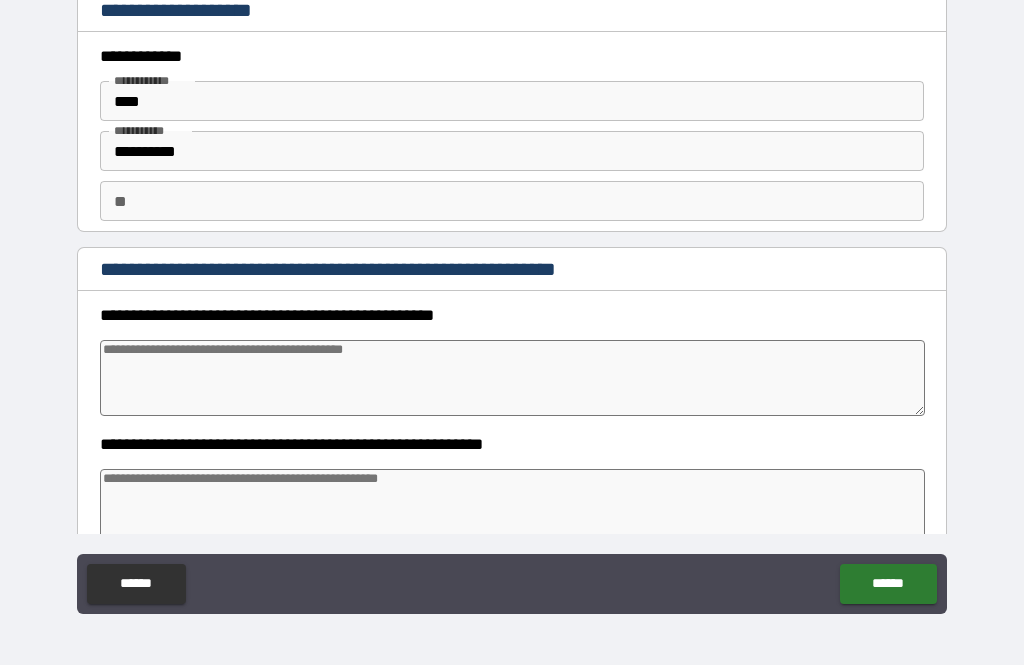 type on "*" 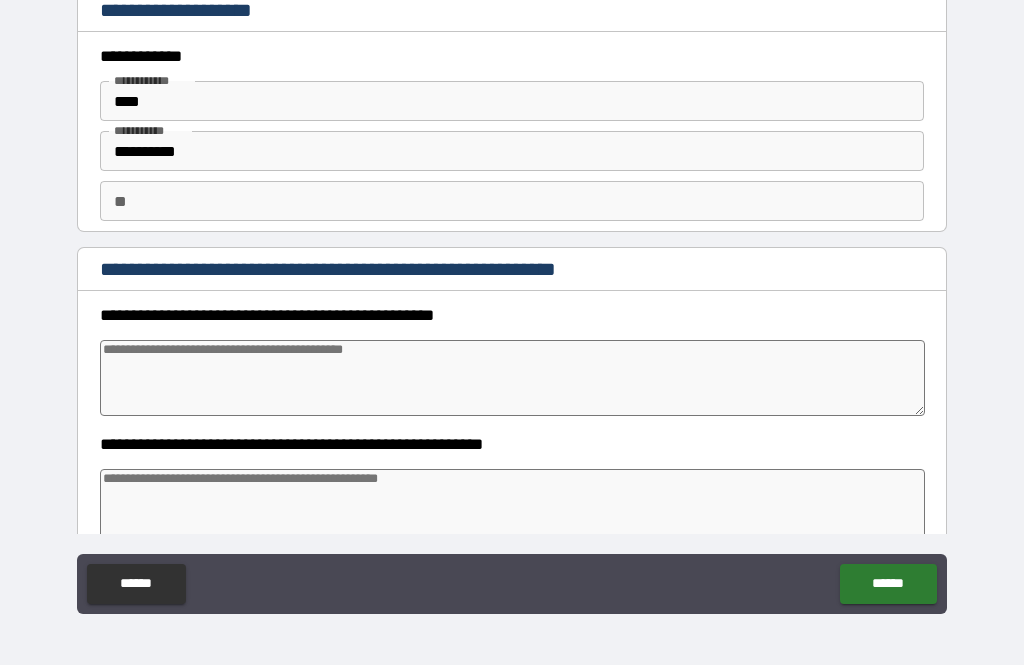 scroll, scrollTop: 0, scrollLeft: 0, axis: both 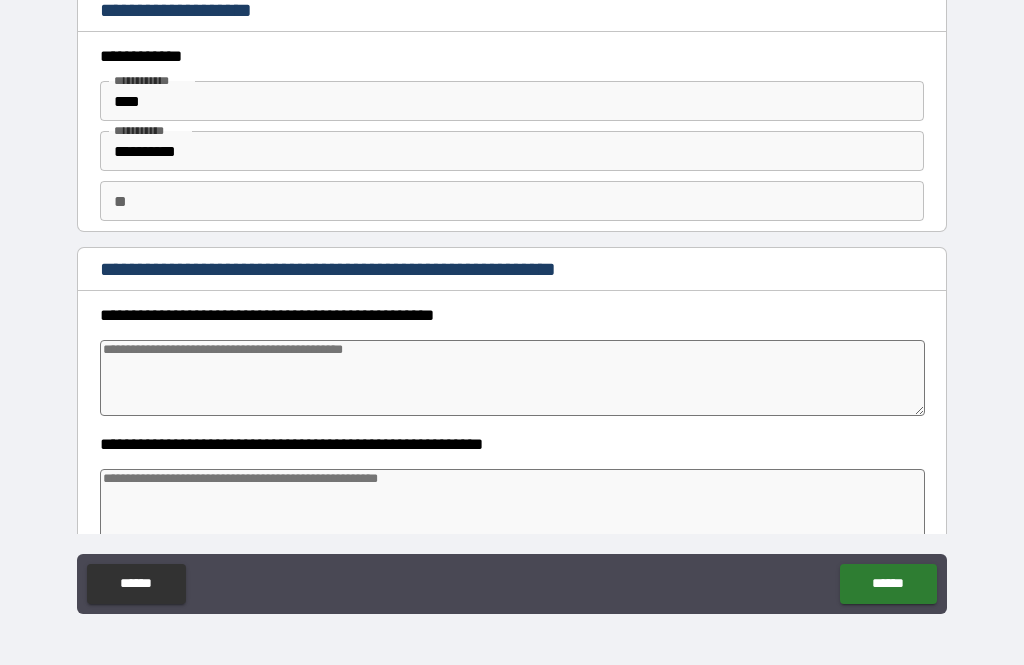click at bounding box center [513, 378] 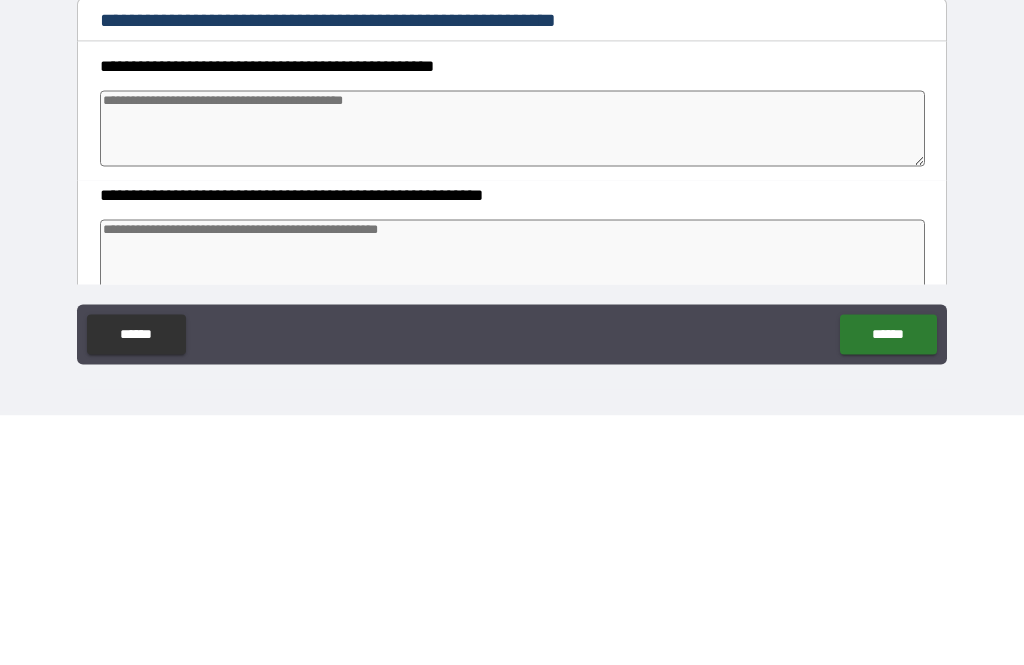 type on "*" 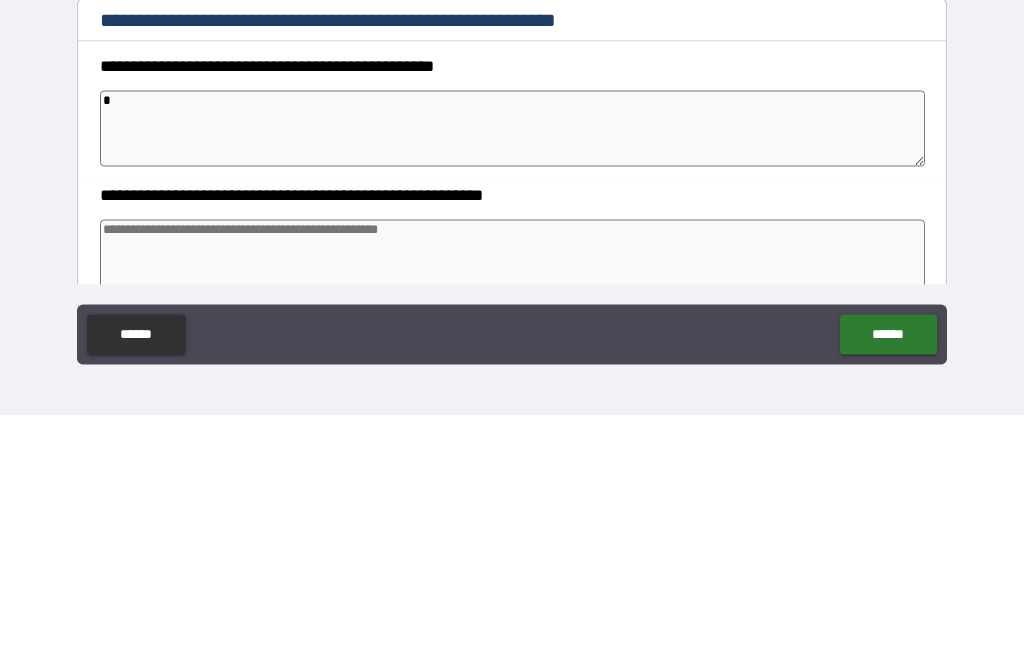 type on "*" 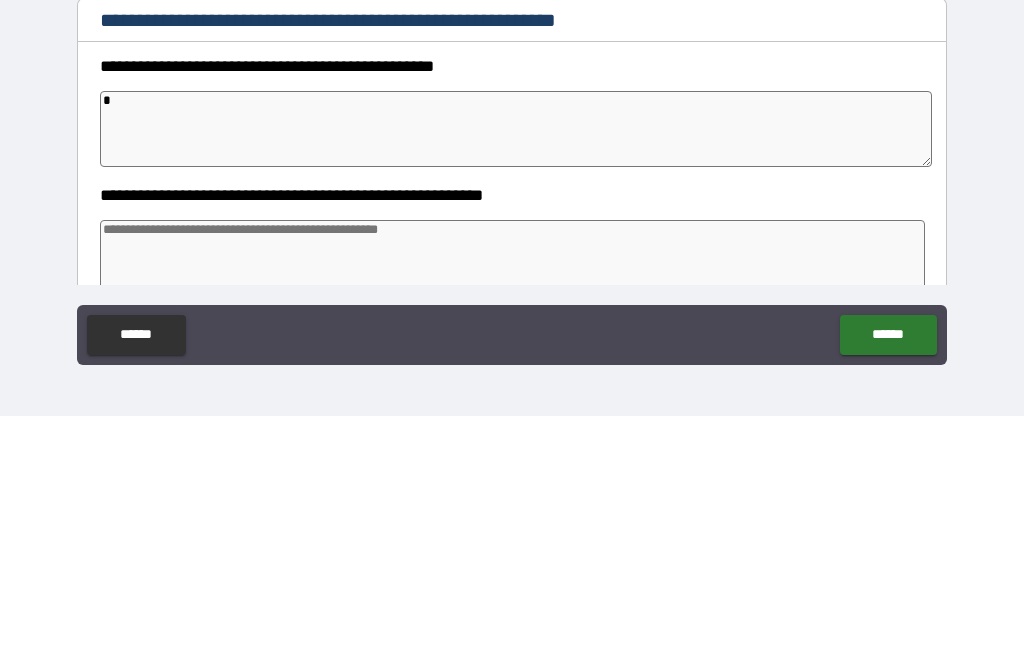 type on "*" 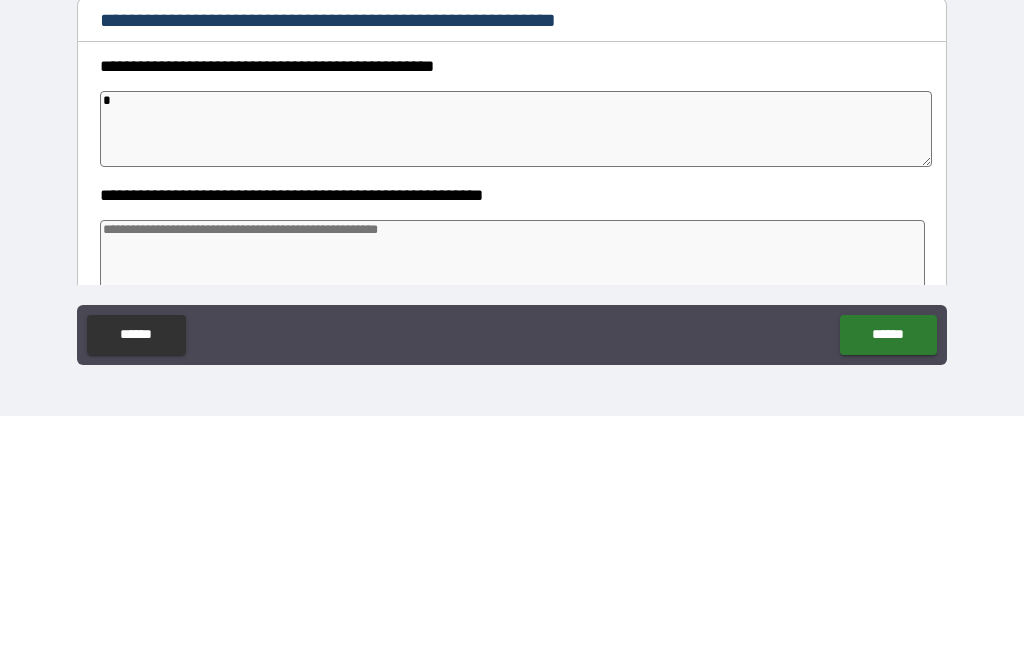 type on "*" 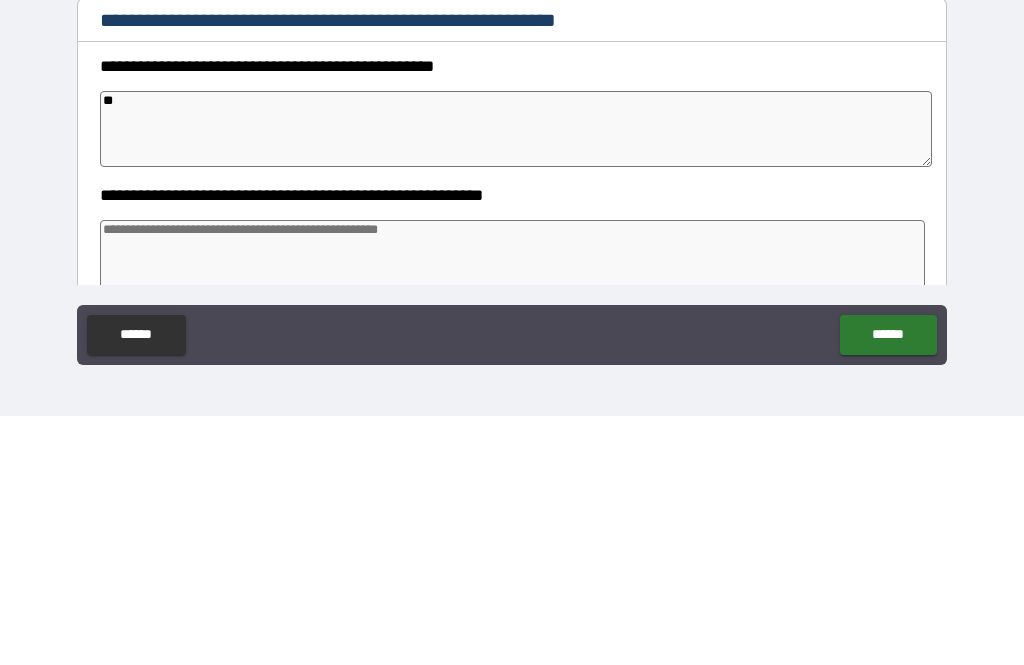 type on "*" 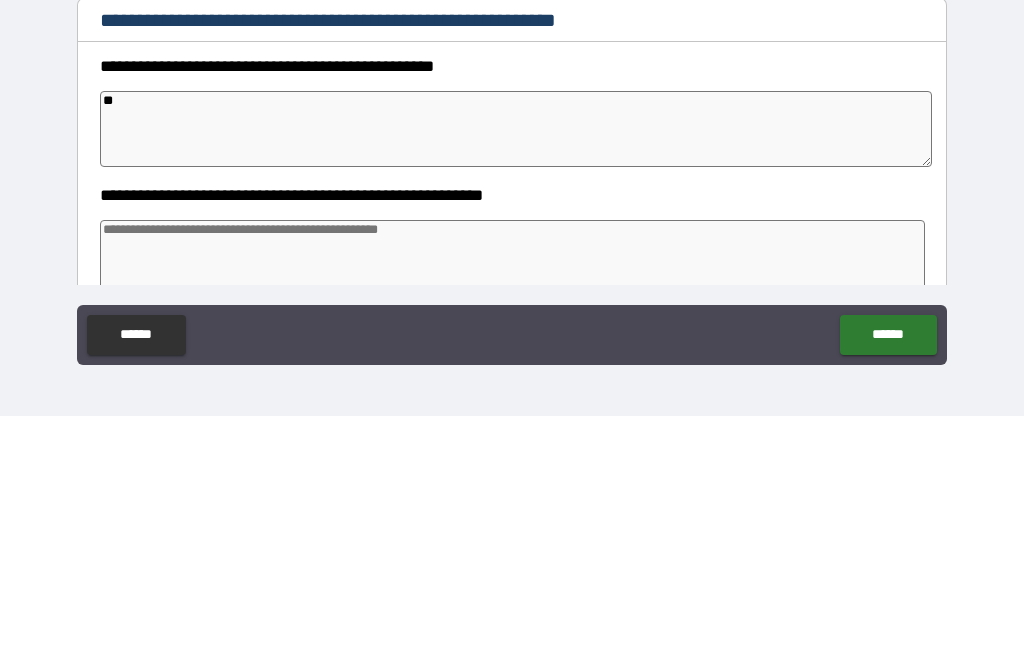 type on "*" 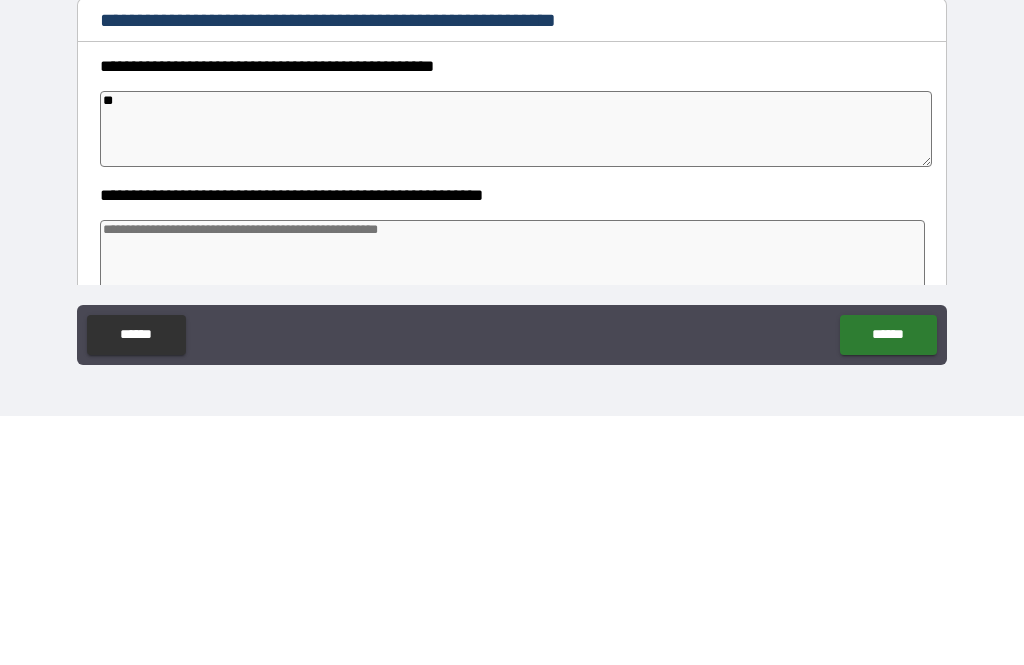 type on "*" 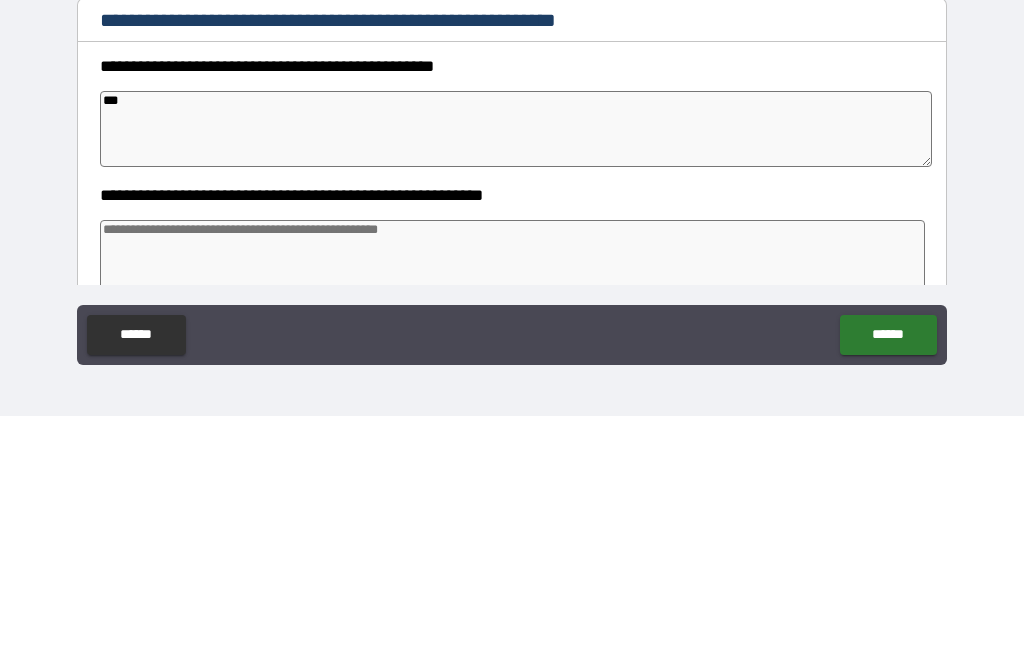 type on "****" 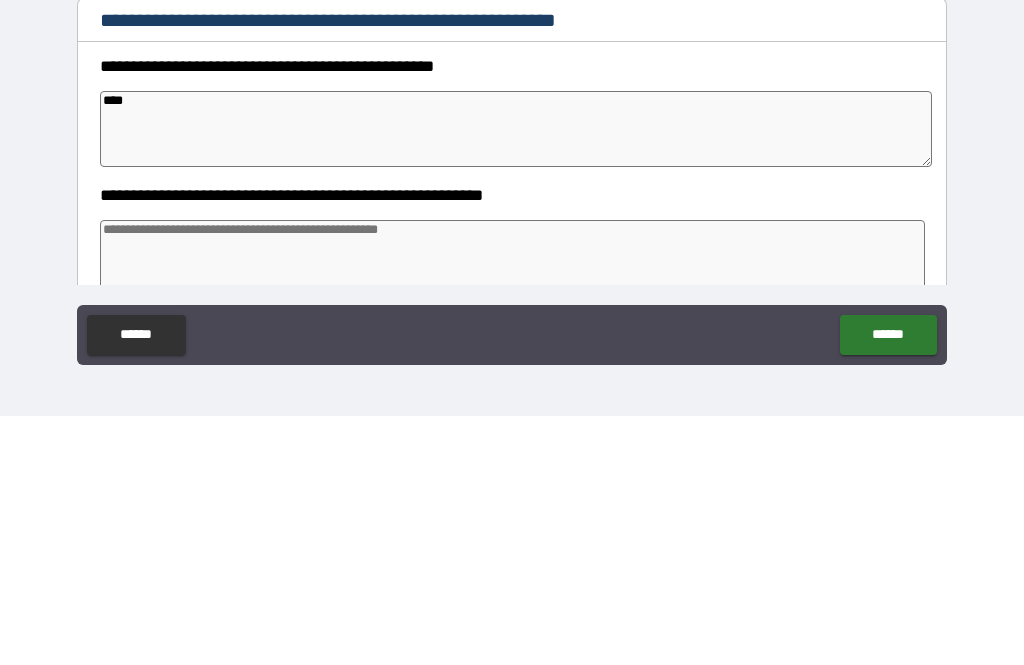 type on "*" 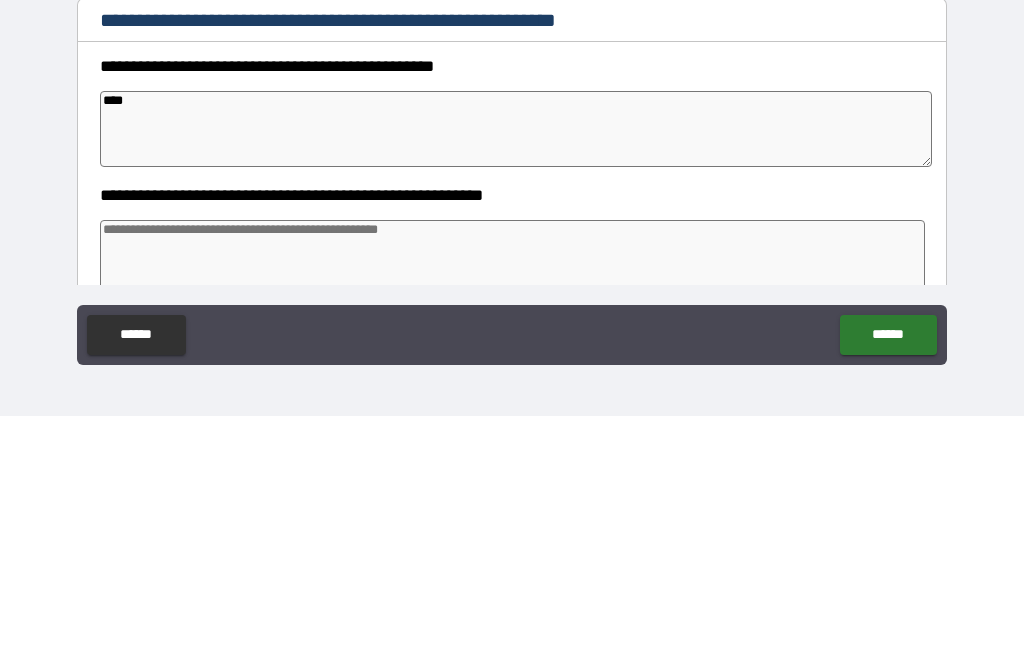 type on "*" 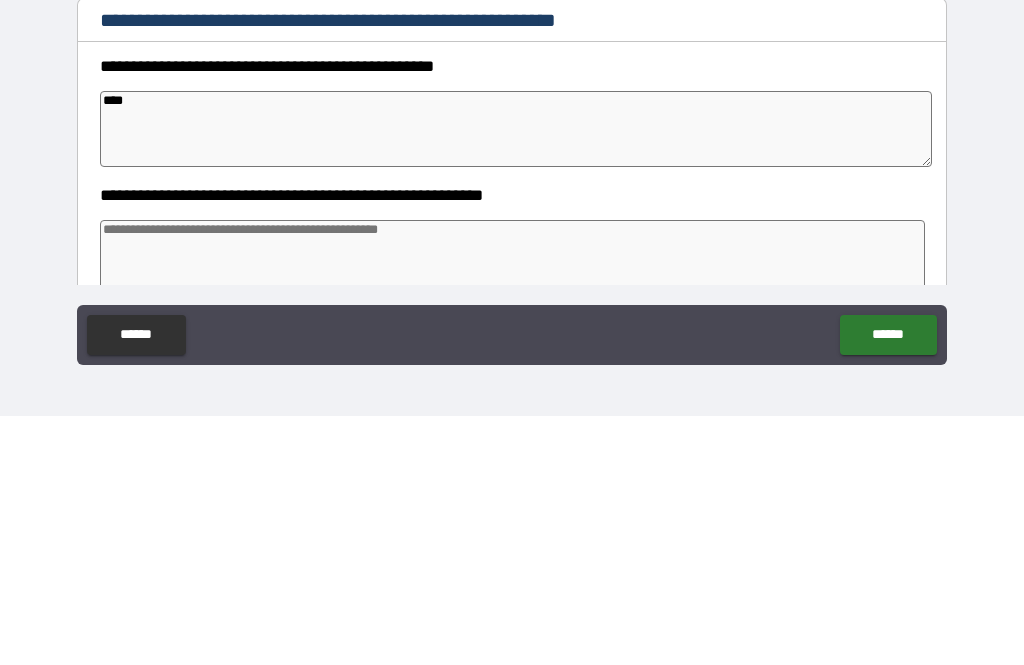 type on "****" 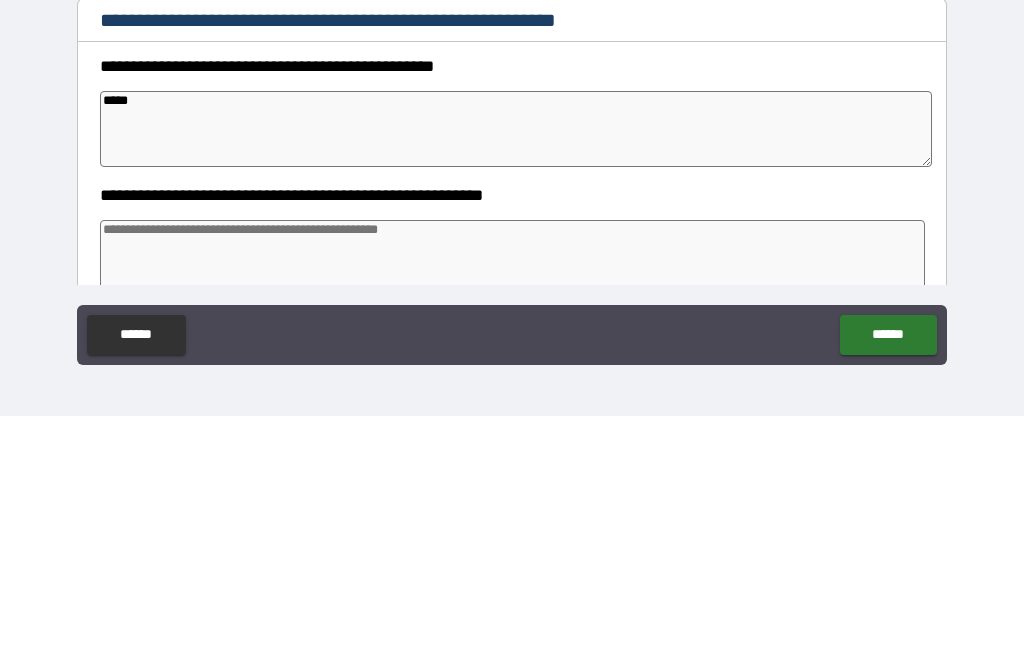 type on "*" 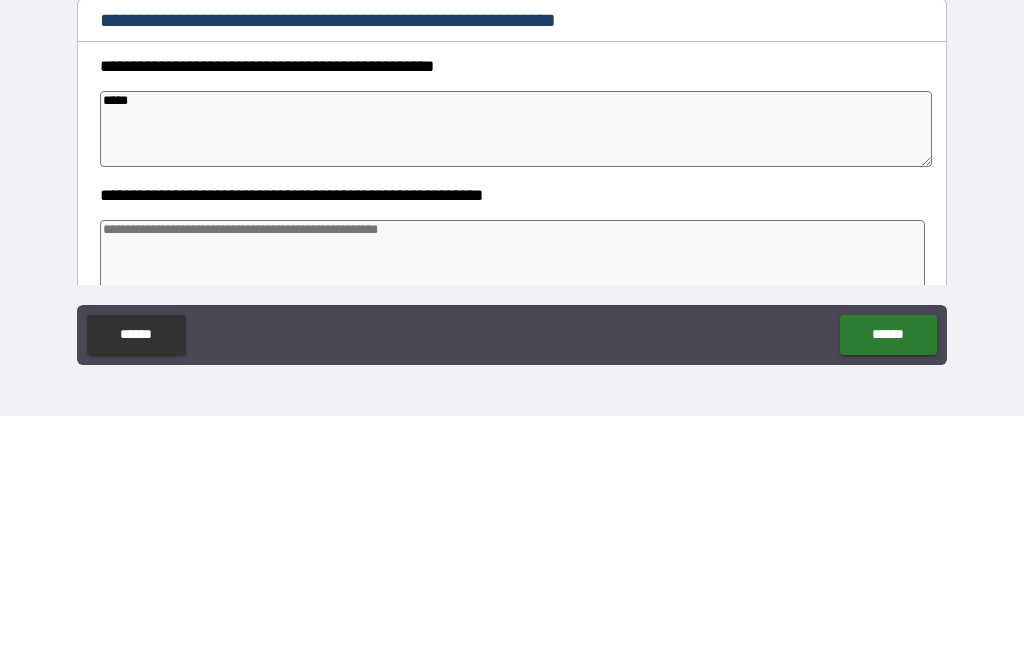 type on "*" 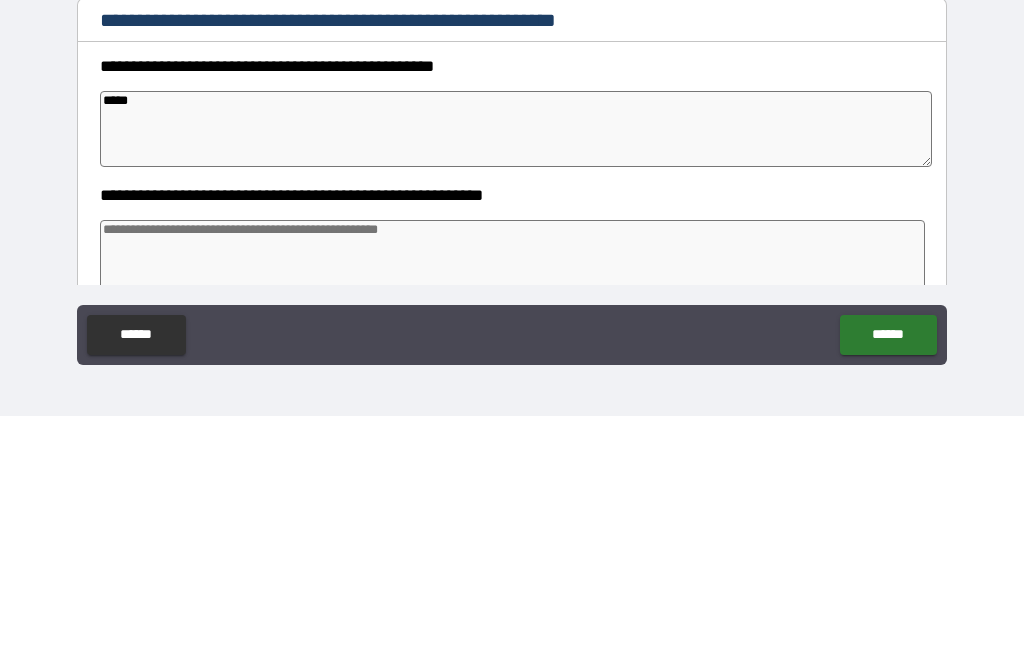 type on "*" 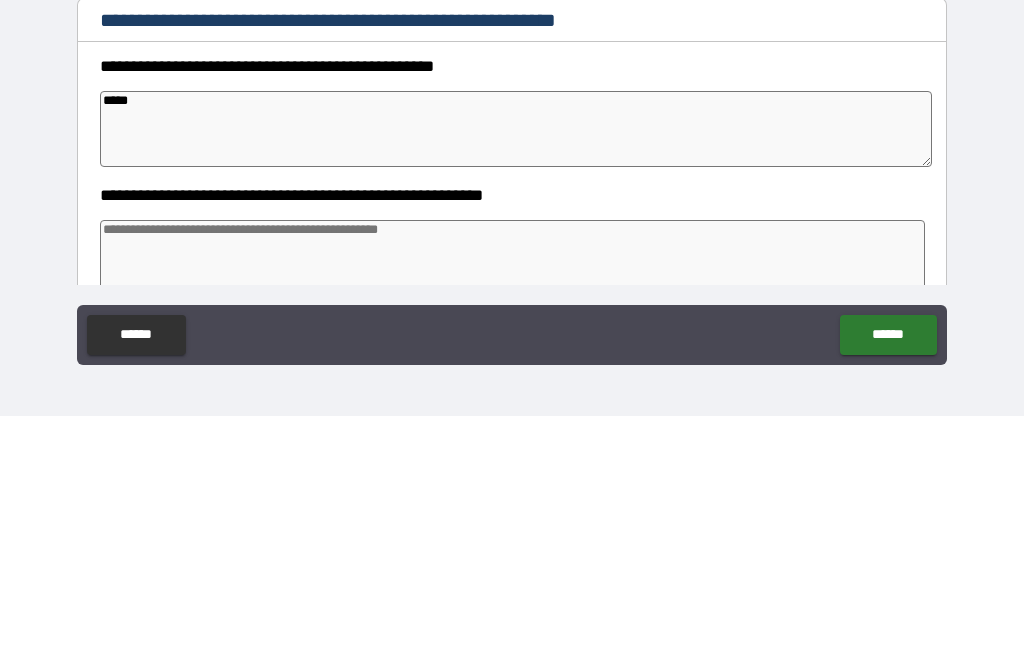 type on "******" 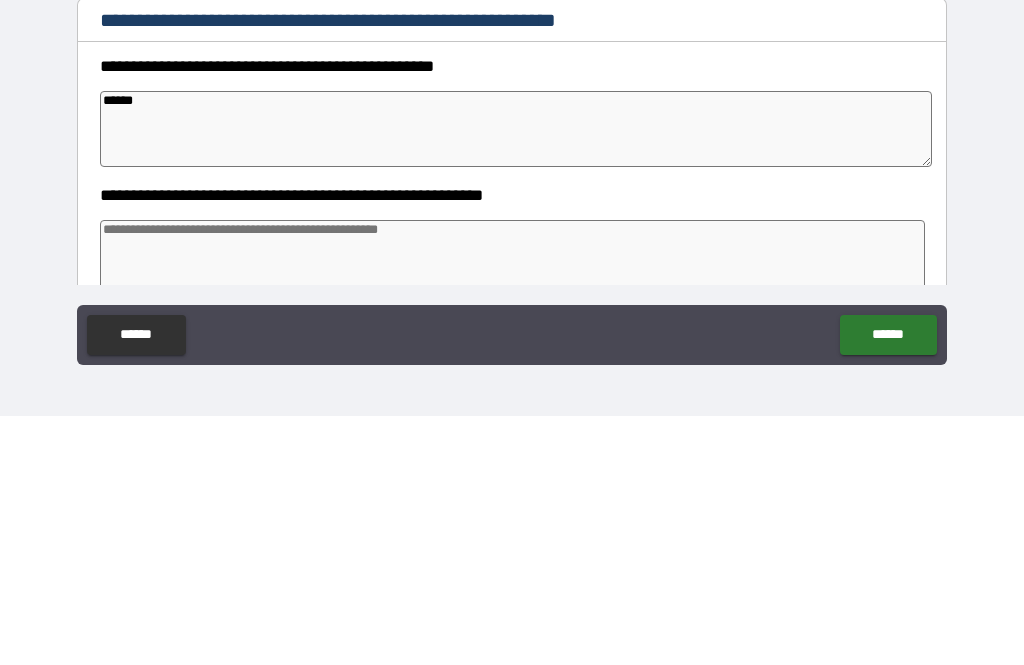type on "*" 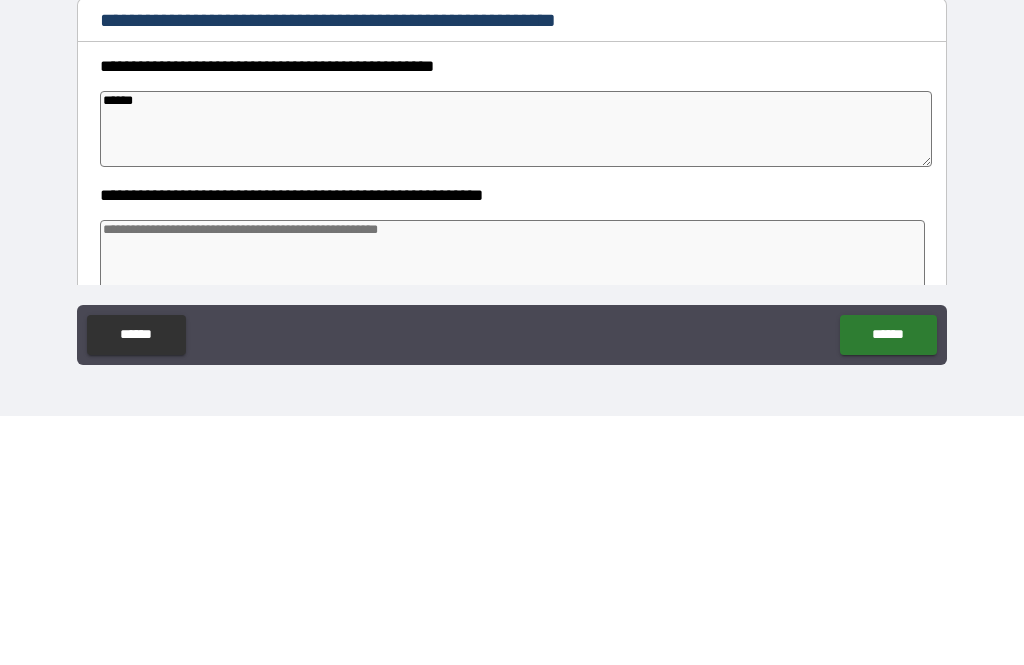 type on "*******" 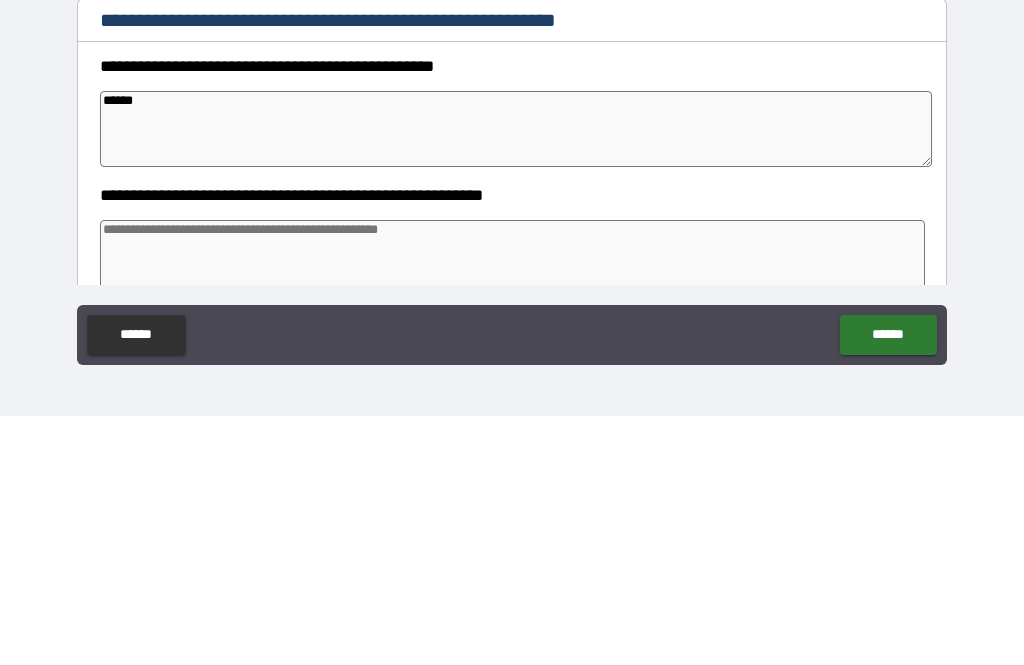 type on "*" 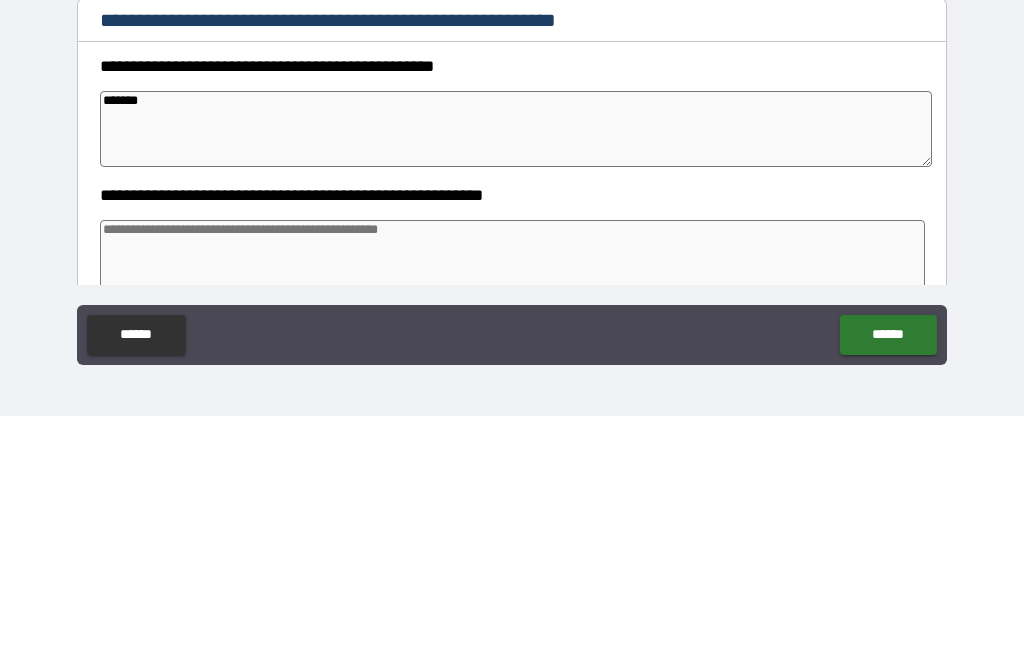 type on "*" 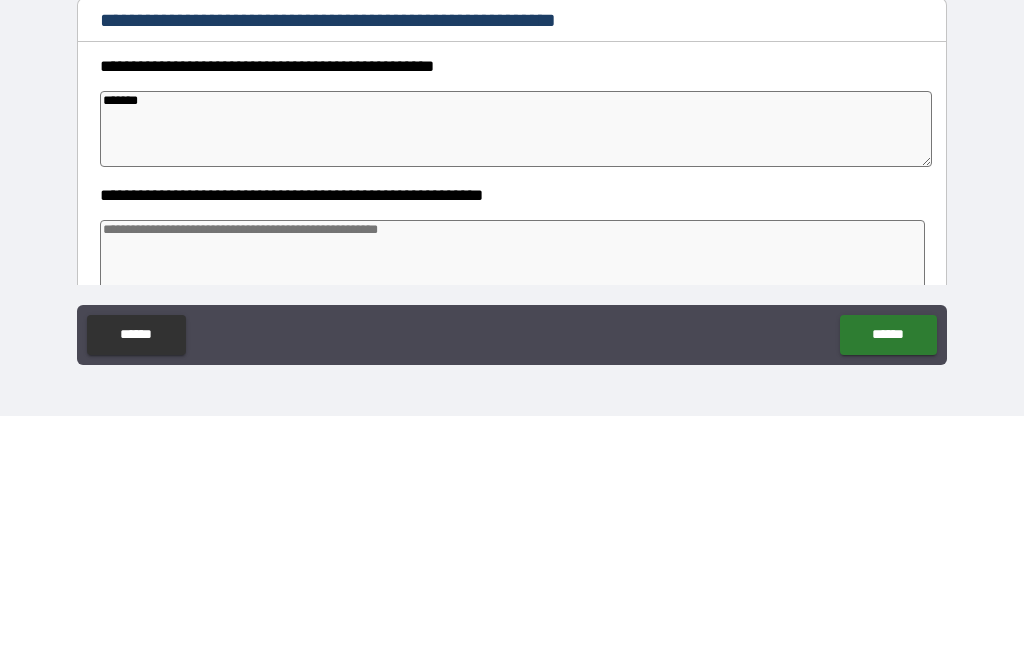type on "********" 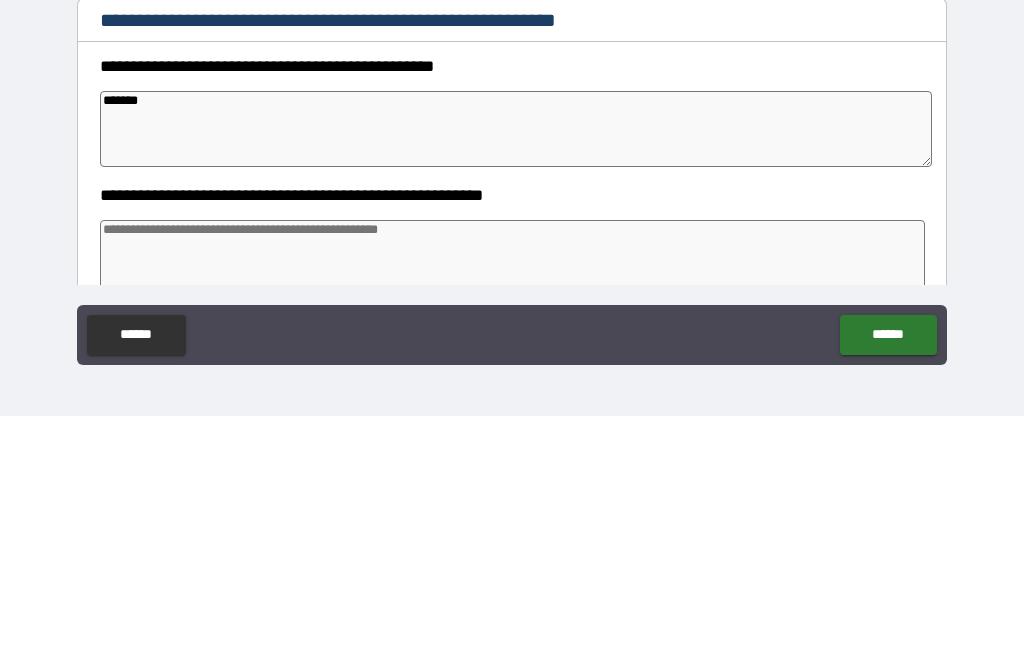 type on "*" 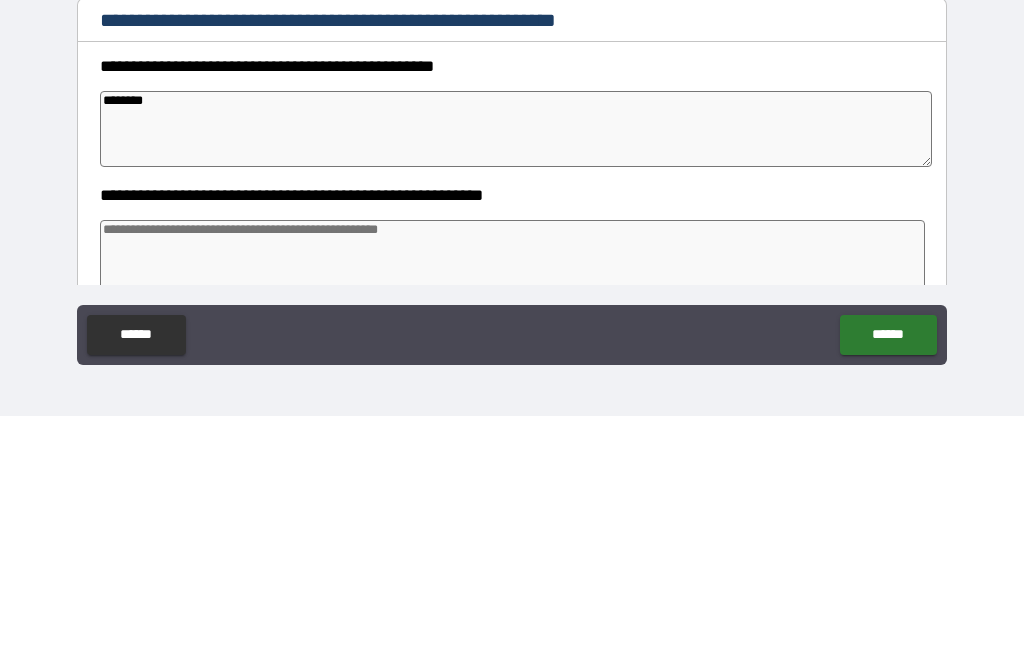 type on "*" 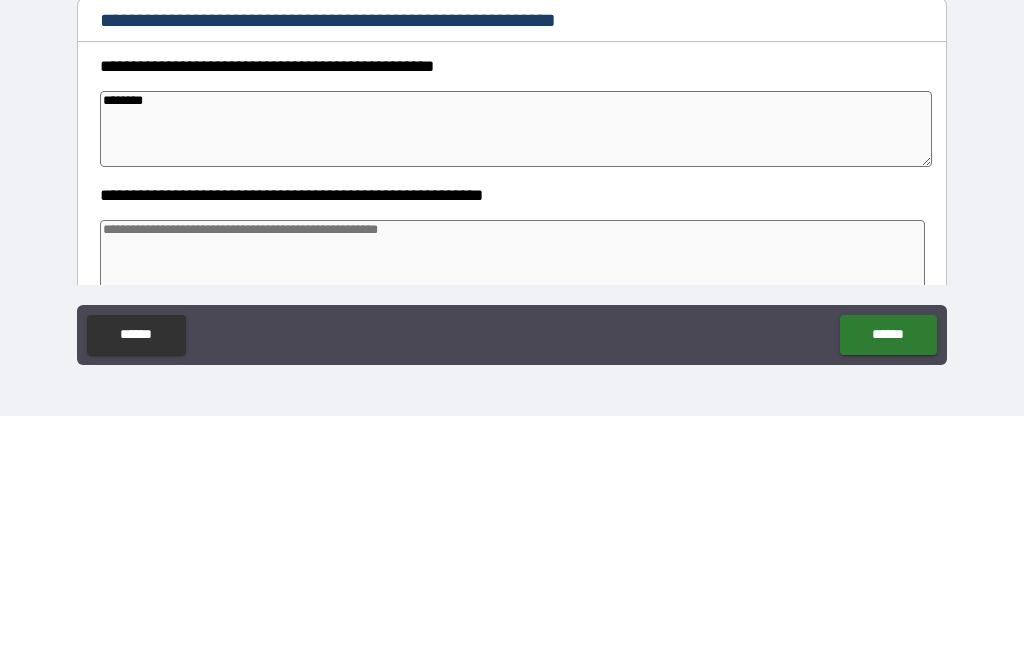type on "*" 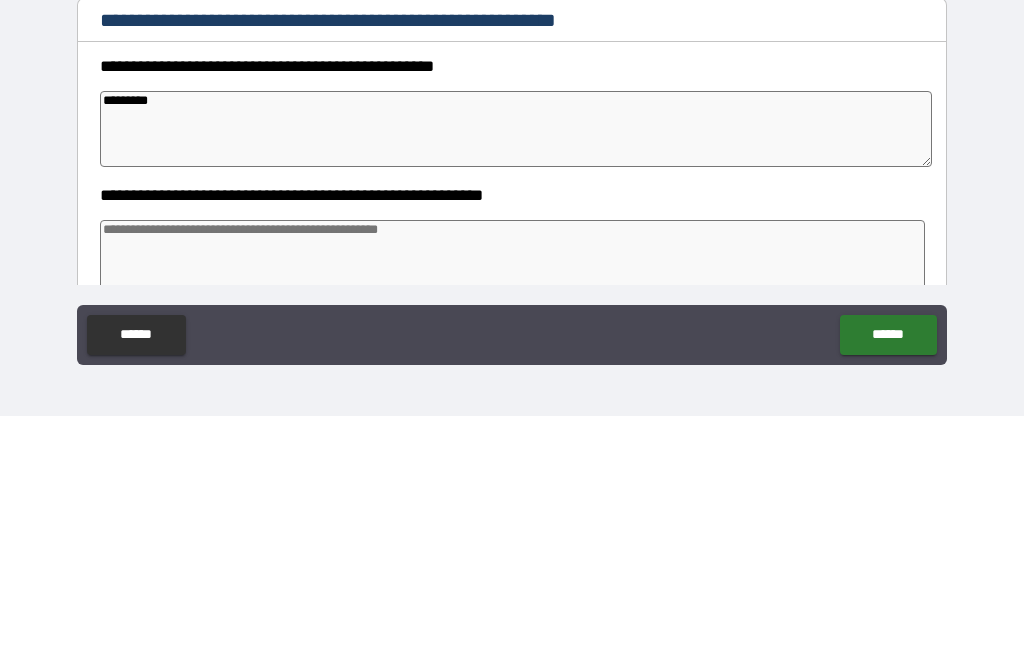 type on "*" 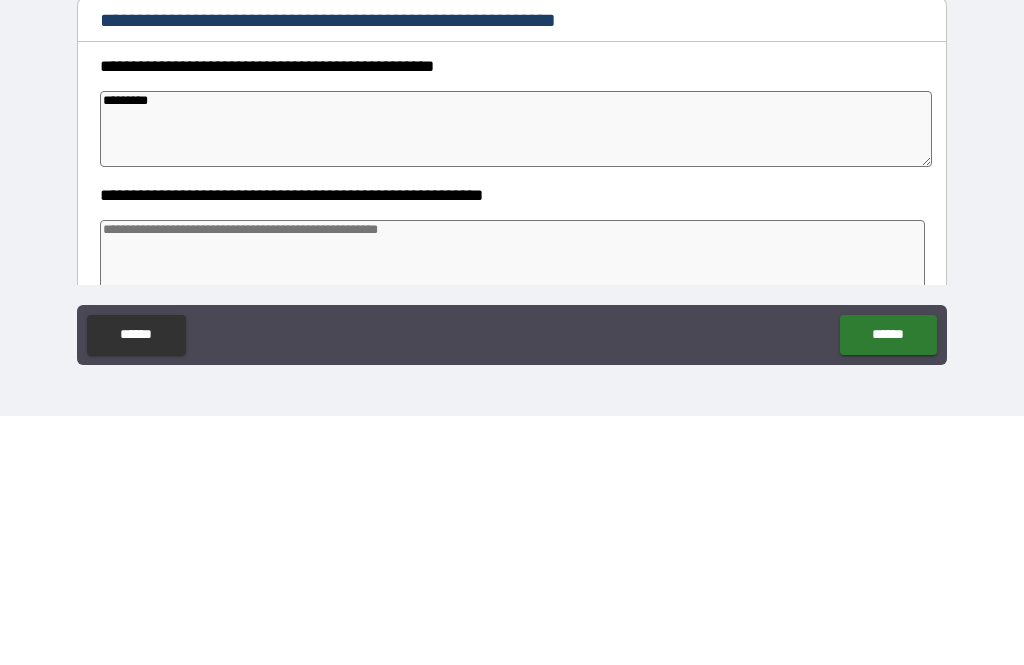 type on "*" 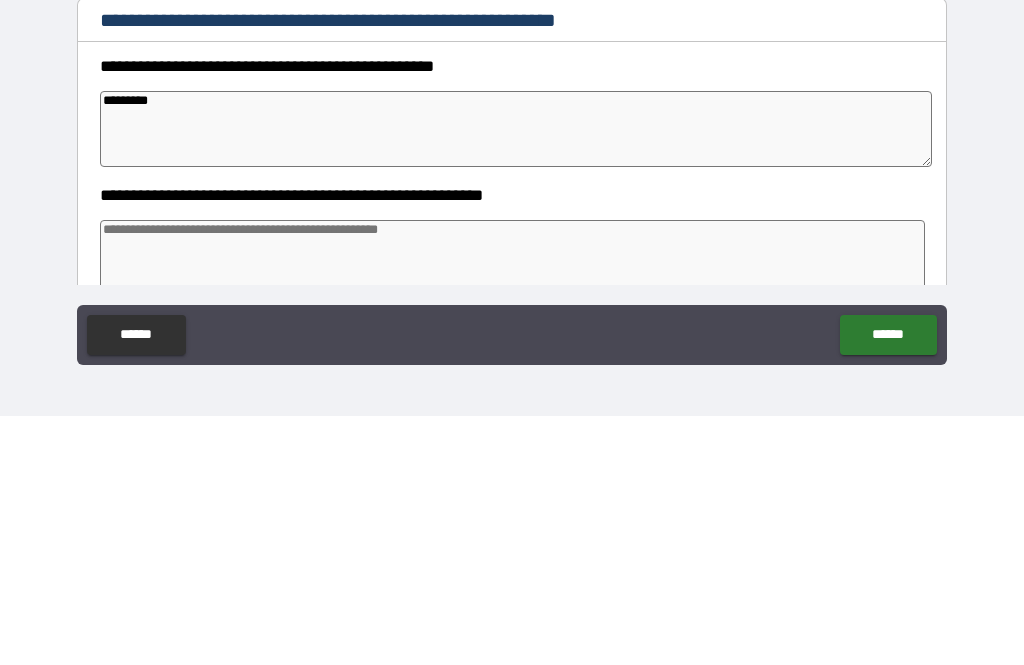 type on "*" 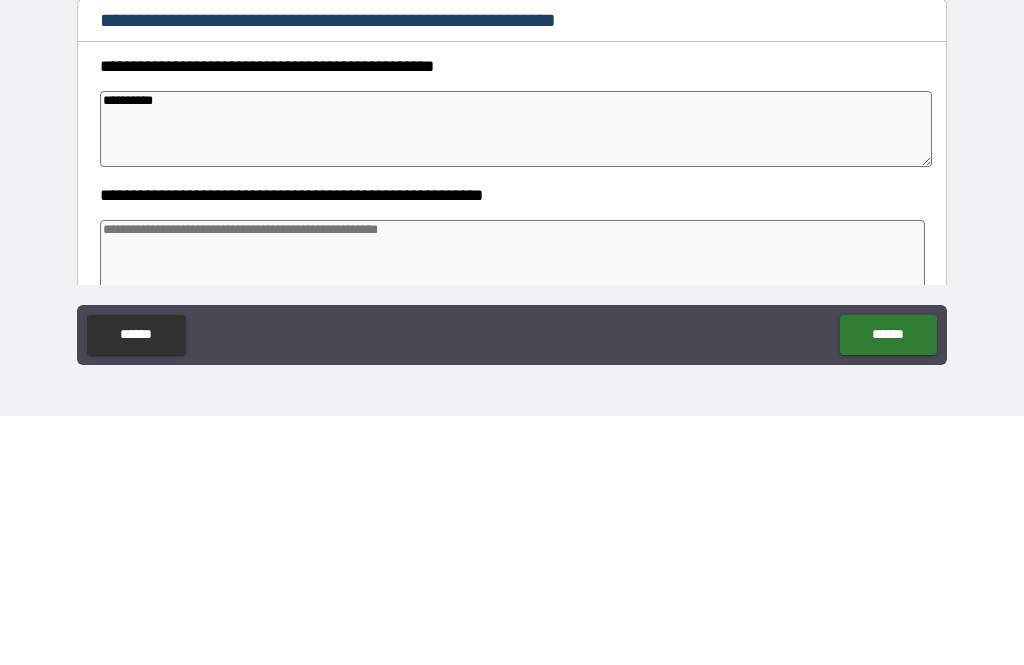 type on "*" 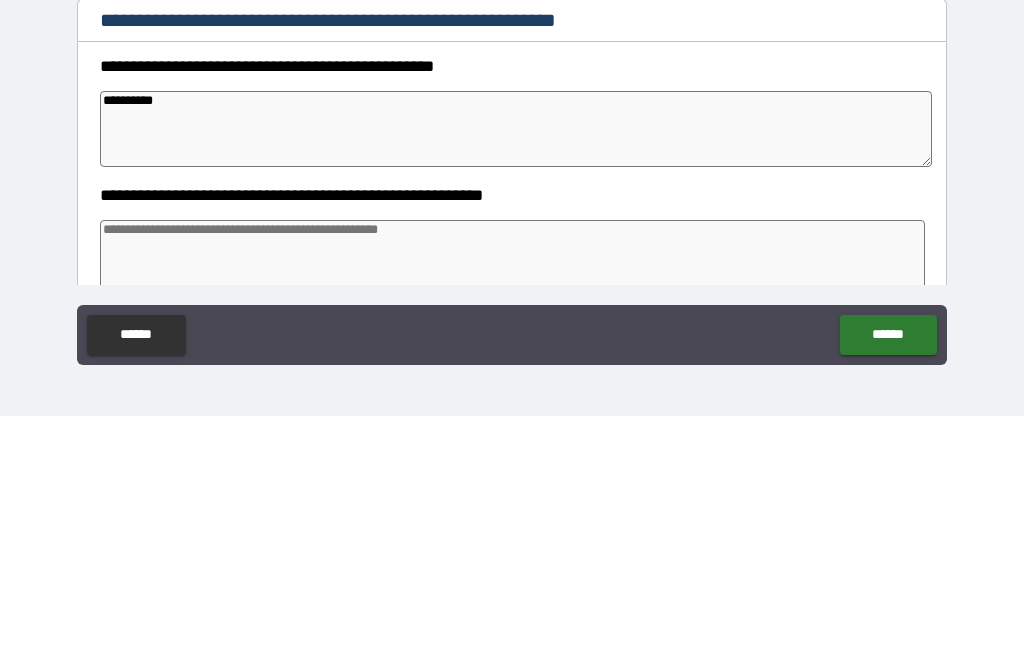 type on "*" 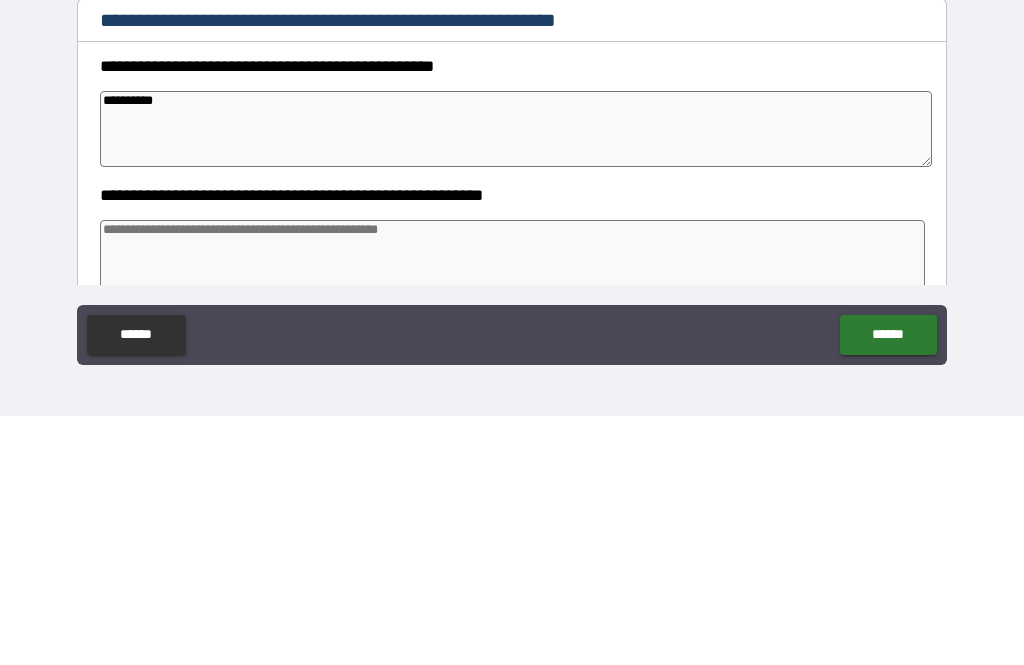type on "*" 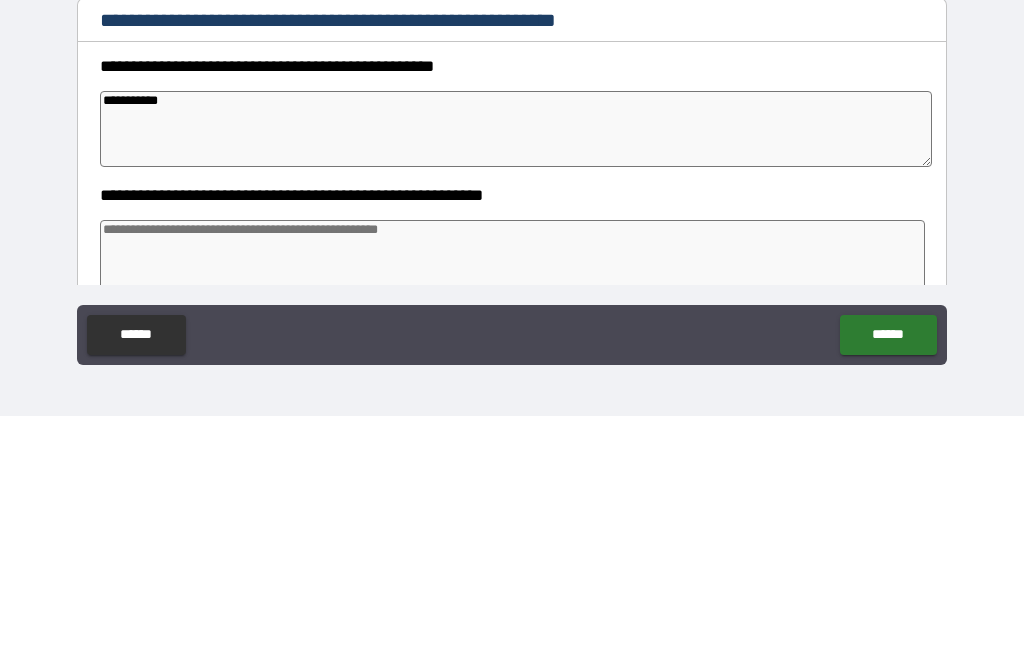 type on "*" 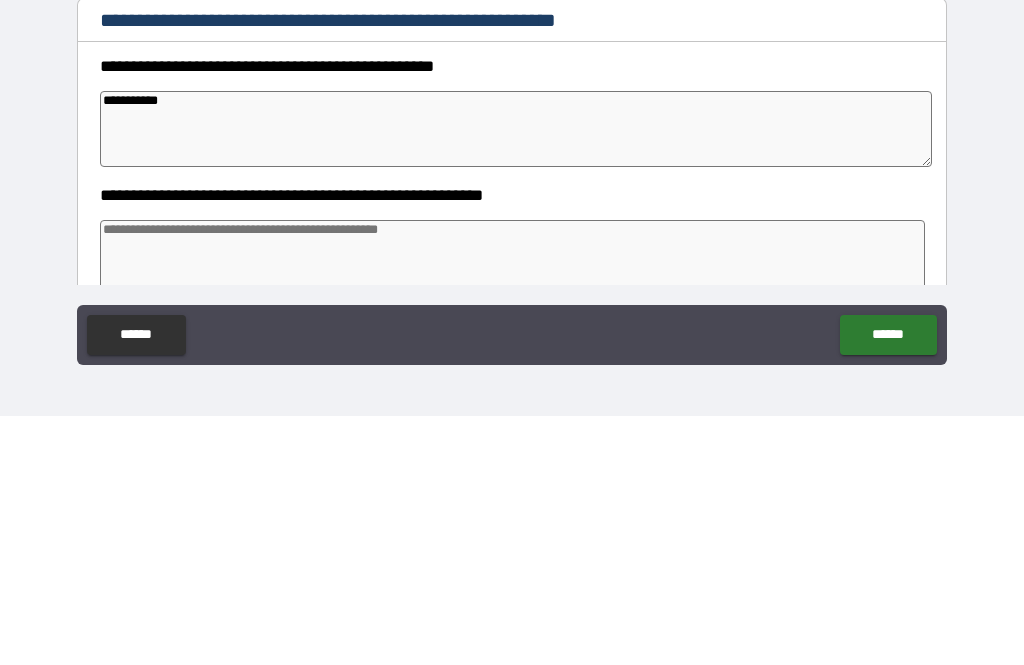 type on "*" 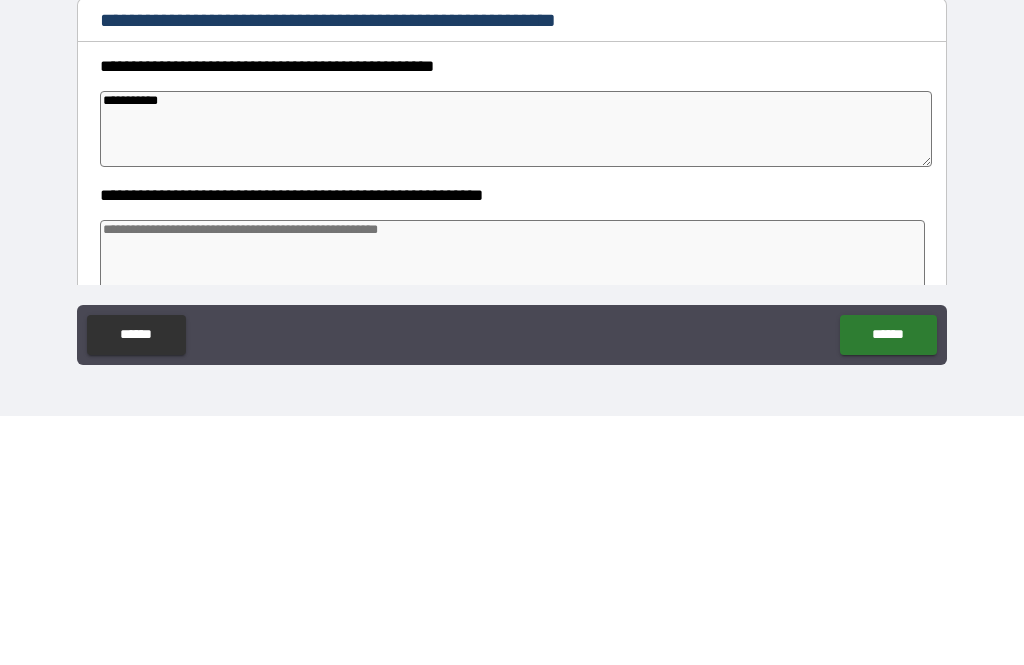 type on "*" 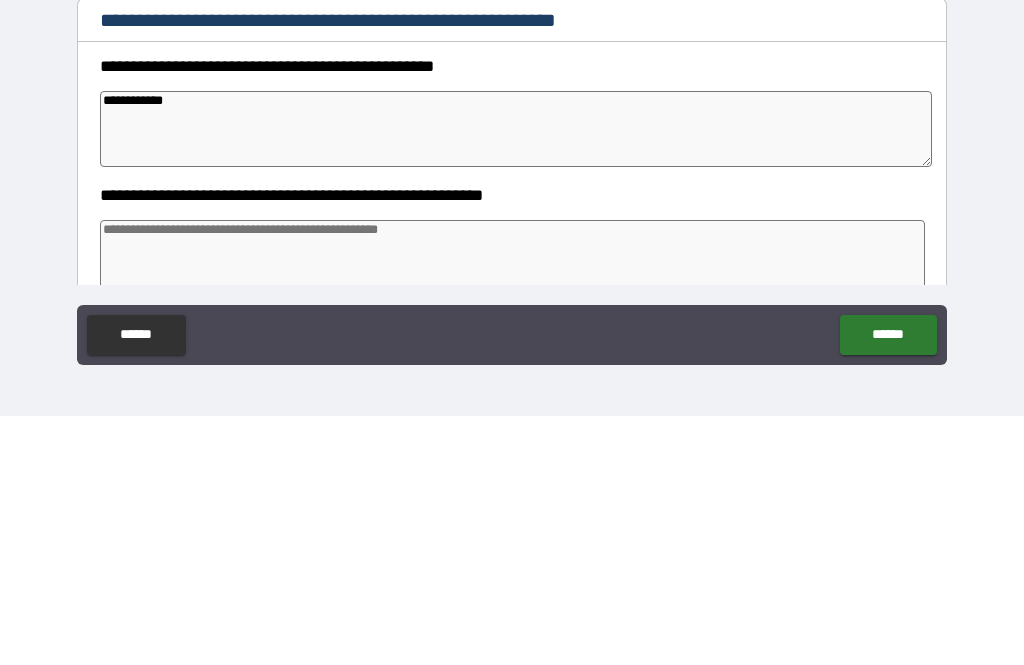 type on "*" 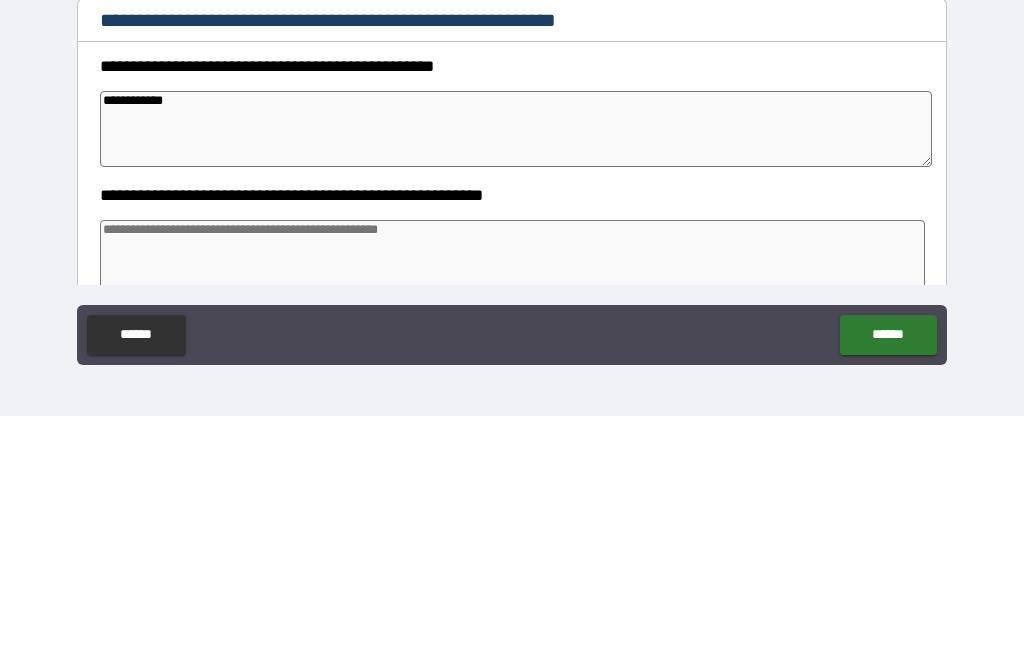 type on "*" 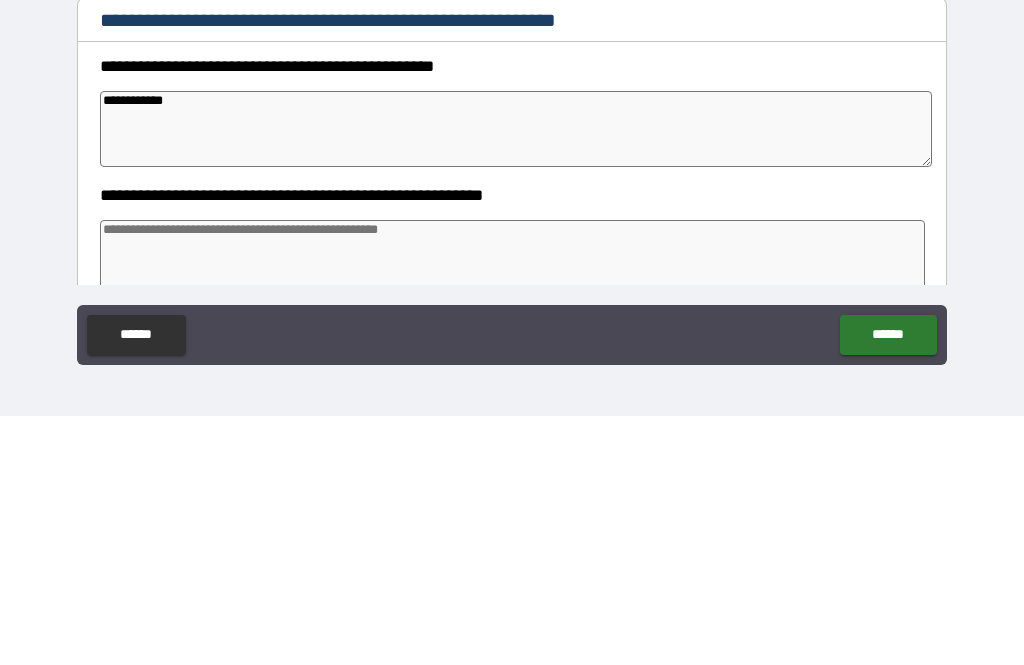 type on "*" 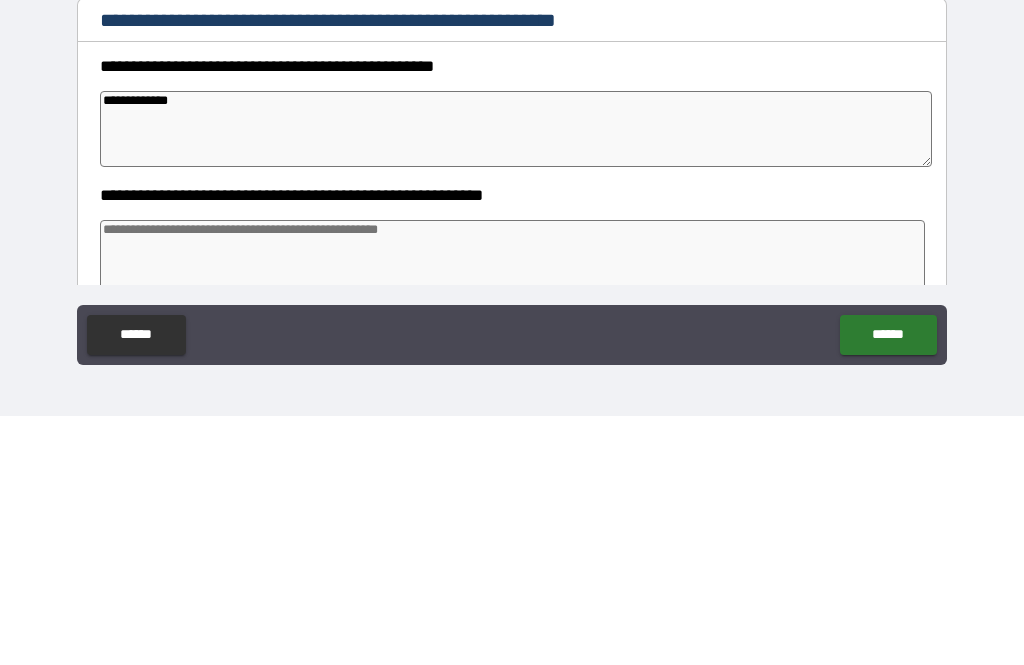 type on "*" 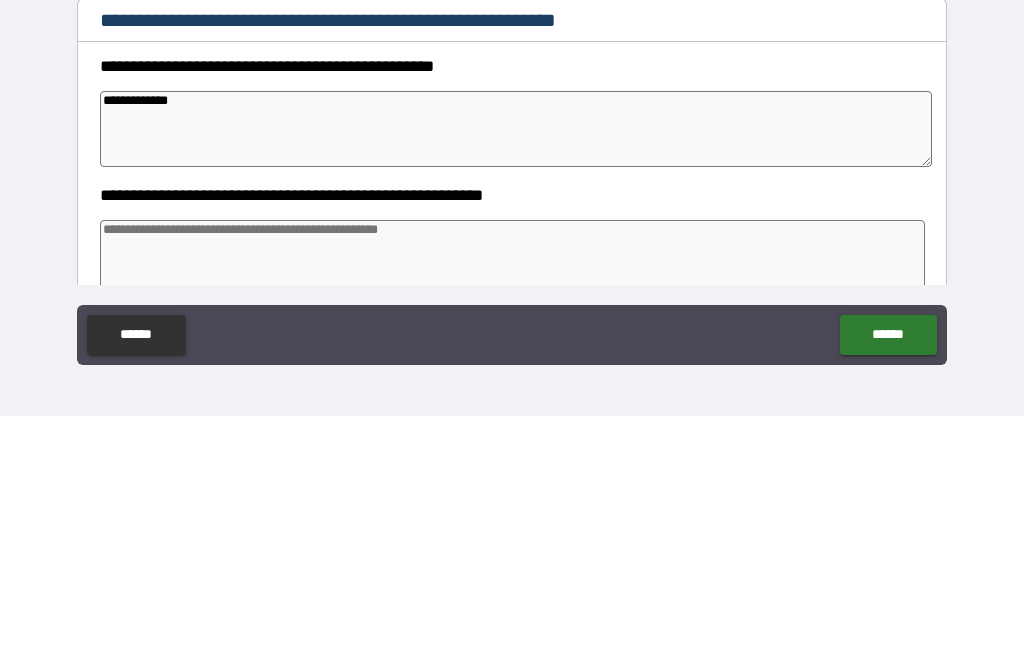 type on "*" 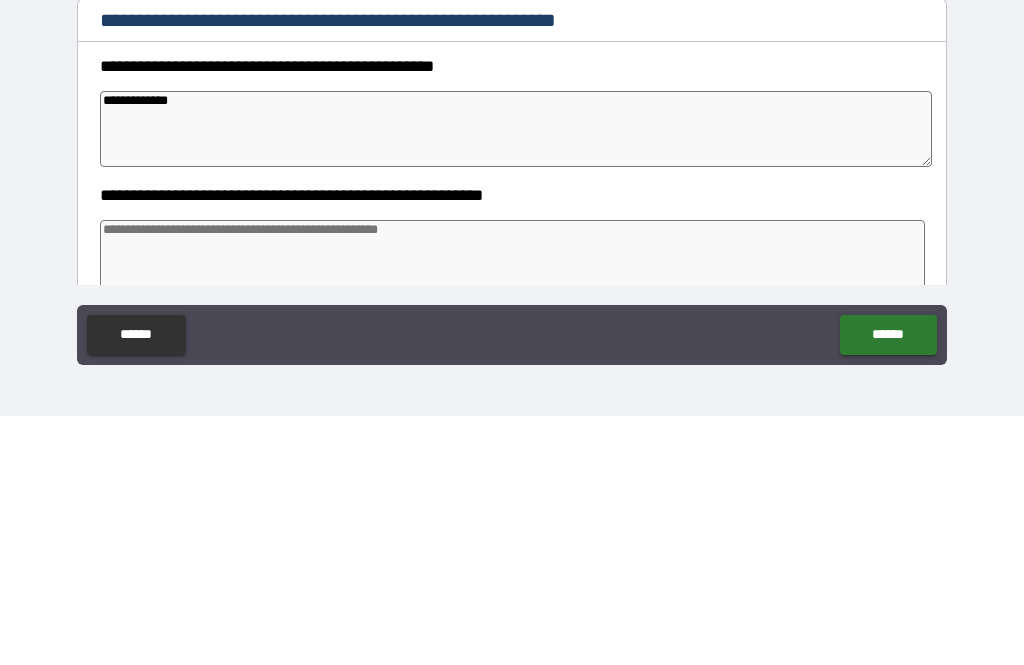 type on "*" 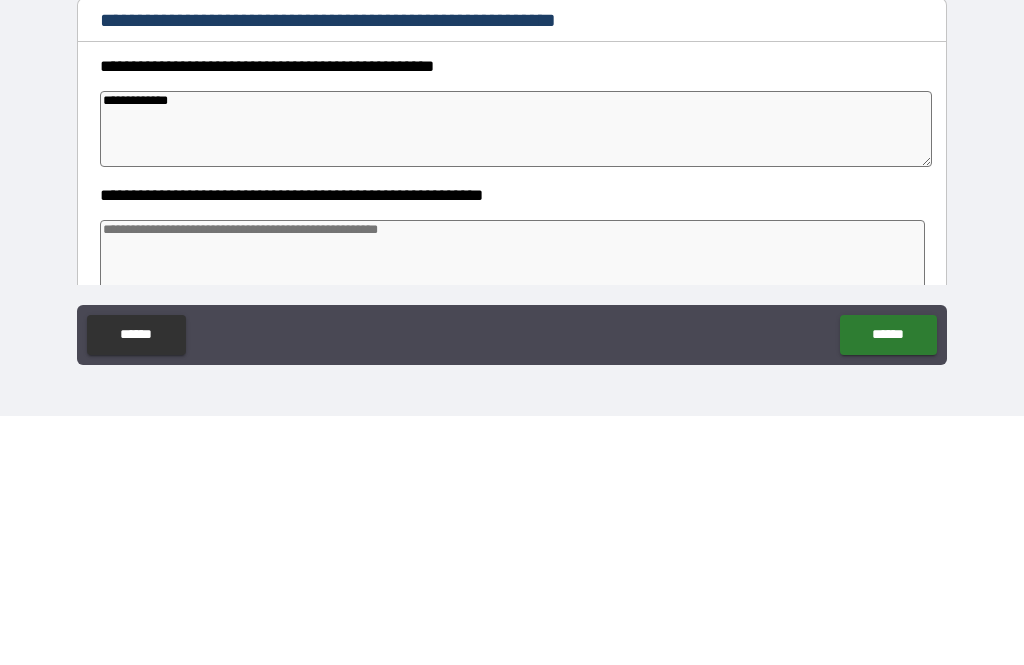 type on "**********" 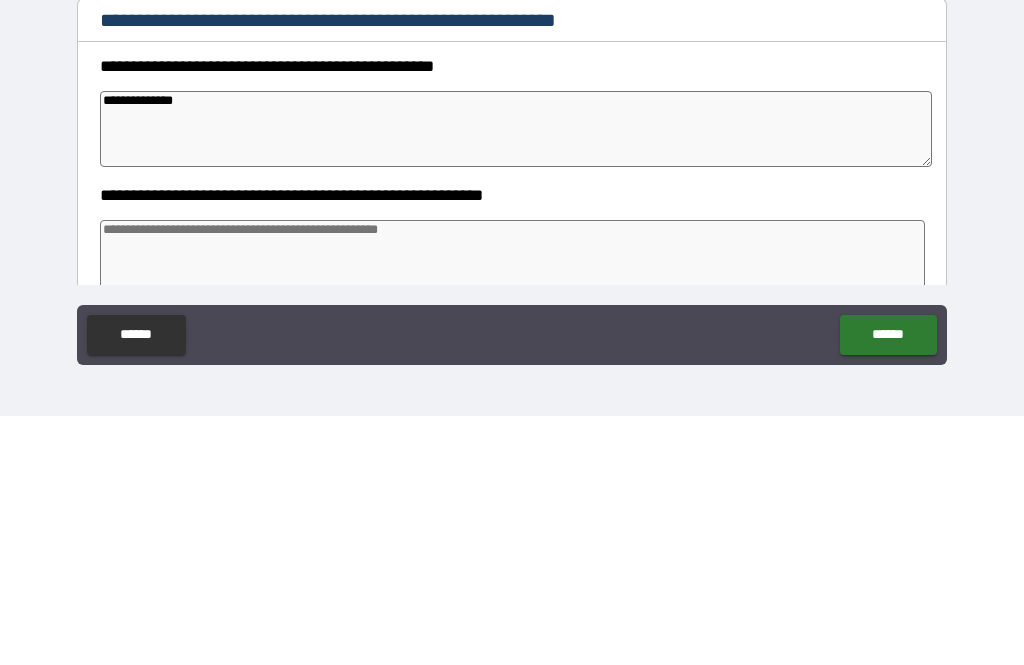 type on "*" 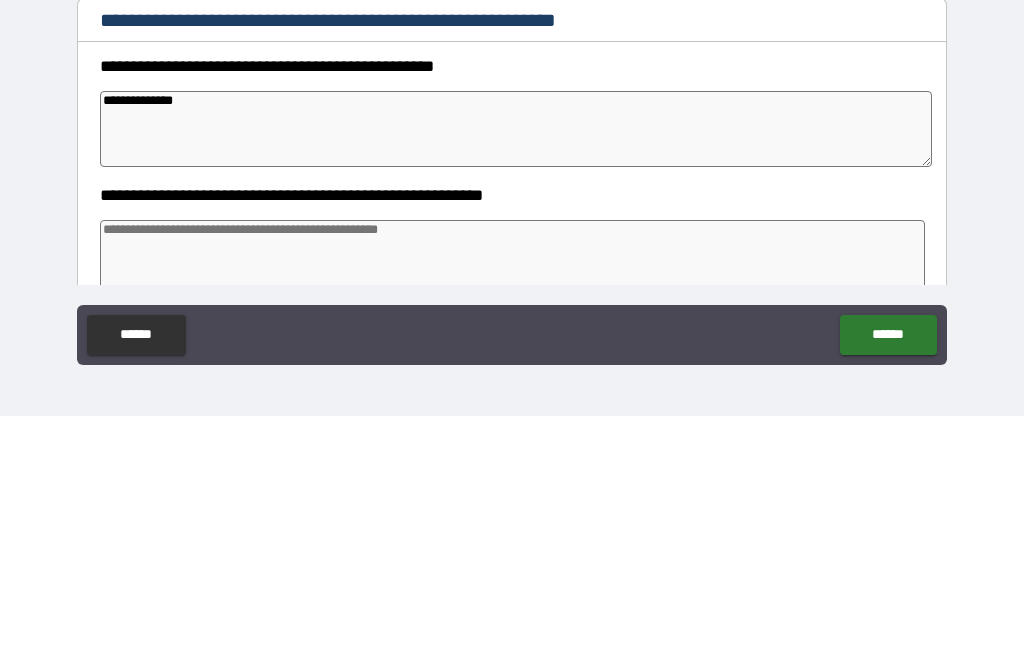 type on "*" 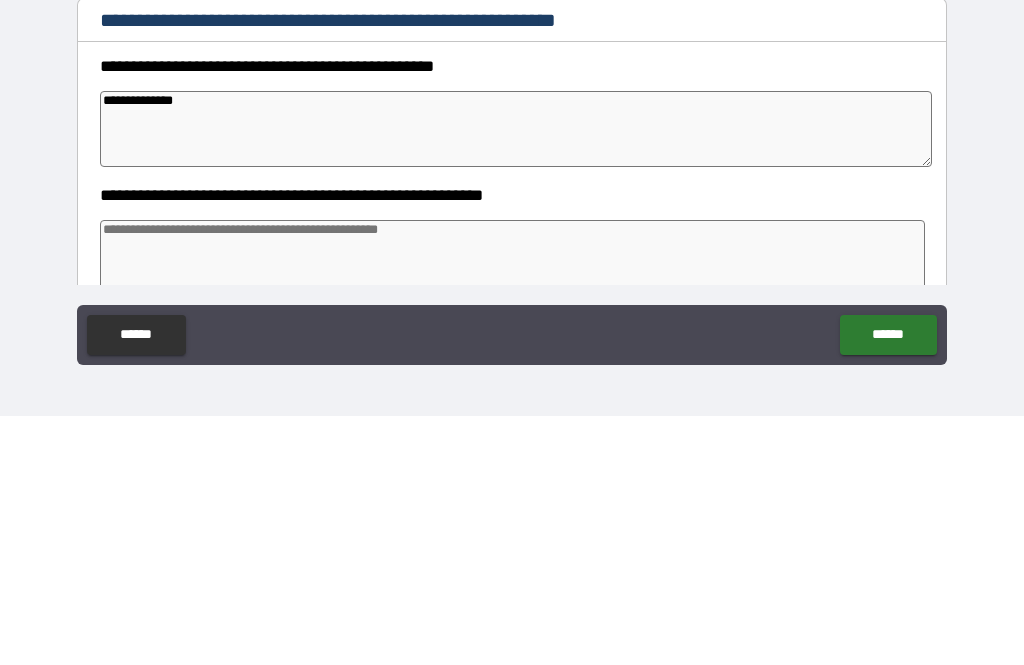 type on "*" 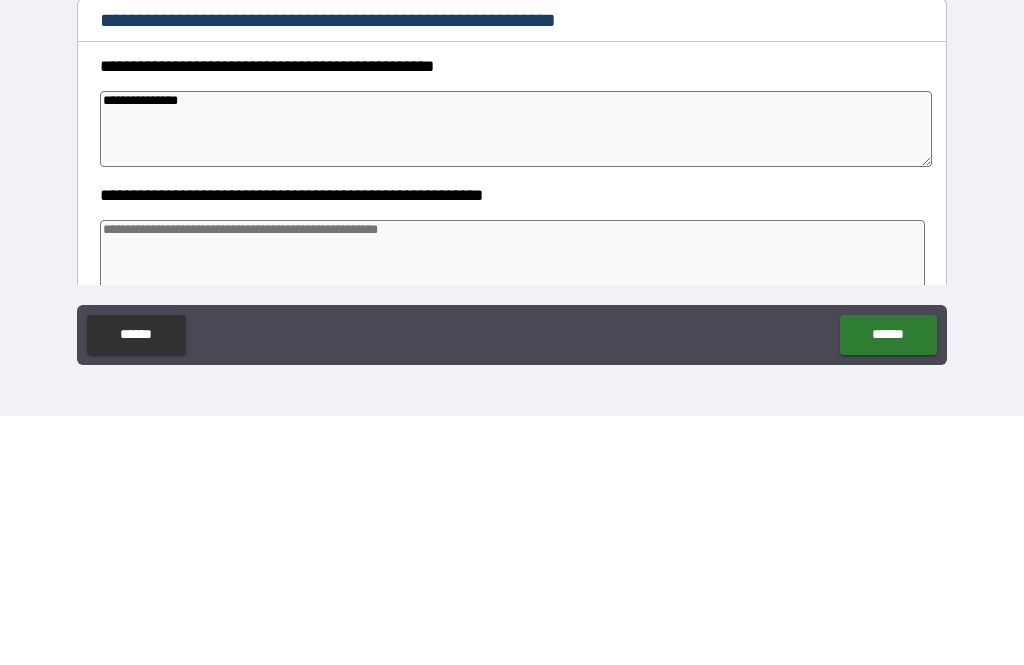 type on "*" 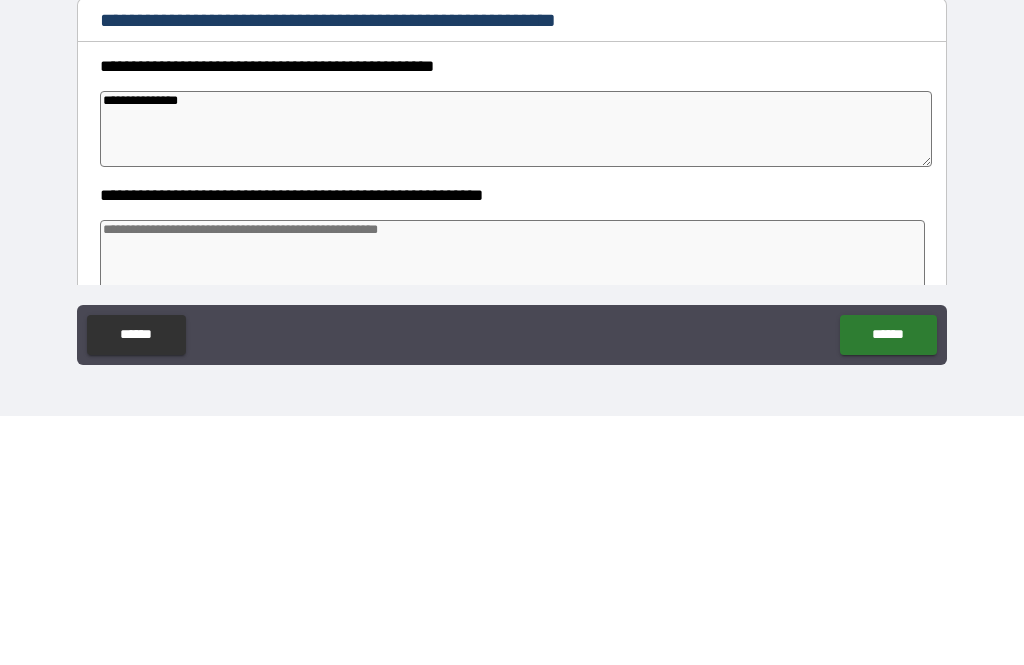 type on "*" 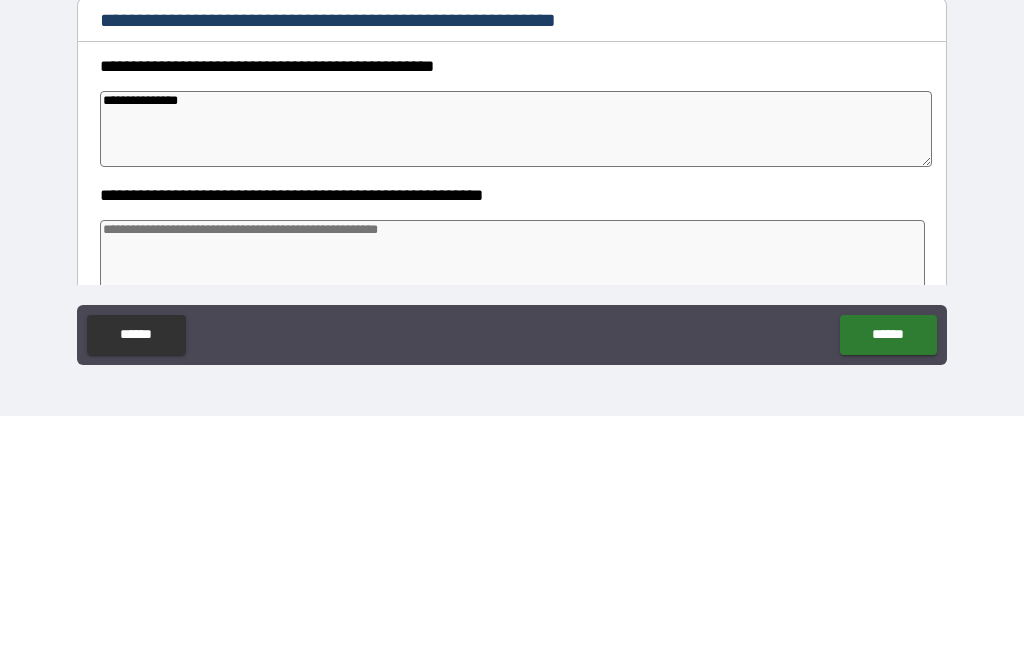 type on "*" 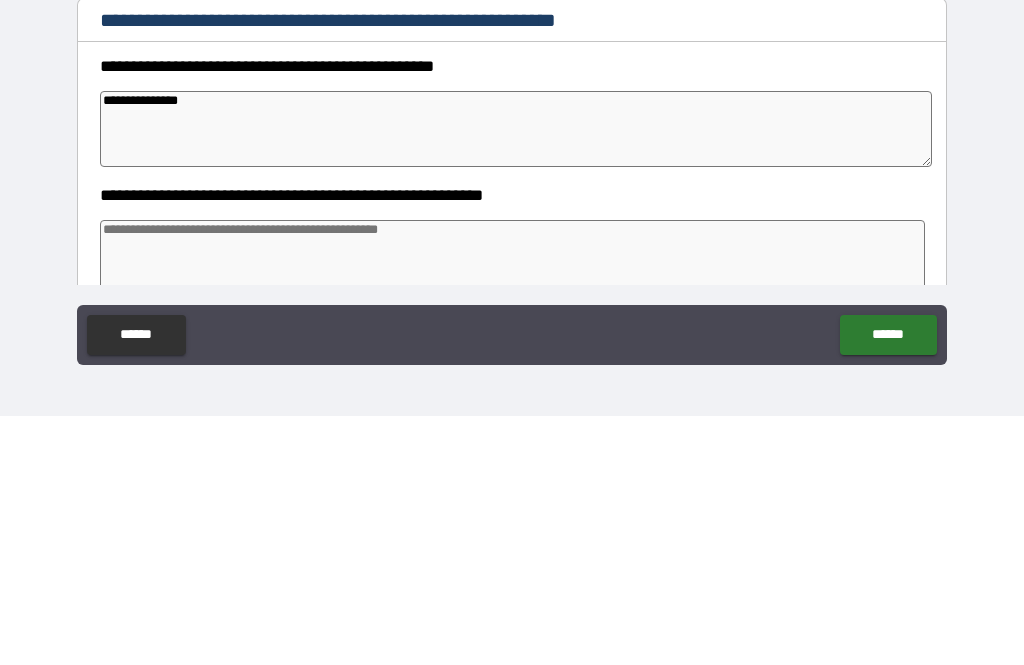 type on "**********" 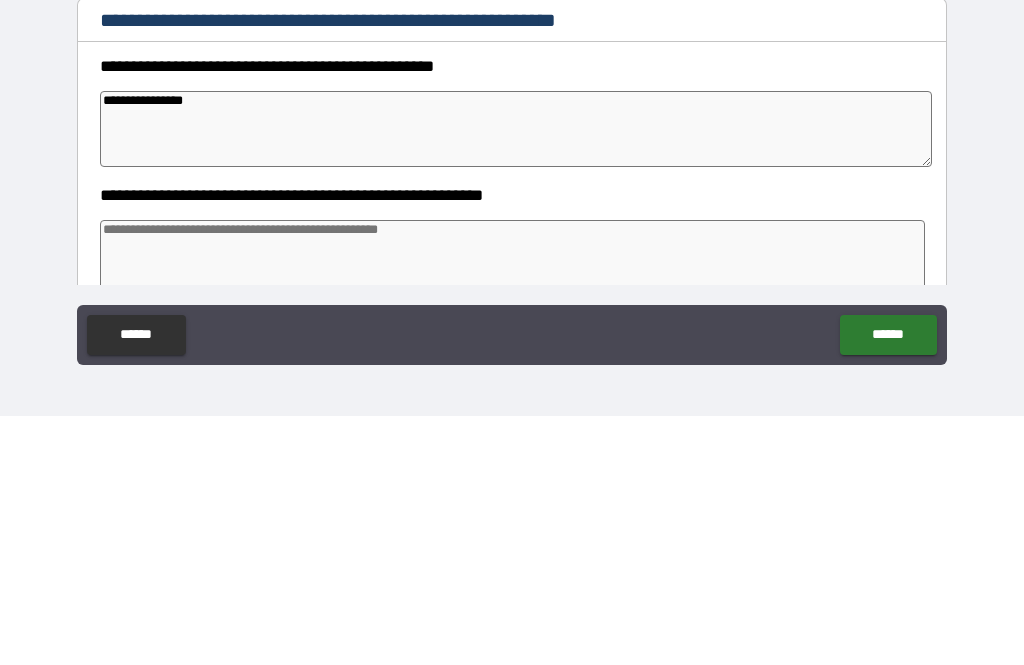 type on "*" 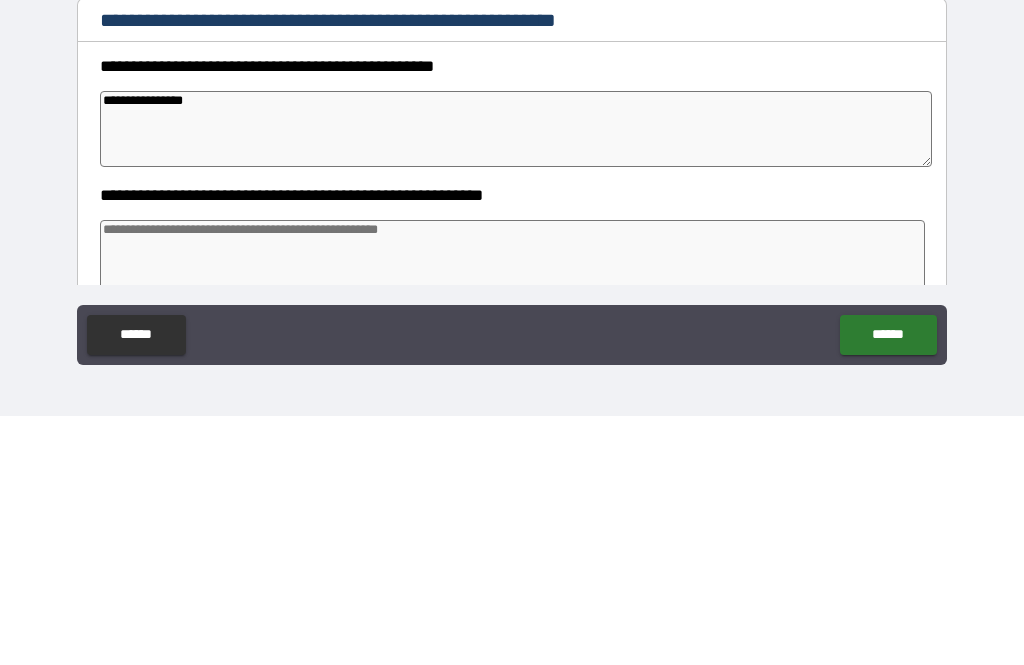 type on "*" 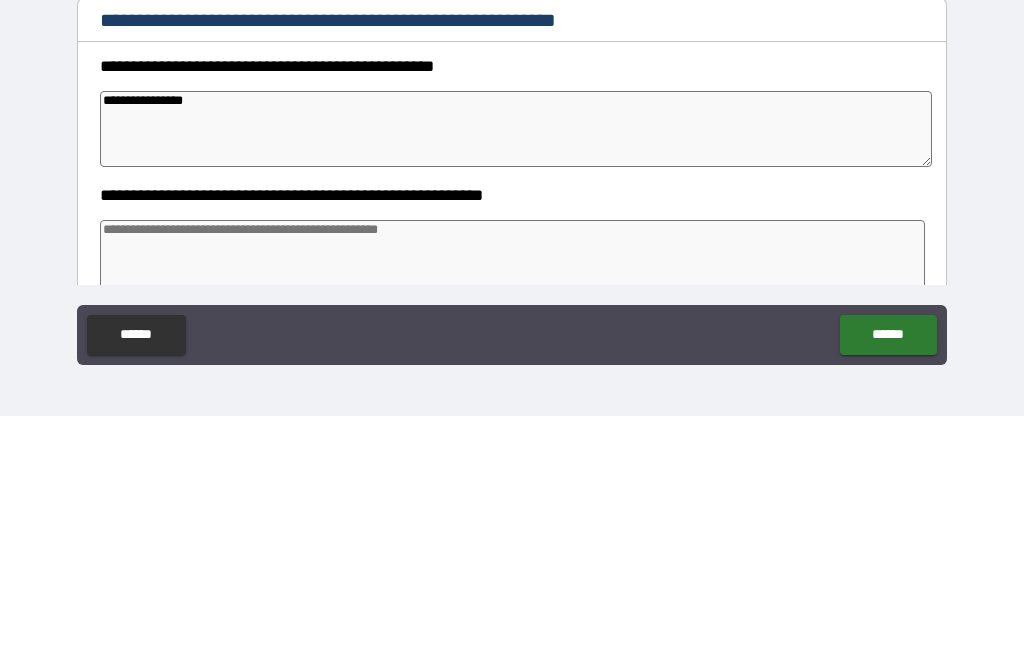 type on "*" 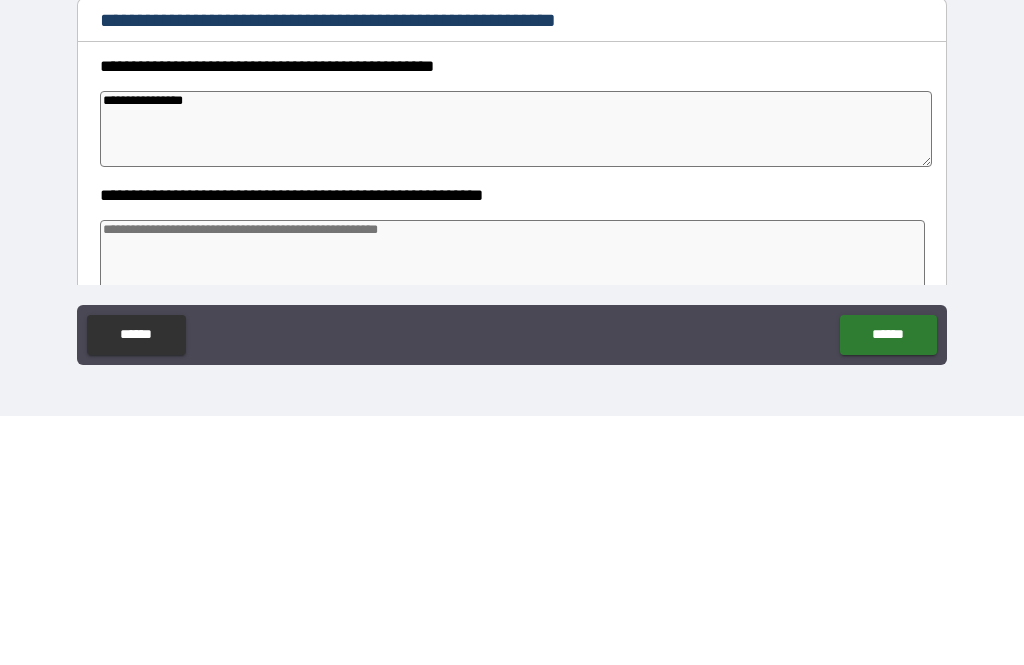 type on "**********" 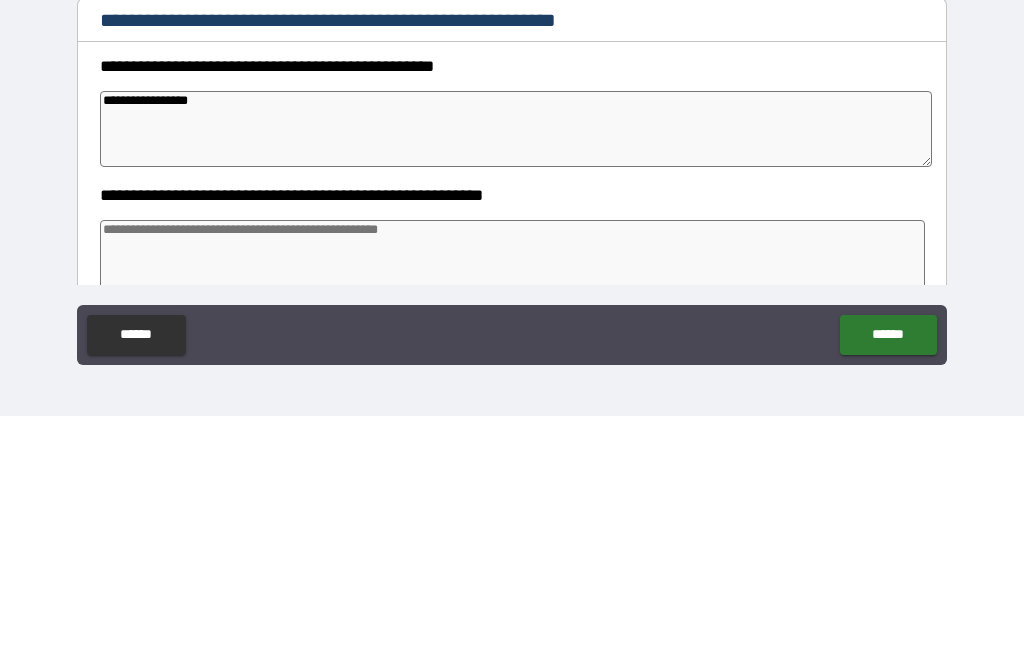 type on "*" 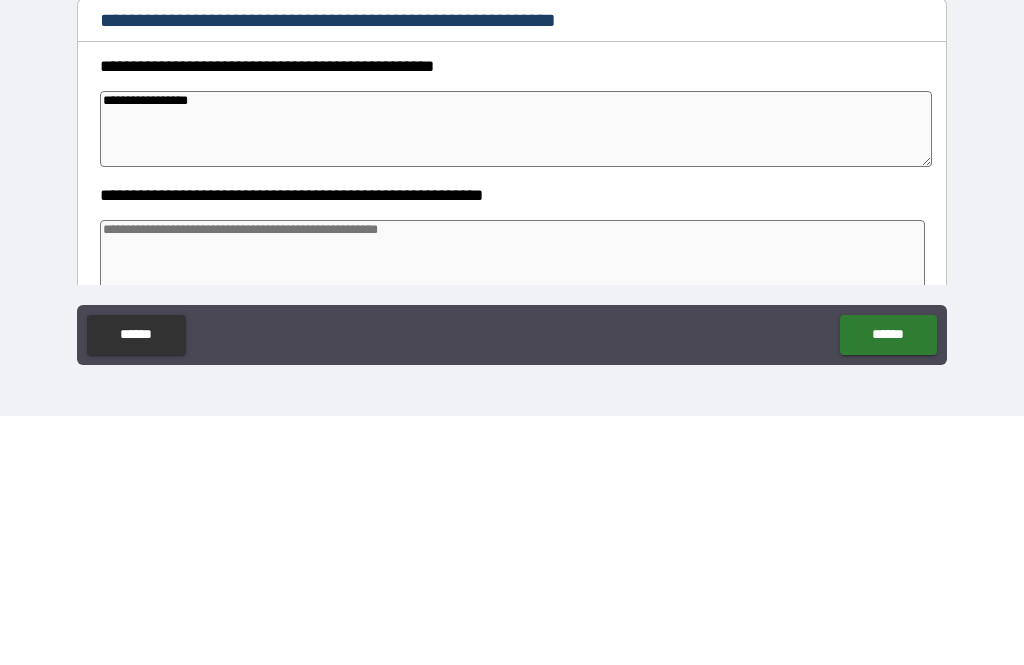 type on "*" 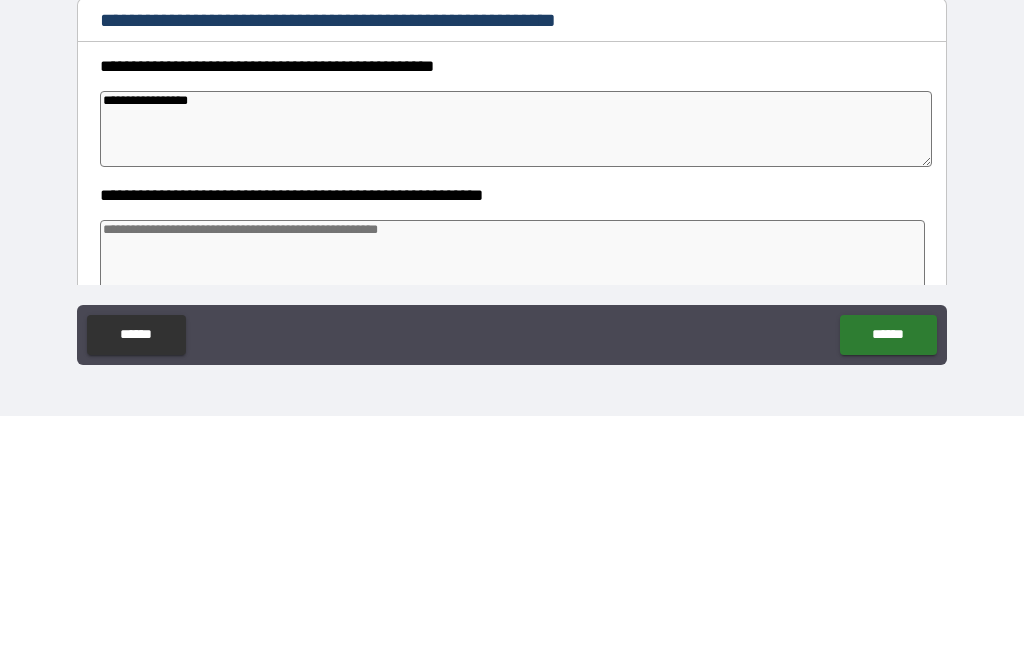 type on "*" 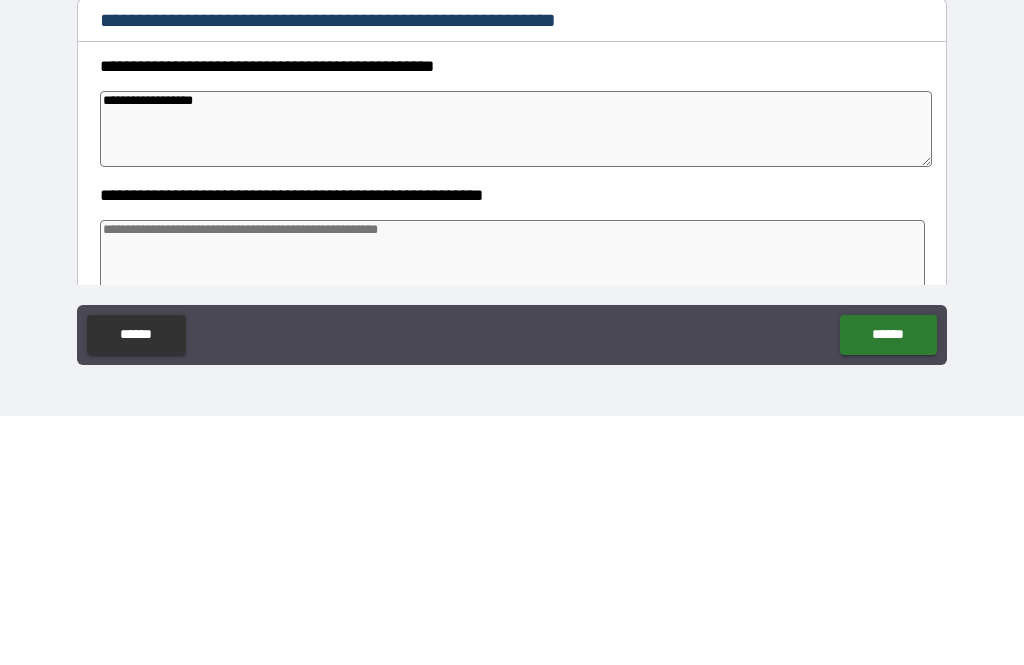 type on "*" 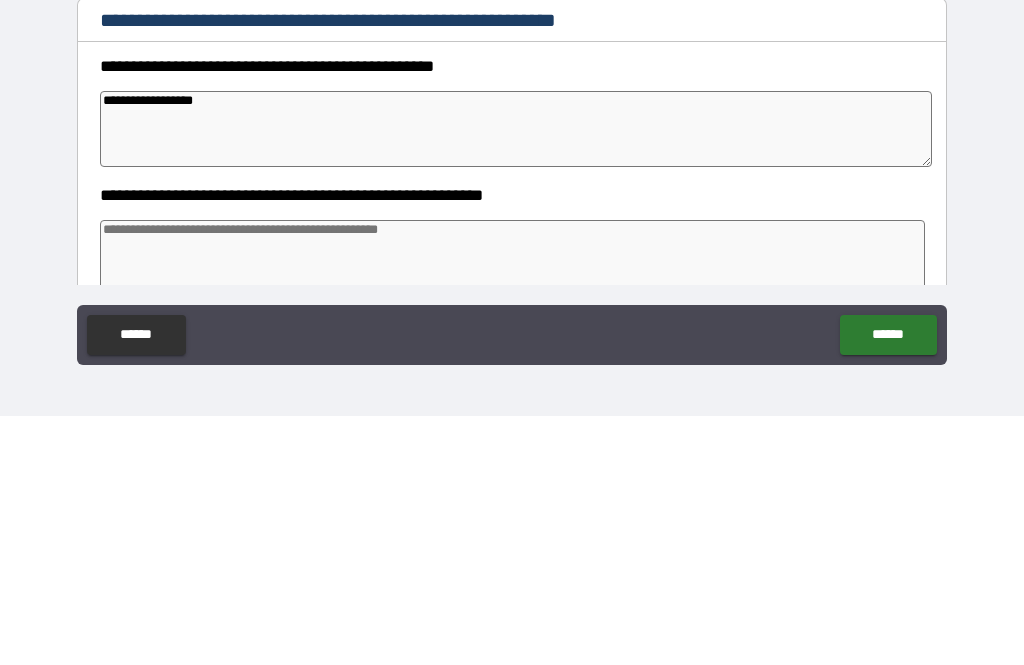 type on "*" 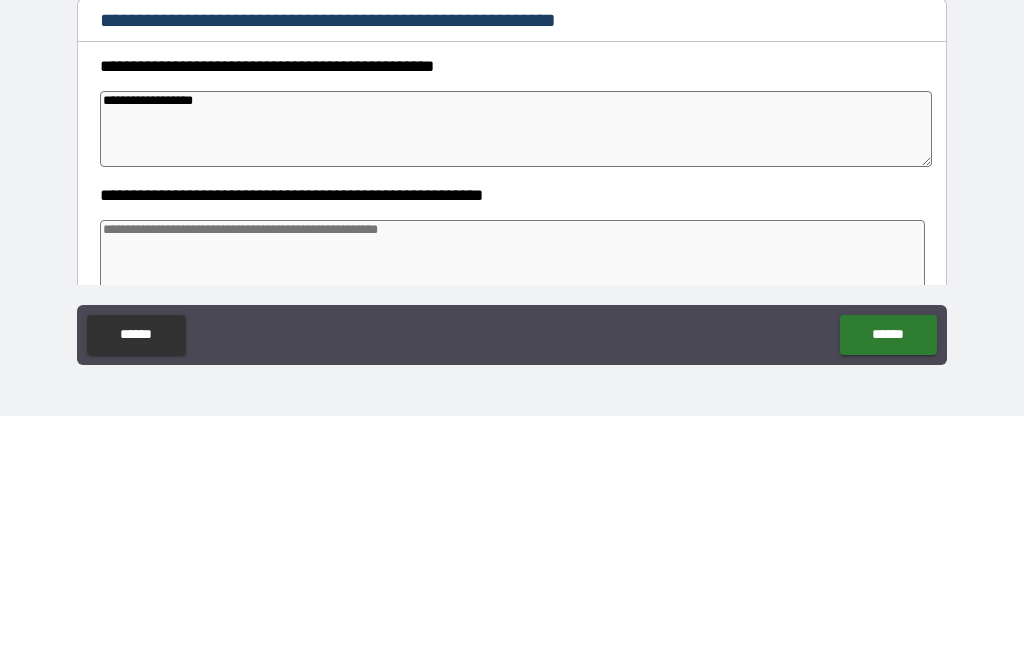 type on "*" 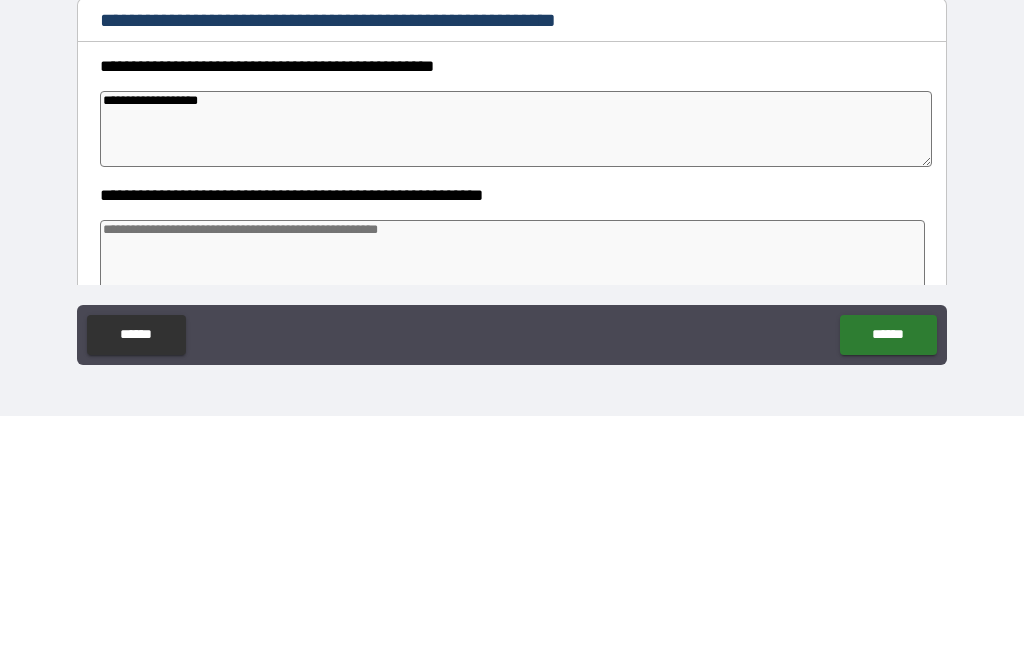 type on "*" 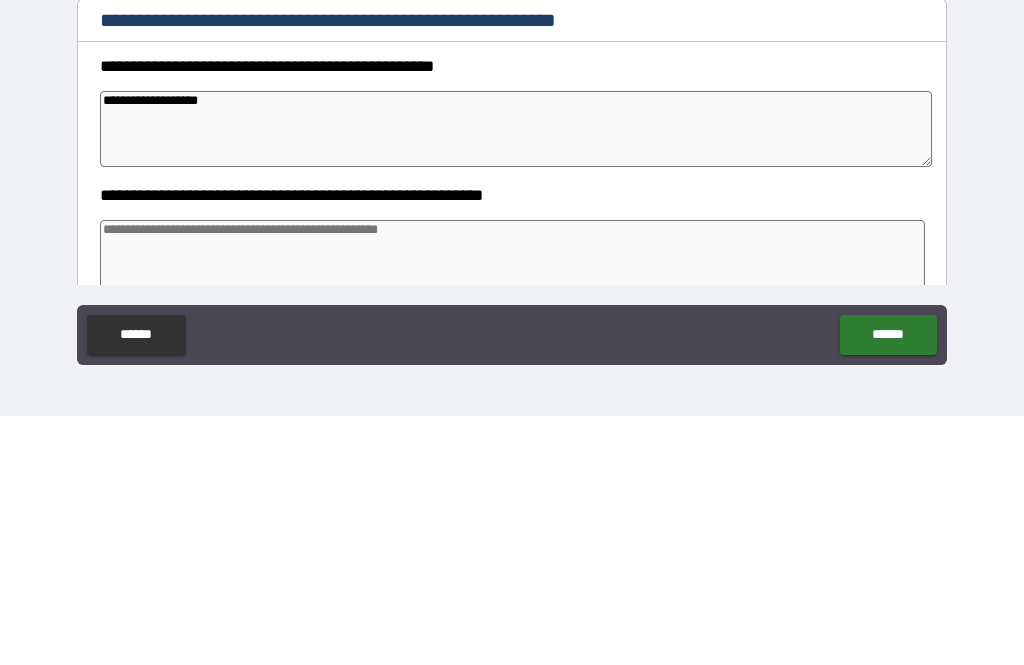 type on "*" 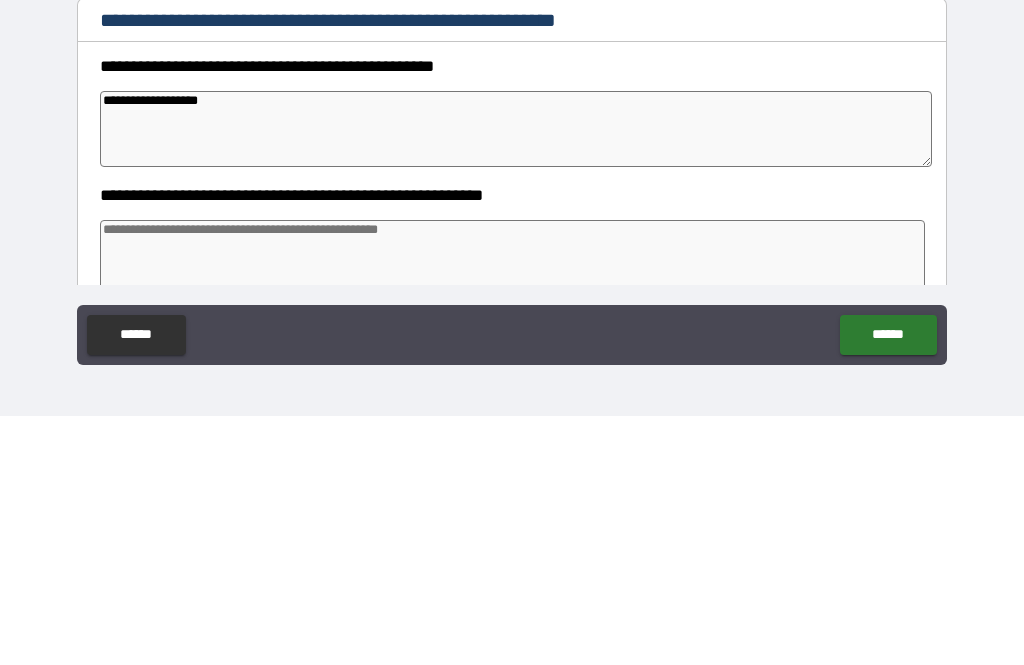 type on "*" 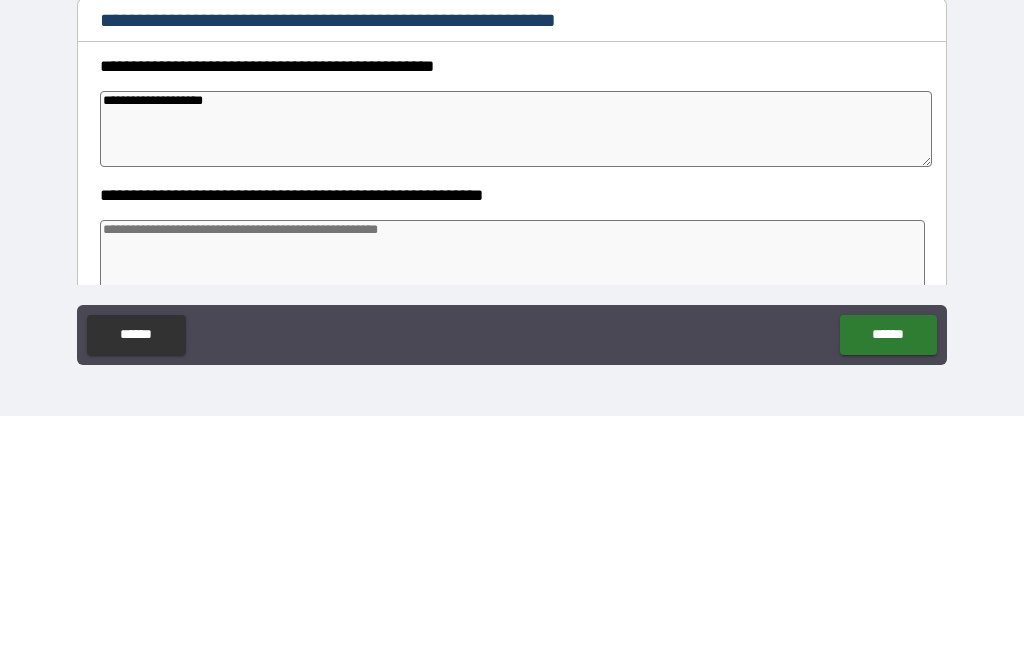 type on "*" 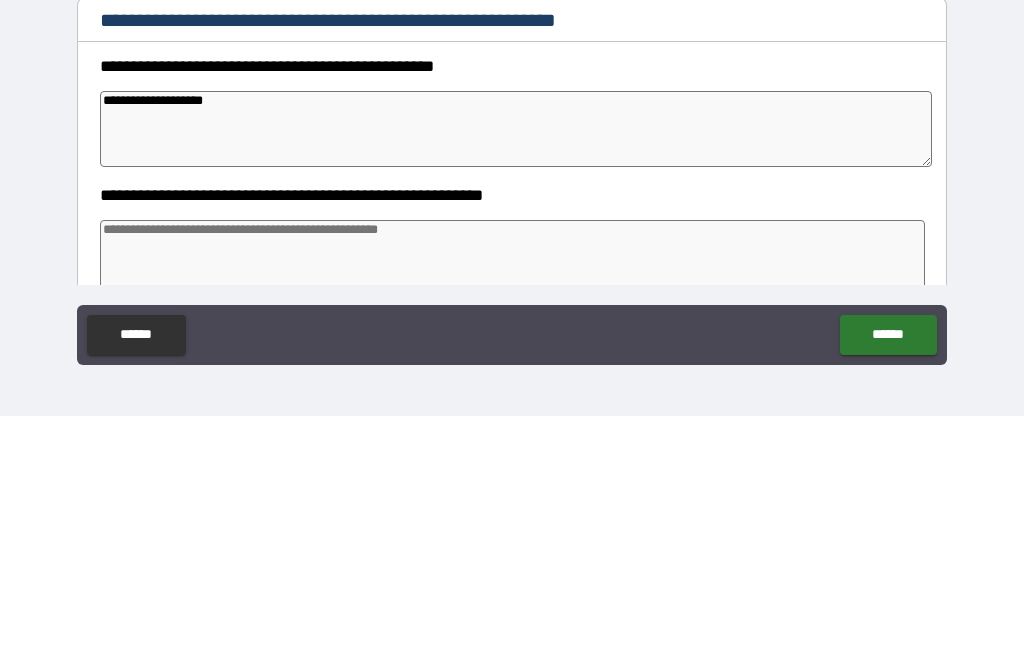 type on "**********" 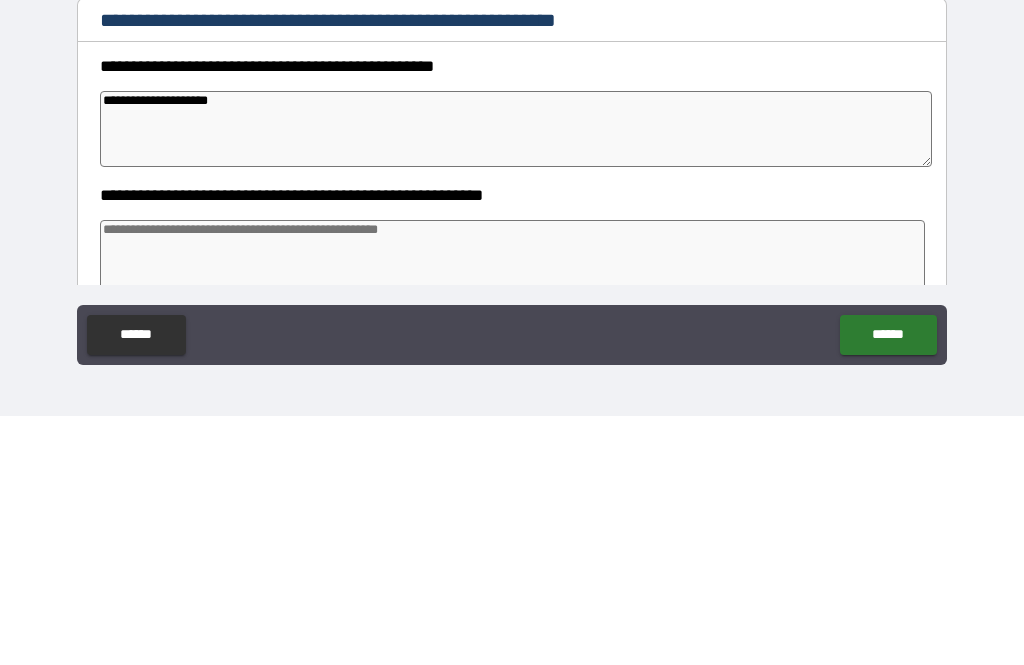 type on "*" 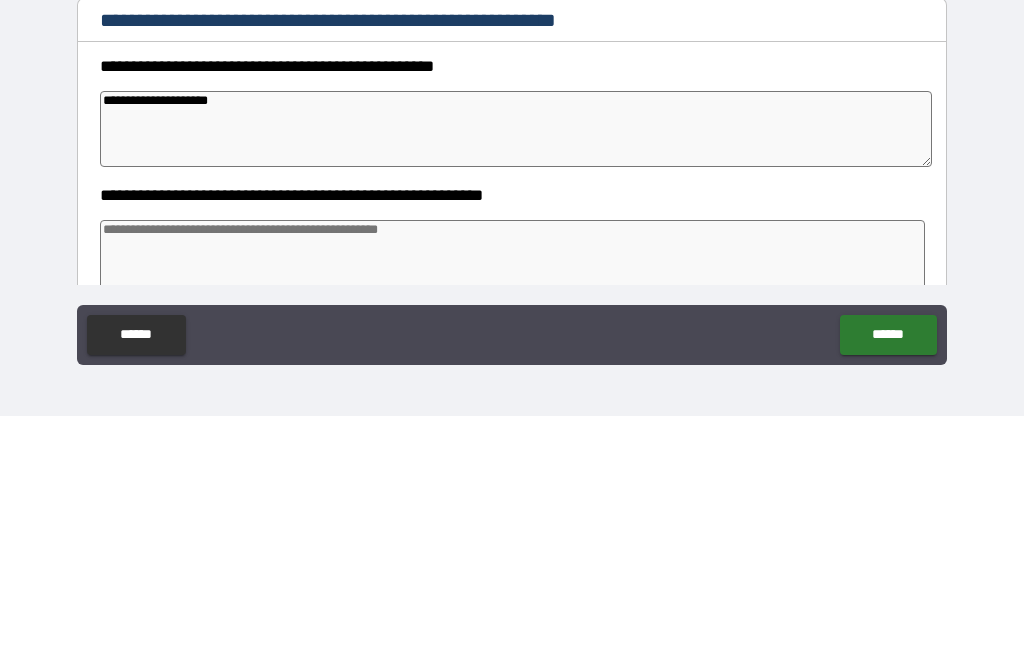 type on "*" 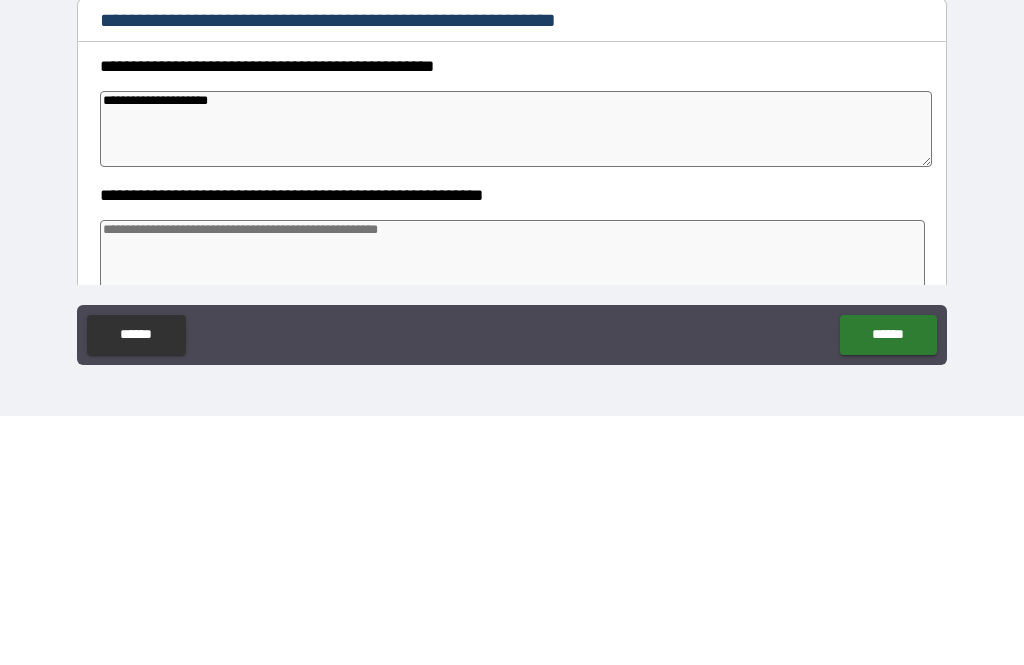 type on "*" 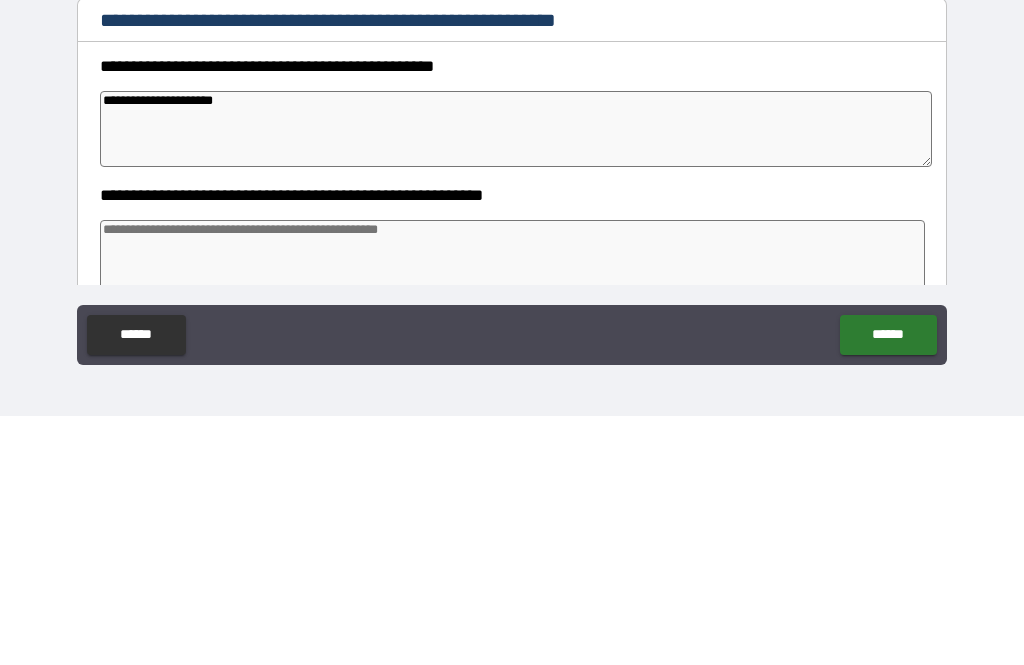type on "*" 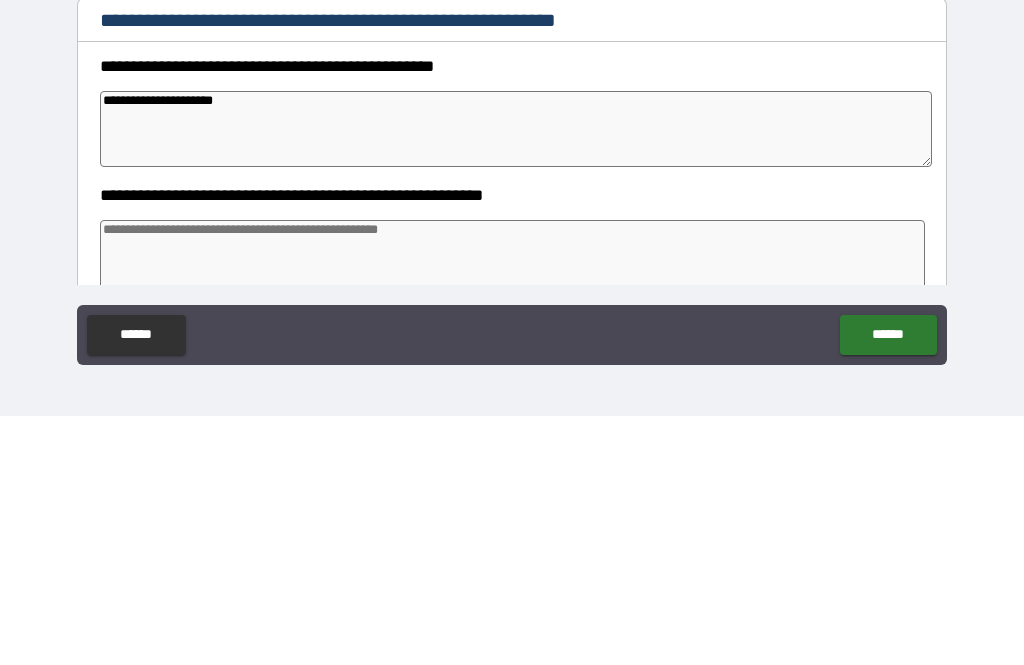 type on "*" 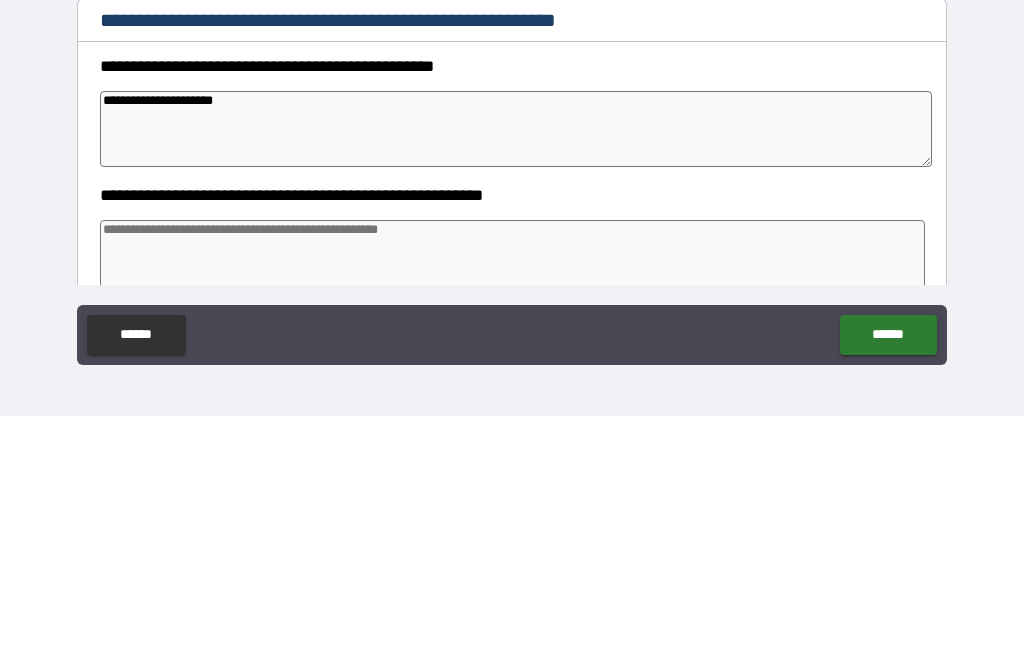 type on "*" 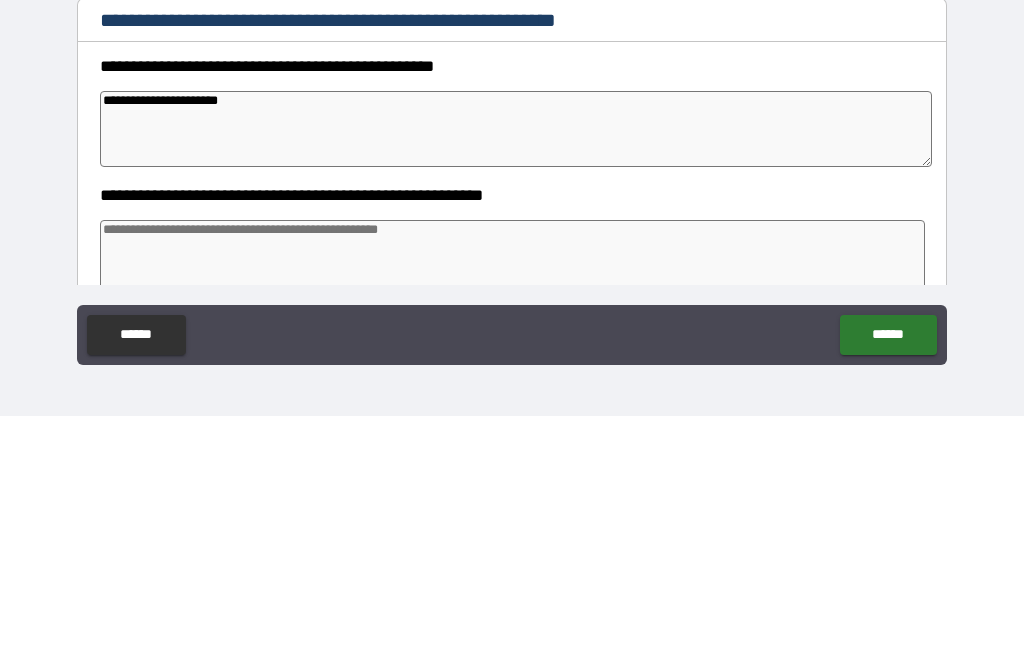 type on "*" 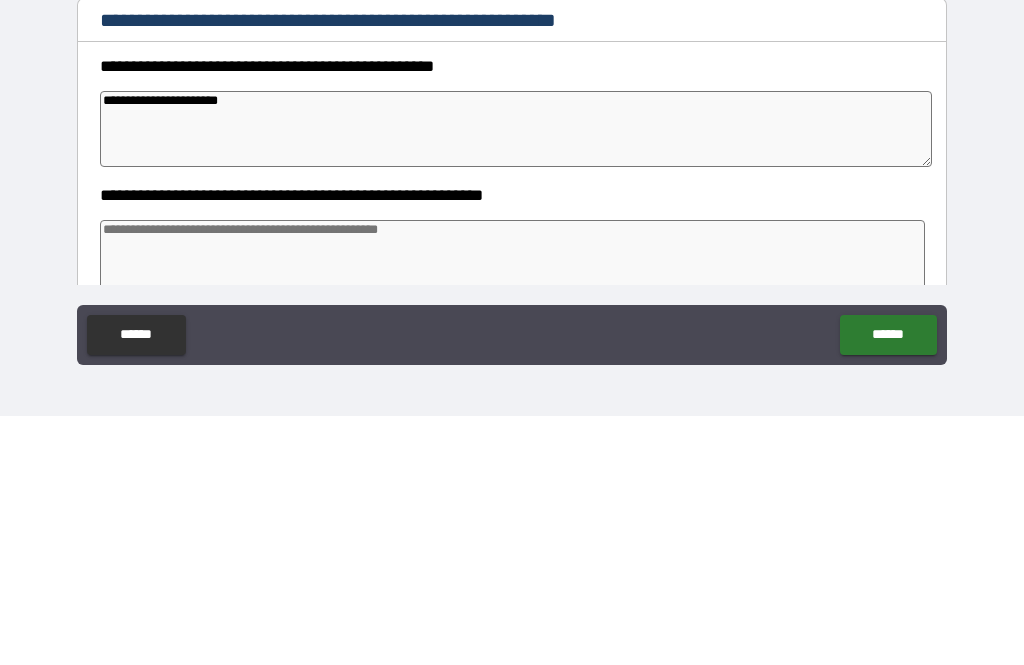 type on "*" 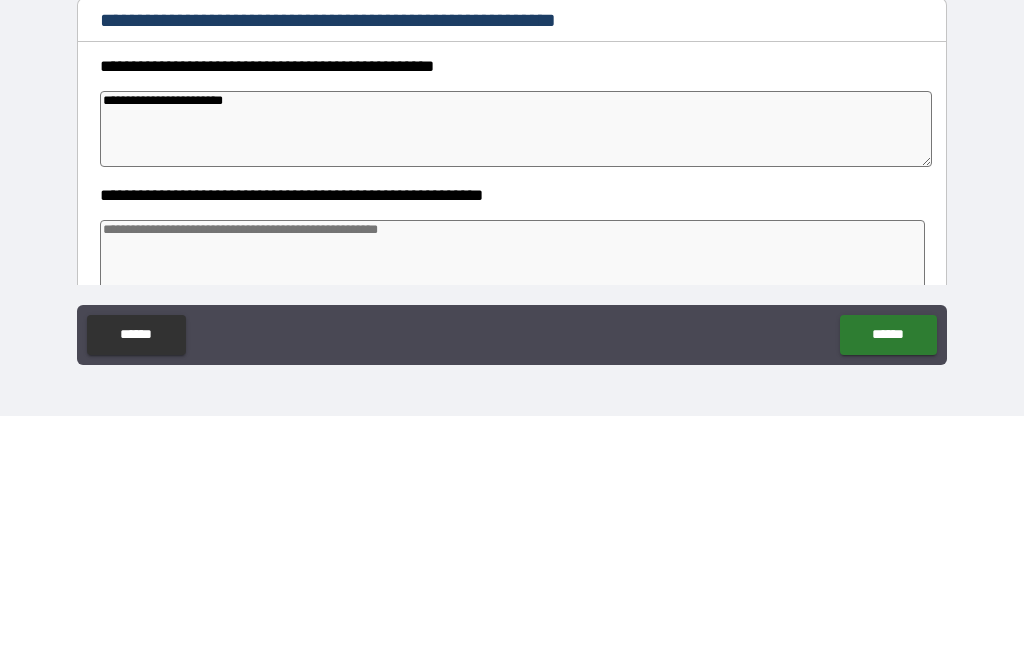 type on "*" 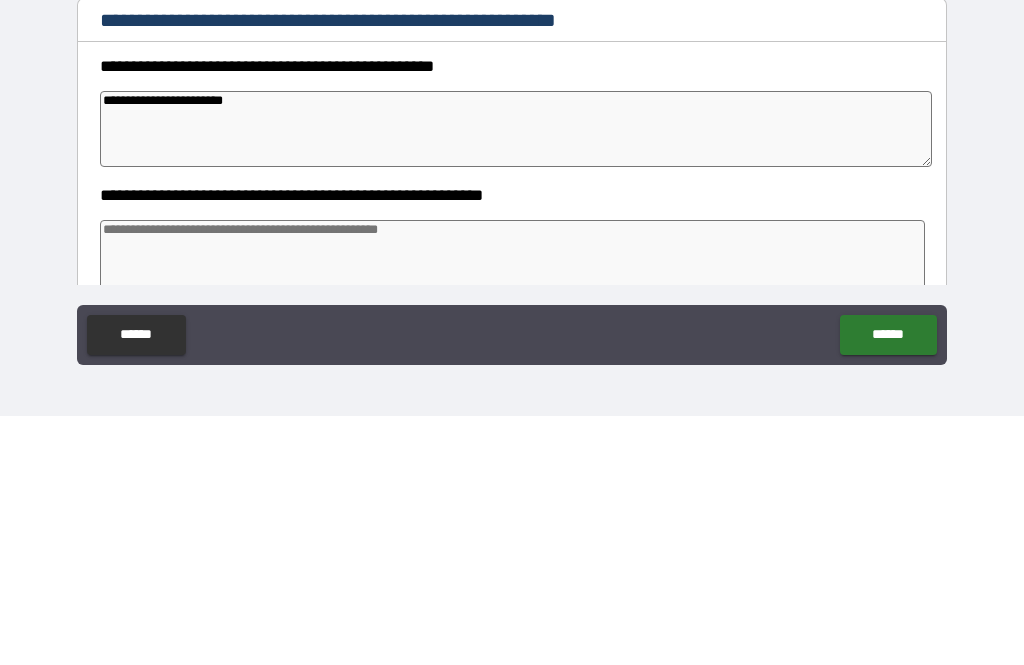 type on "*" 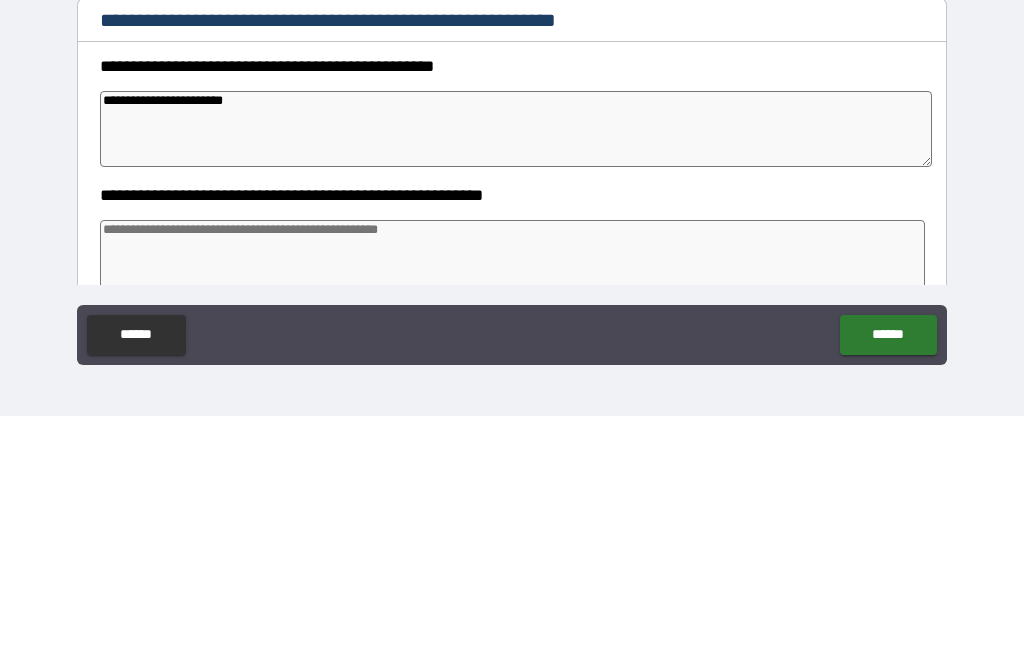 type on "*" 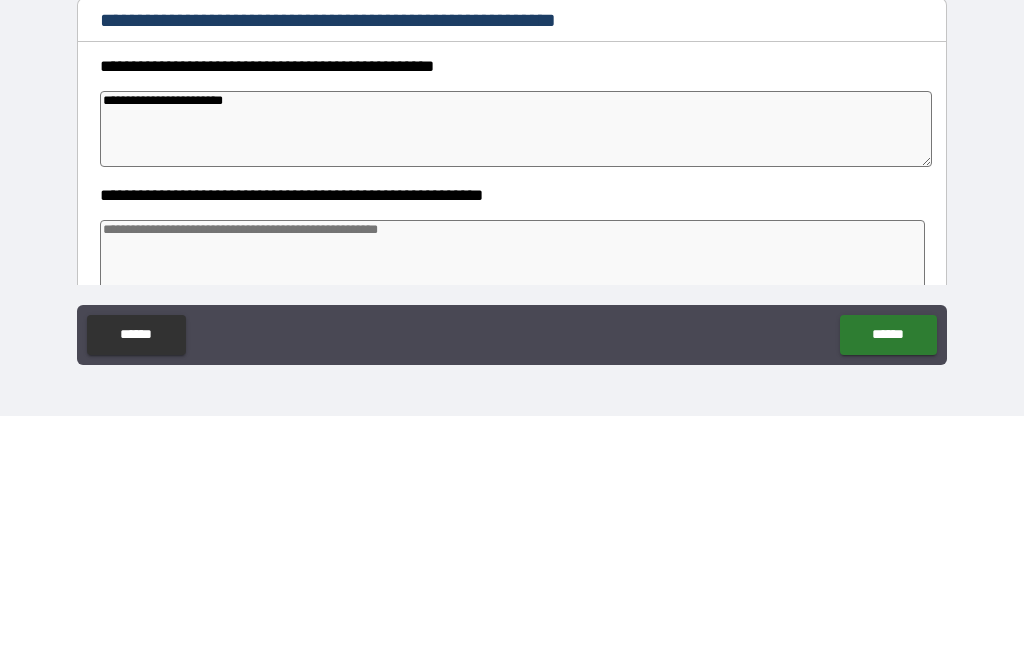 type on "**********" 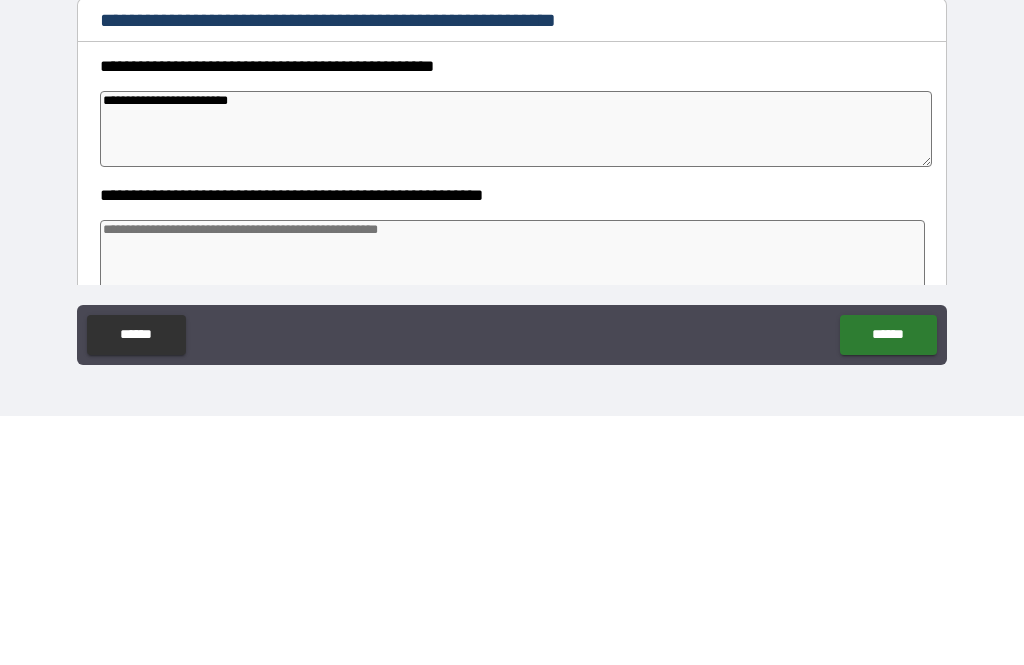 type on "*" 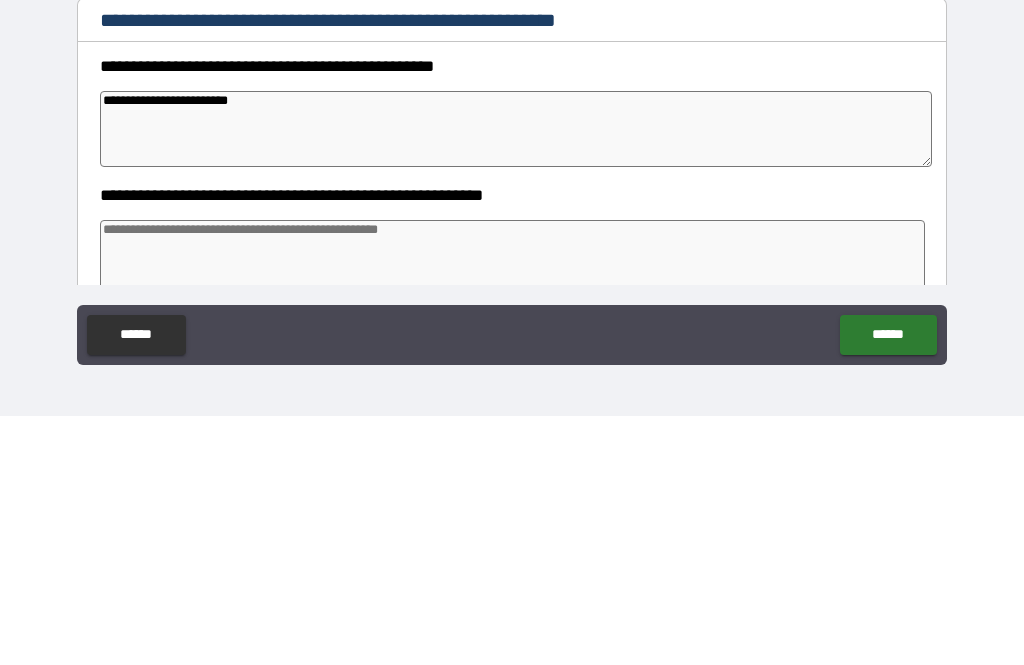 type on "*" 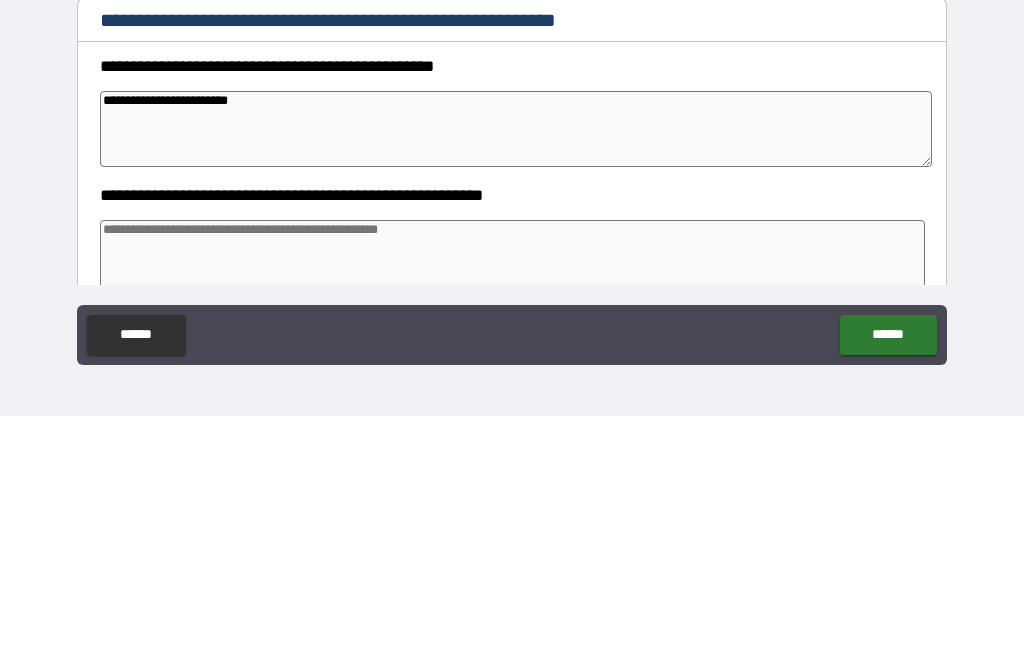 type on "*" 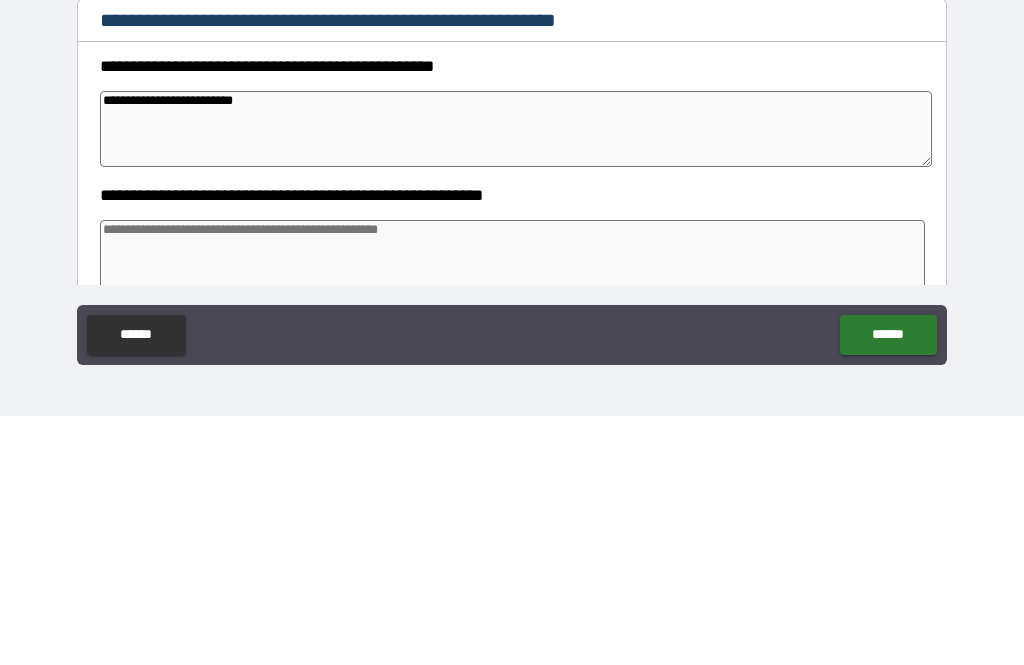 type on "*" 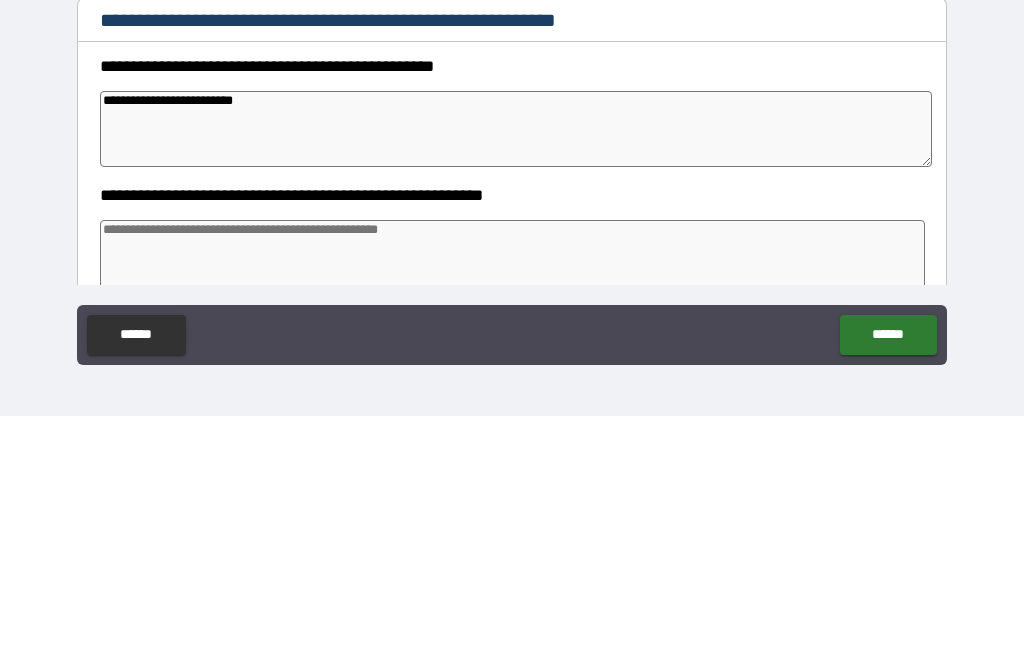 type on "*" 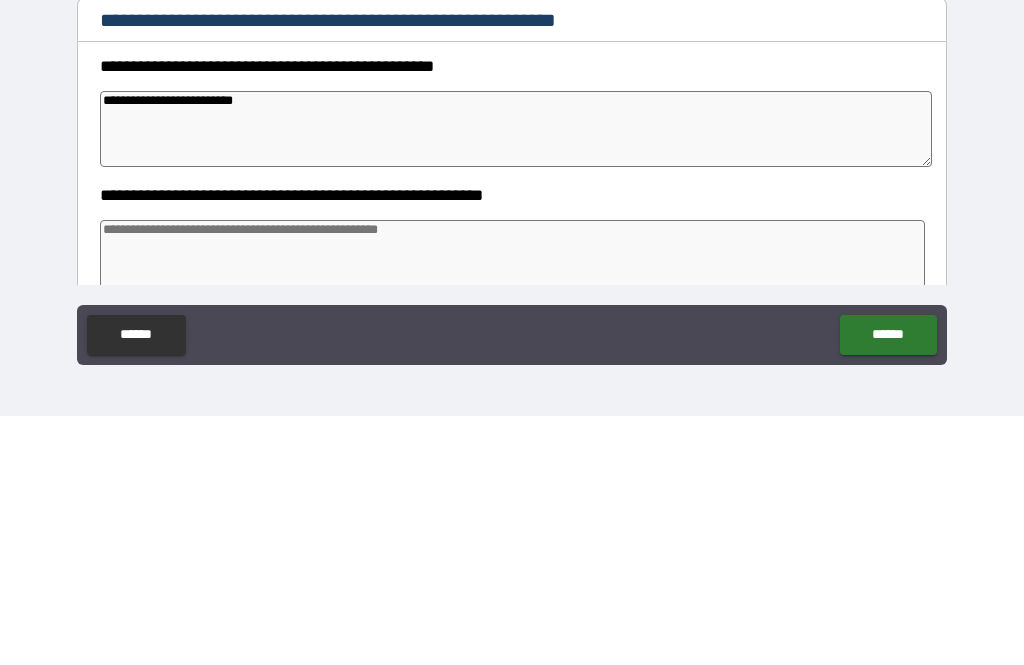type on "*" 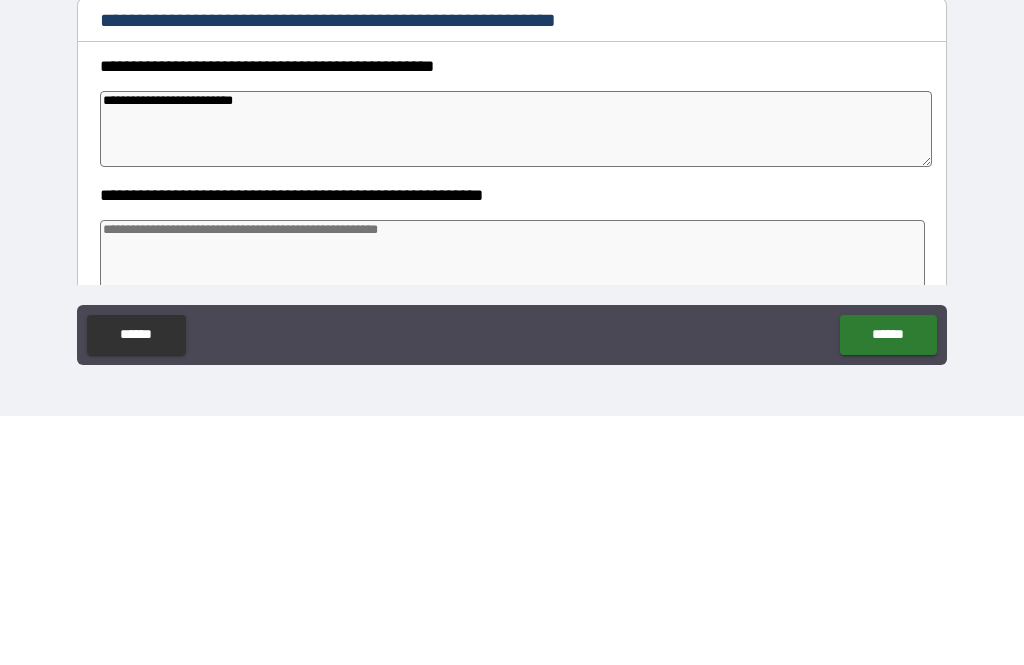 type on "**********" 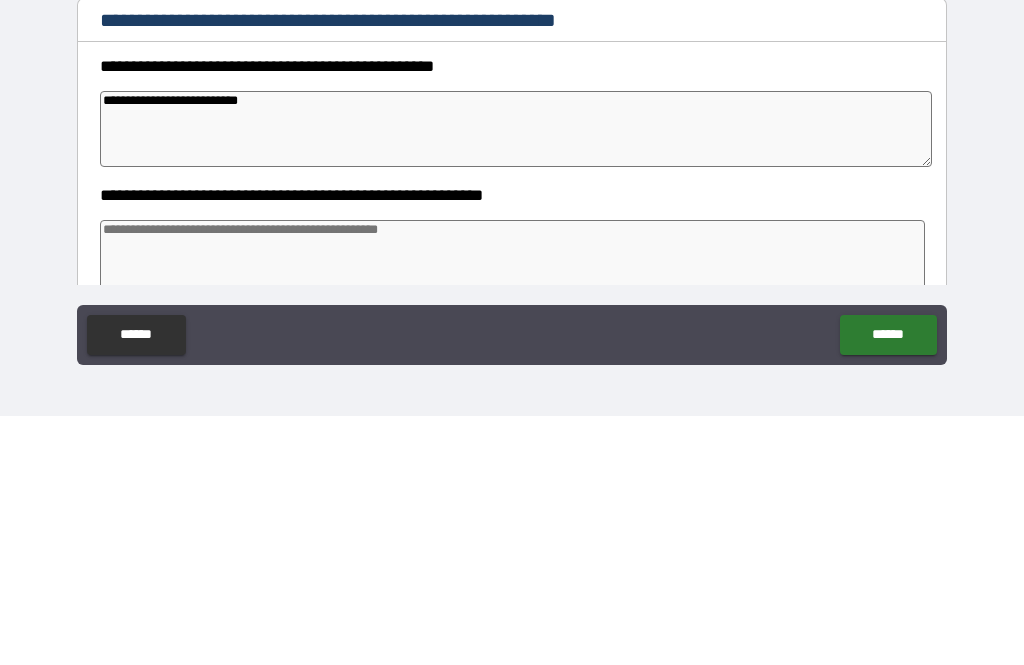 type on "*" 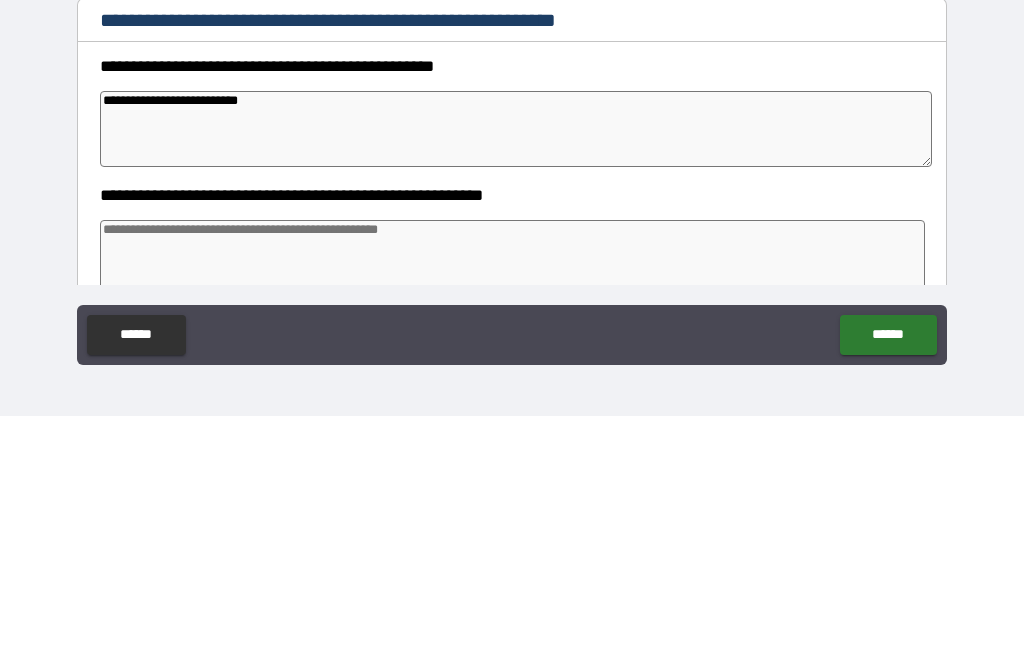 type on "*" 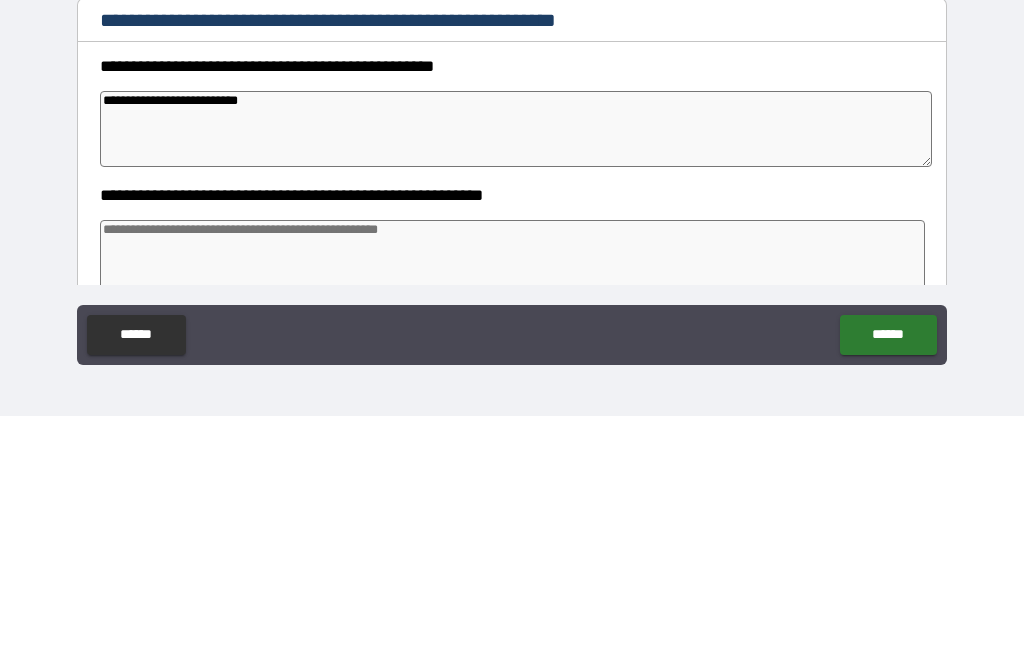 type on "*" 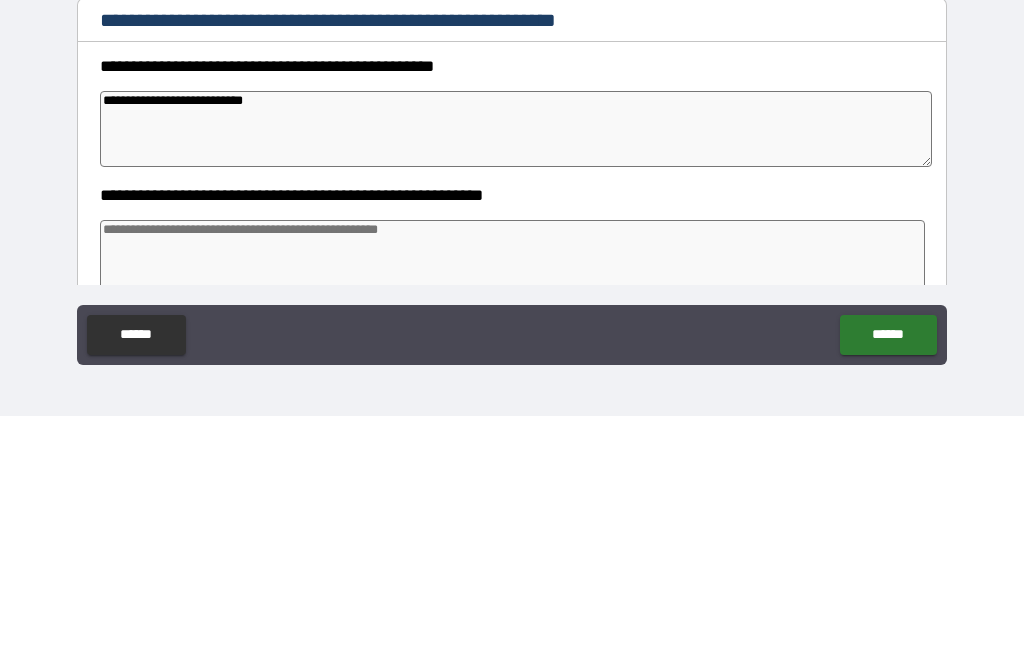 type on "*" 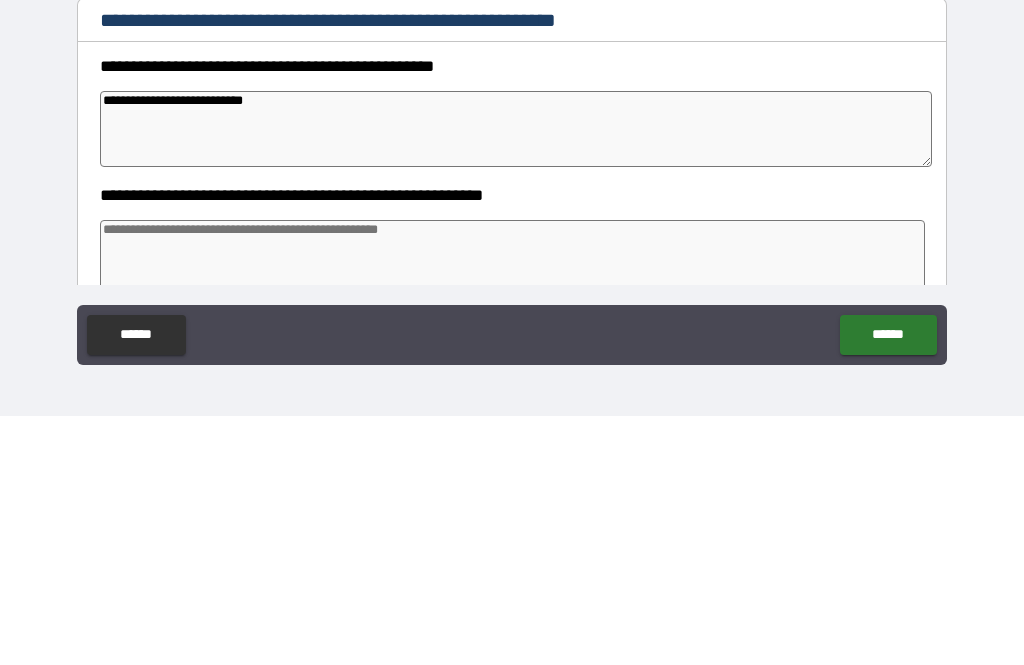 type on "*" 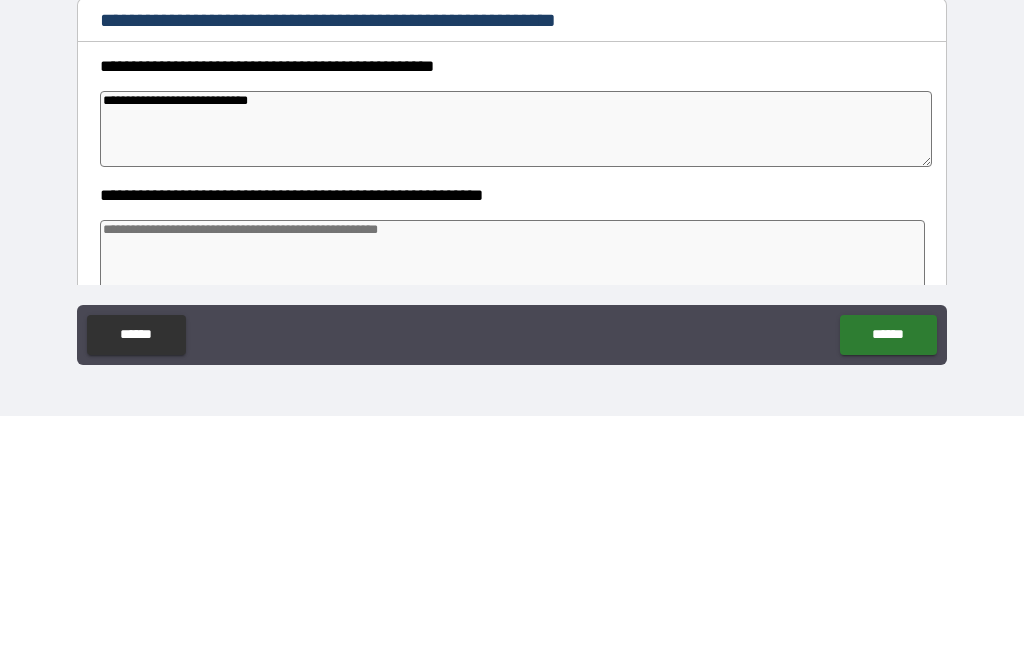 type on "*" 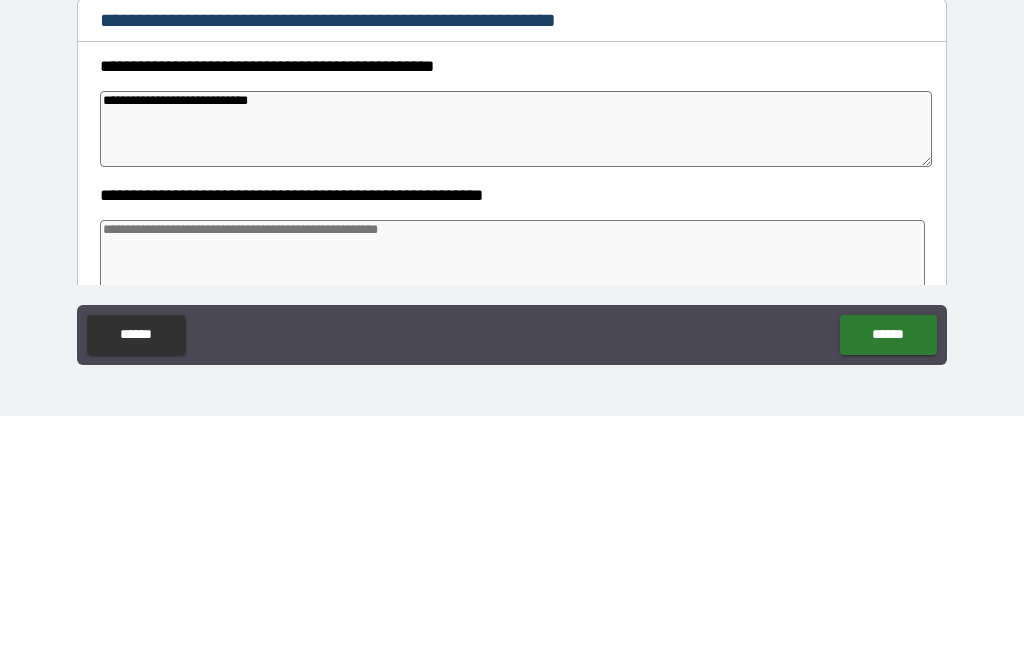 type on "*" 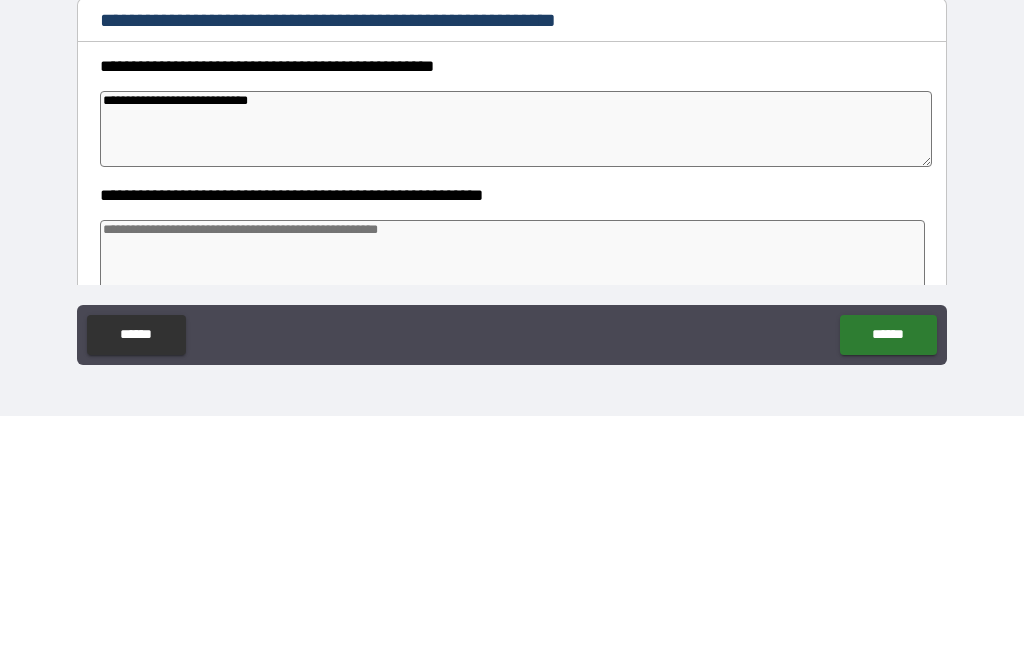 type on "*" 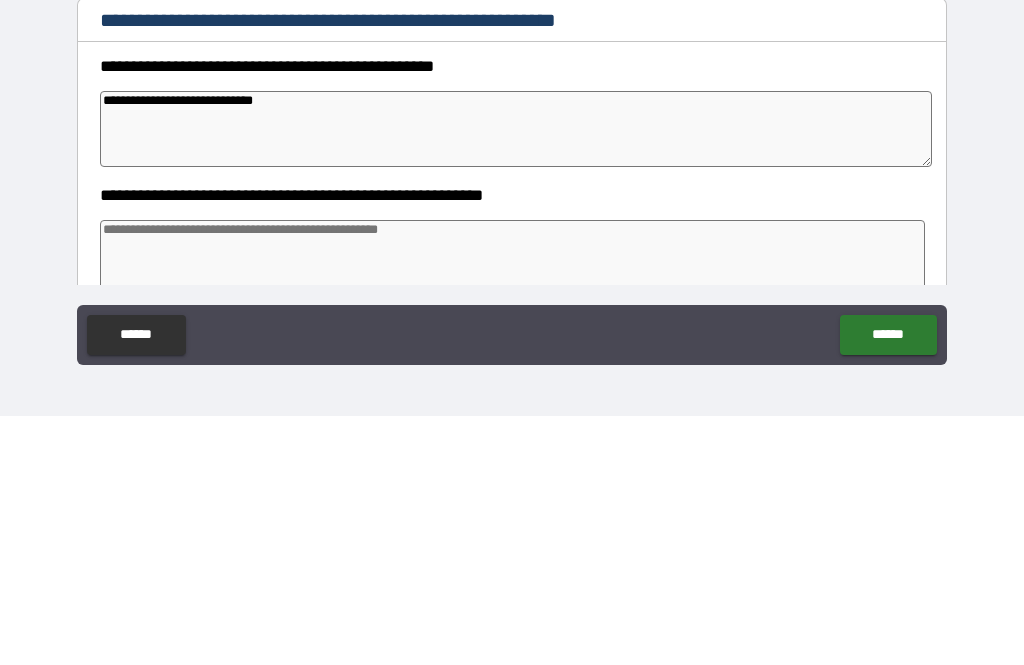 type on "*" 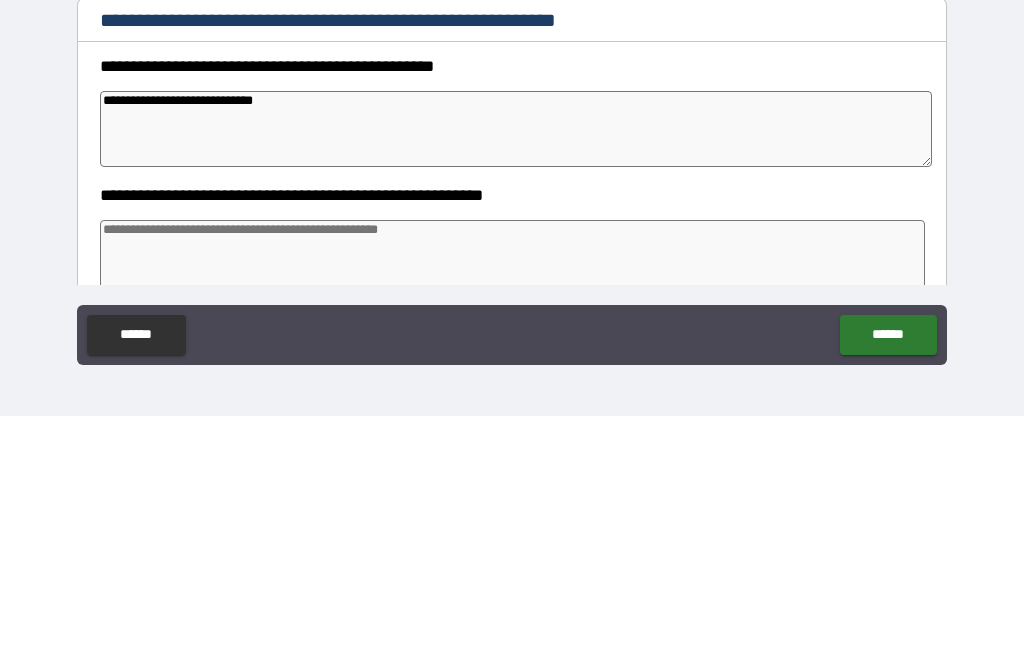 type on "**********" 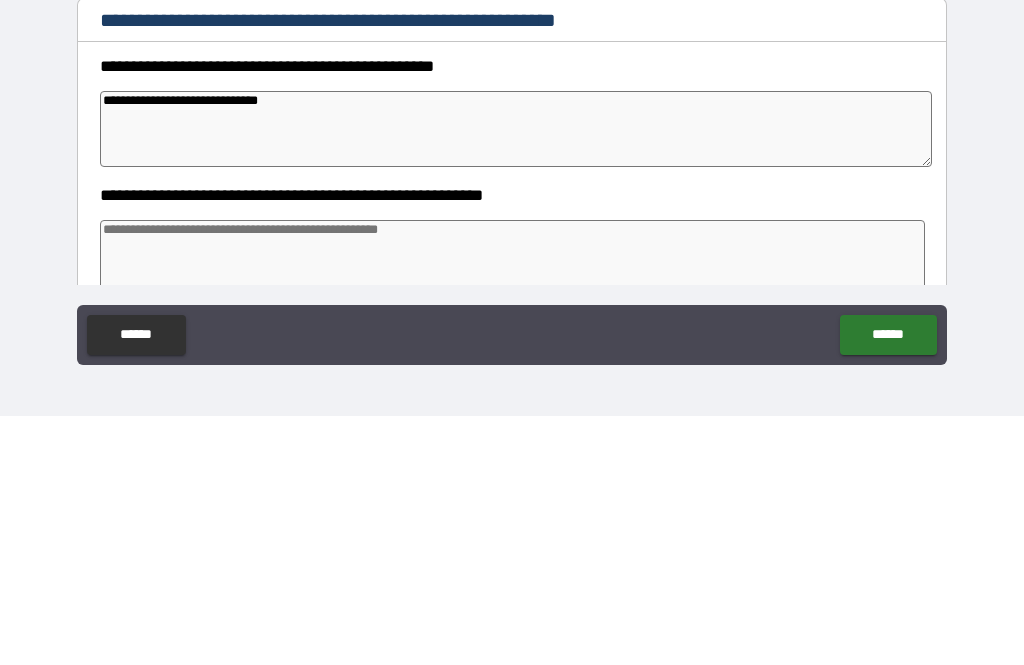 type on "*" 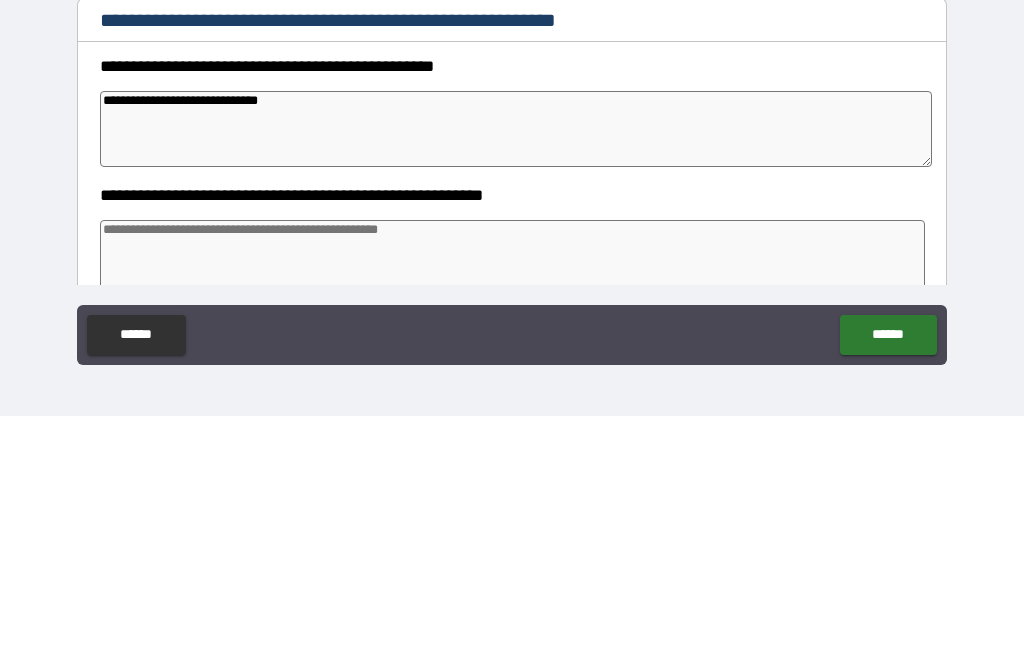 type on "*" 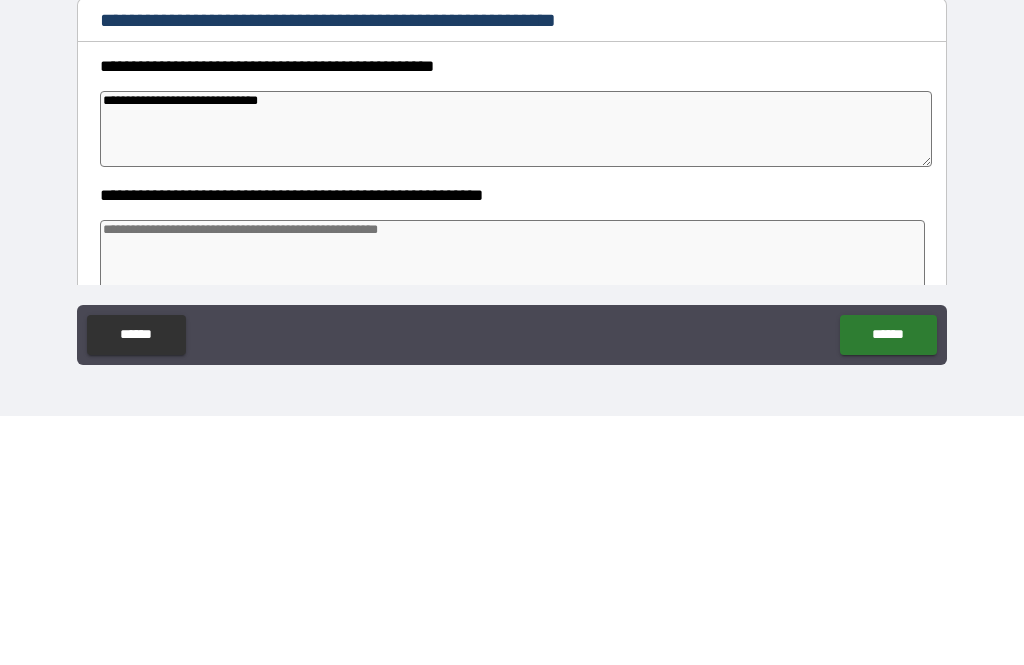 type on "*" 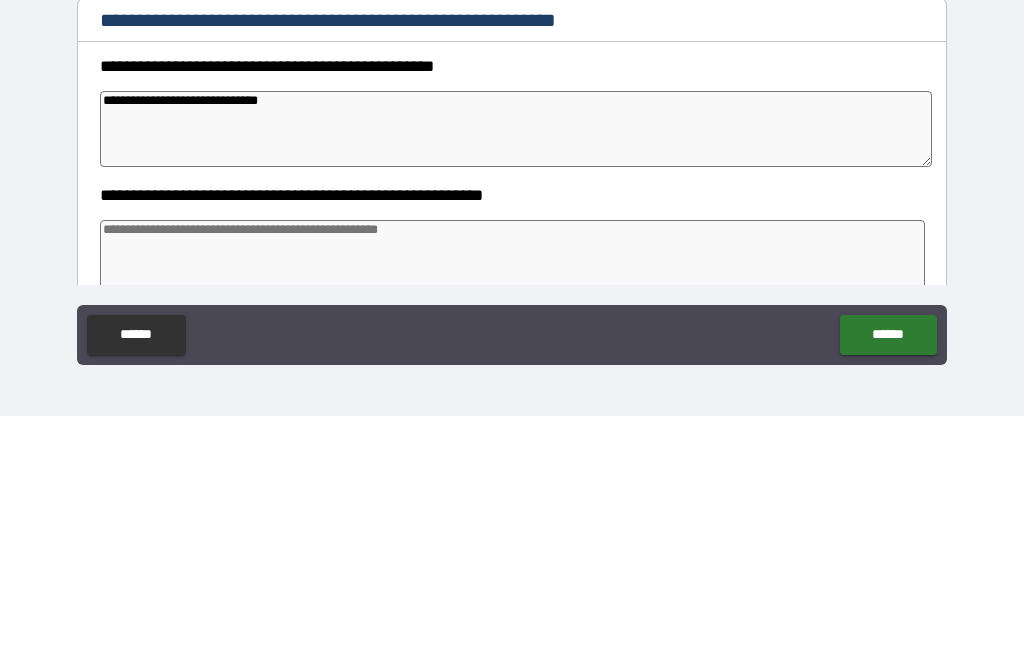 type on "**********" 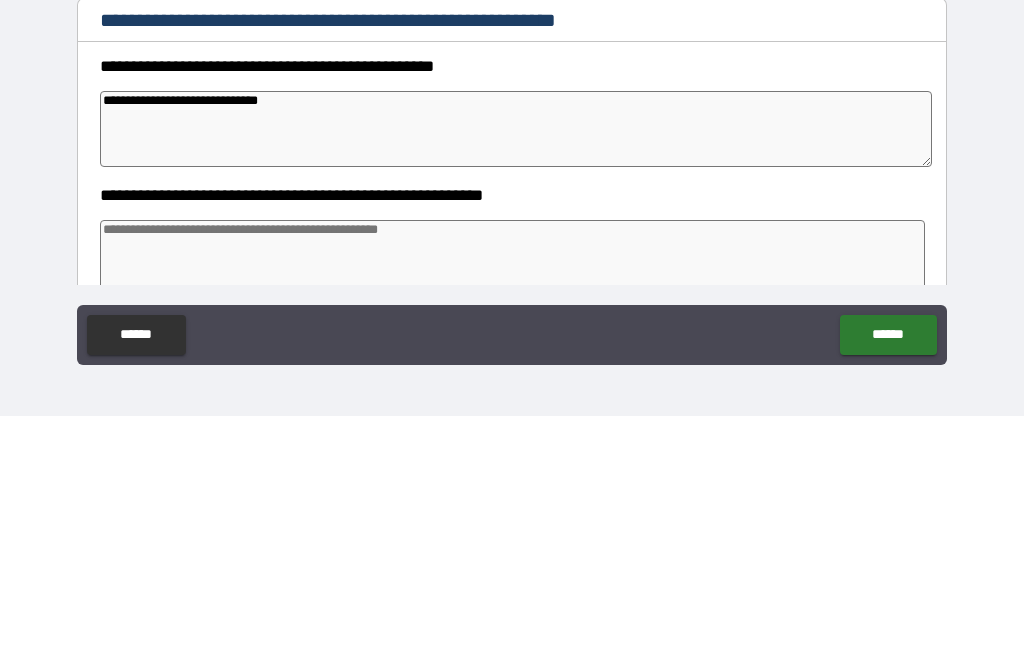 type on "*" 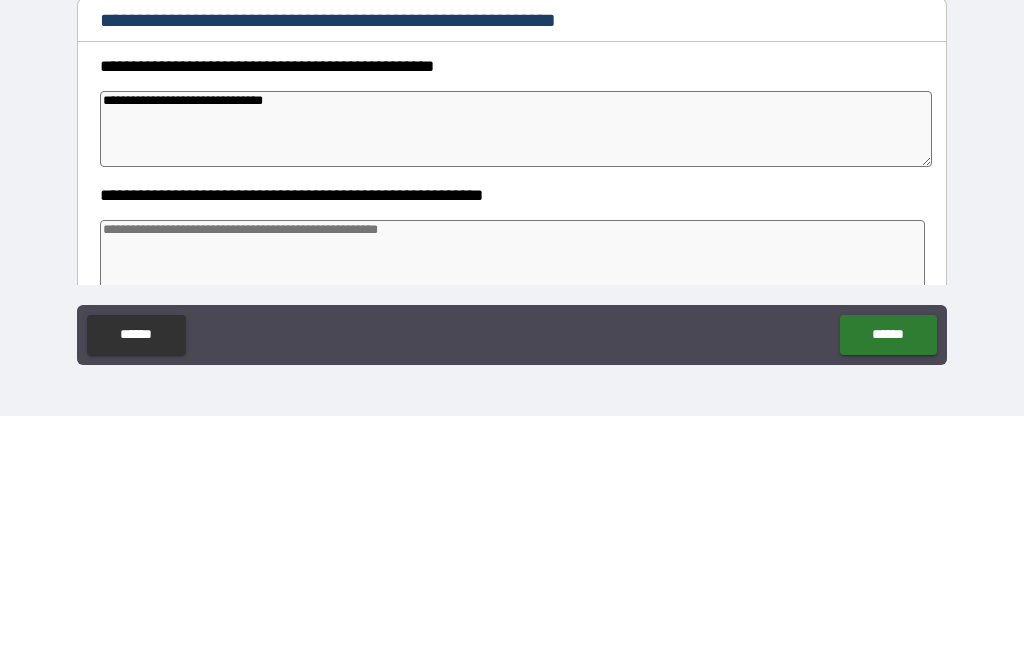 type on "*" 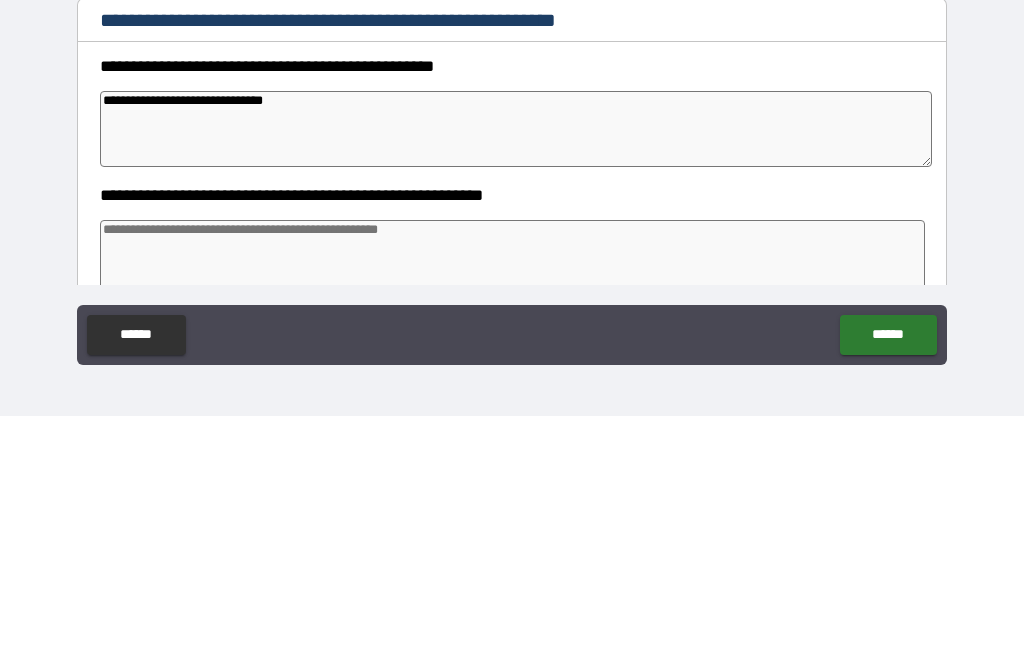 type on "**********" 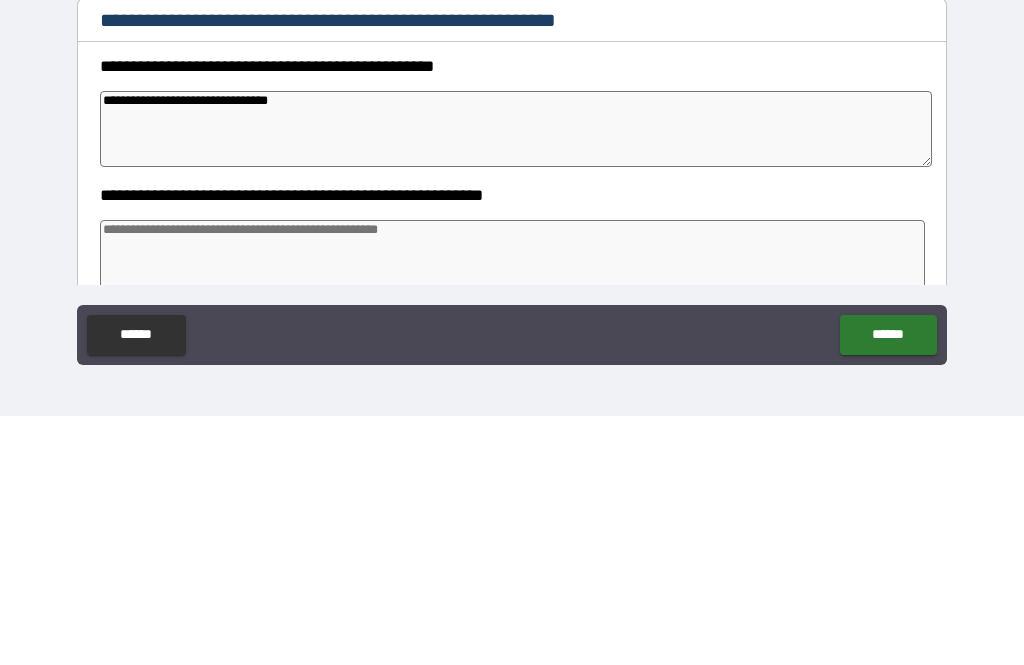 type on "*" 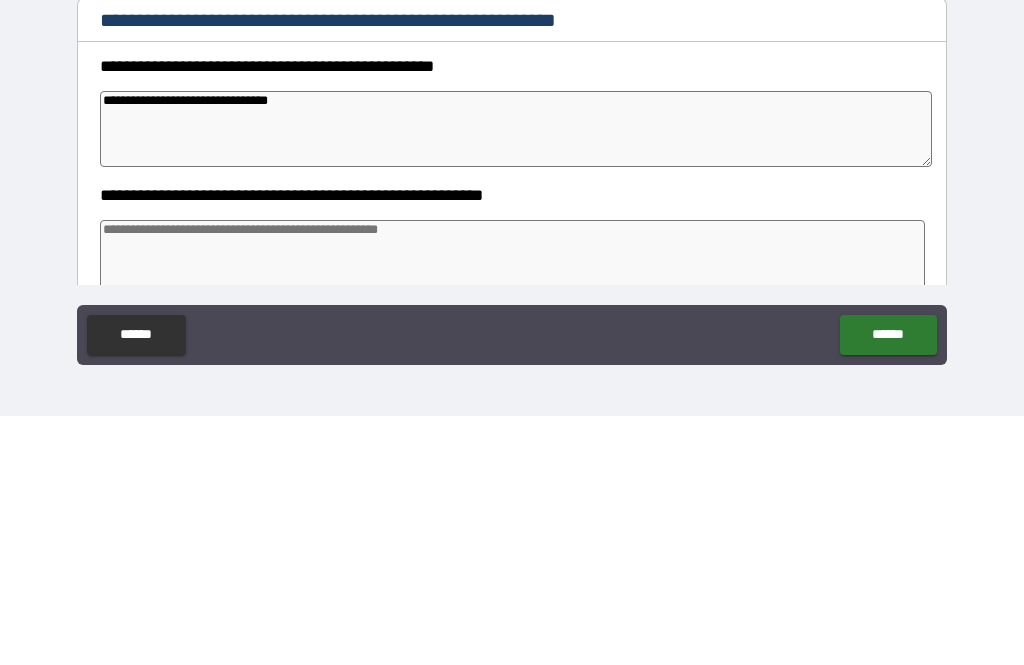 type on "*" 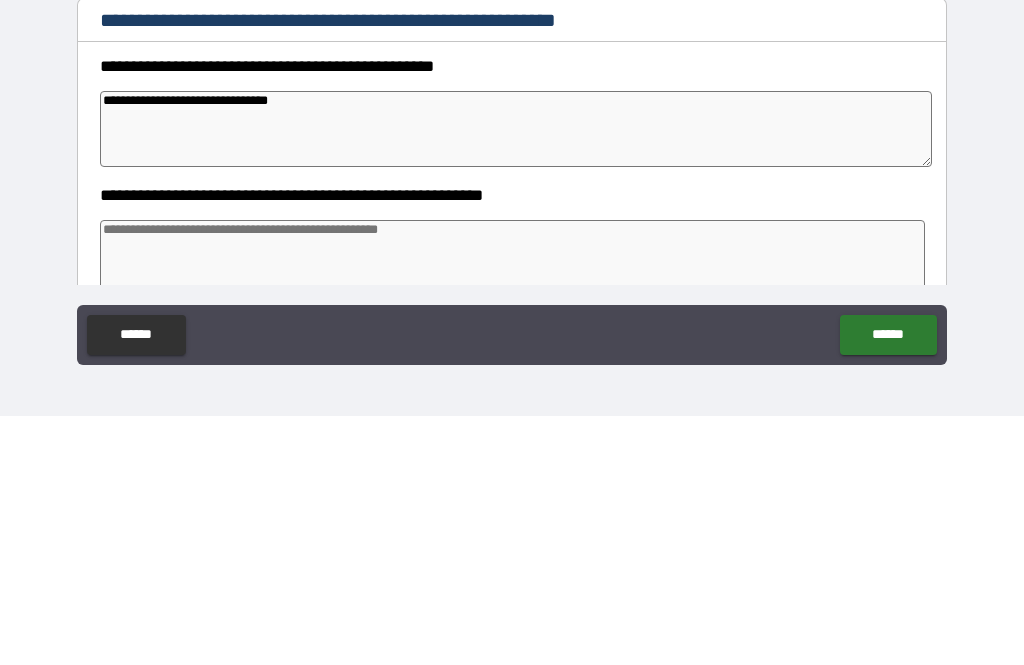 type on "**********" 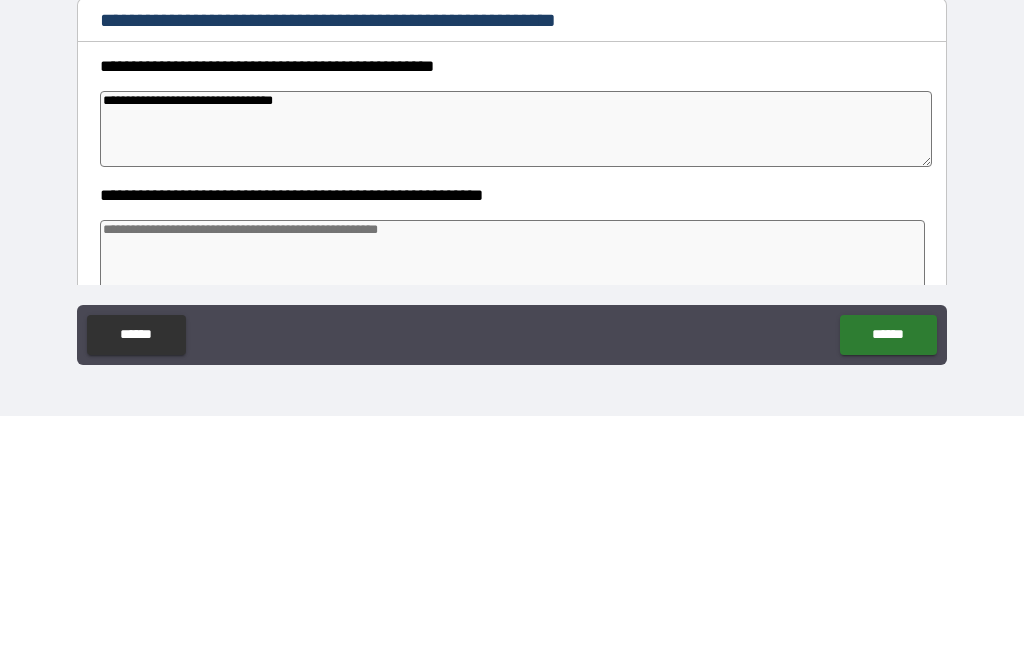 type on "*" 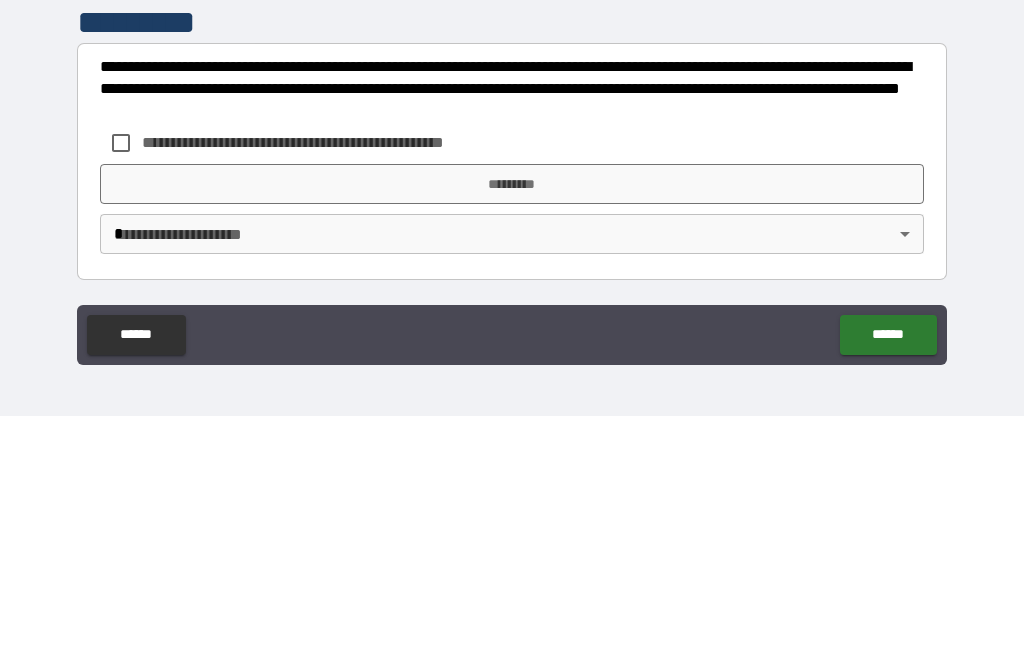 scroll, scrollTop: 541, scrollLeft: 0, axis: vertical 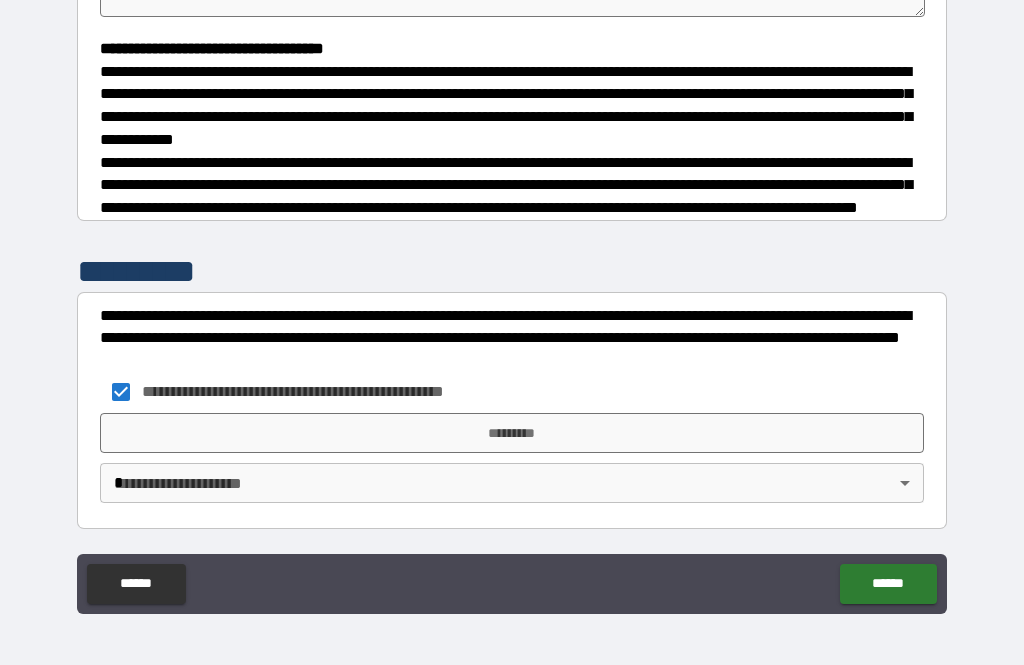 type on "*" 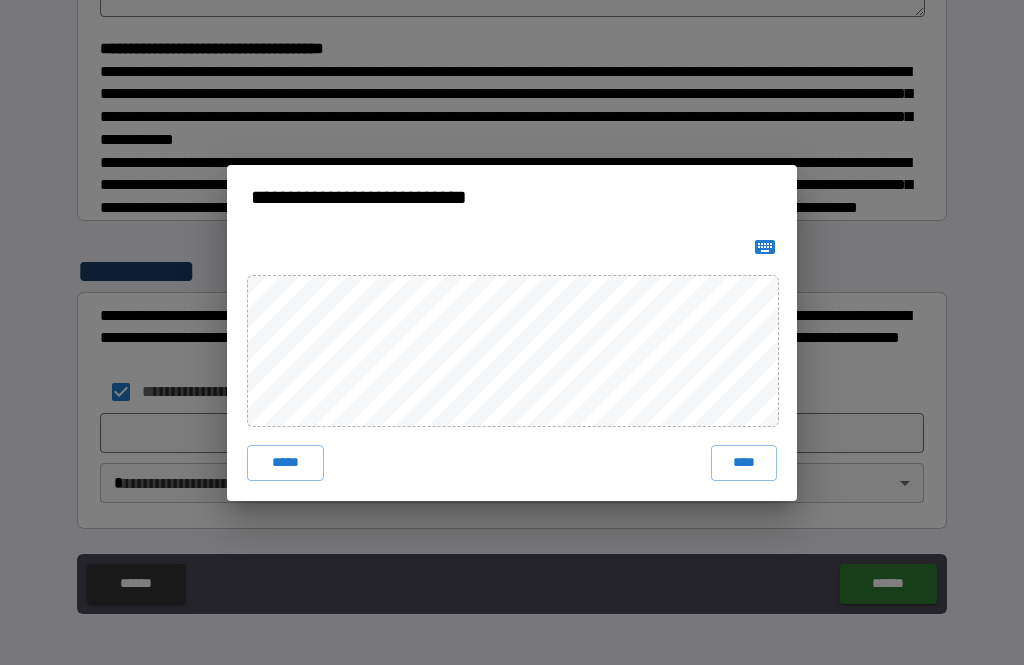 click on "****" at bounding box center [744, 463] 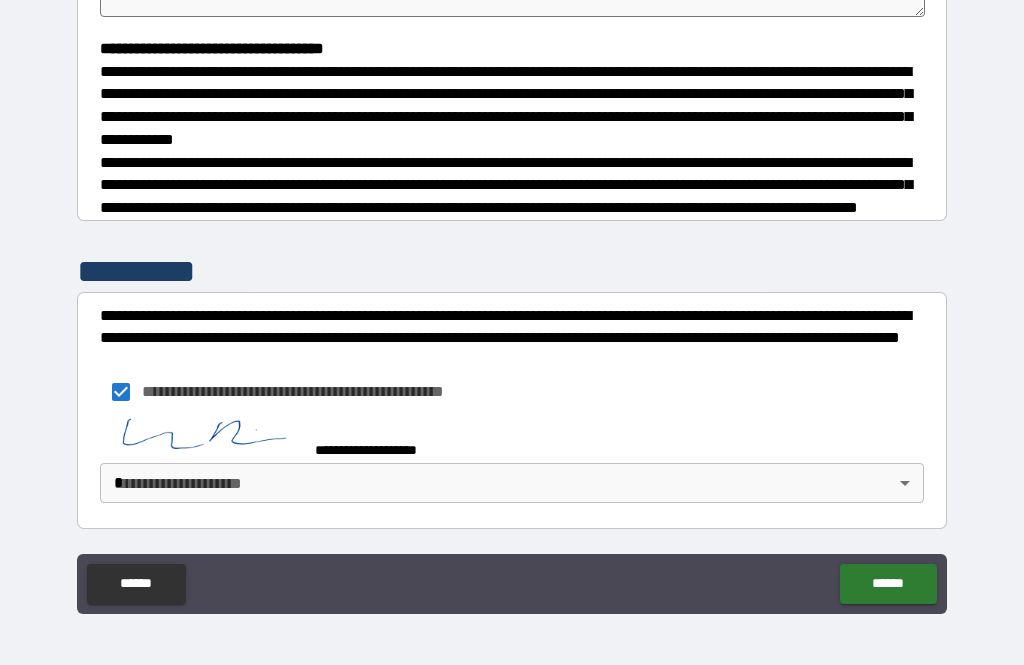 scroll, scrollTop: 534, scrollLeft: 0, axis: vertical 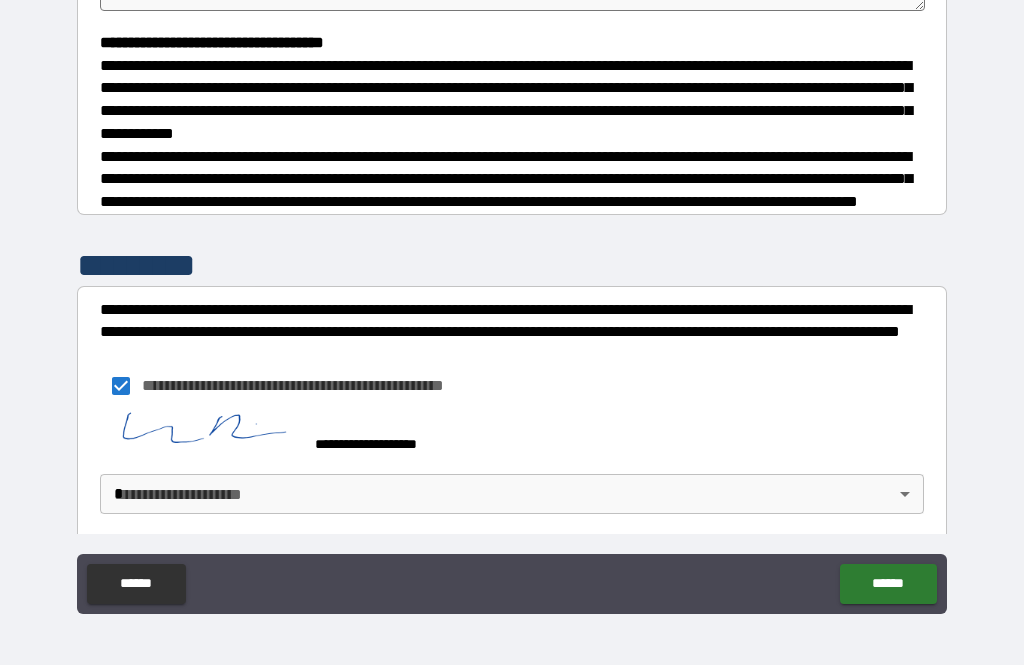 click on "**********" at bounding box center [512, 300] 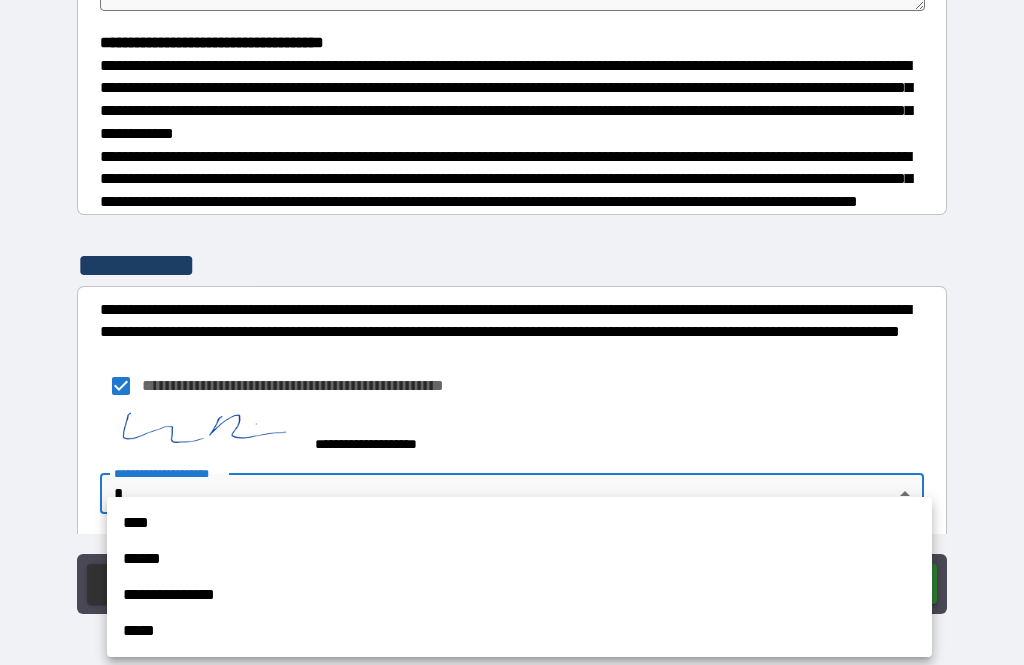 click on "****" at bounding box center (519, 523) 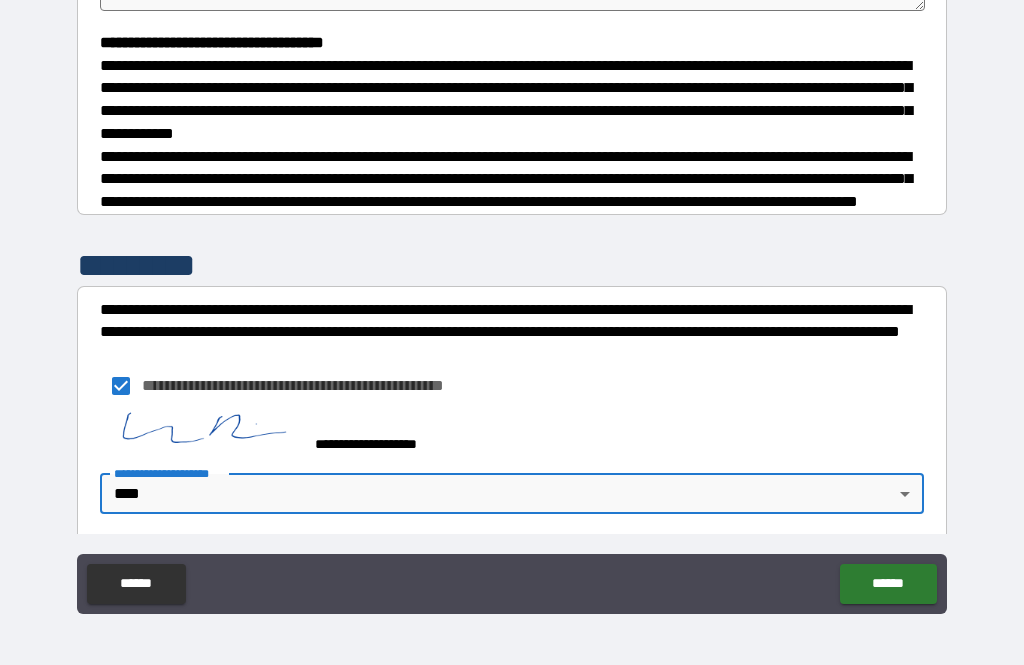 type on "*" 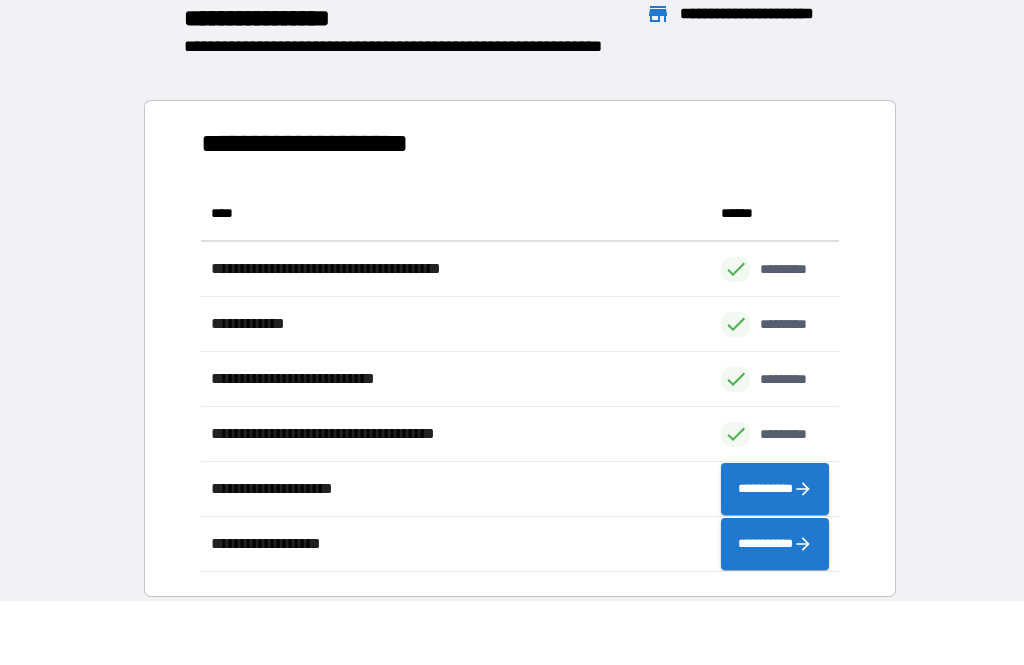 scroll, scrollTop: 386, scrollLeft: 638, axis: both 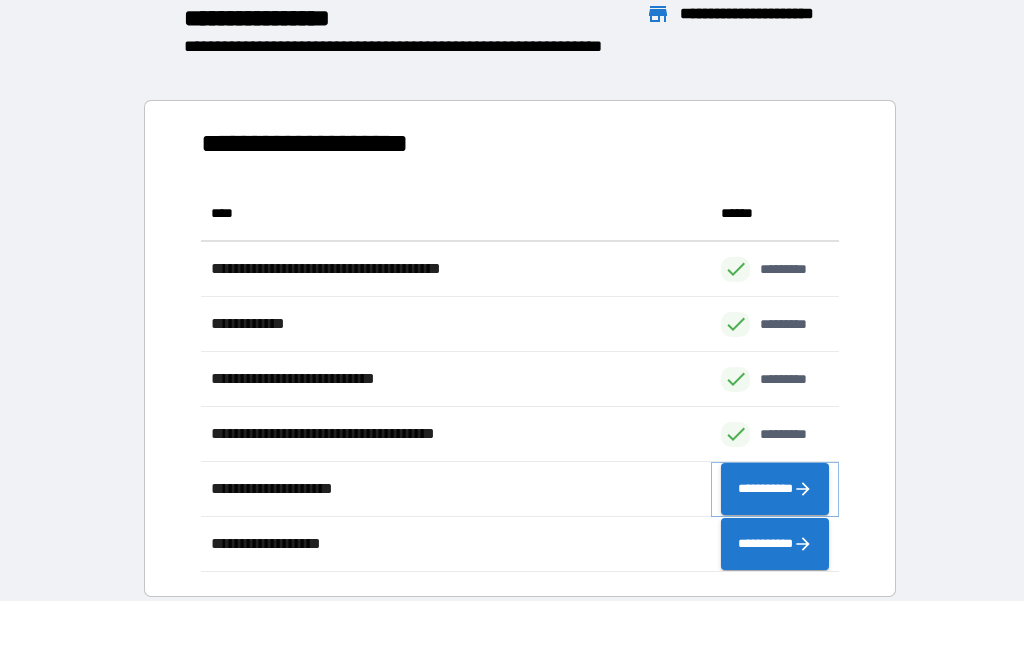 click on "**********" at bounding box center [775, 489] 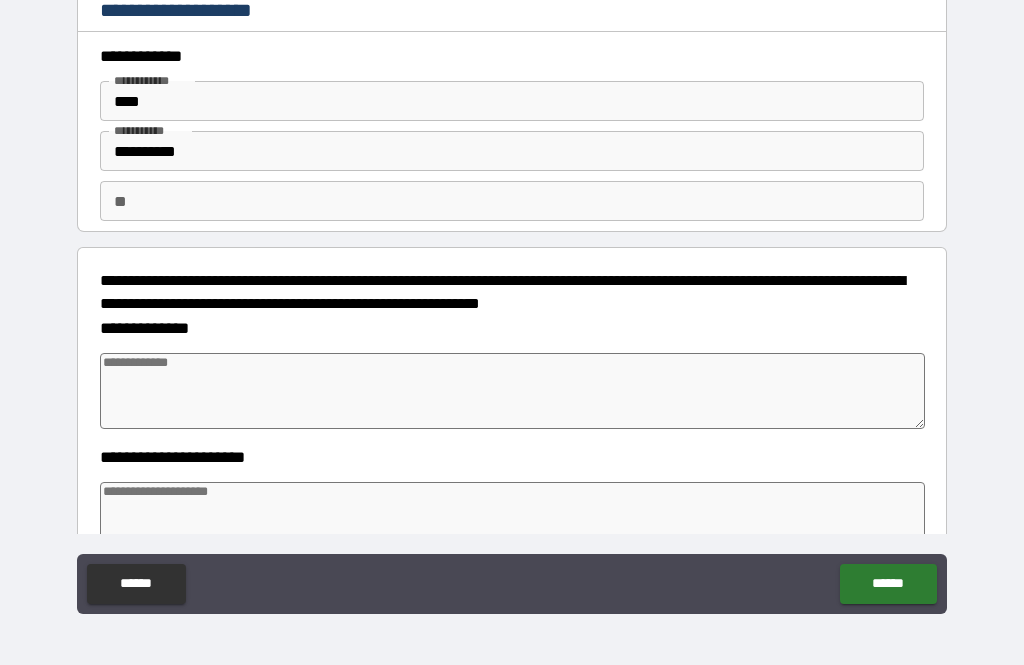 type on "*" 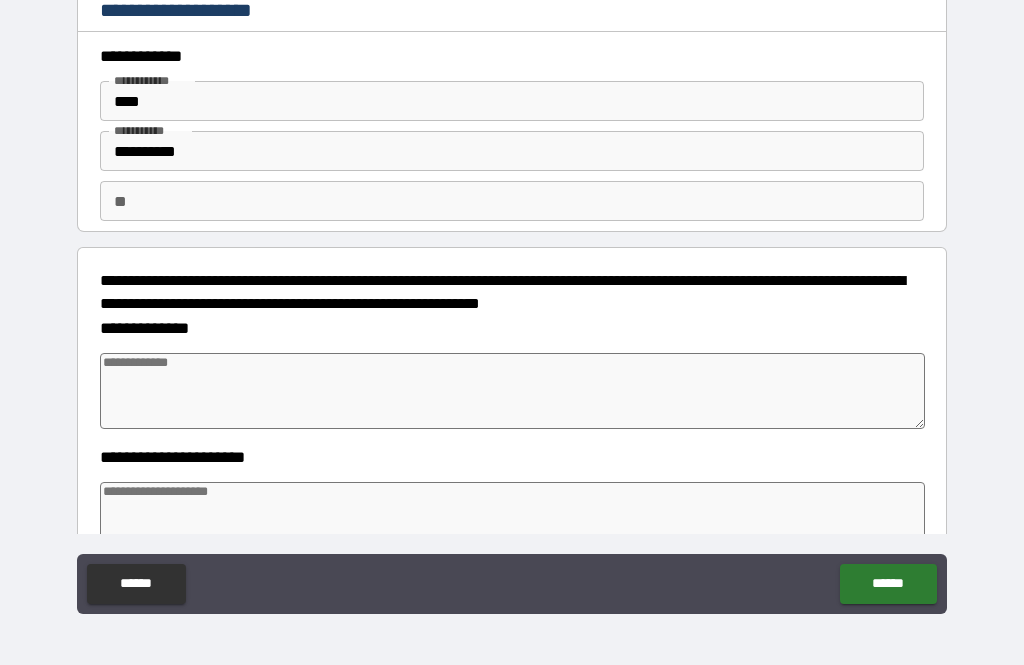 type on "*" 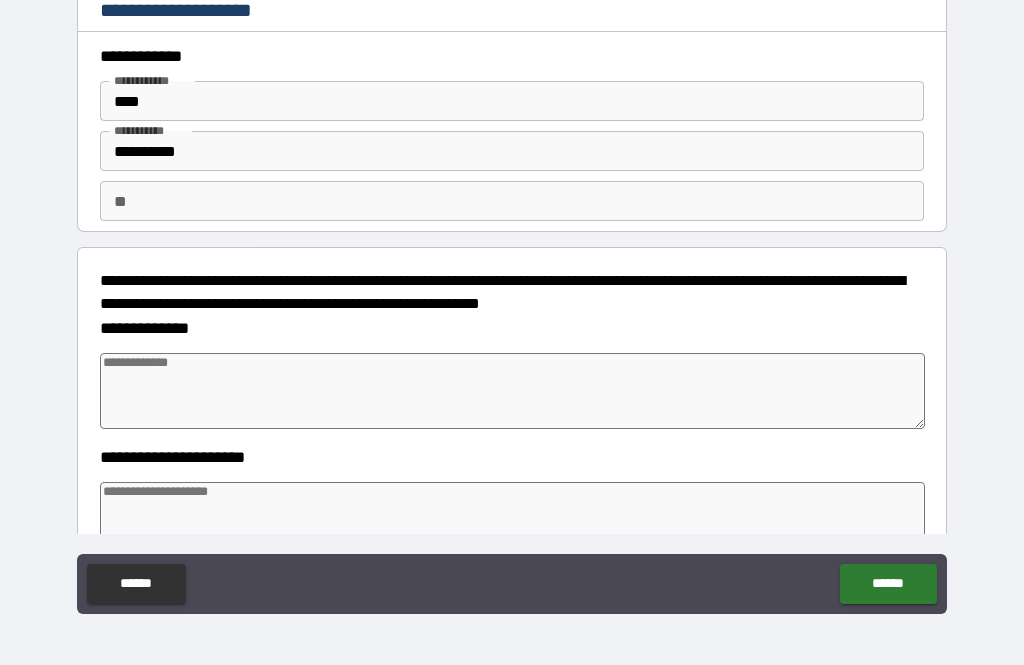 type on "*" 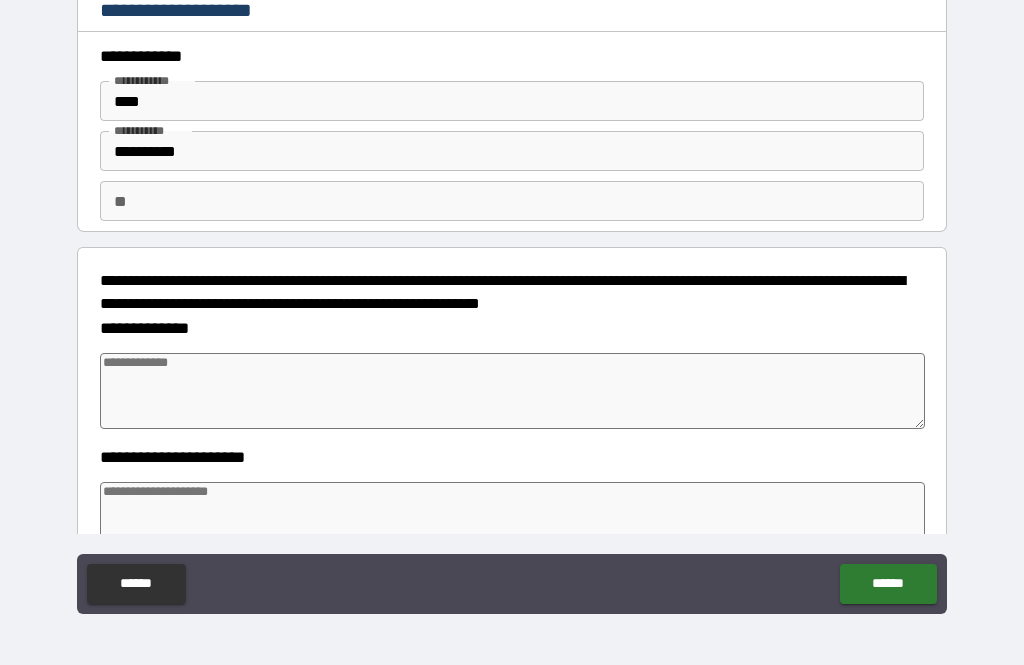 click at bounding box center [513, 391] 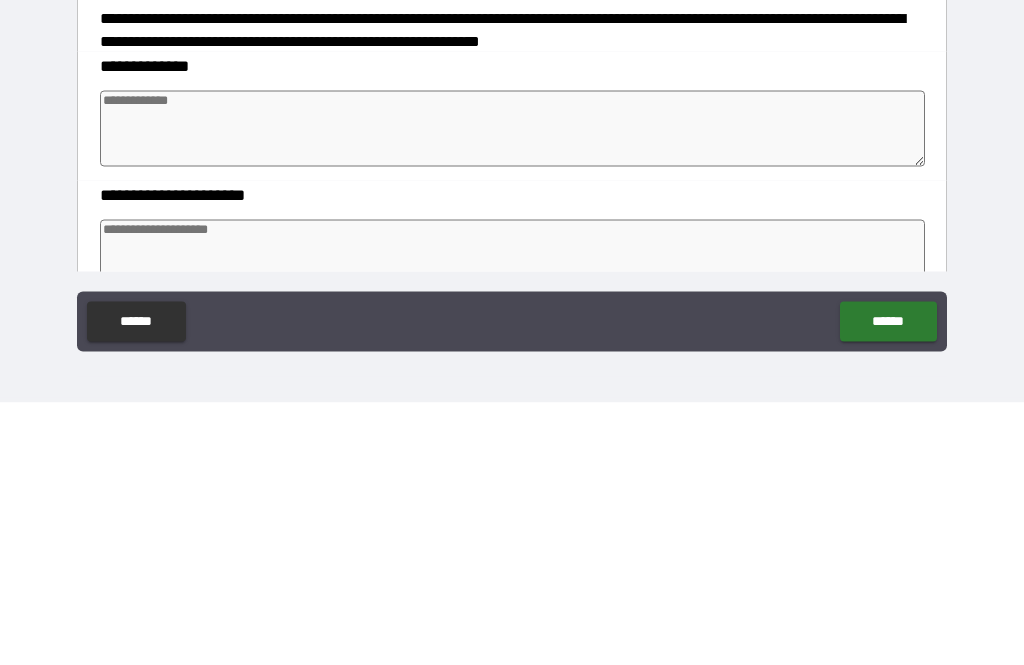 type on "*" 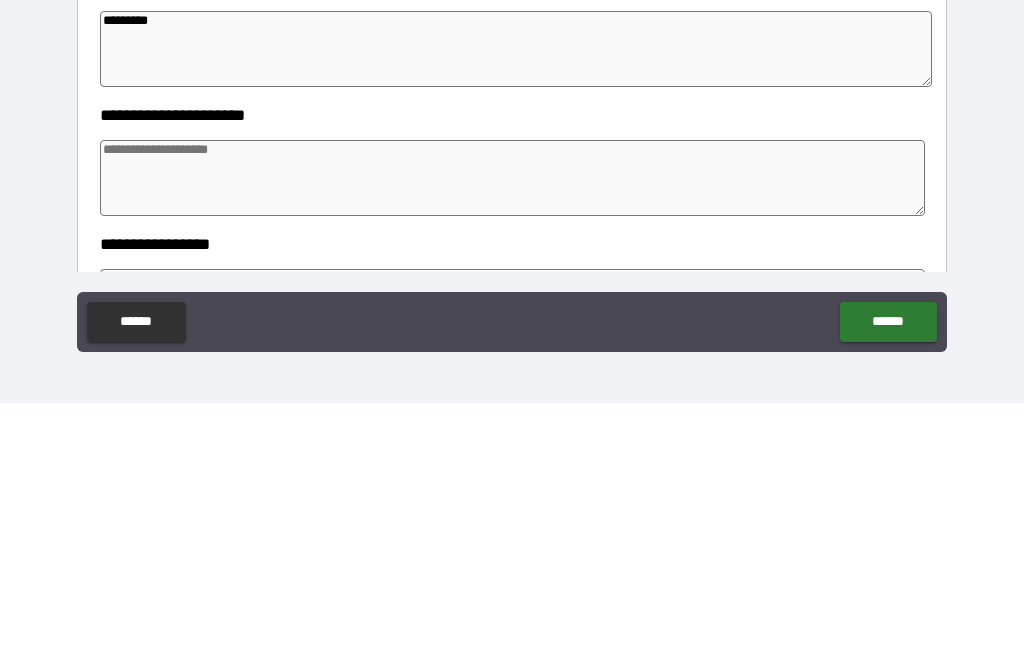 scroll, scrollTop: 100, scrollLeft: 0, axis: vertical 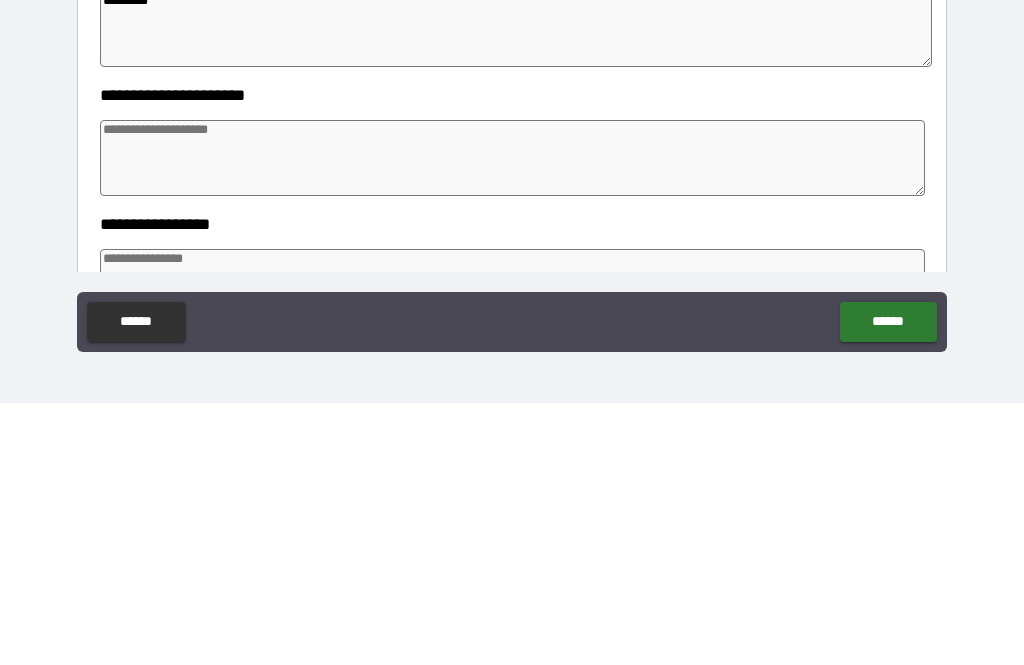 click at bounding box center [513, 420] 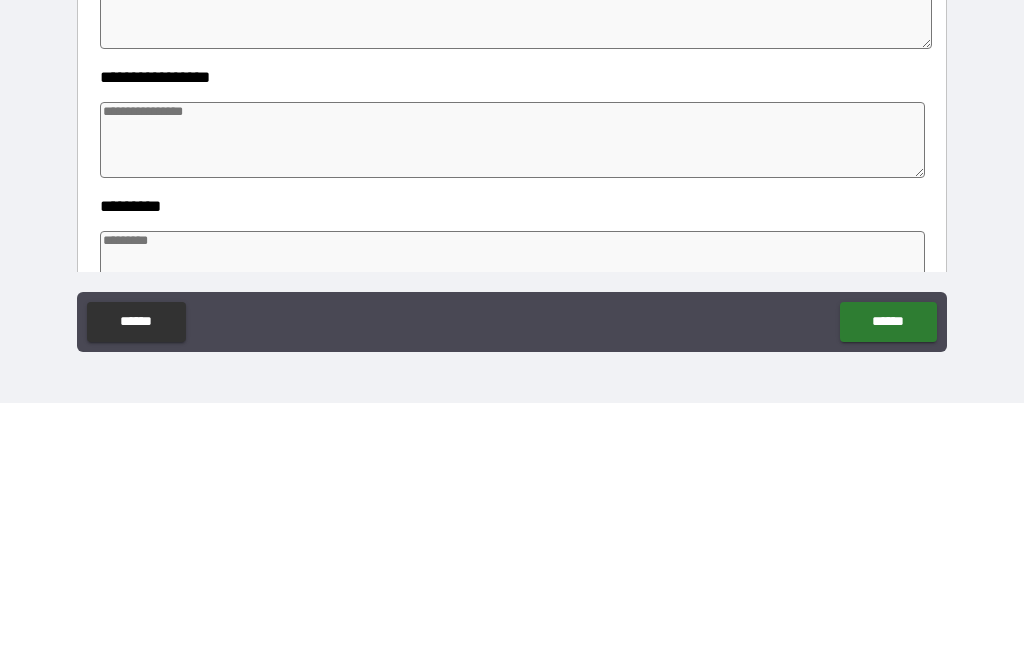 scroll, scrollTop: 243, scrollLeft: 0, axis: vertical 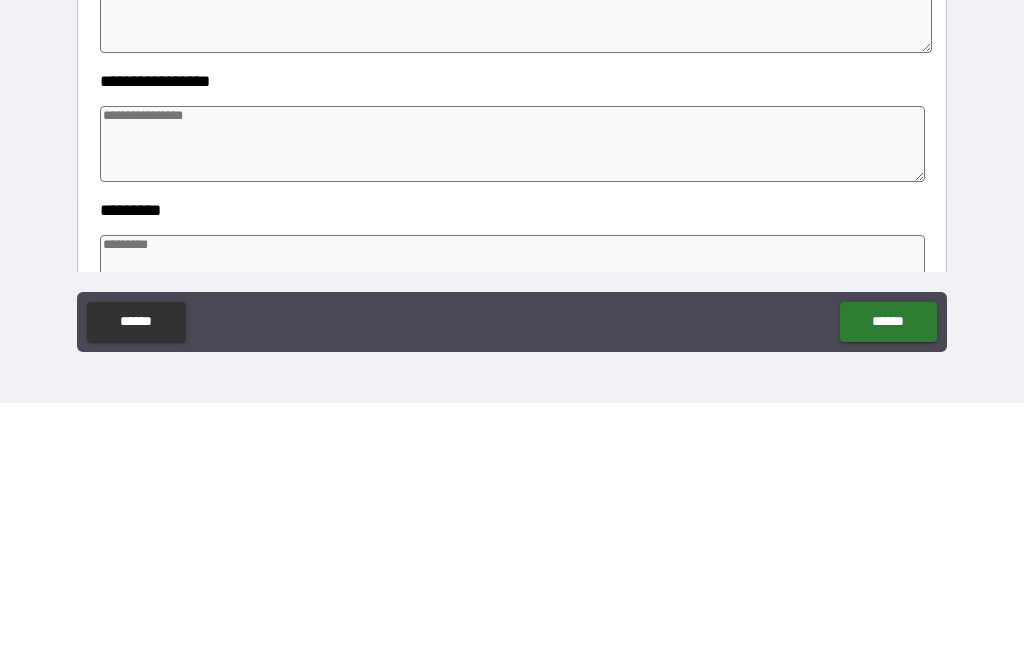 click at bounding box center [513, 406] 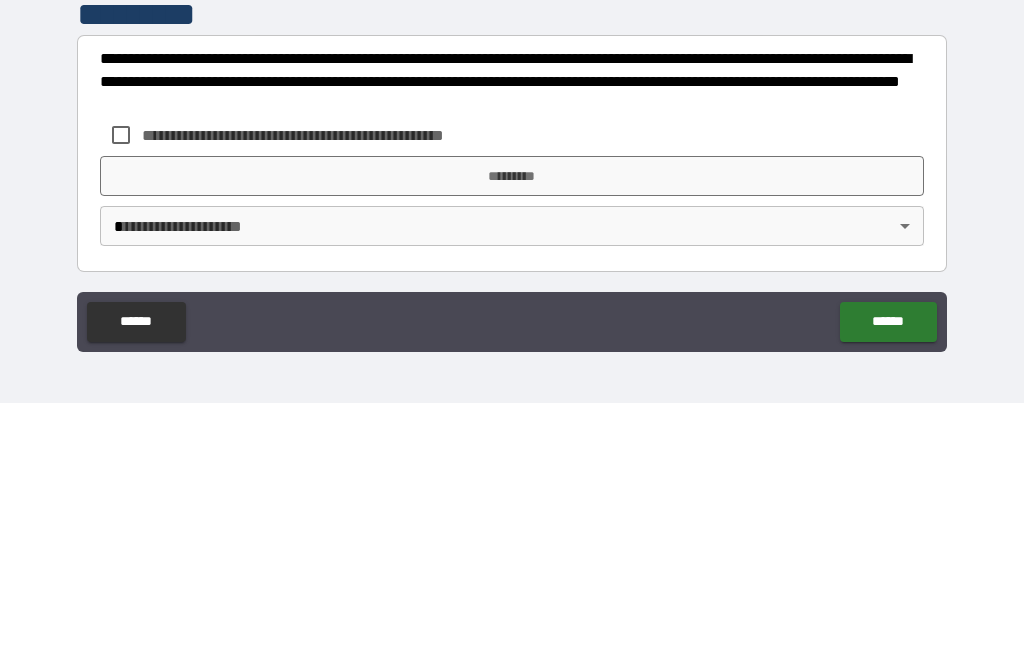 scroll, scrollTop: 607, scrollLeft: 0, axis: vertical 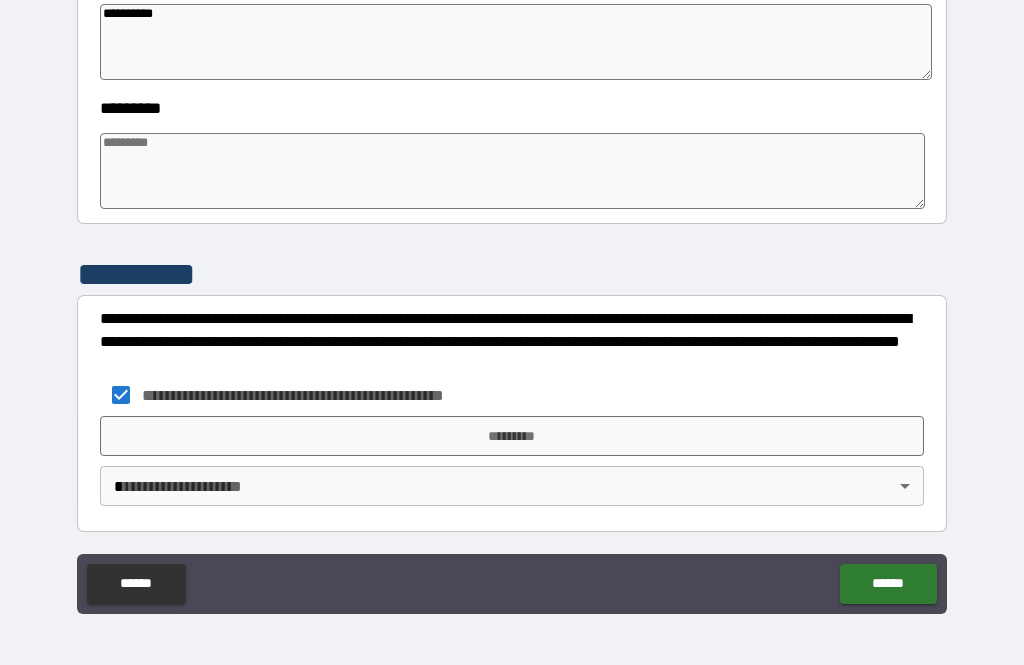 click on "*********" at bounding box center (512, 436) 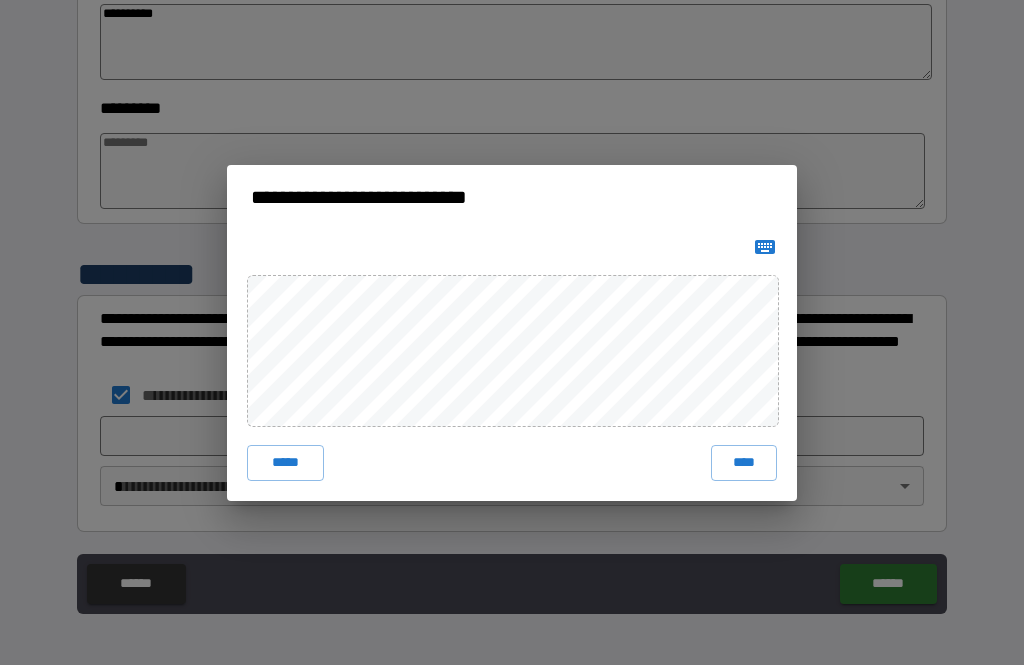 click on "****" at bounding box center (744, 463) 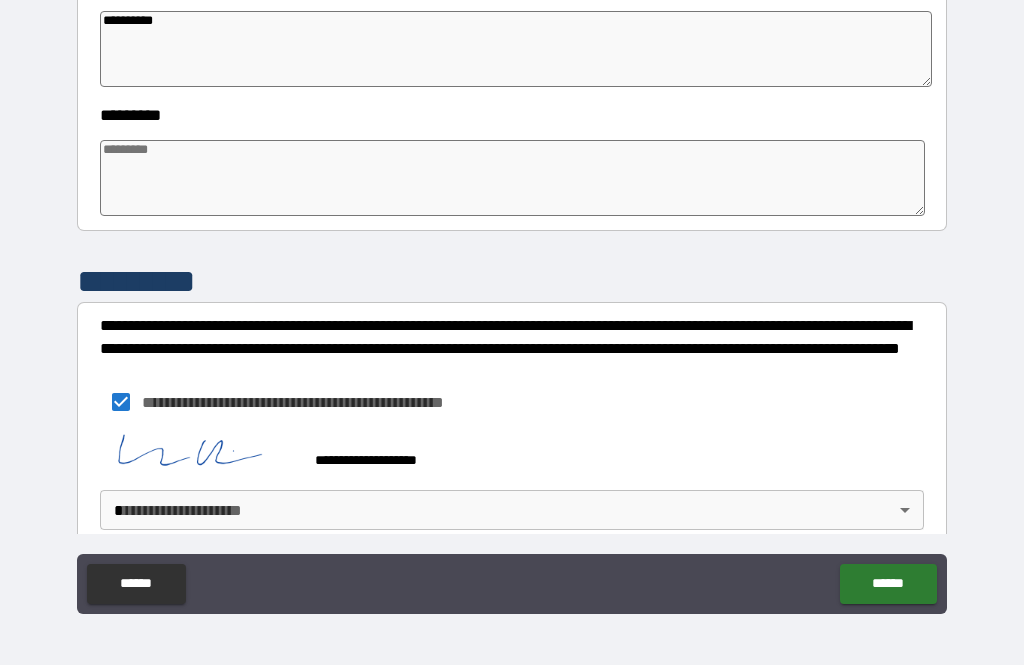 click on "**********" at bounding box center [512, 300] 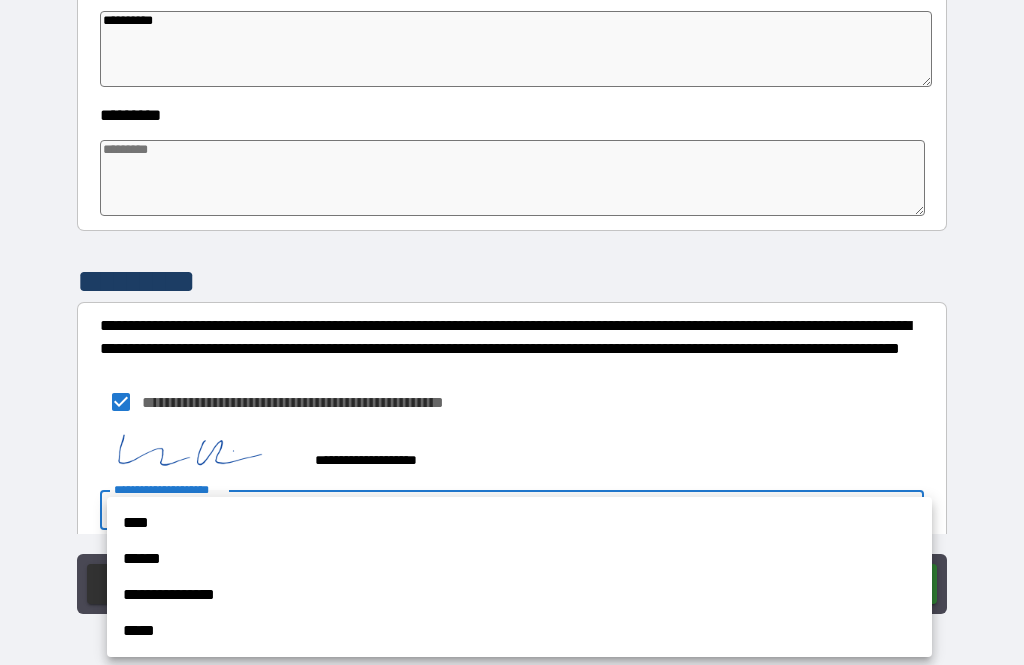 click on "****" at bounding box center (519, 523) 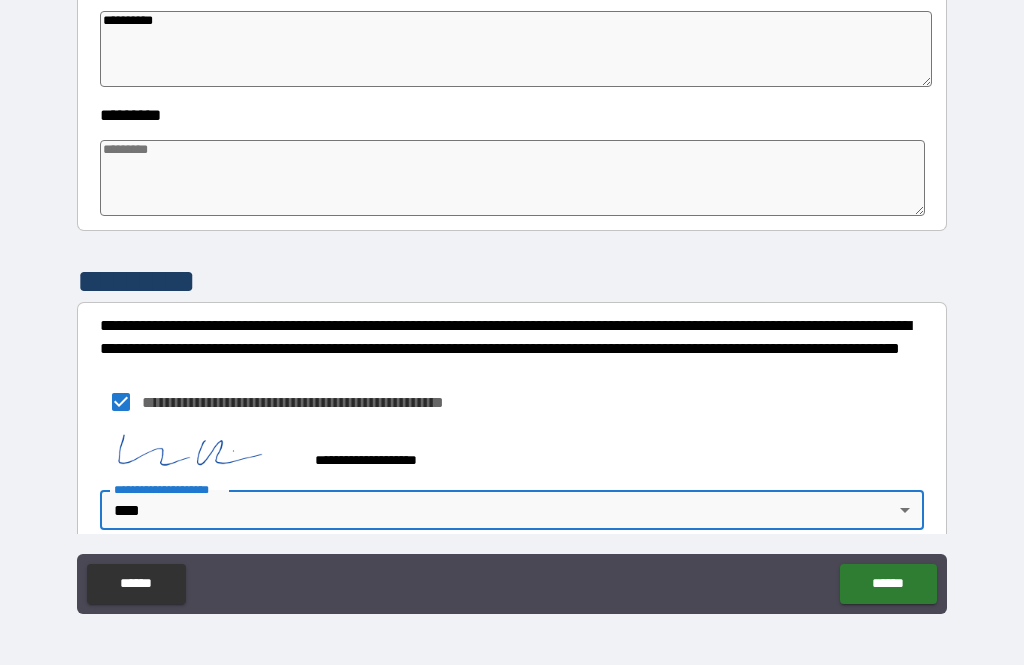 click on "******" at bounding box center [888, 584] 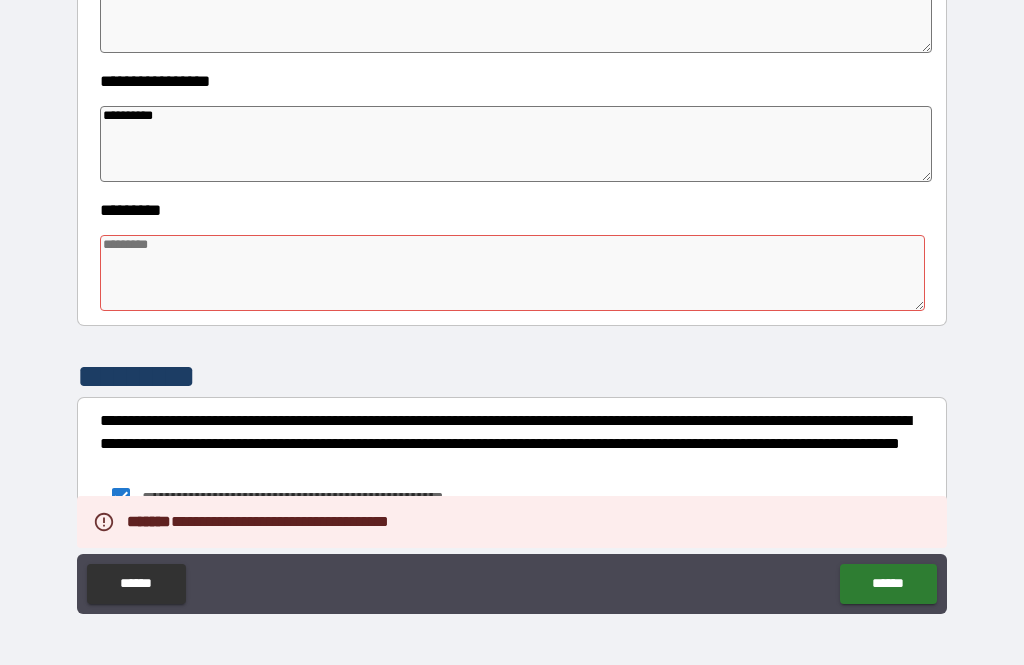 scroll, scrollTop: 505, scrollLeft: 0, axis: vertical 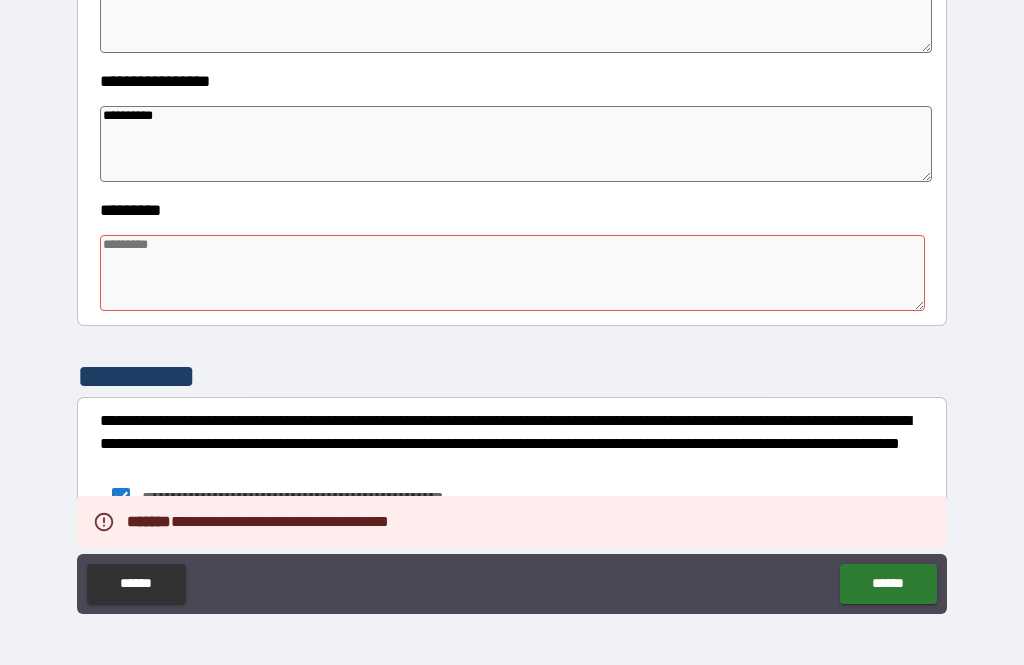 click at bounding box center (513, 273) 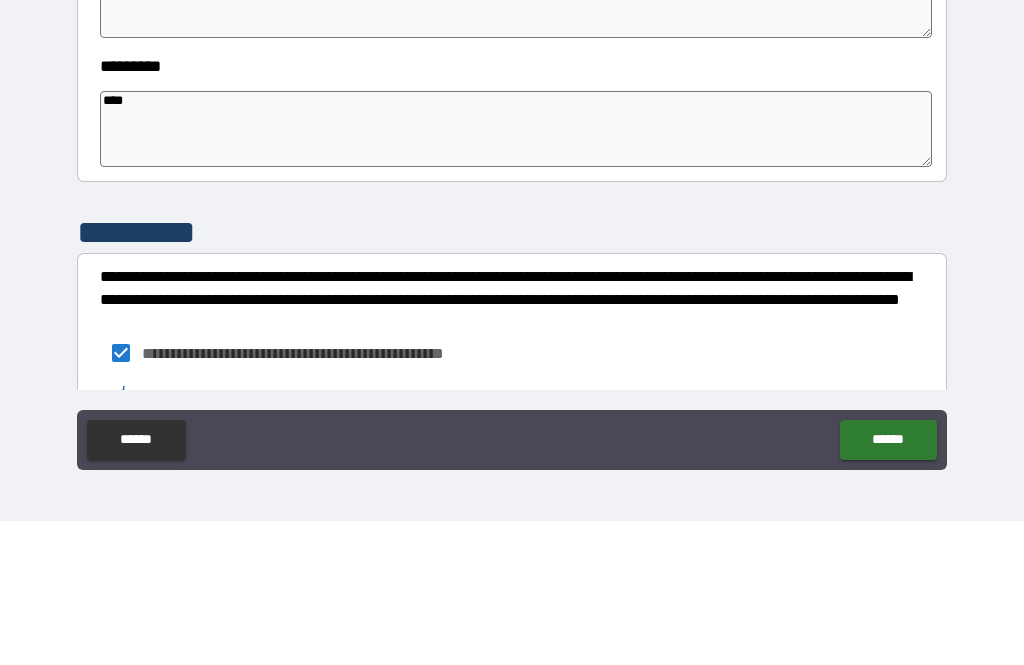 click on "**********" at bounding box center [512, 303] 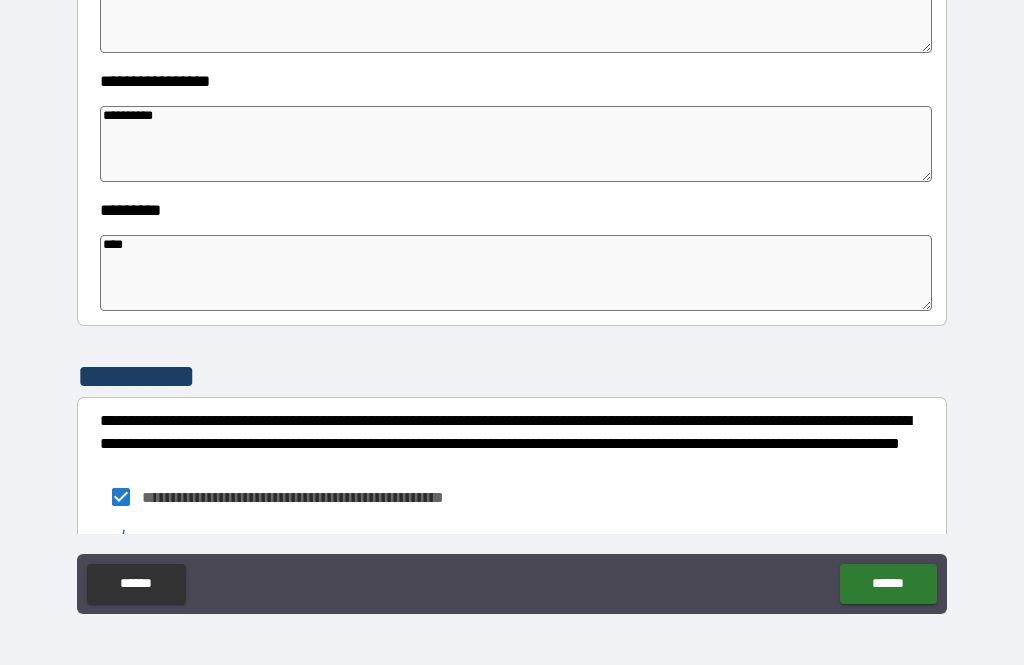 click on "******" at bounding box center (888, 584) 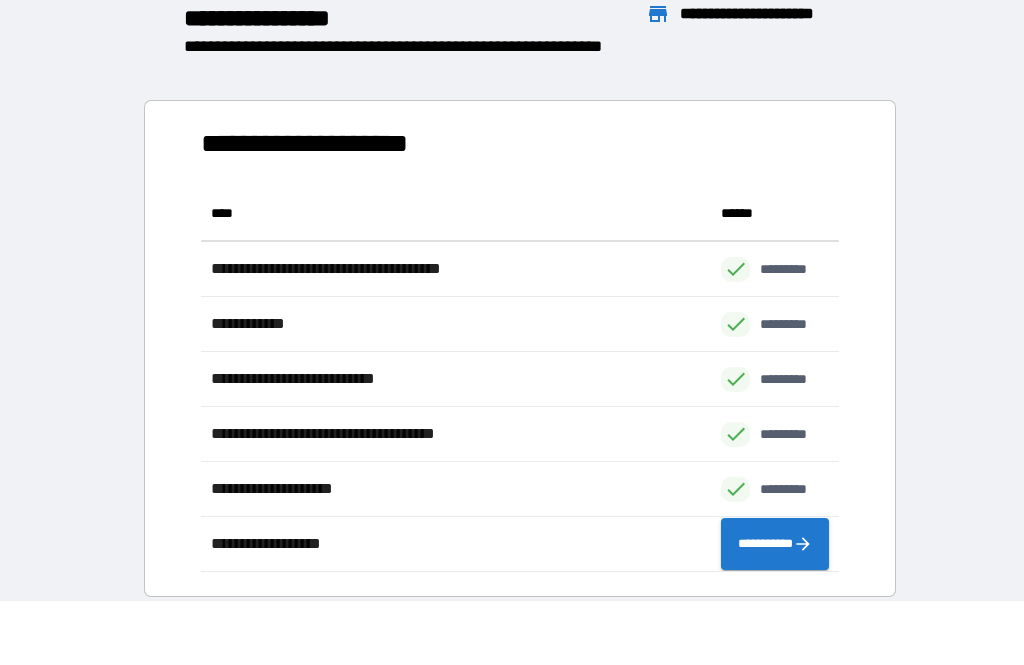 scroll, scrollTop: 1, scrollLeft: 1, axis: both 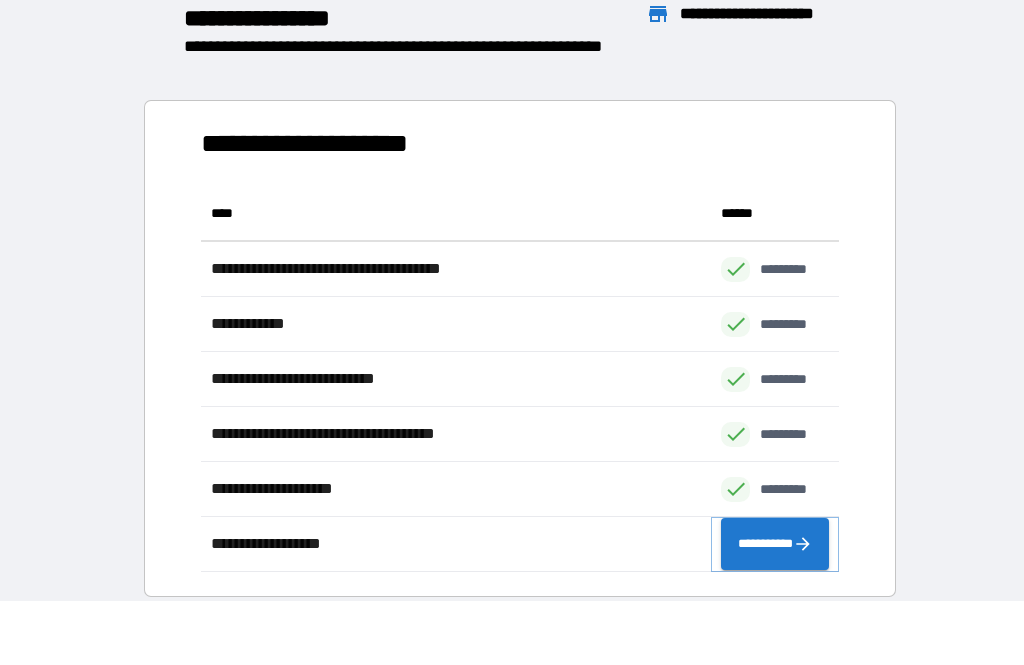 click on "**********" at bounding box center [775, 544] 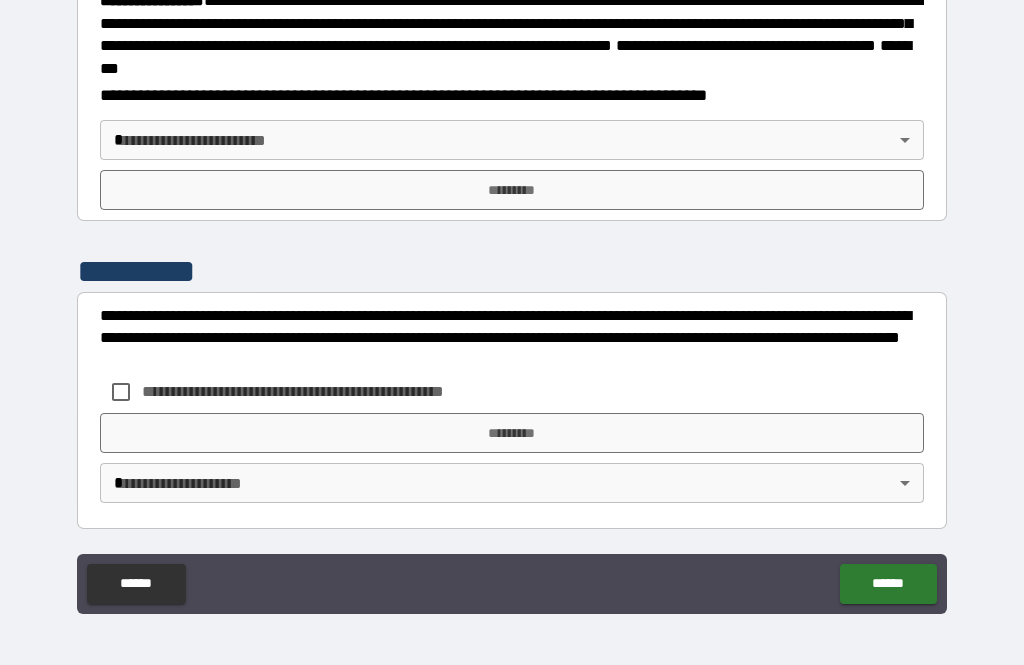 scroll, scrollTop: 2299, scrollLeft: 0, axis: vertical 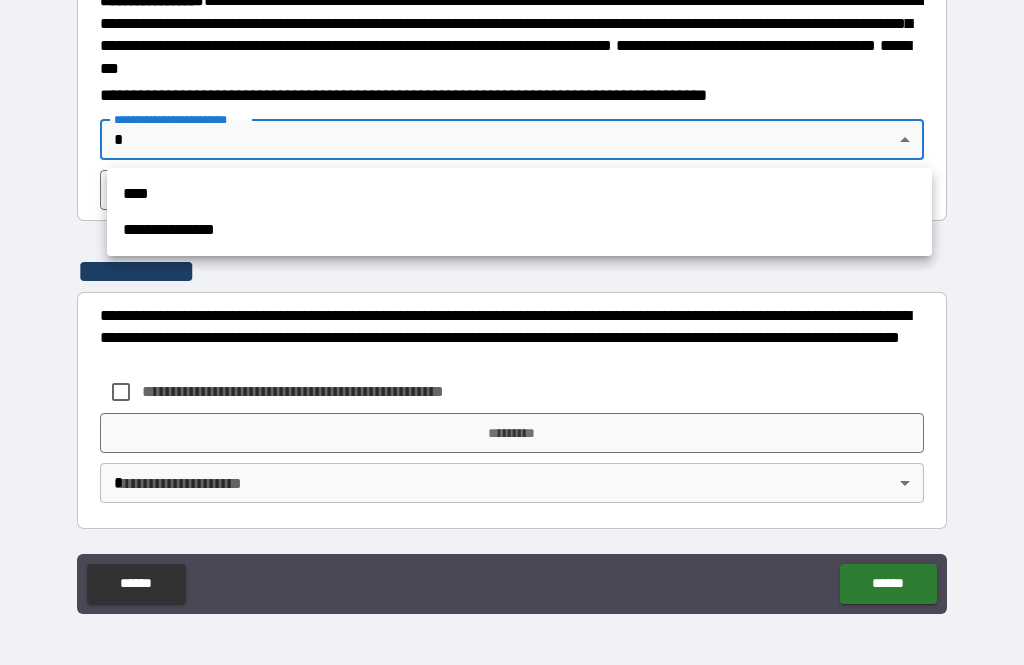 click on "****" at bounding box center [519, 194] 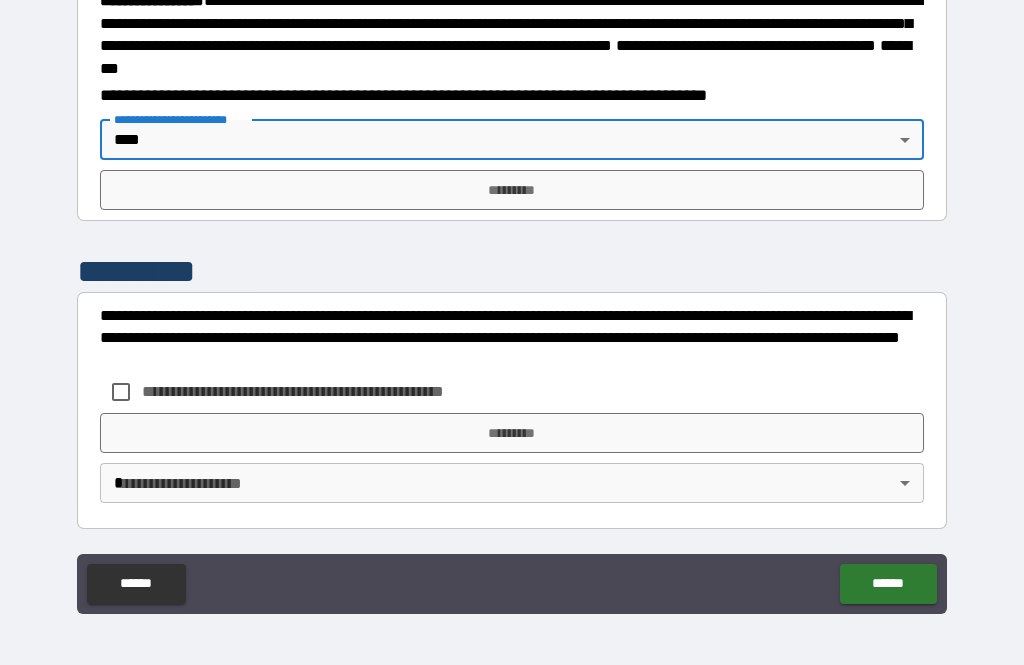 click on "*********" at bounding box center [512, 190] 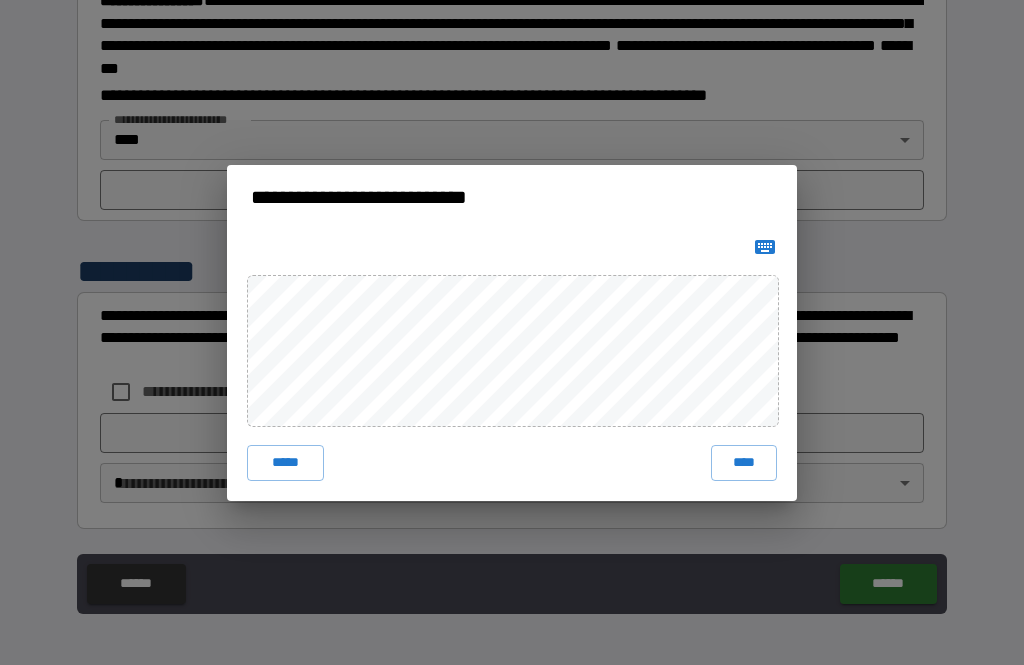 click on "****" at bounding box center [744, 463] 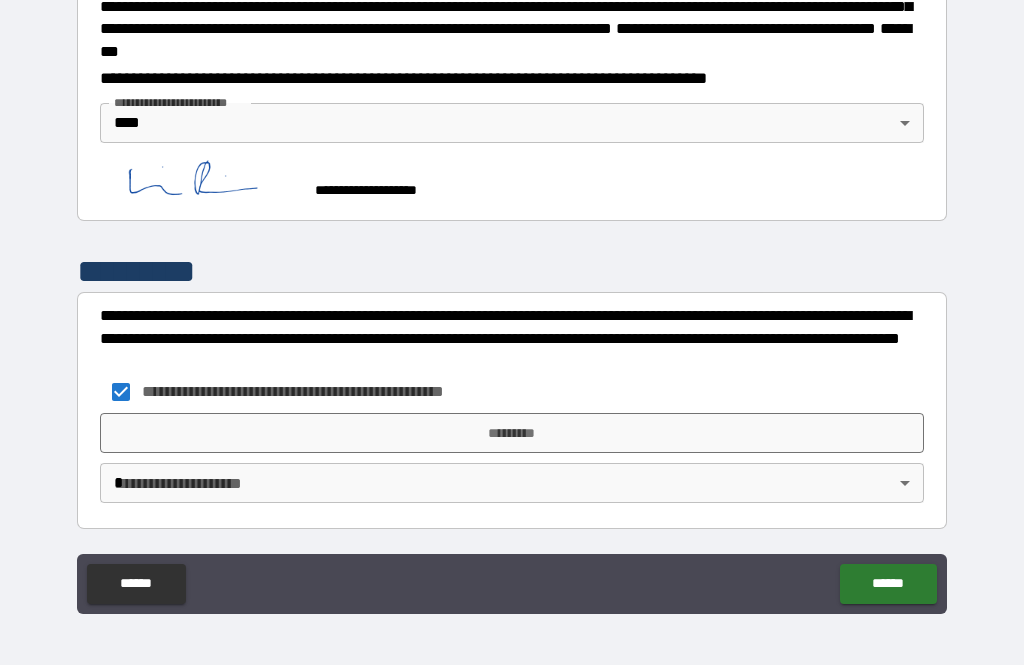 click on "*********" at bounding box center (512, 433) 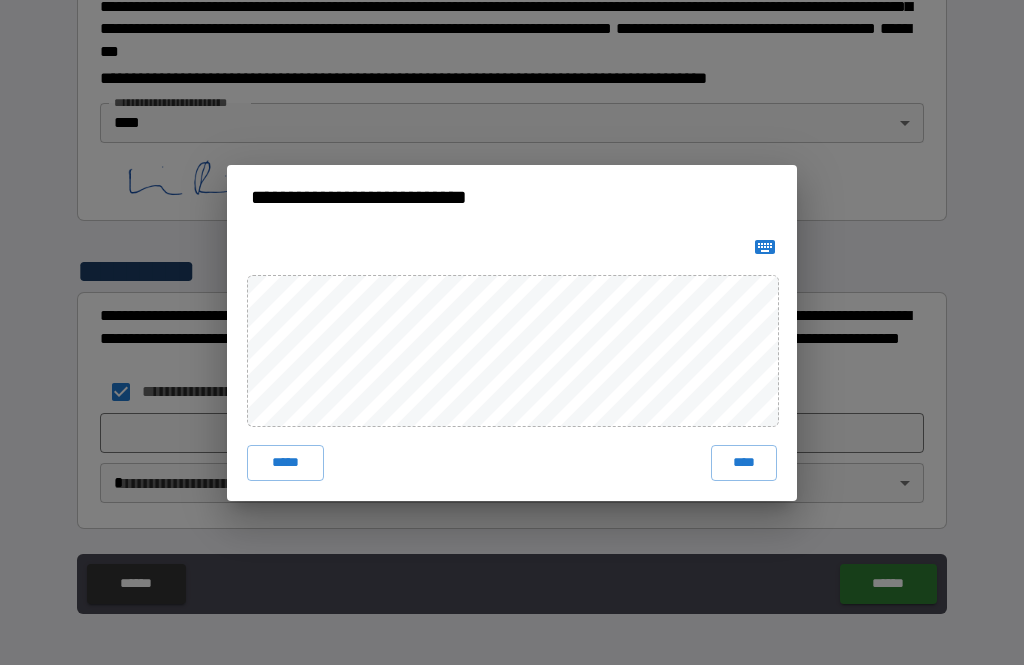 click on "****" at bounding box center [744, 463] 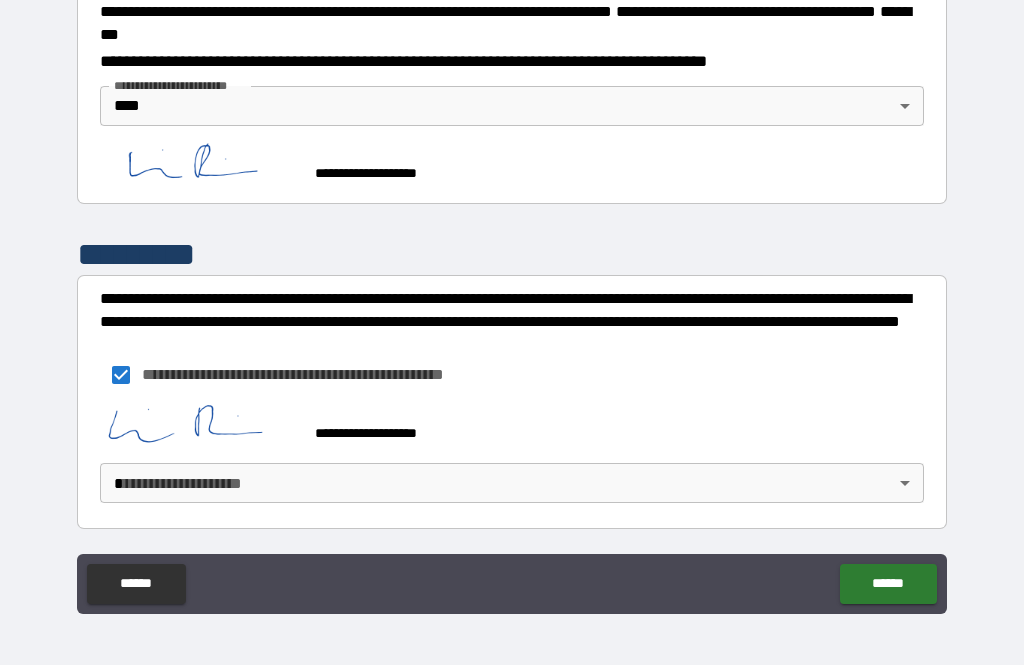 click on "**********" at bounding box center (512, 300) 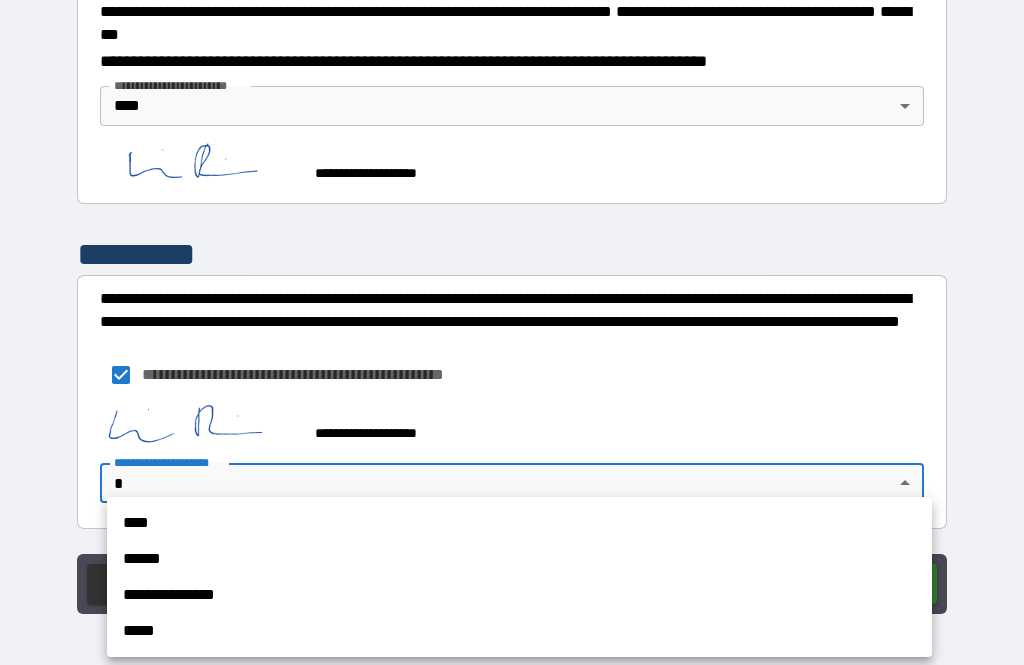 click on "****" at bounding box center (519, 523) 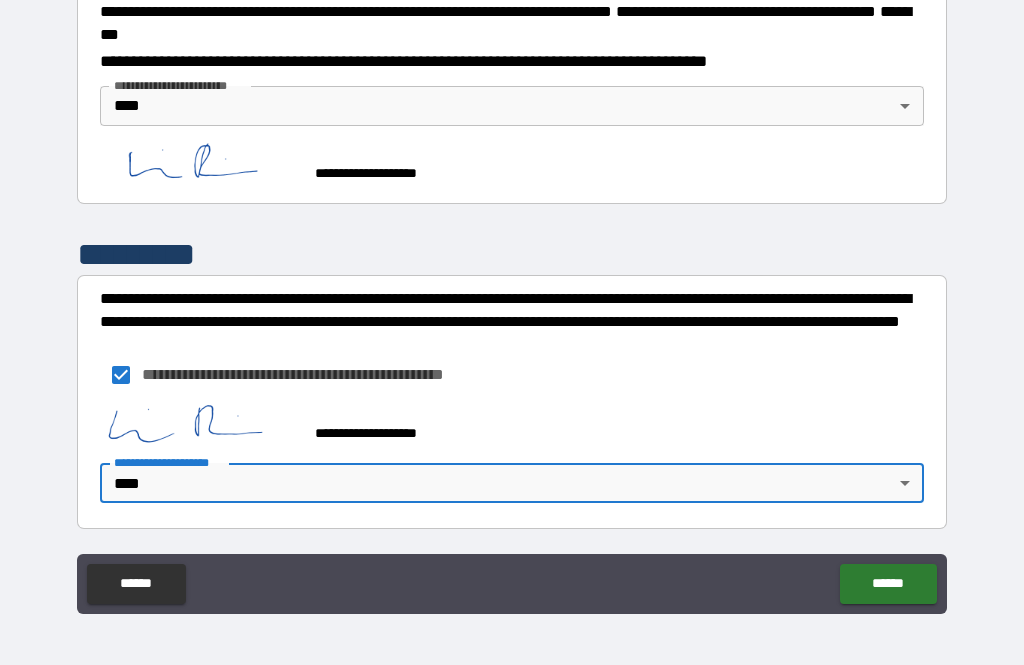 click on "******" at bounding box center (888, 584) 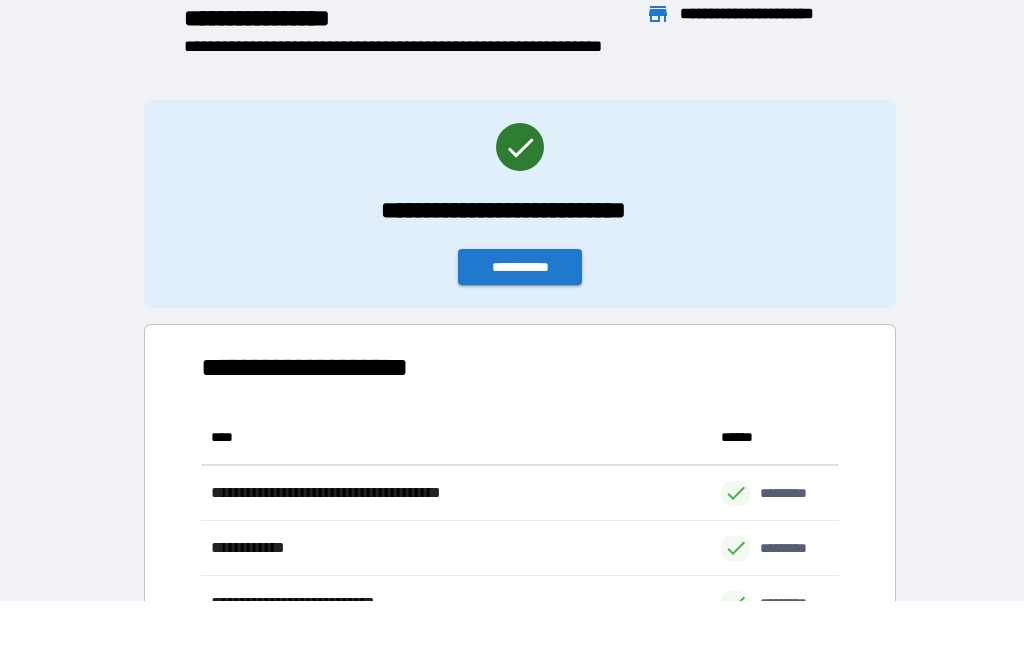 scroll, scrollTop: 1, scrollLeft: 1, axis: both 